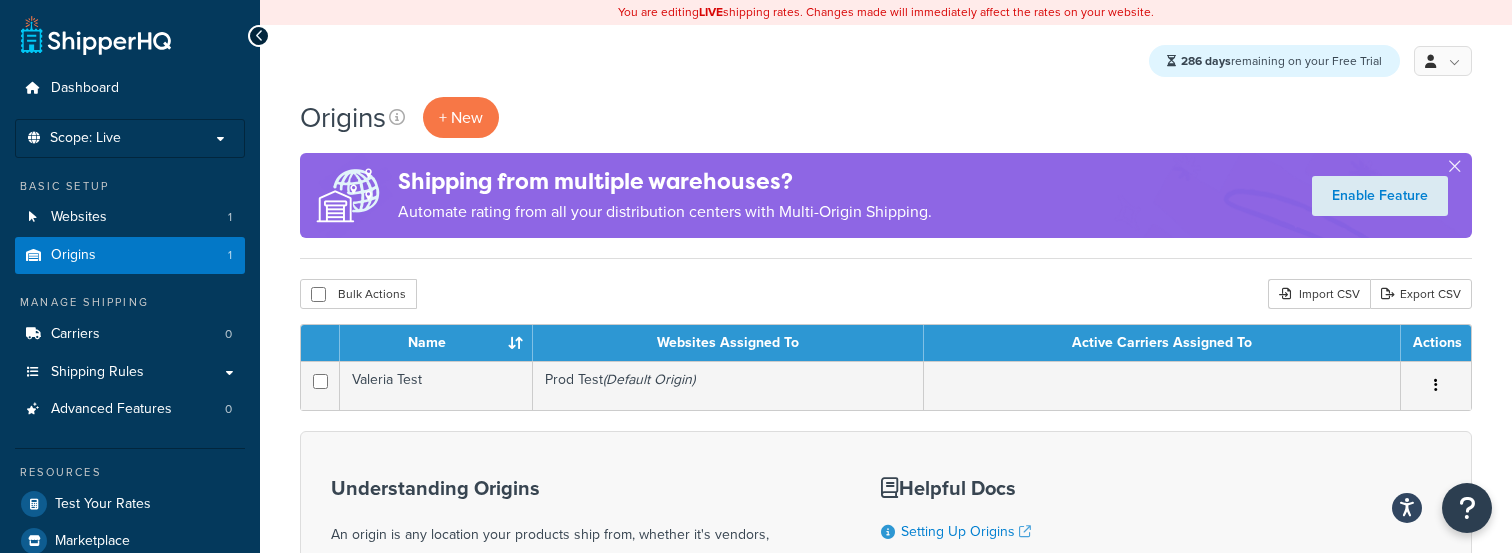 scroll, scrollTop: 0, scrollLeft: 0, axis: both 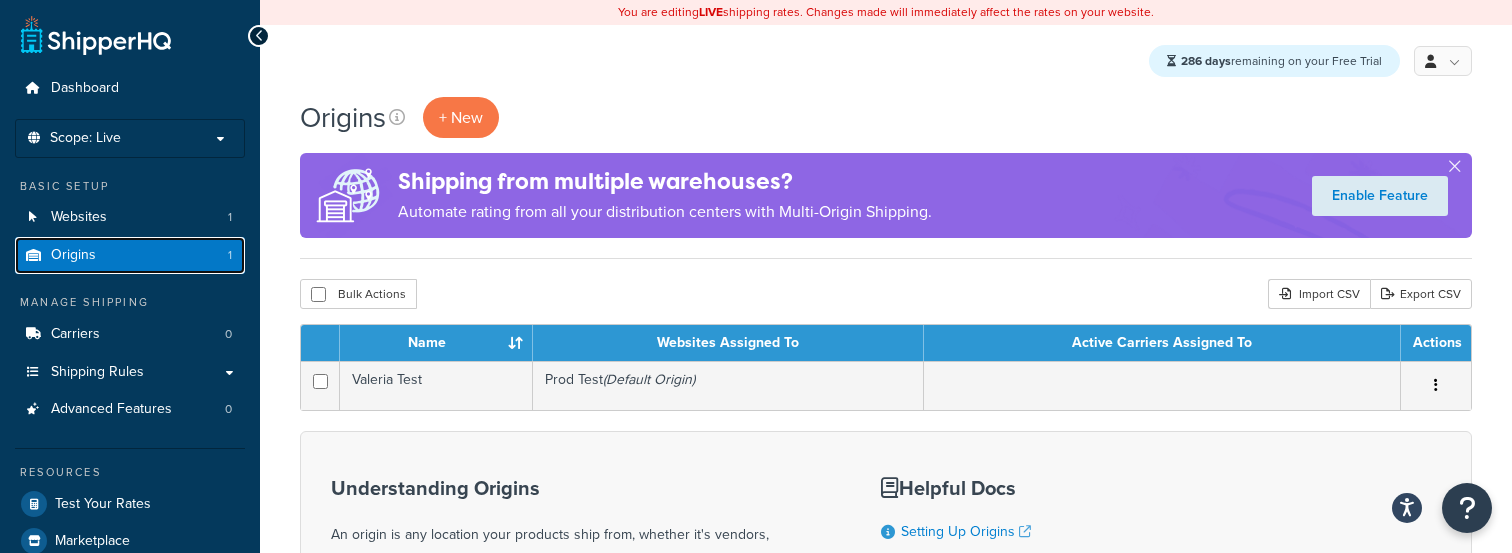 click on "Origins" at bounding box center (73, 255) 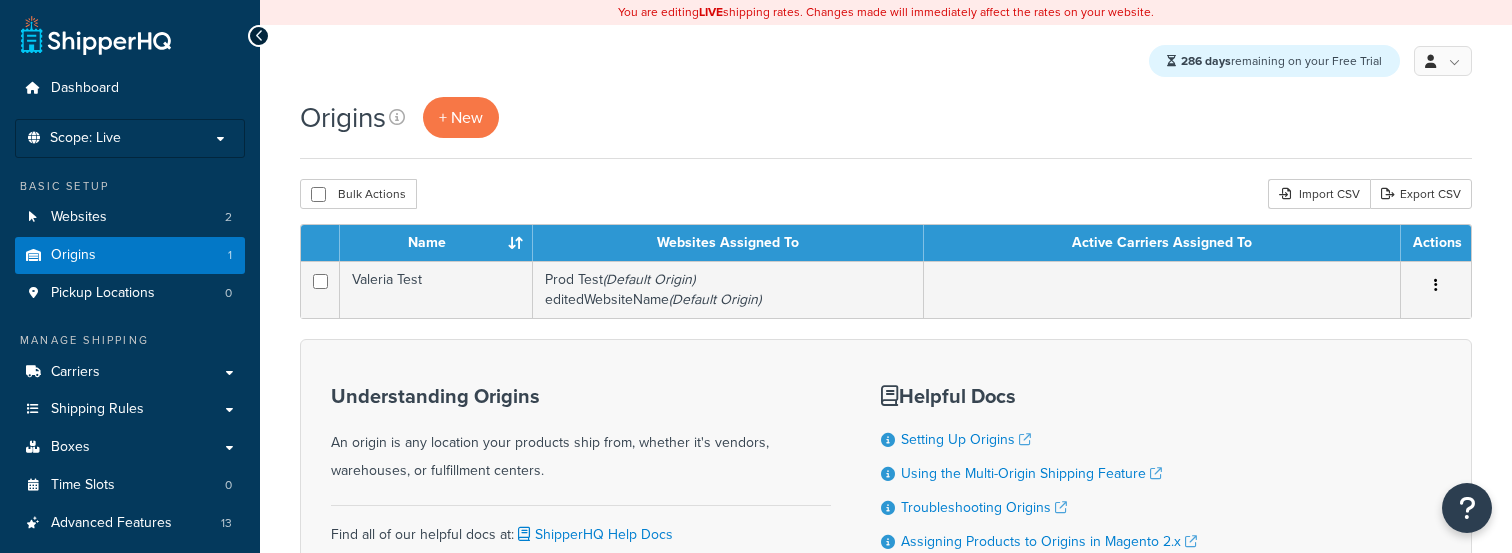 scroll, scrollTop: 0, scrollLeft: 0, axis: both 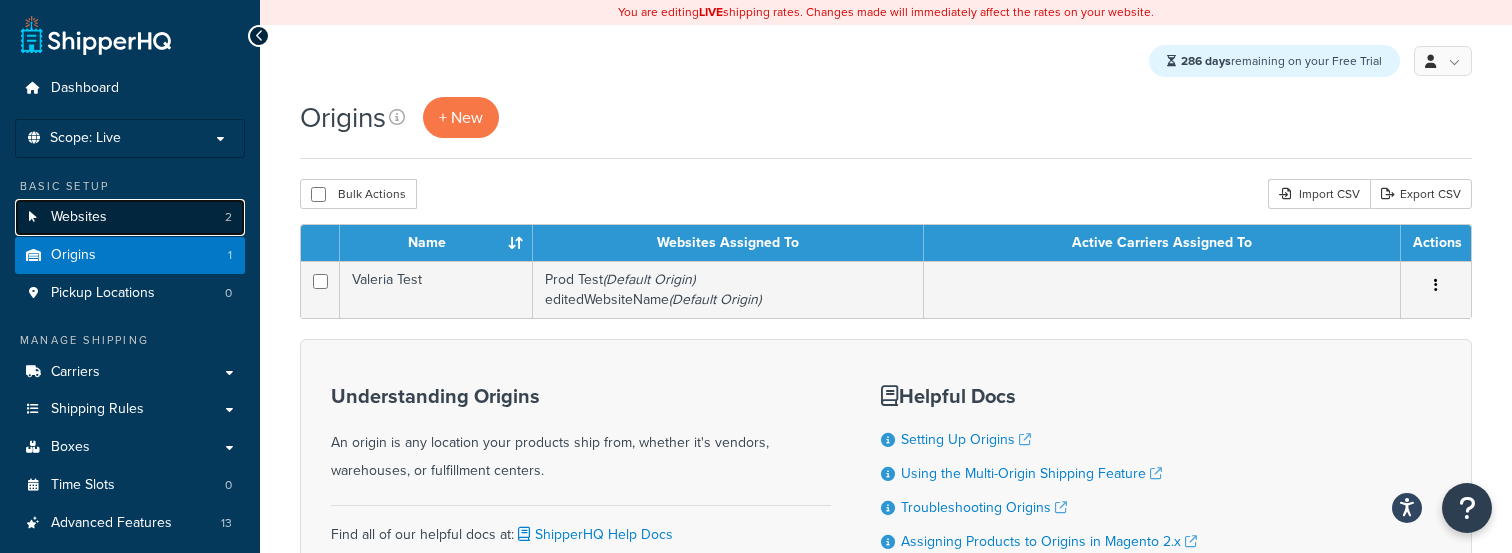 click on "Websites
2" at bounding box center [130, 217] 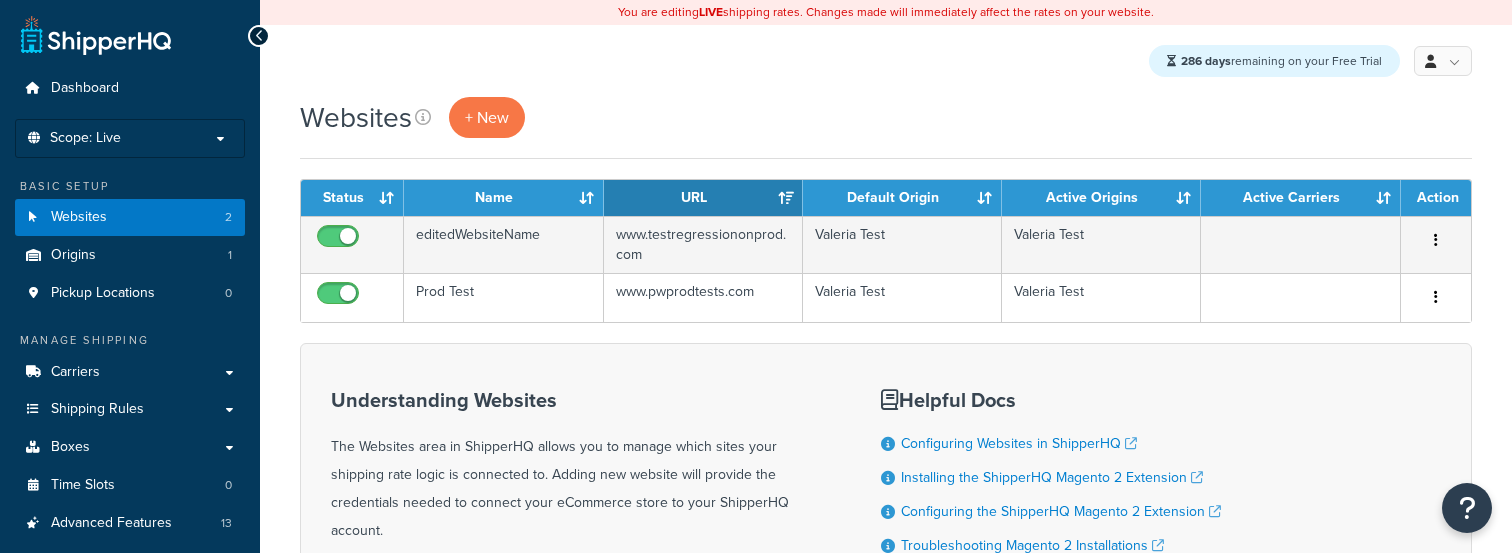 scroll, scrollTop: 0, scrollLeft: 0, axis: both 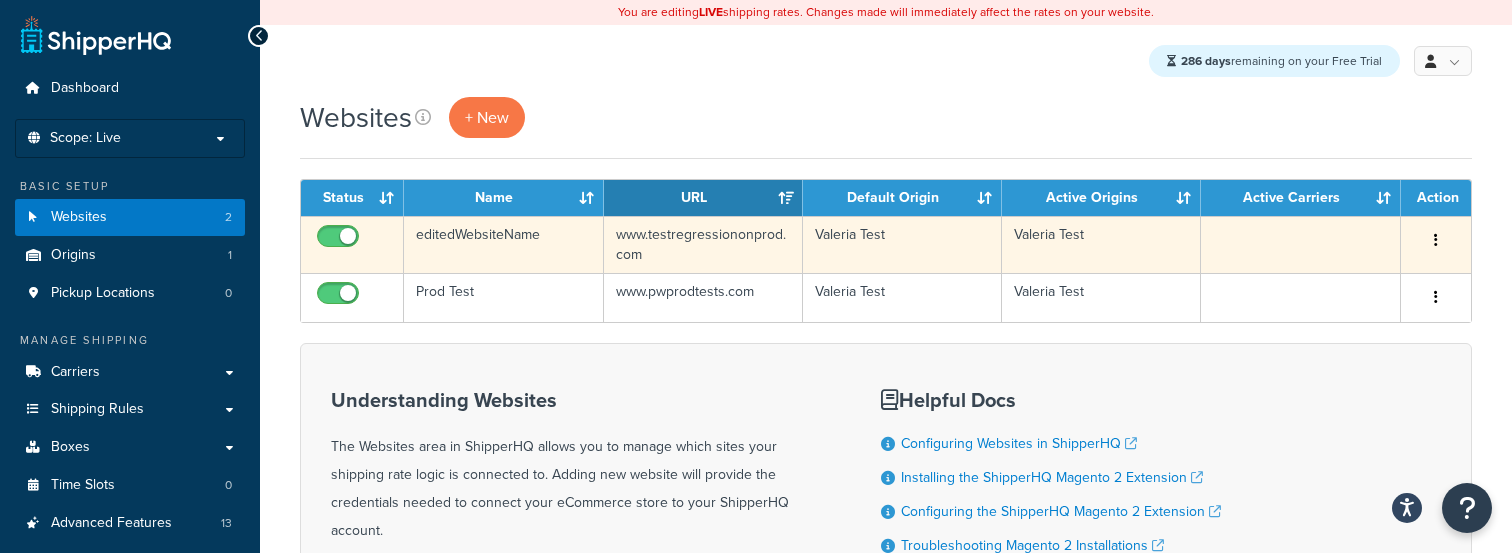 click at bounding box center [1436, 240] 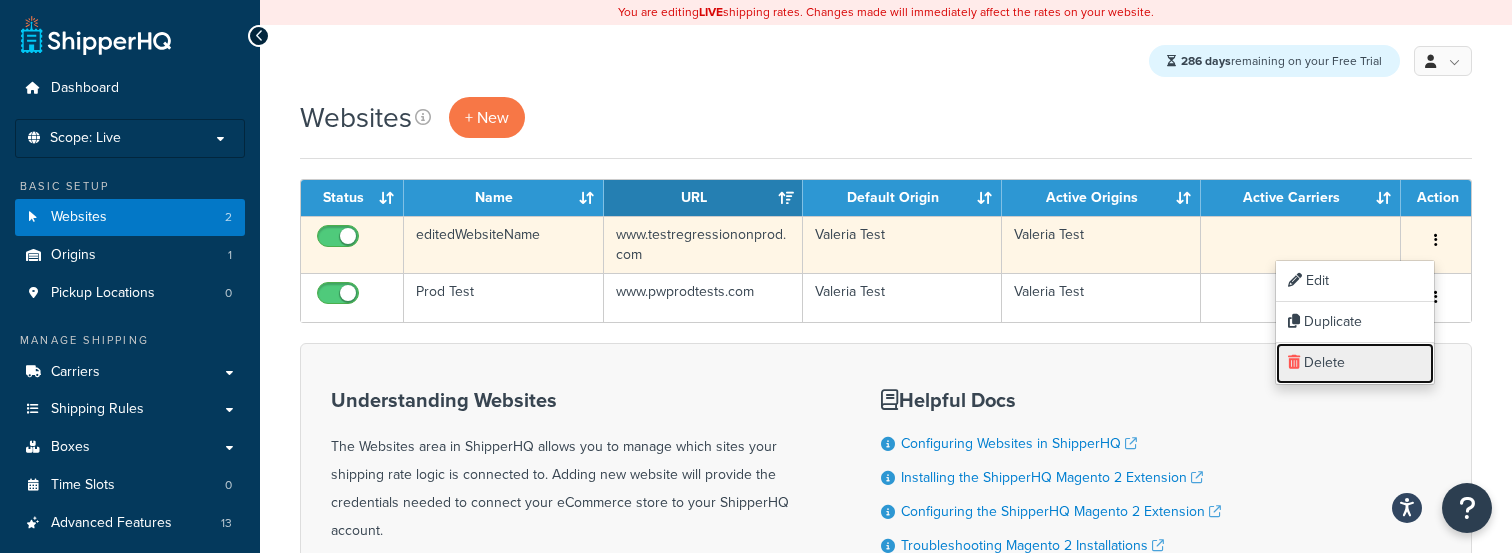click on "Delete" at bounding box center (1355, 363) 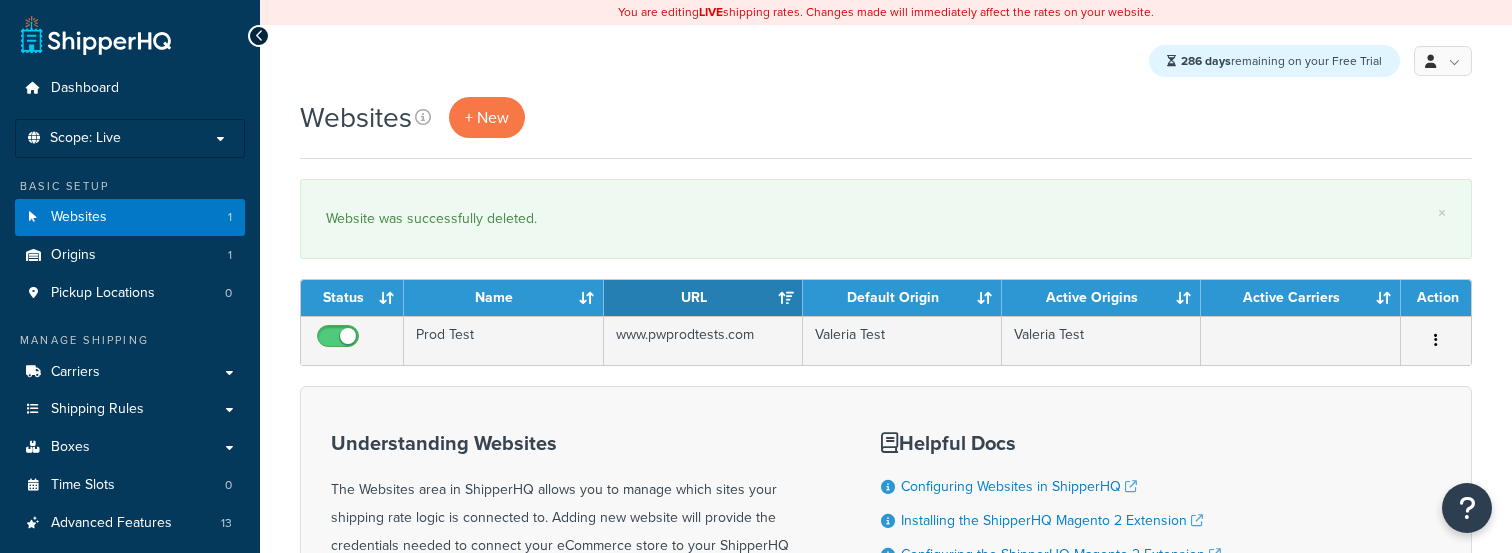 scroll, scrollTop: 0, scrollLeft: 0, axis: both 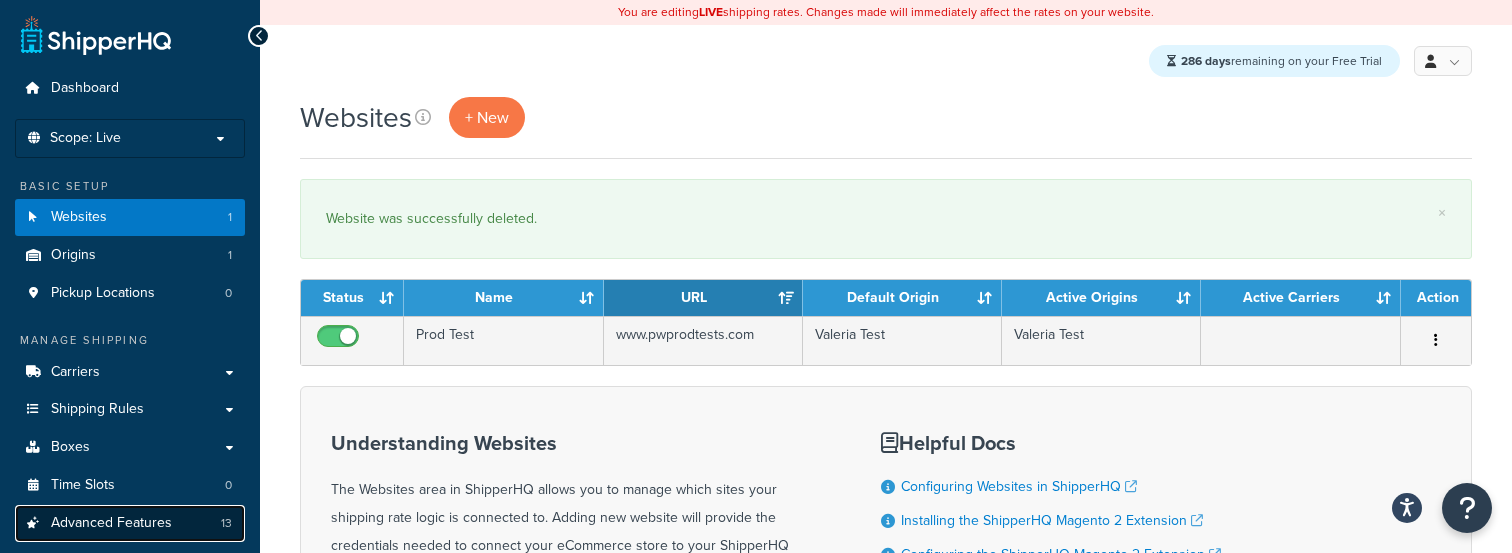 click on "Advanced Features
13" at bounding box center (130, 523) 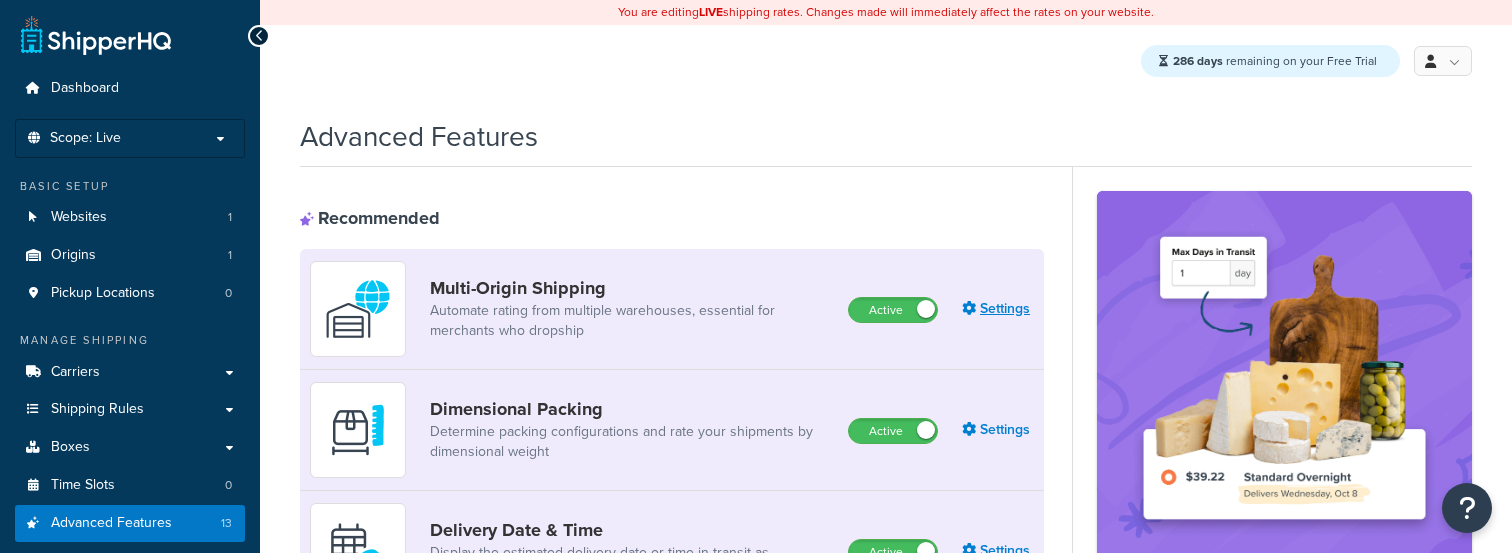 scroll, scrollTop: 0, scrollLeft: 0, axis: both 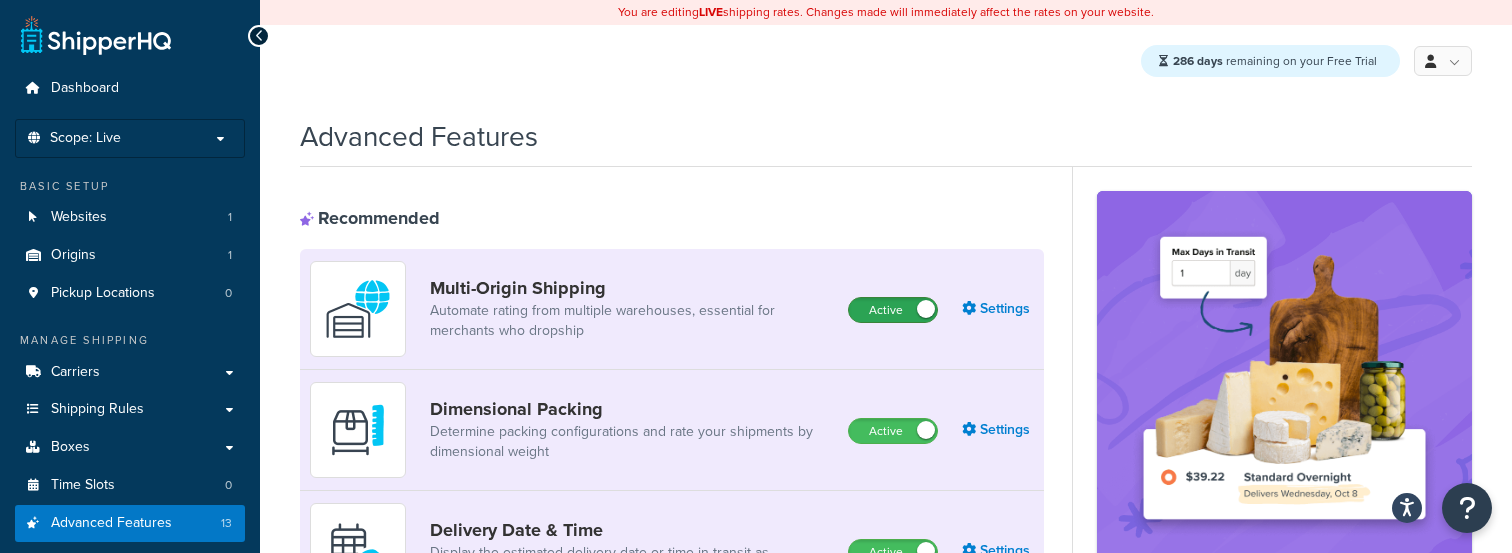click on "Active" at bounding box center [893, 310] 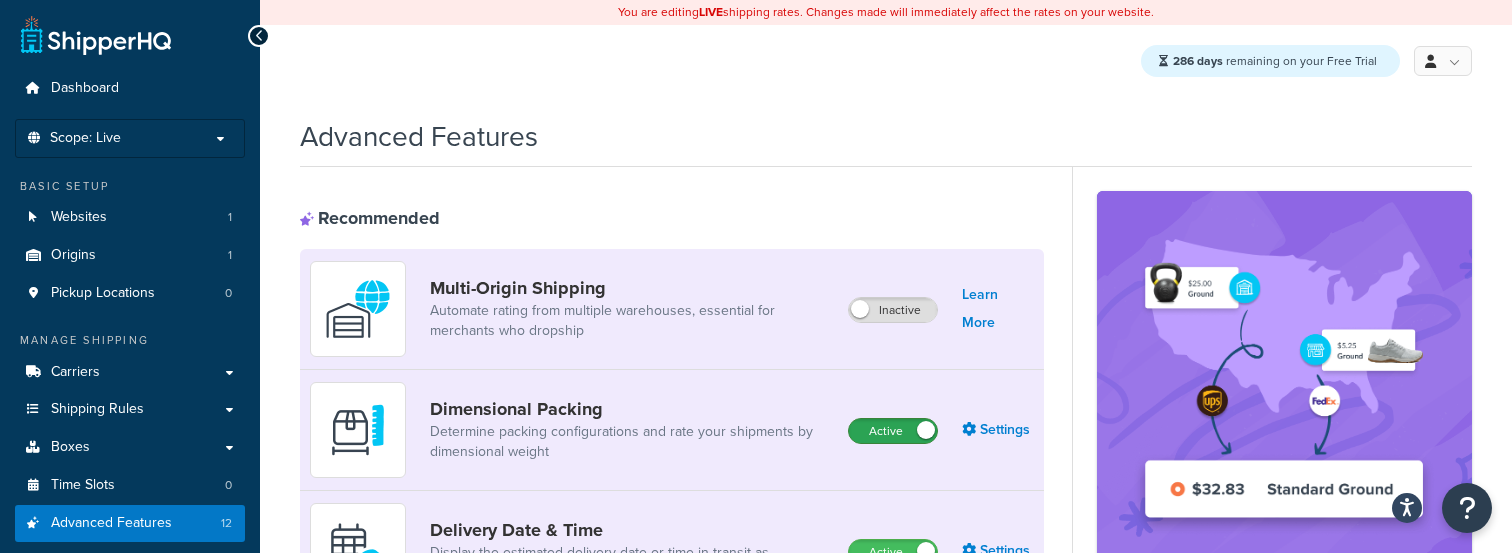 click on "Active" at bounding box center (893, 431) 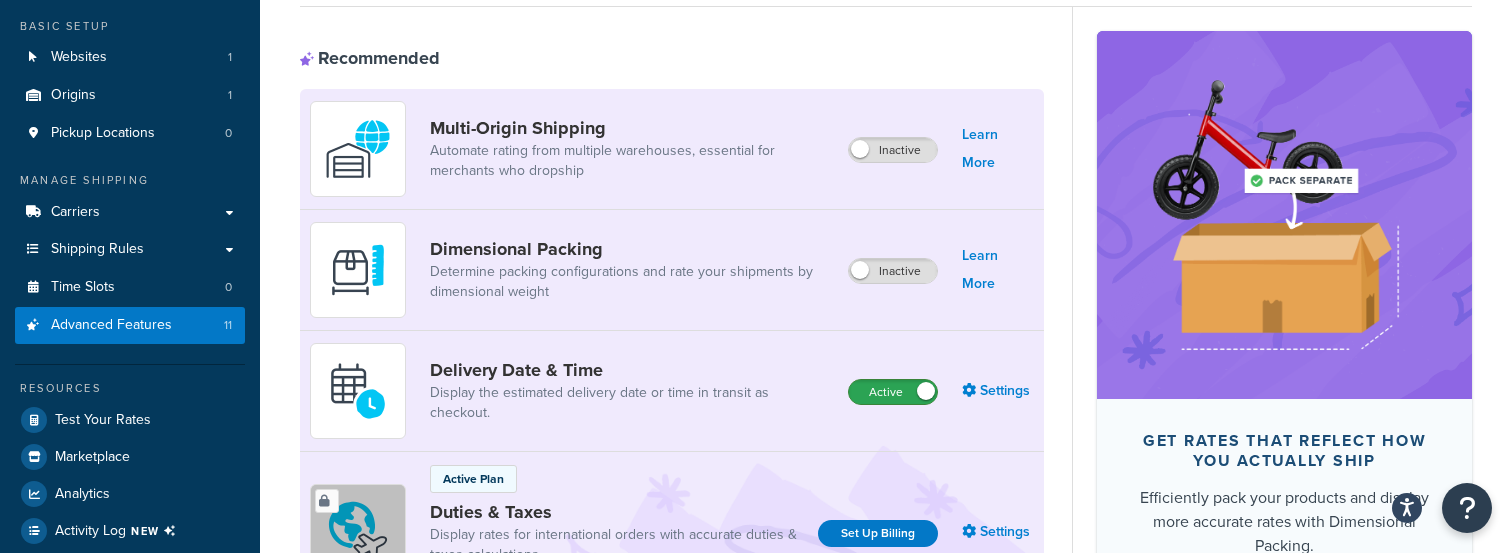 click on "Active" at bounding box center (893, 392) 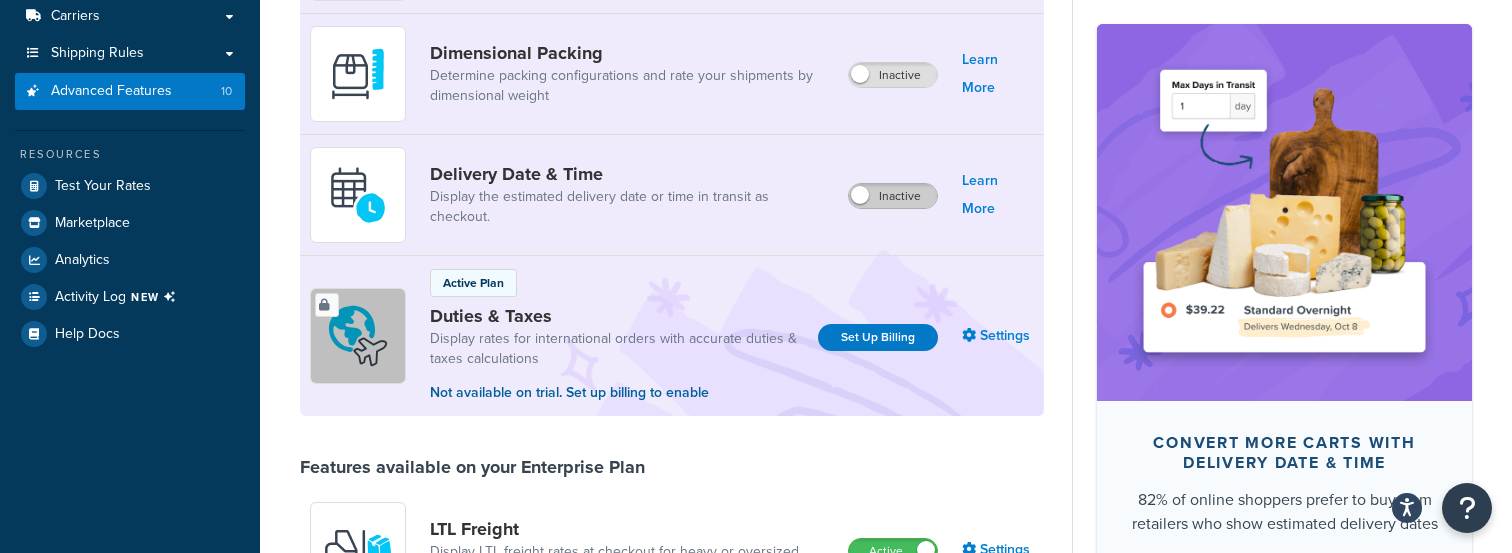 scroll, scrollTop: 456, scrollLeft: 0, axis: vertical 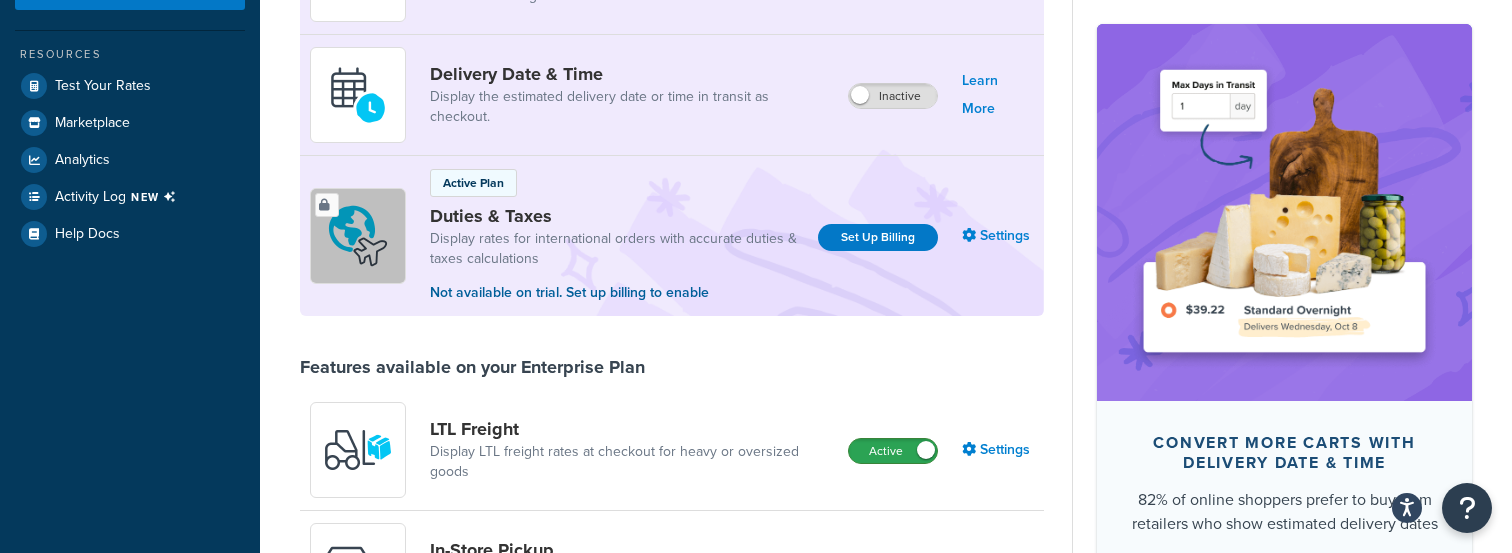 click on "Active" at bounding box center (893, 451) 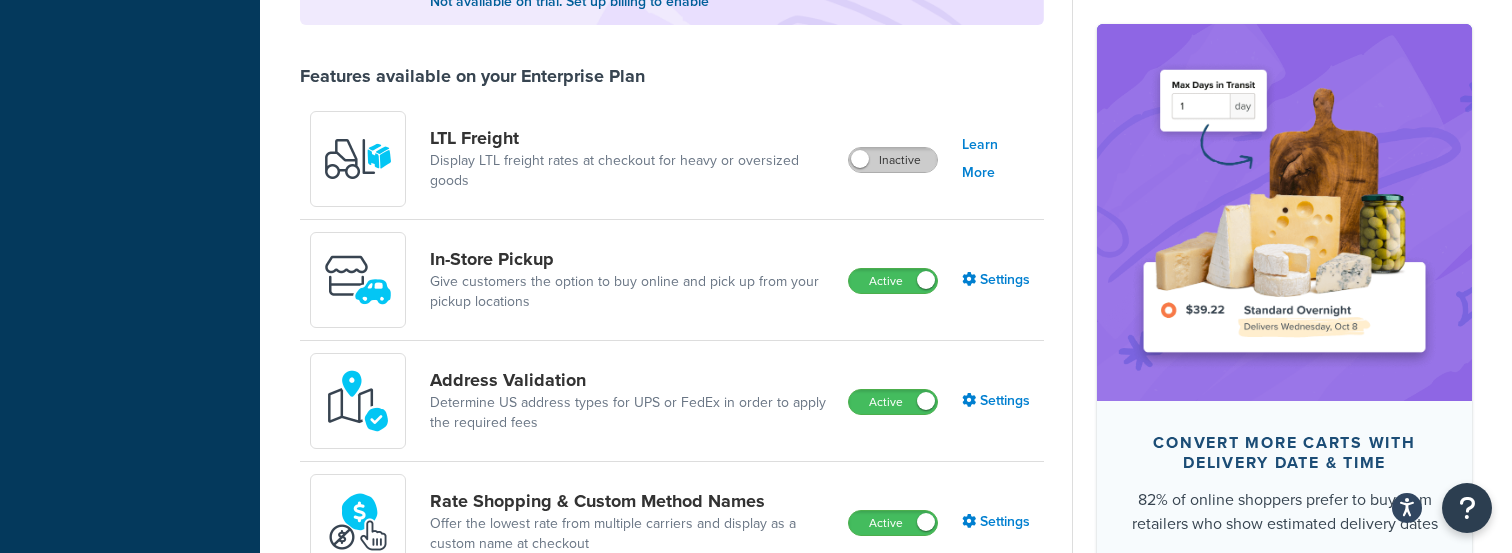 scroll, scrollTop: 777, scrollLeft: 0, axis: vertical 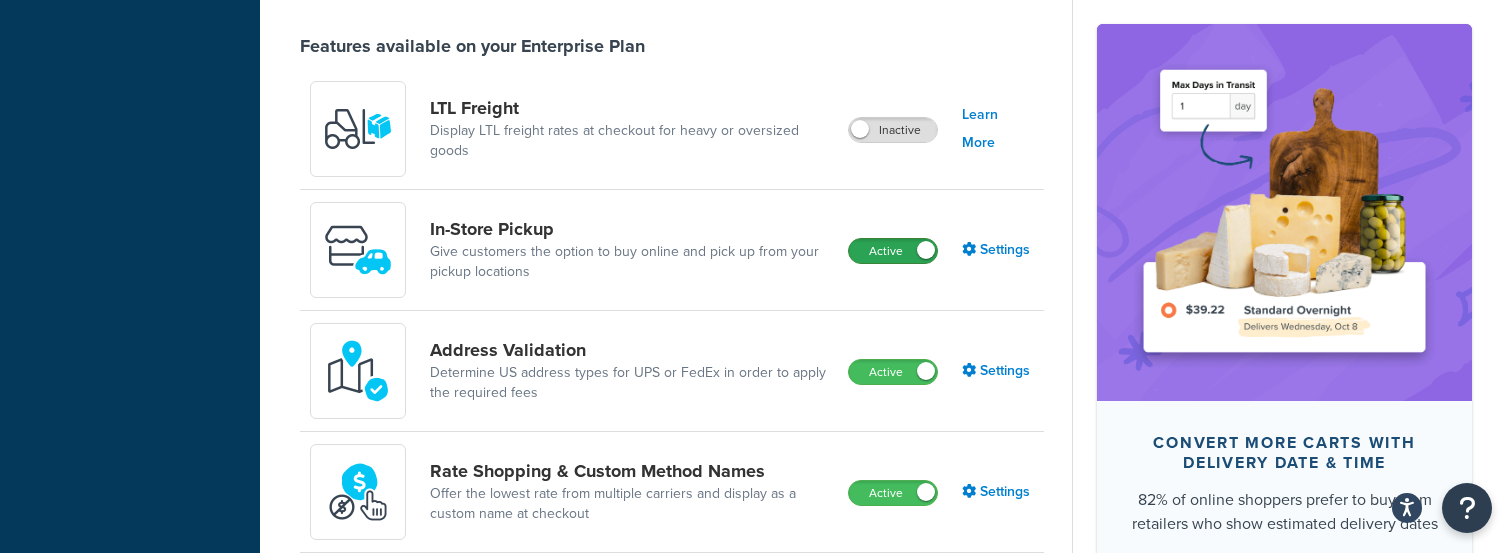 click on "Active" at bounding box center (893, 251) 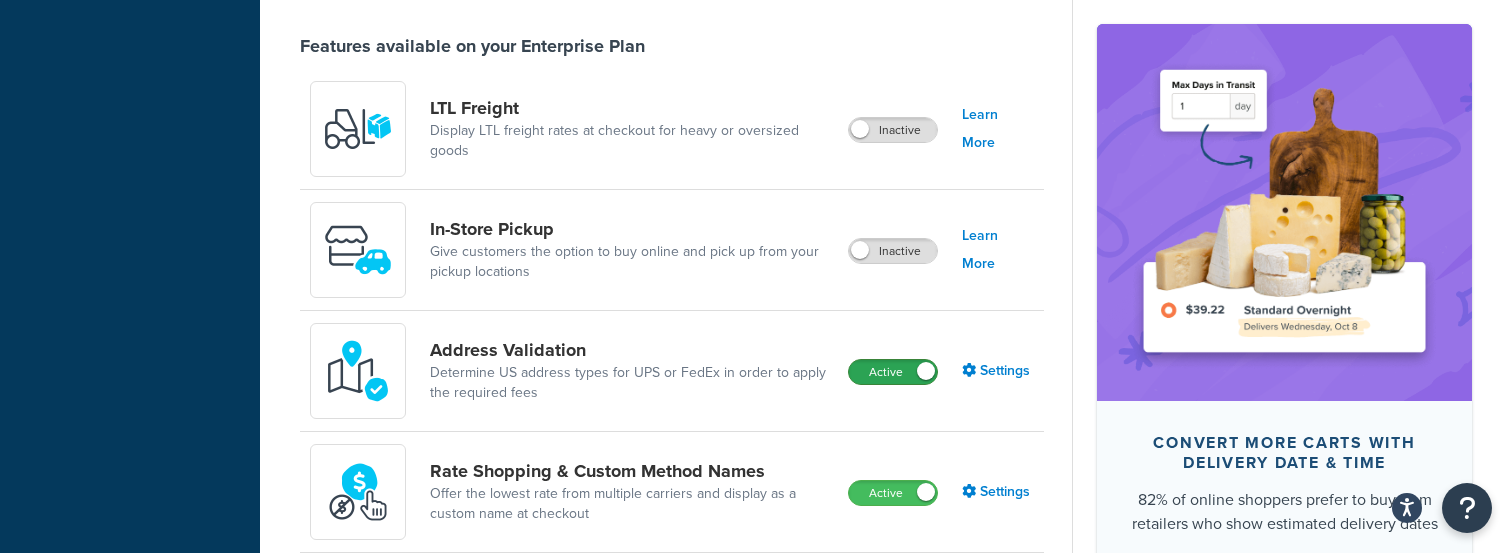 click on "Active" at bounding box center (893, 372) 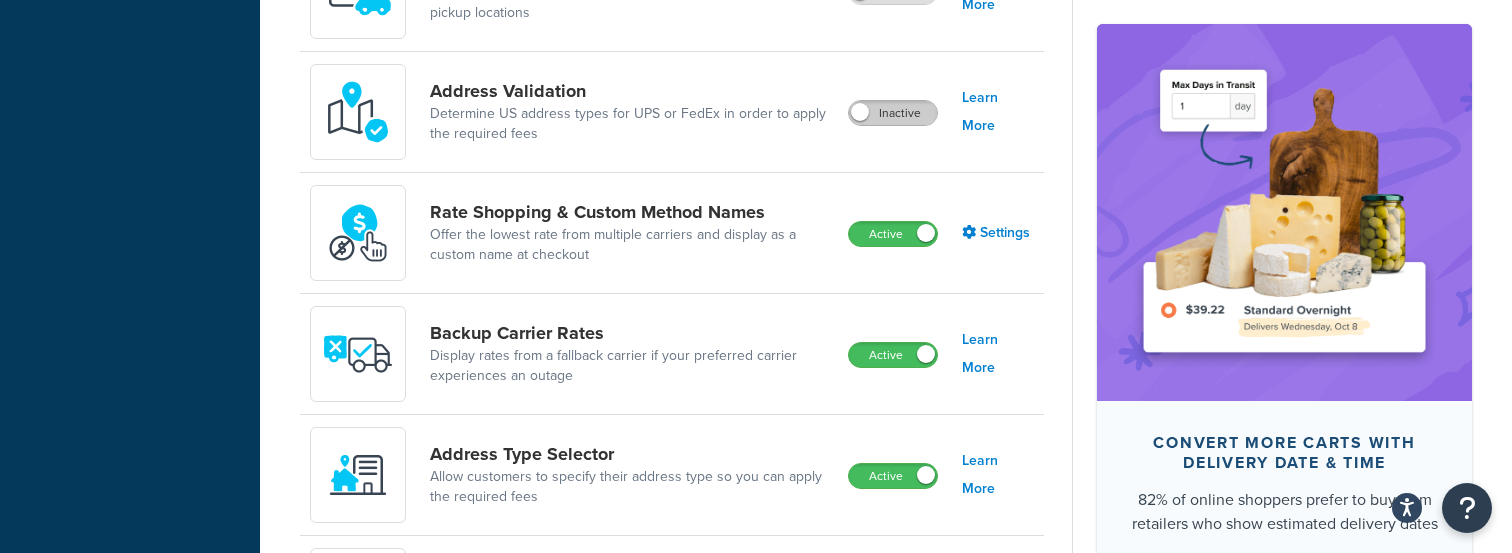 scroll, scrollTop: 1100, scrollLeft: 0, axis: vertical 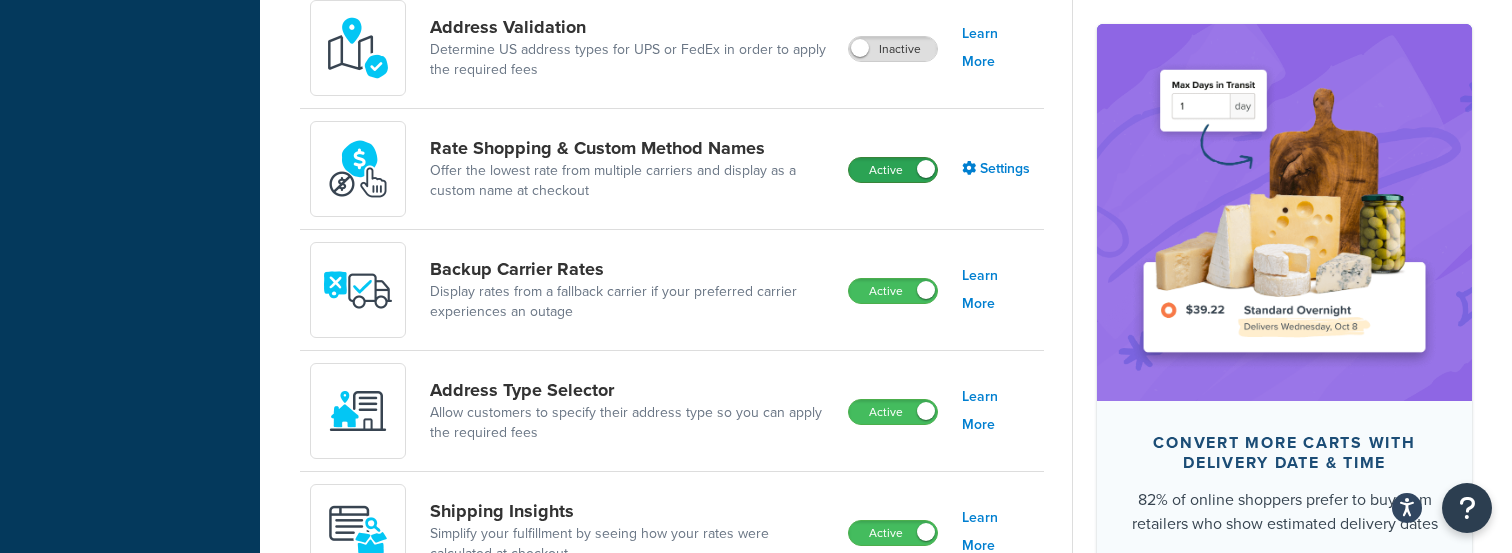 click on "Active" at bounding box center (893, 170) 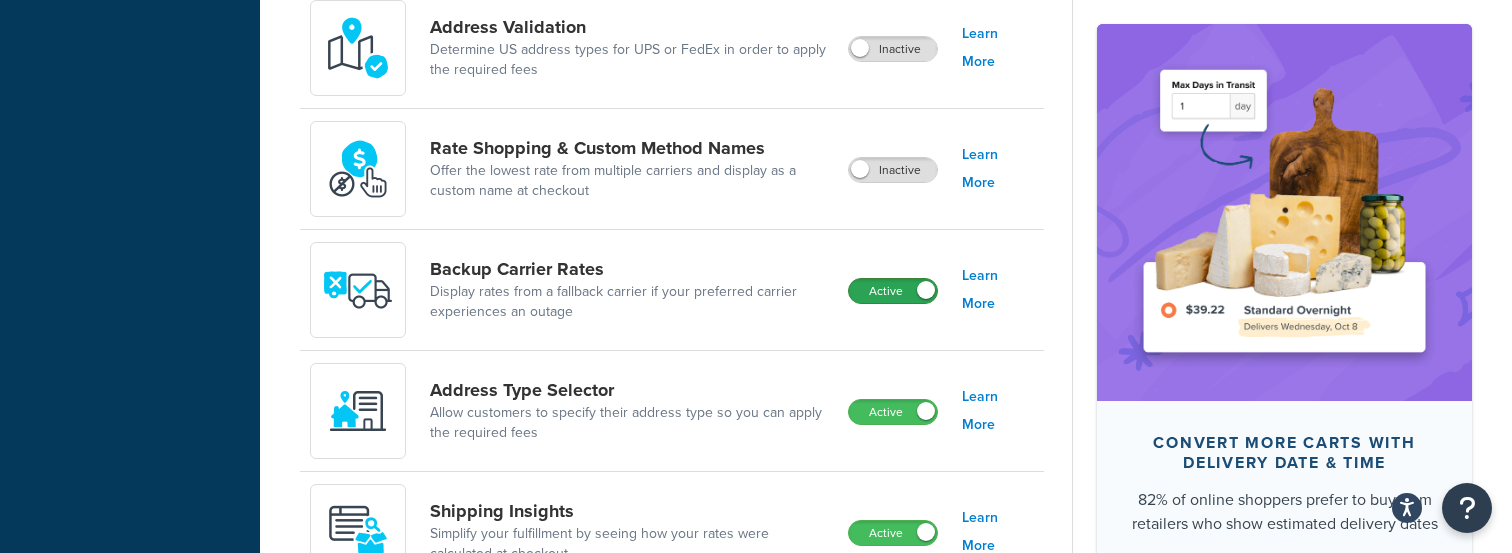 click on "Active" at bounding box center (893, 291) 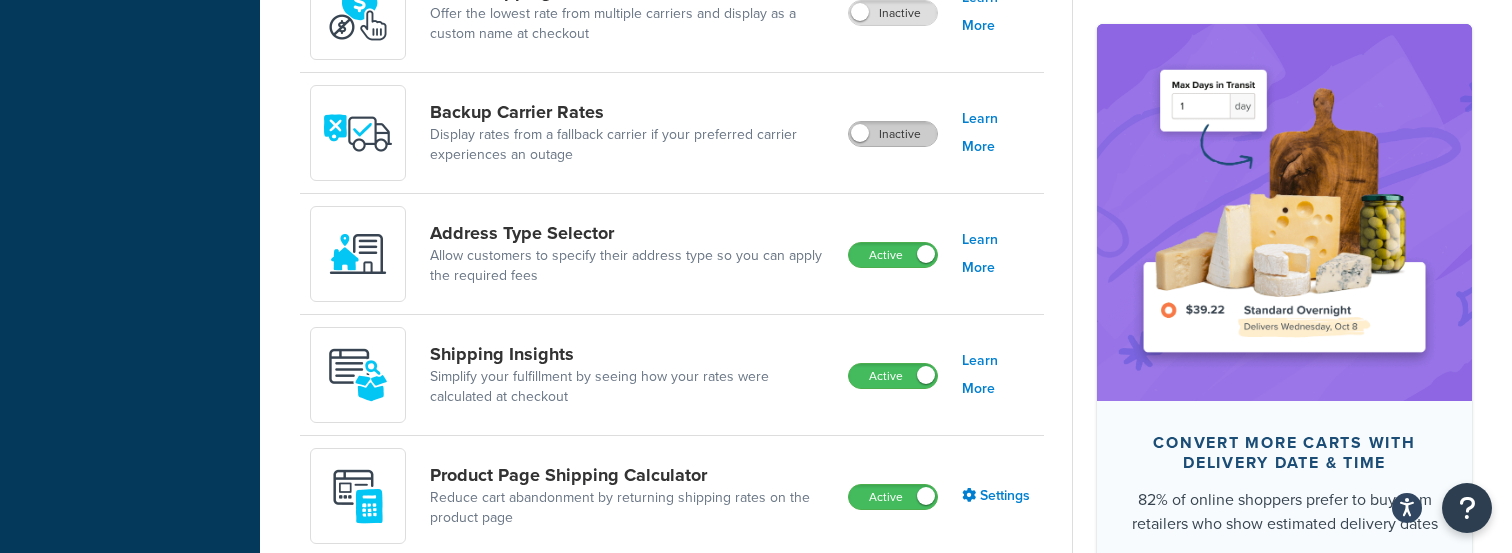 scroll, scrollTop: 1409, scrollLeft: 0, axis: vertical 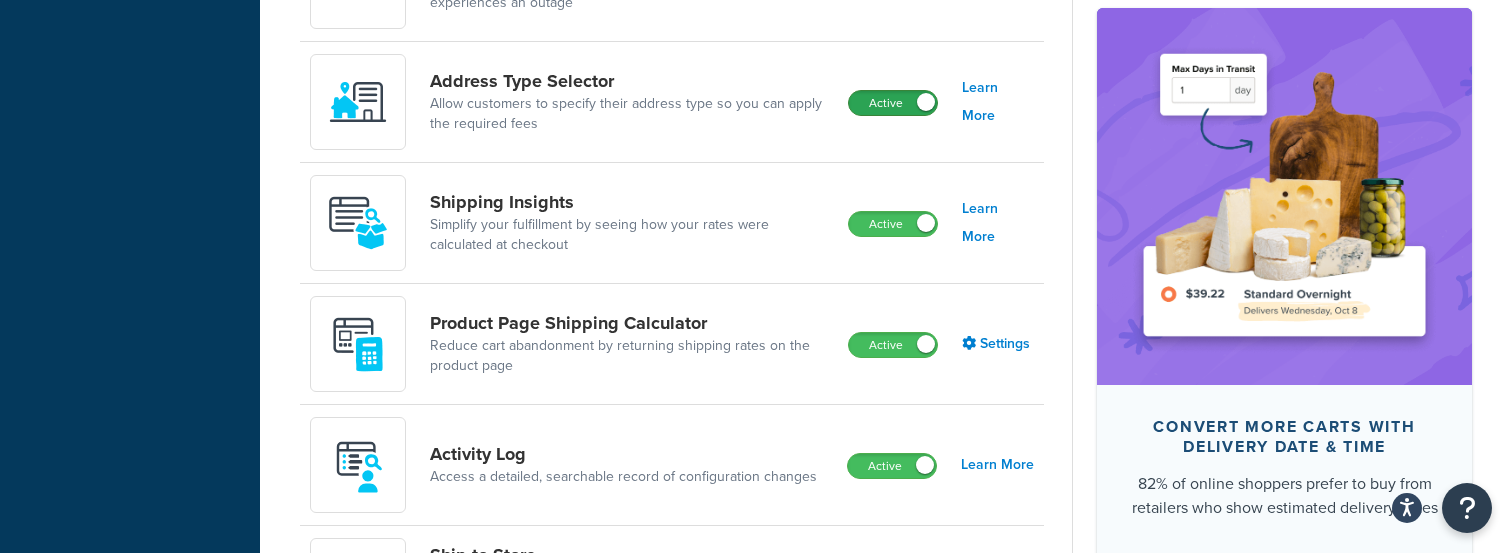 click on "Active" at bounding box center (893, 103) 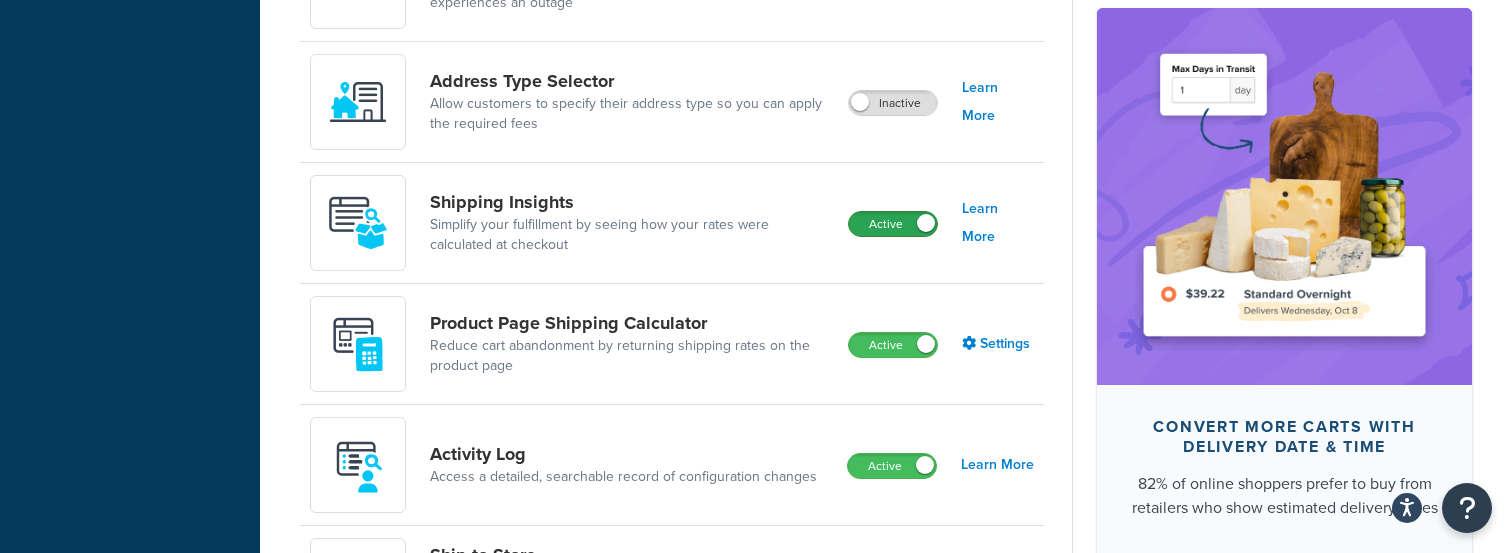 click on "Active" at bounding box center (893, 224) 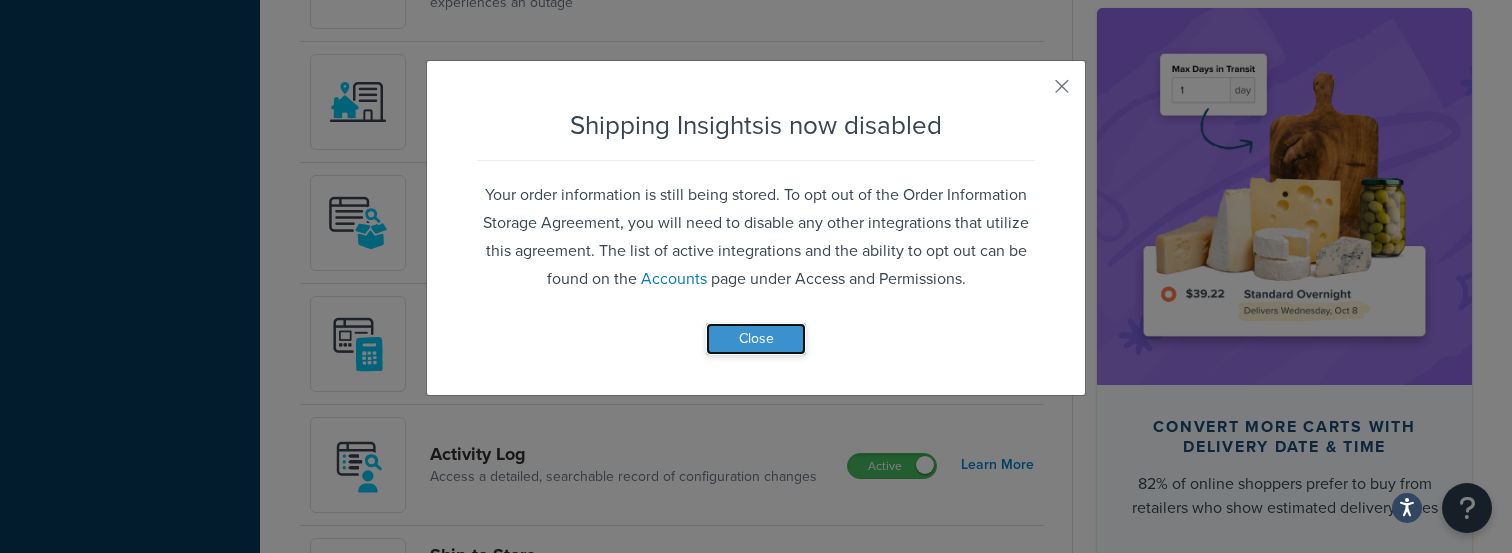 click on "Close" at bounding box center [756, 339] 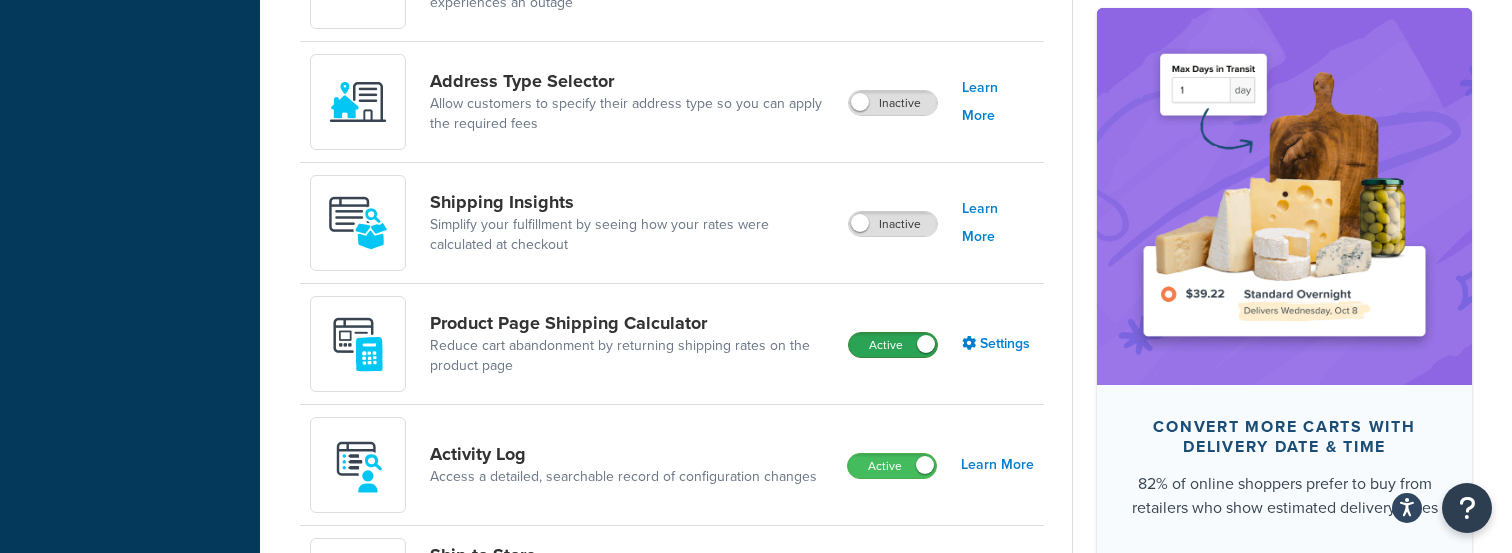 click on "Active" at bounding box center [893, 345] 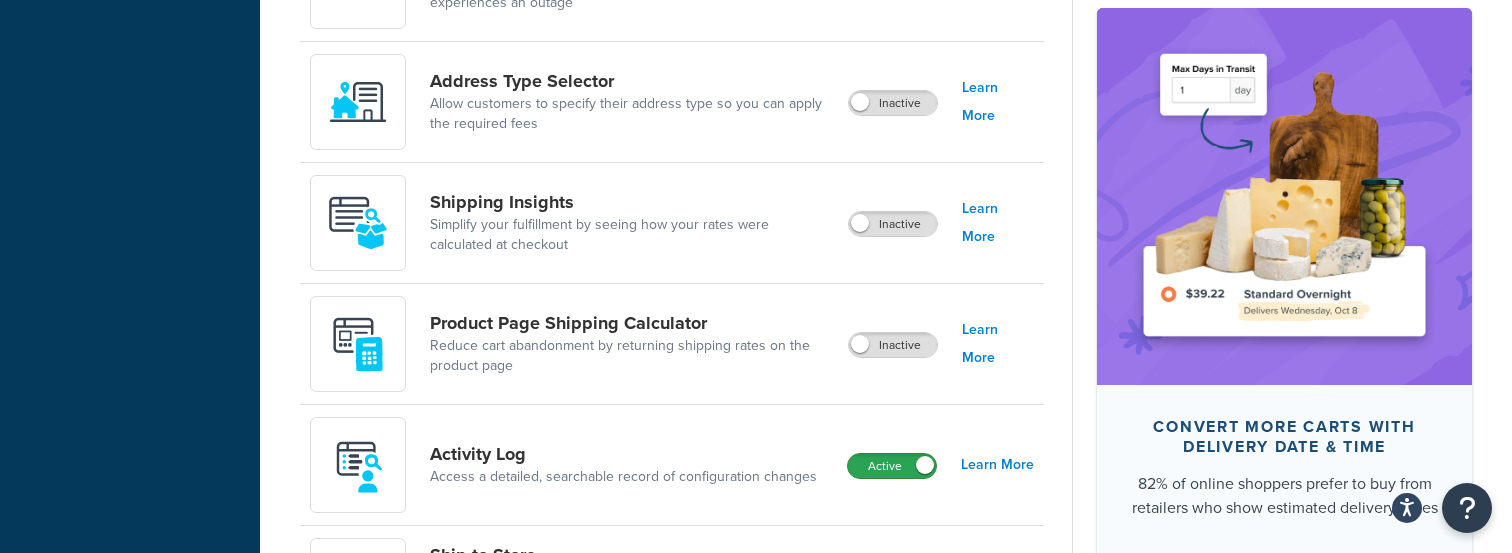 click on "Active" at bounding box center (892, 466) 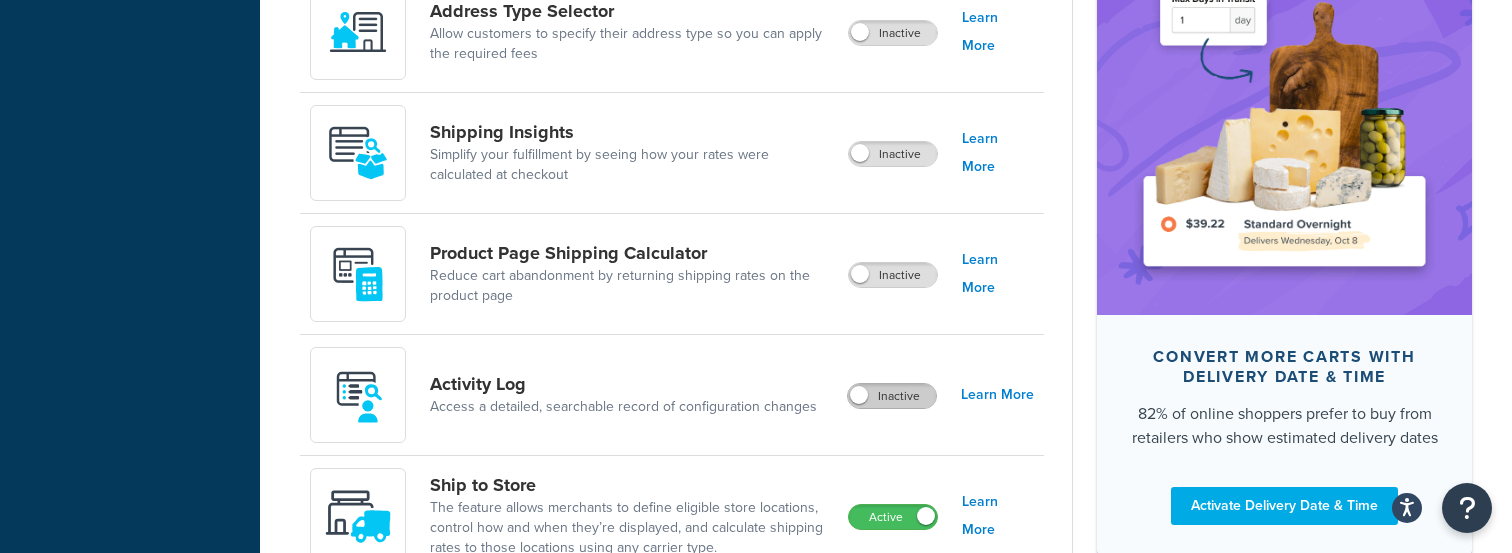 scroll, scrollTop: 1604, scrollLeft: 0, axis: vertical 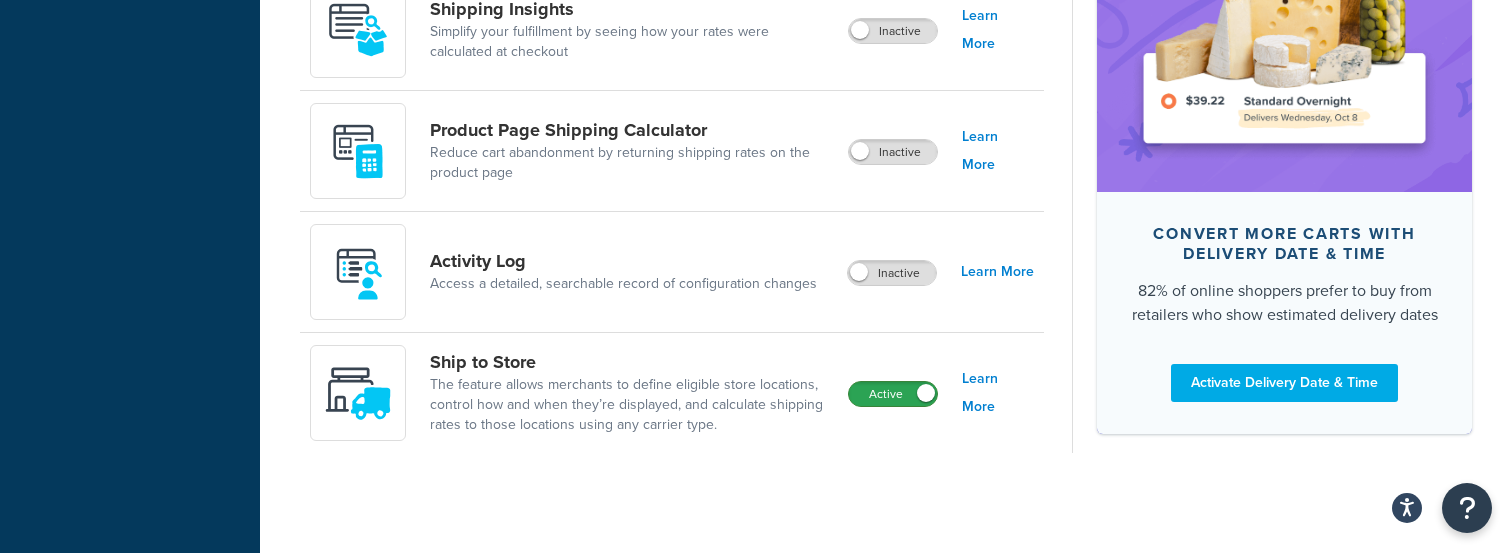 click on "Active" at bounding box center (893, 394) 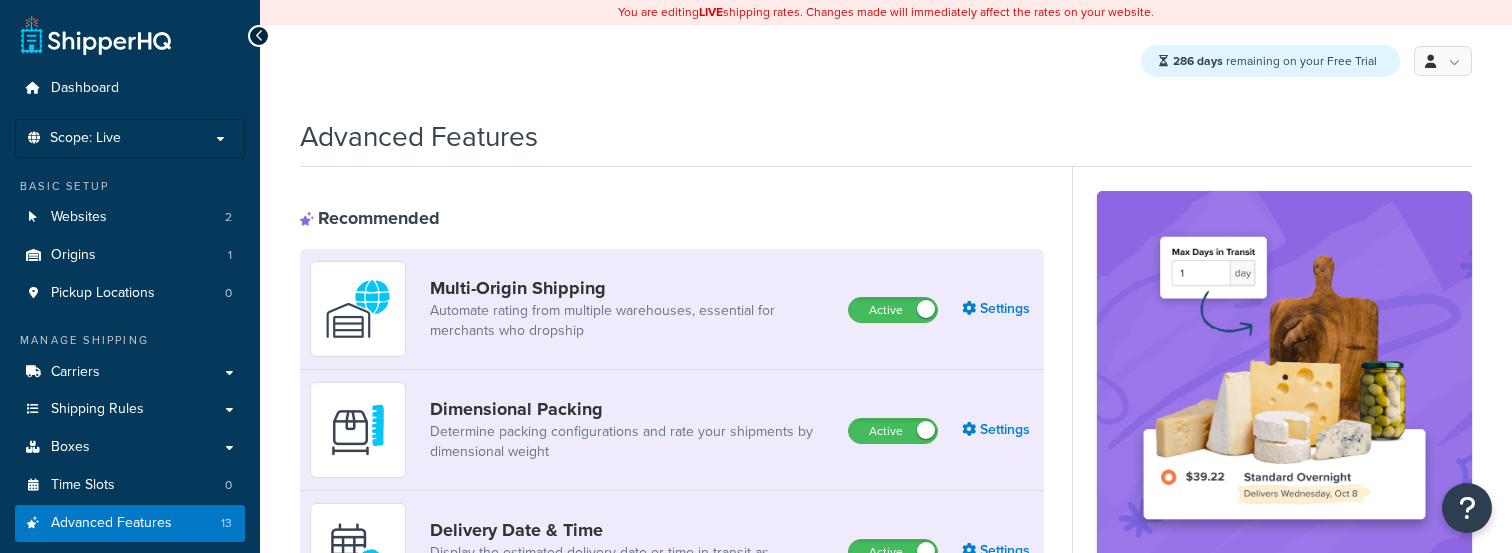 scroll, scrollTop: 1604, scrollLeft: 0, axis: vertical 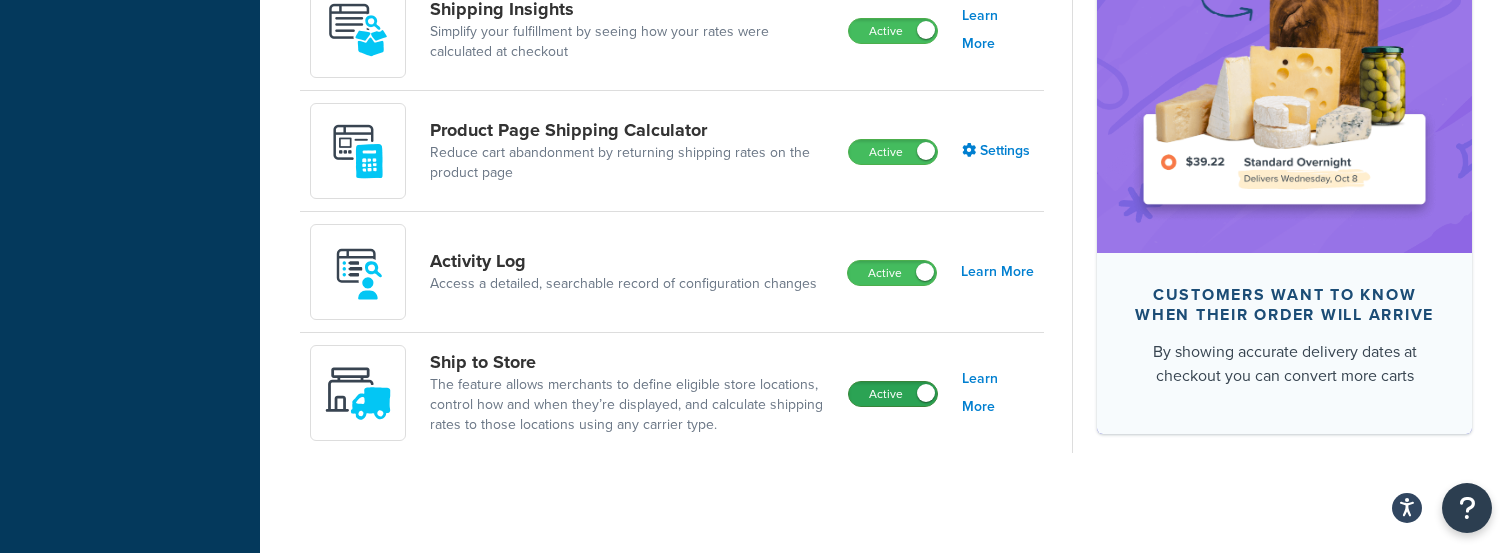 click on "Active" at bounding box center [893, 394] 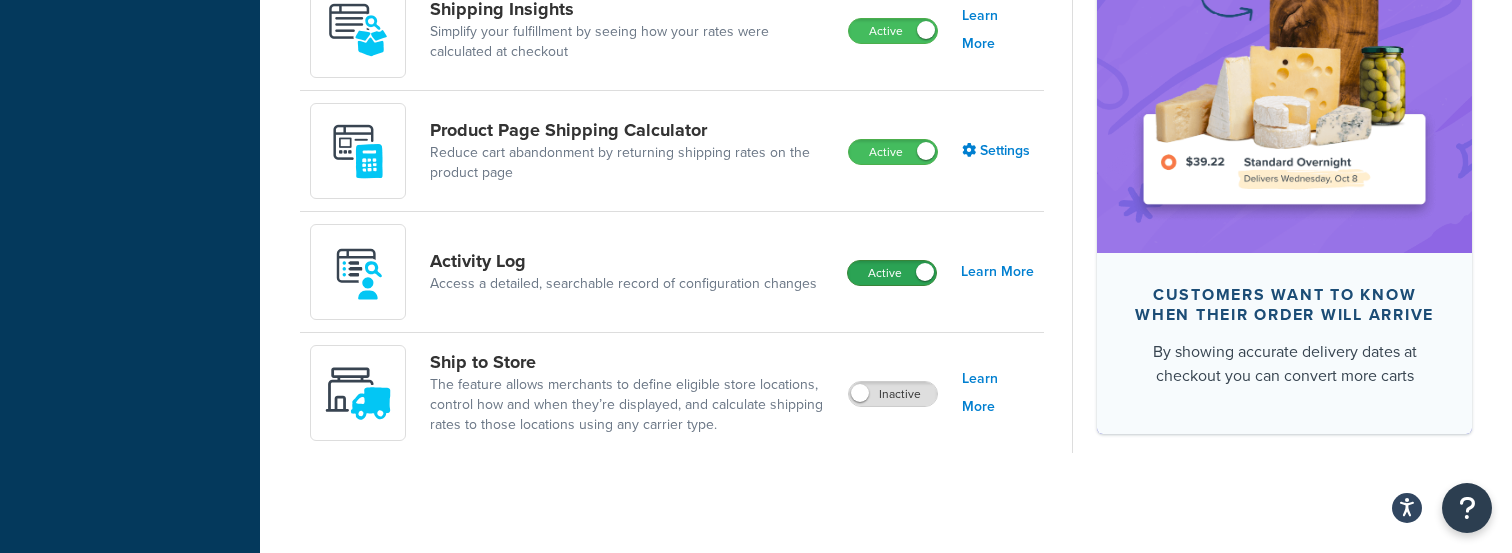 click on "Active" at bounding box center (892, 273) 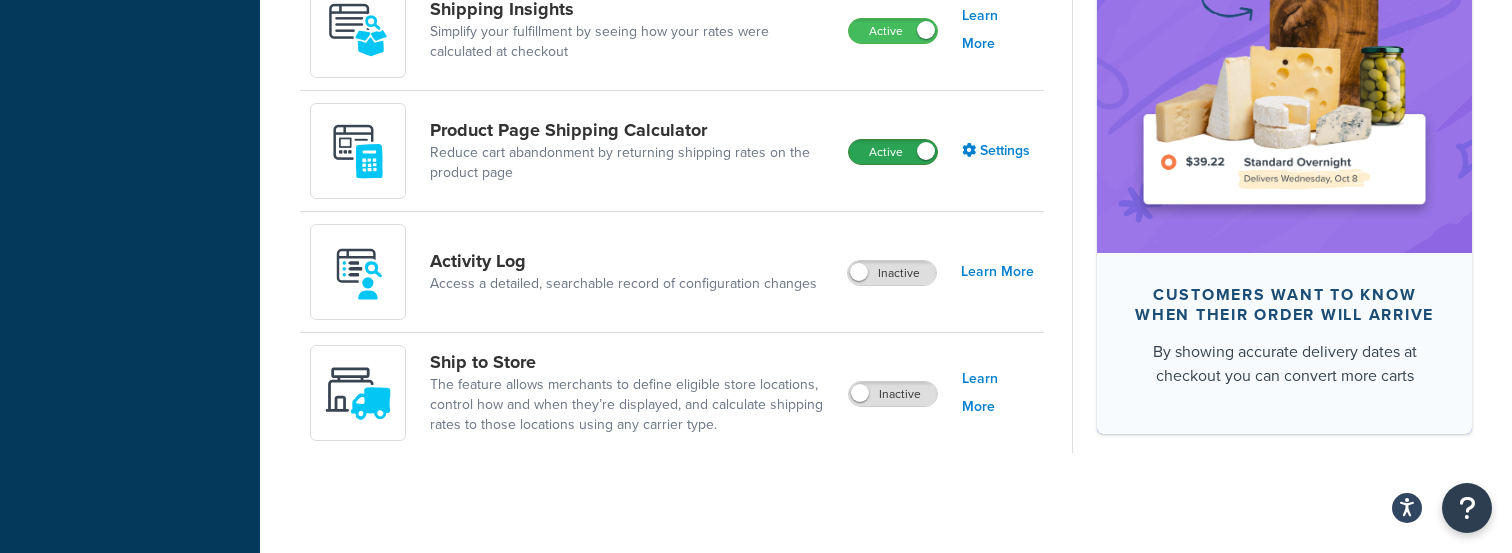 click on "Active" at bounding box center [893, 152] 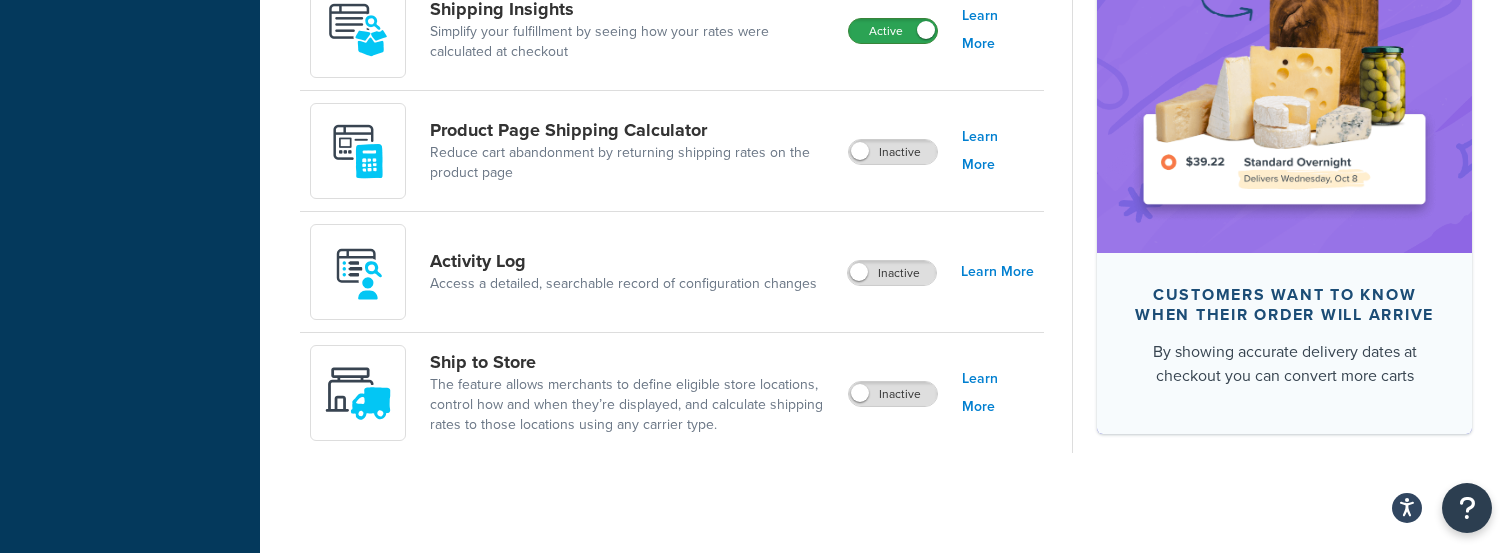 click on "Active" at bounding box center [893, 31] 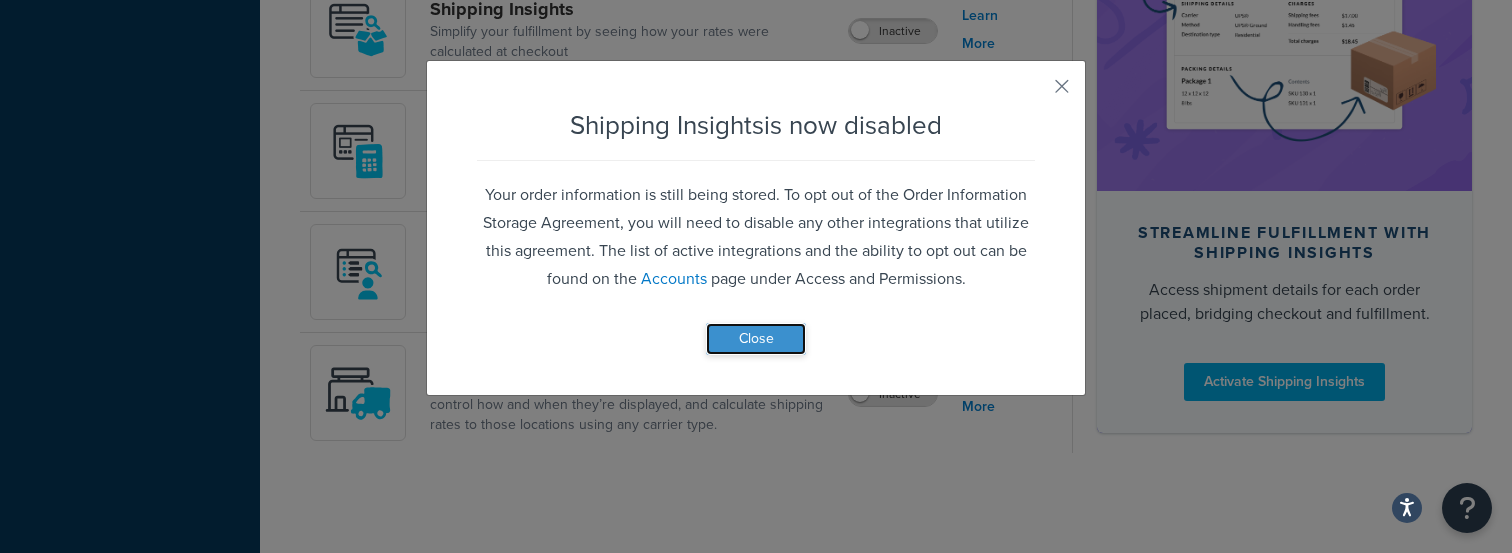 click on "Close" at bounding box center (756, 339) 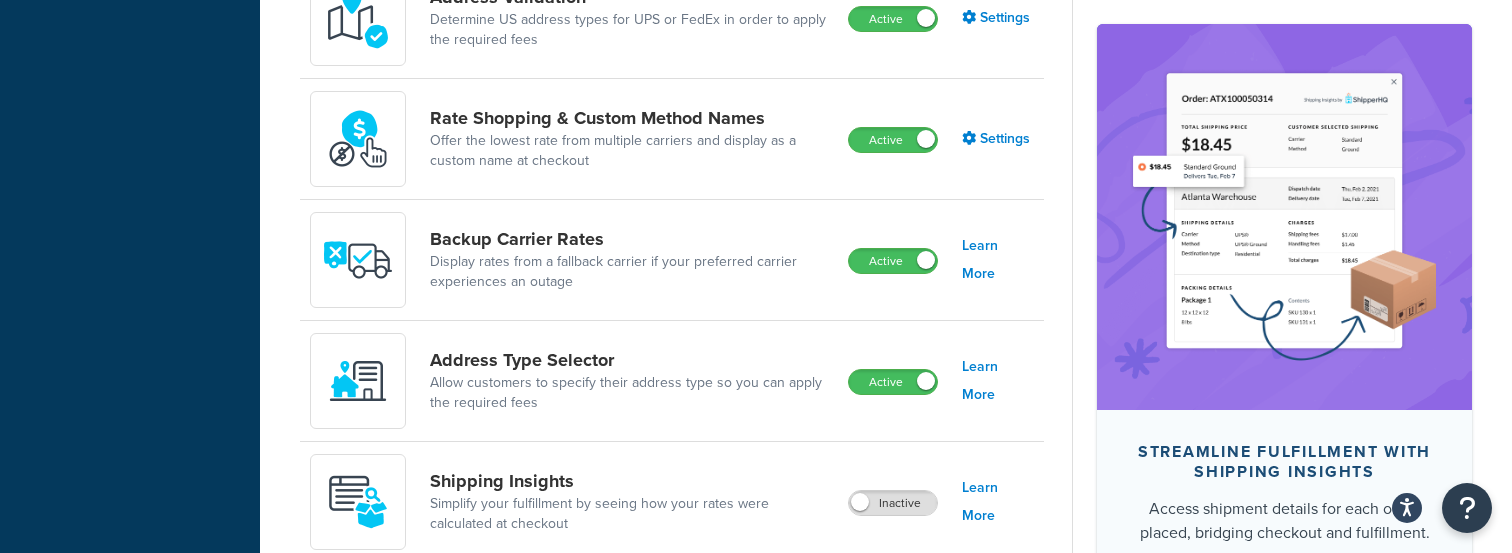 scroll, scrollTop: 1098, scrollLeft: 0, axis: vertical 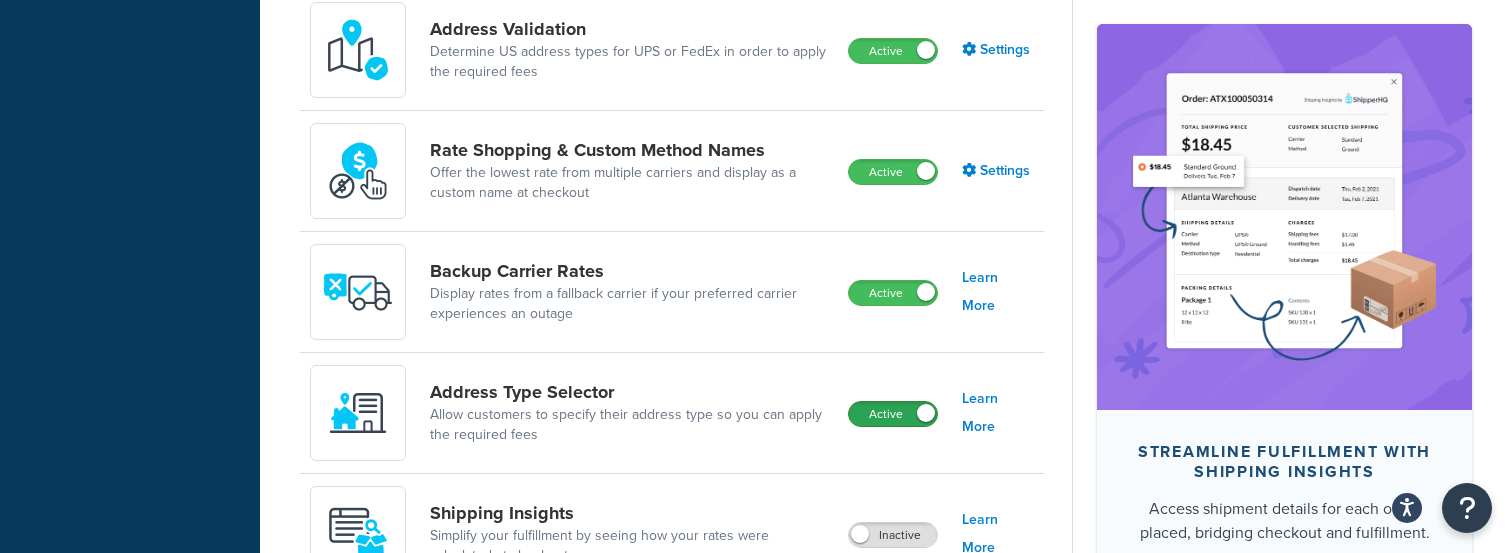 click on "Active" at bounding box center (893, 414) 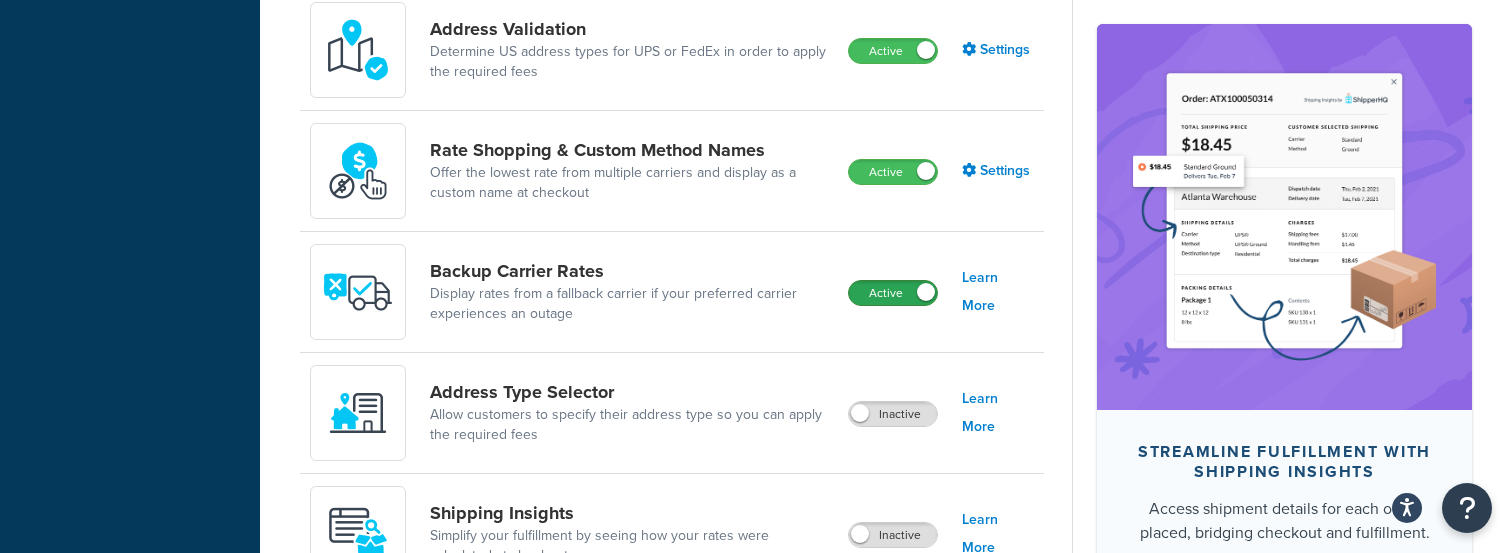 click on "Active" at bounding box center (893, 293) 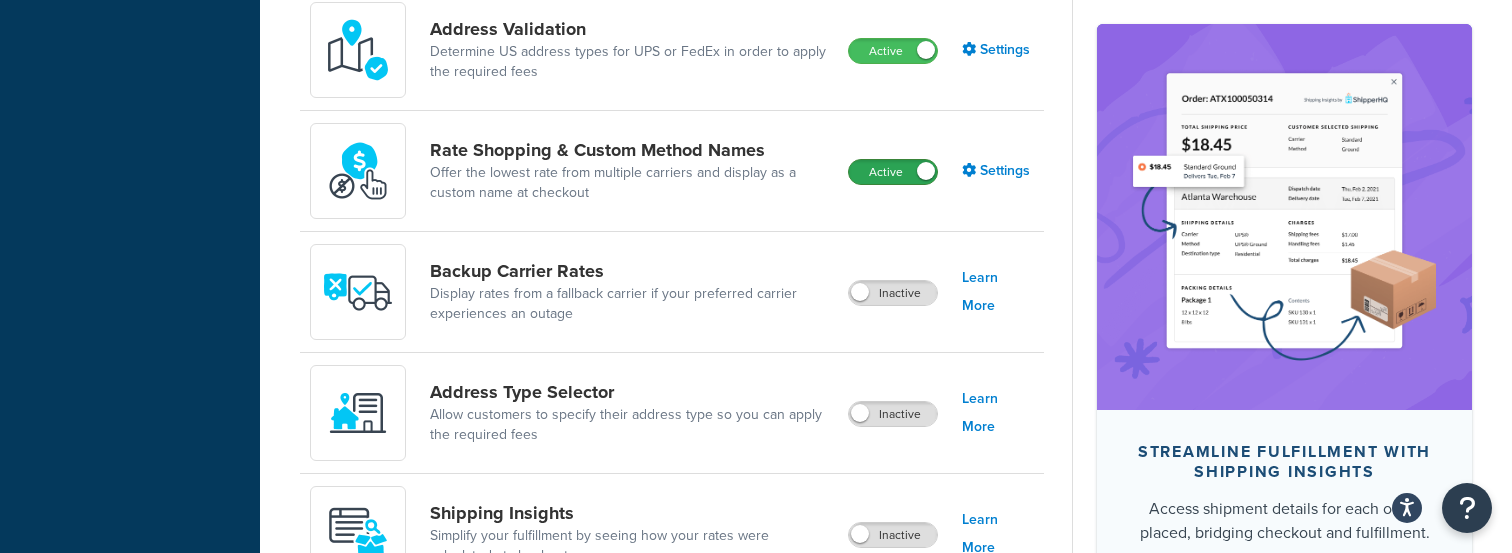 click on "Active" at bounding box center [893, 172] 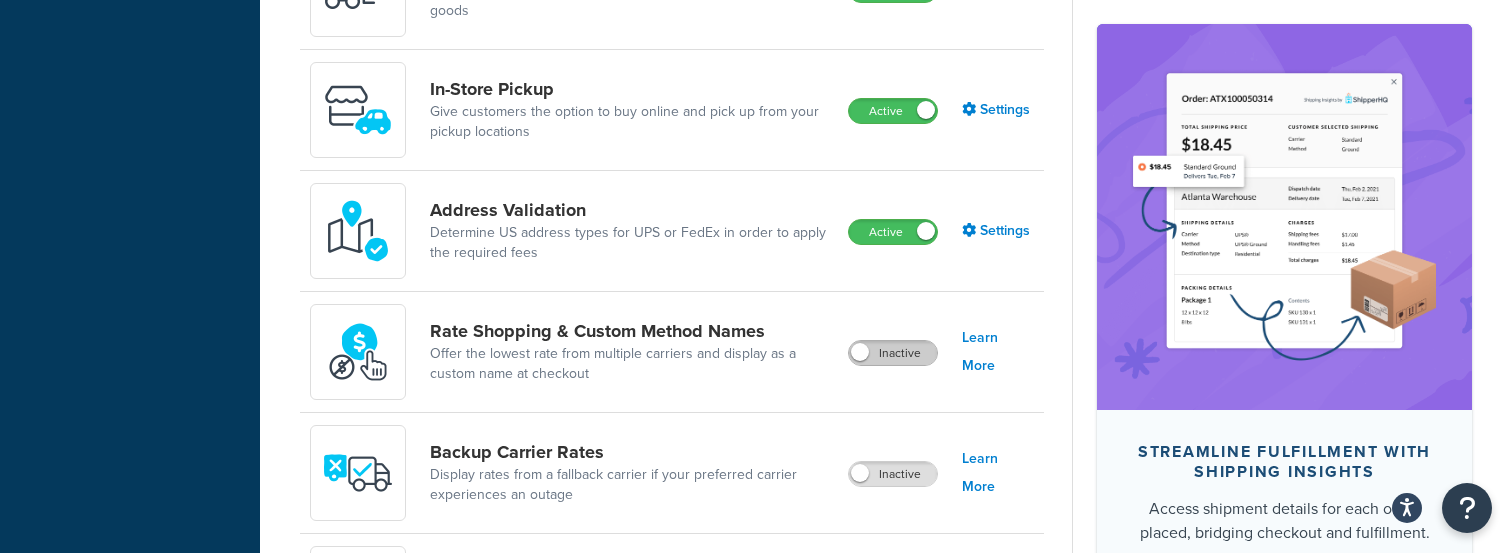 scroll, scrollTop: 763, scrollLeft: 0, axis: vertical 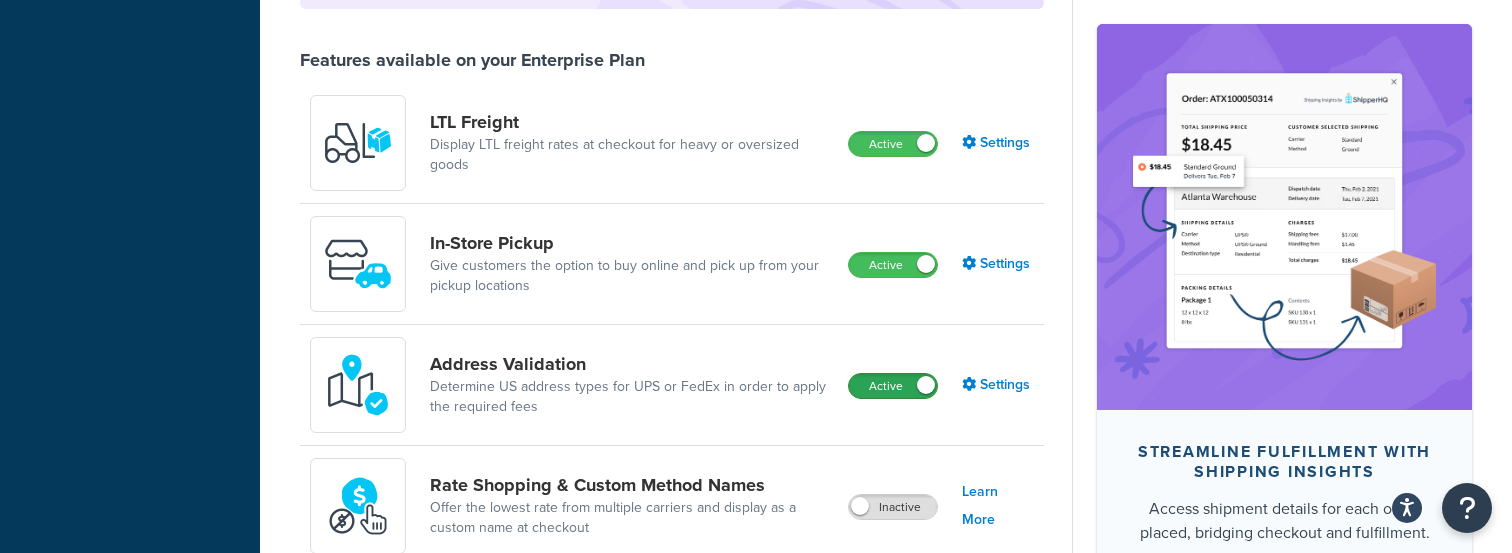 click on "Active" at bounding box center [893, 386] 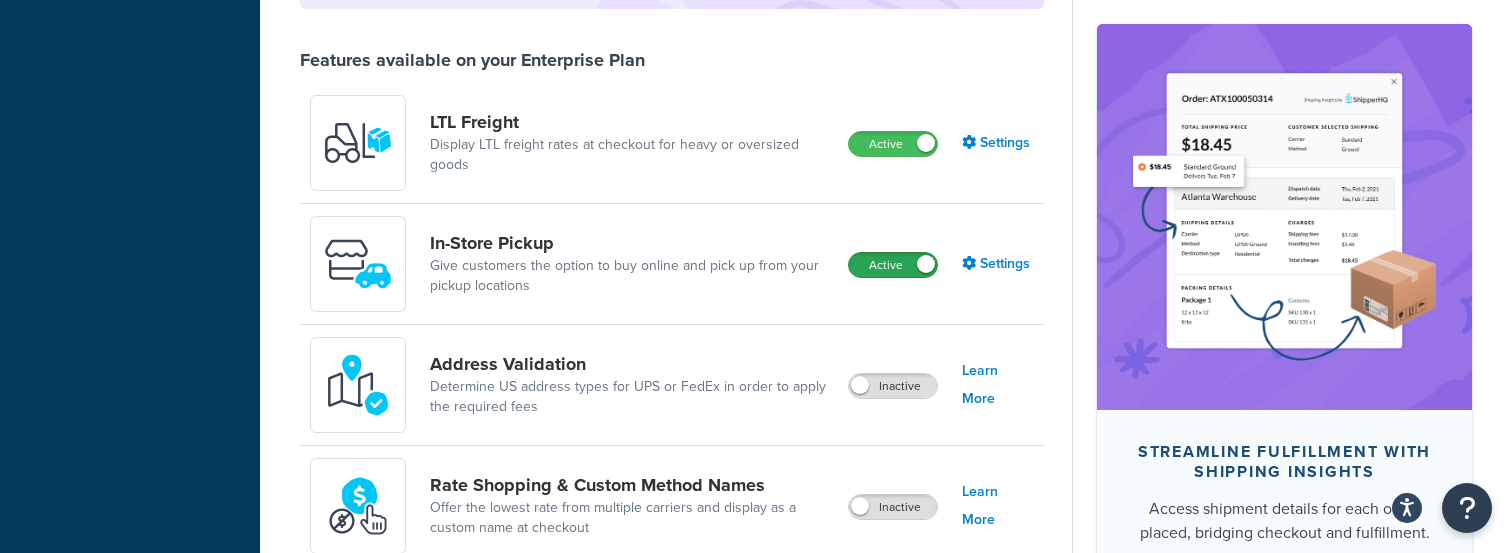 click on "Active" at bounding box center (893, 265) 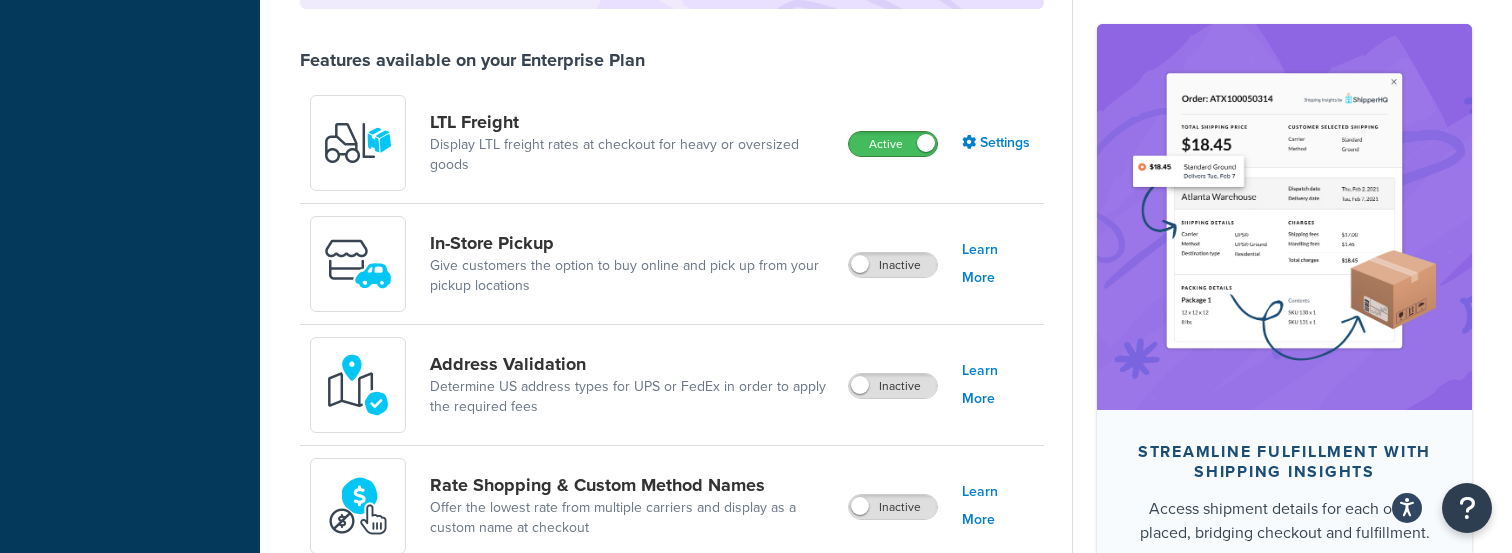 click on "Active" at bounding box center [893, 144] 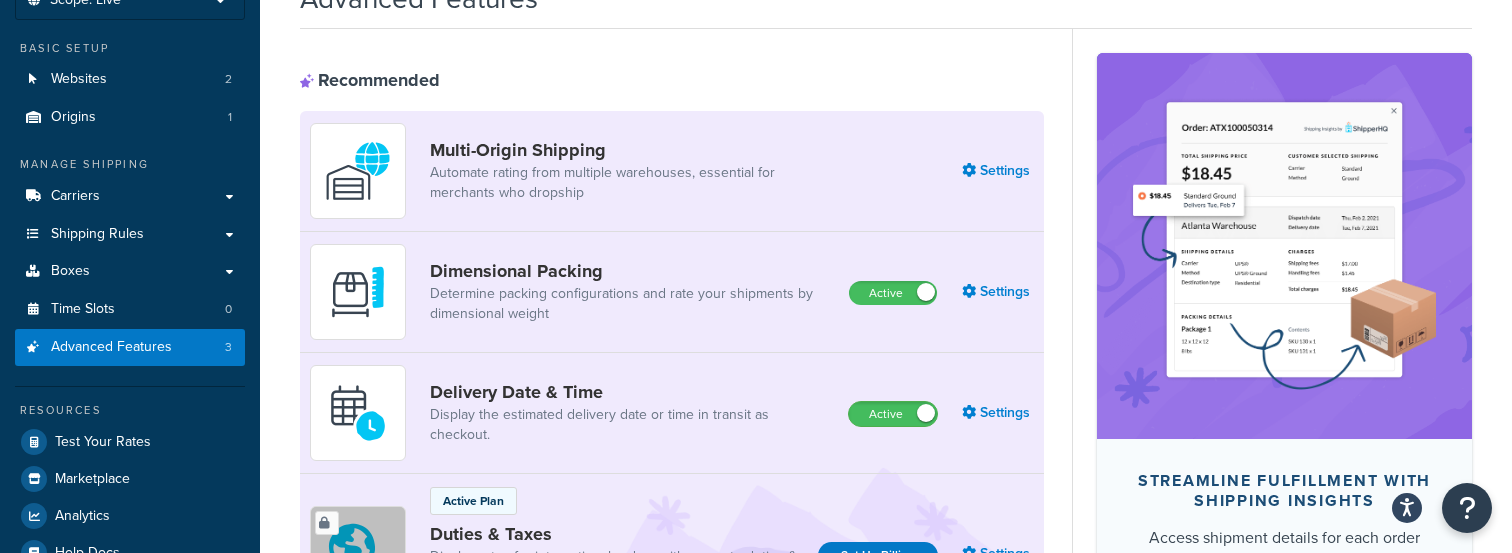 scroll, scrollTop: 7, scrollLeft: 0, axis: vertical 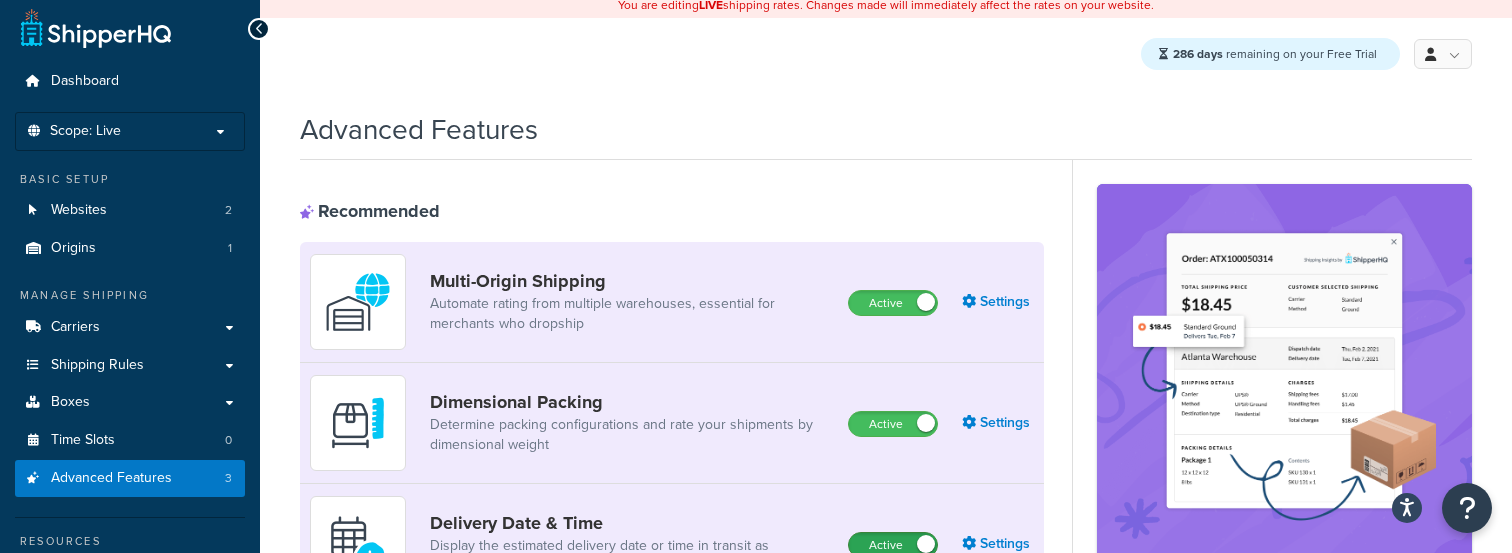 click on "Active" at bounding box center [893, 545] 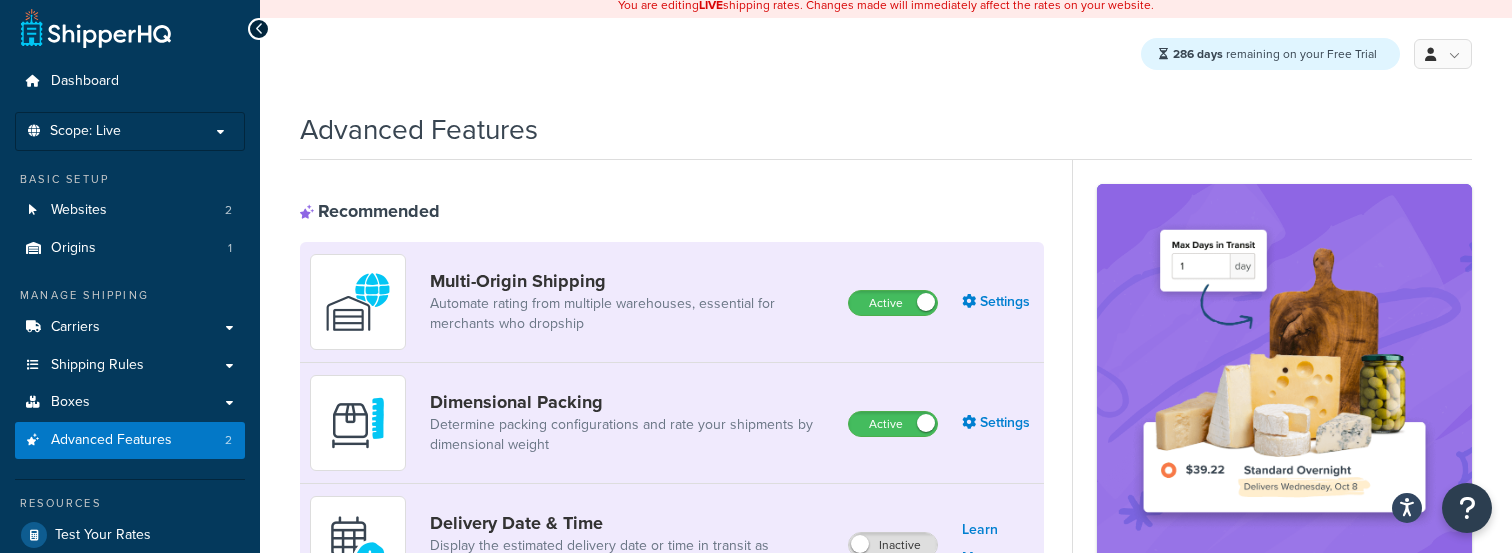 click on "Dimensional Packing Determine packing configurations and rate your shipments by dimensional weight Active Settings" at bounding box center (672, 423) 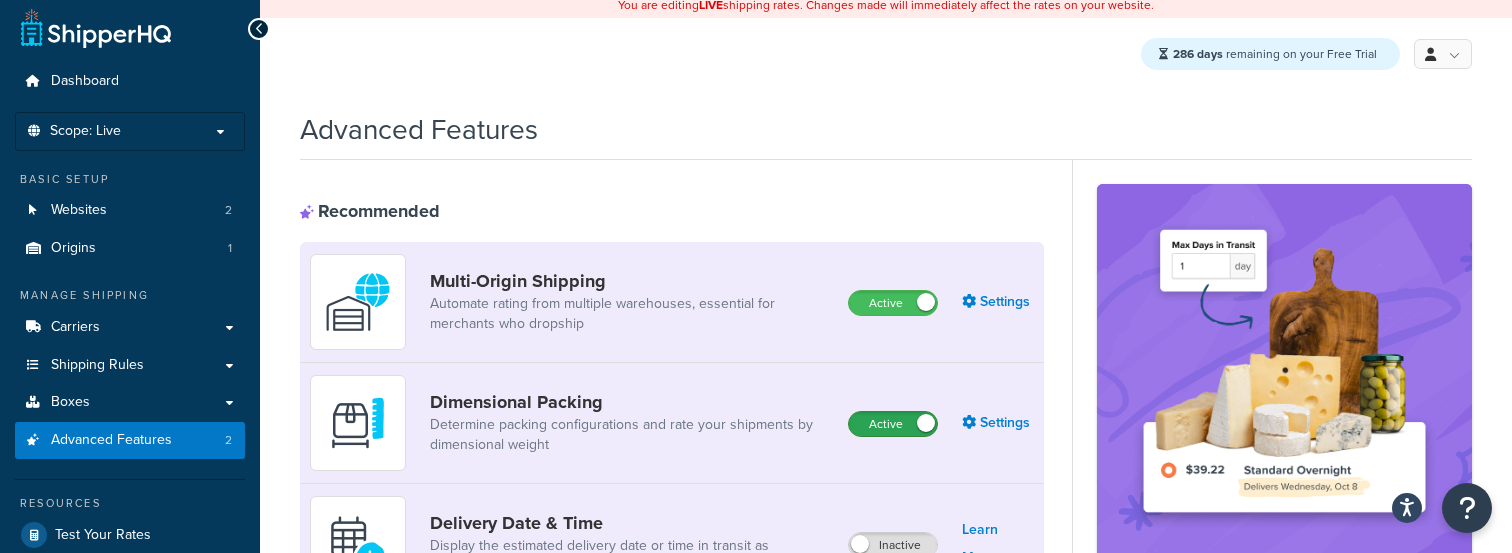 click on "Active" at bounding box center [893, 424] 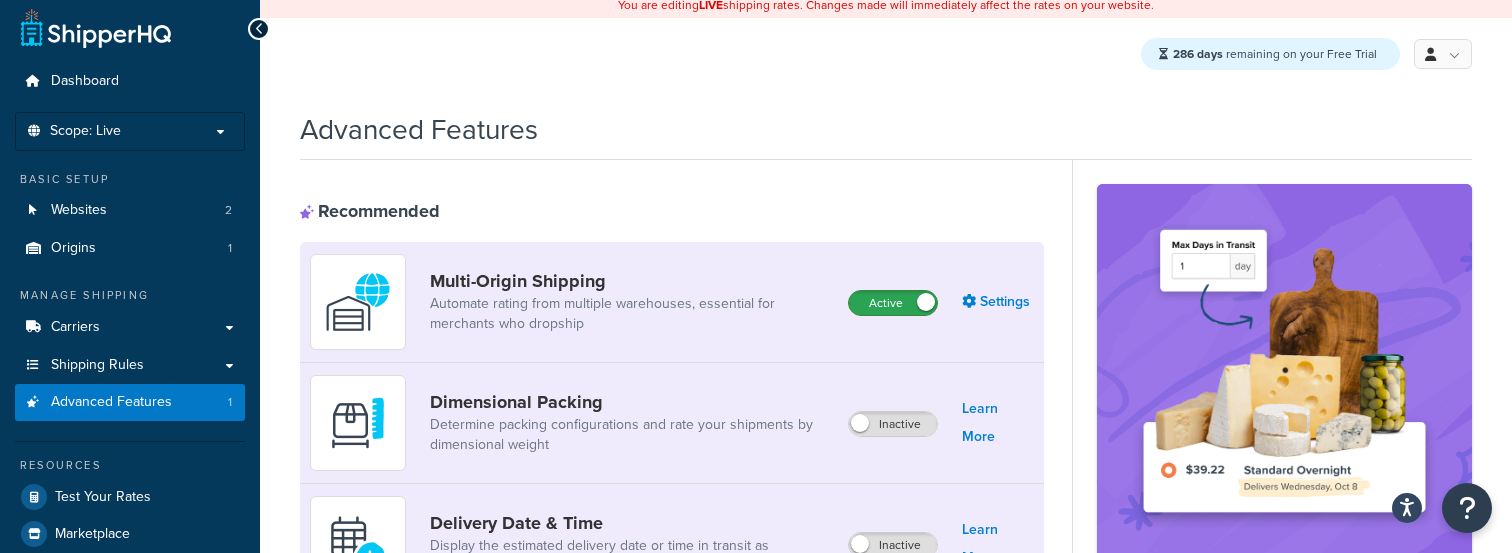 click on "Active" at bounding box center [893, 303] 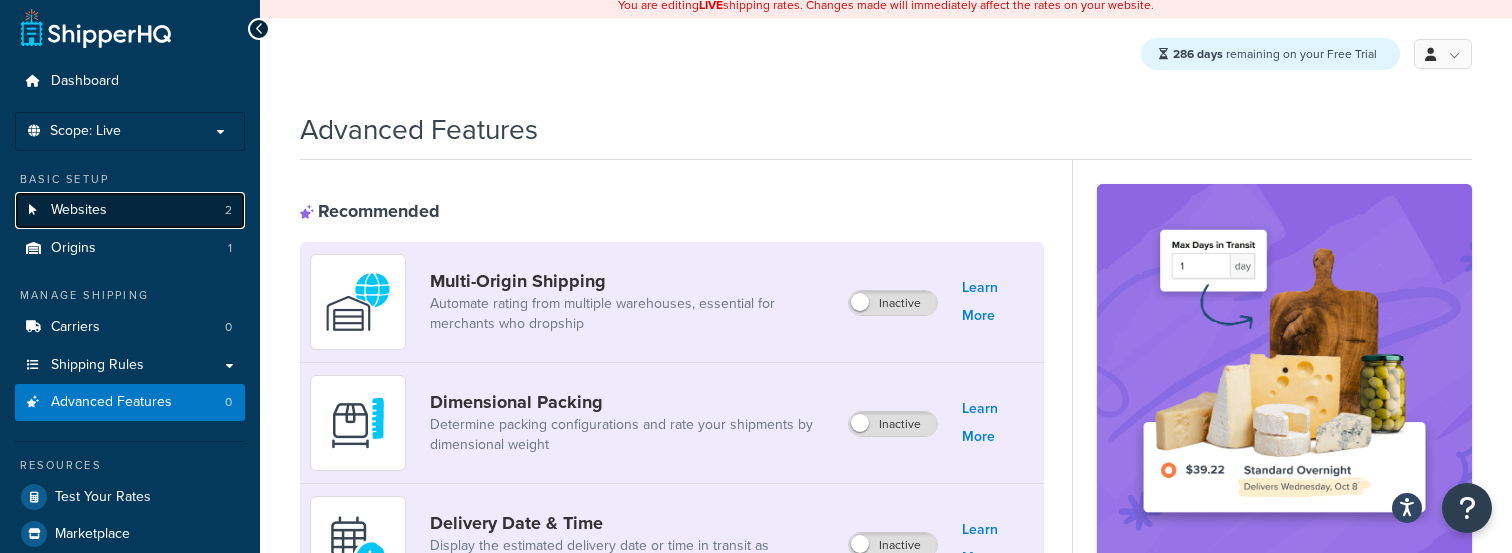 click on "Websites 2" at bounding box center (130, 210) 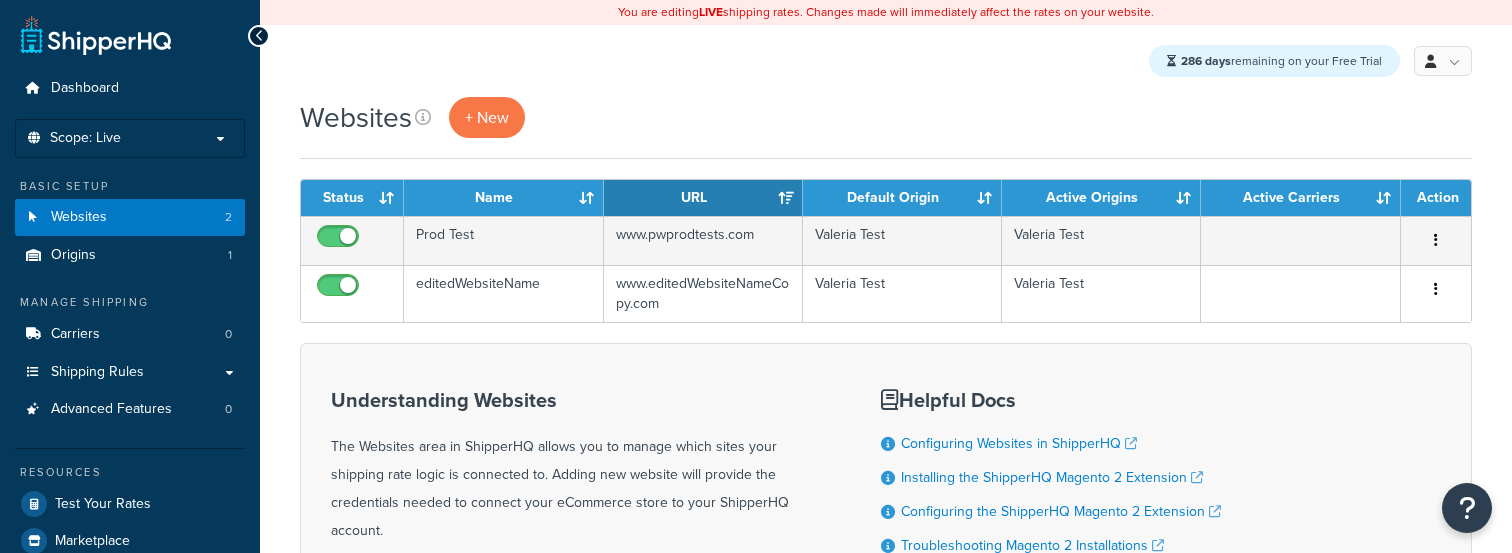 scroll, scrollTop: 0, scrollLeft: 0, axis: both 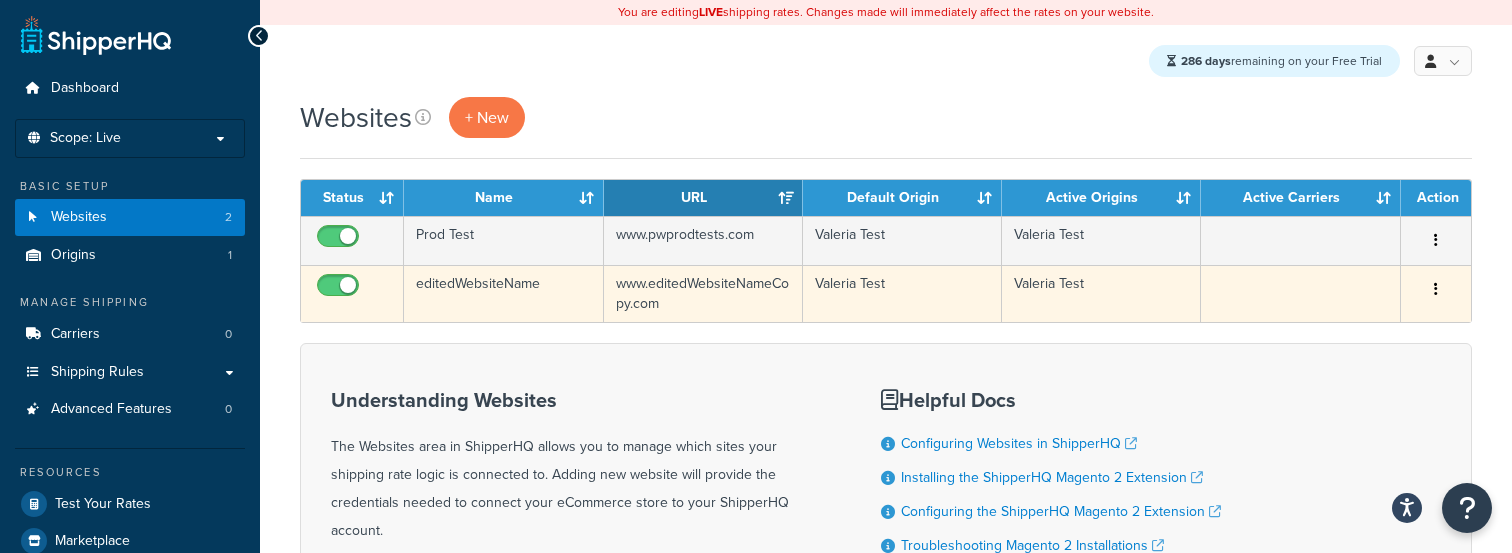 click at bounding box center (1436, 290) 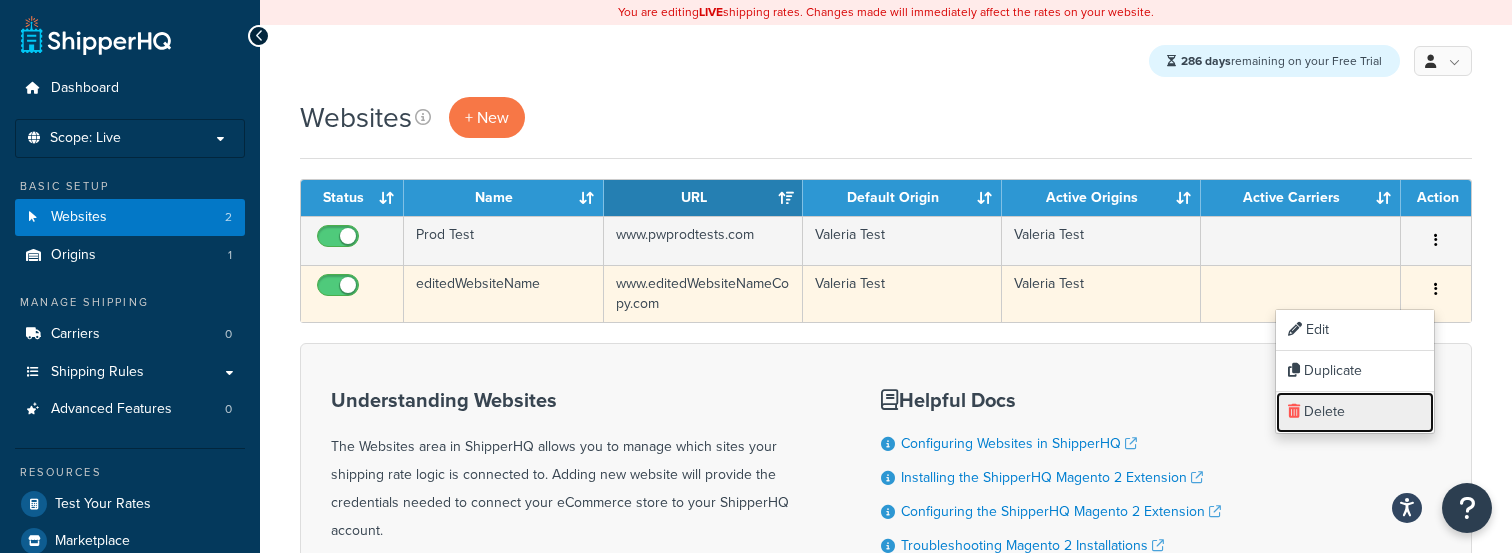 click on "Delete" at bounding box center (1355, 412) 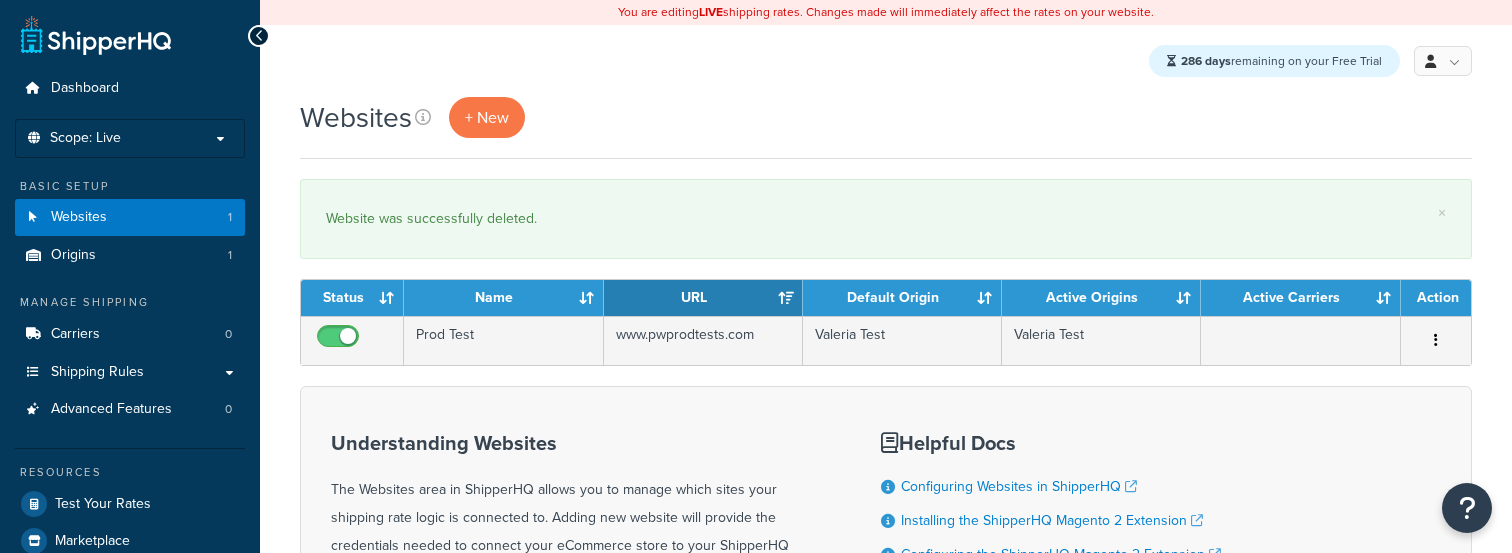 scroll, scrollTop: 0, scrollLeft: 0, axis: both 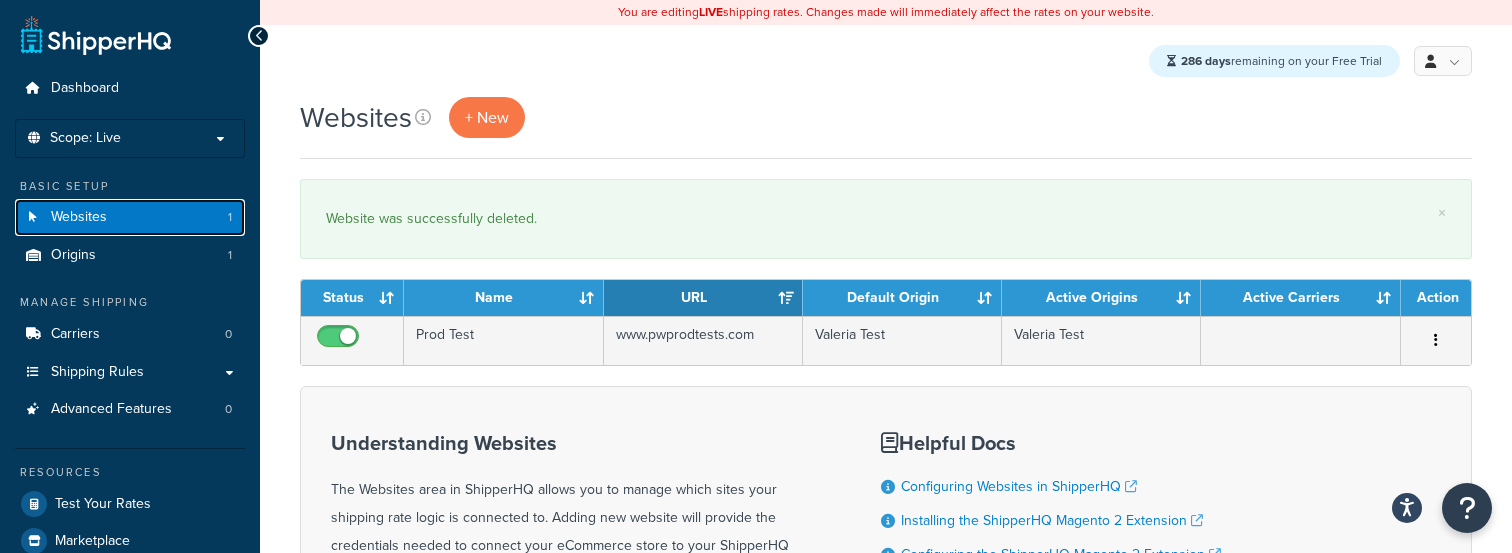 click on "Websites
1" at bounding box center [130, 217] 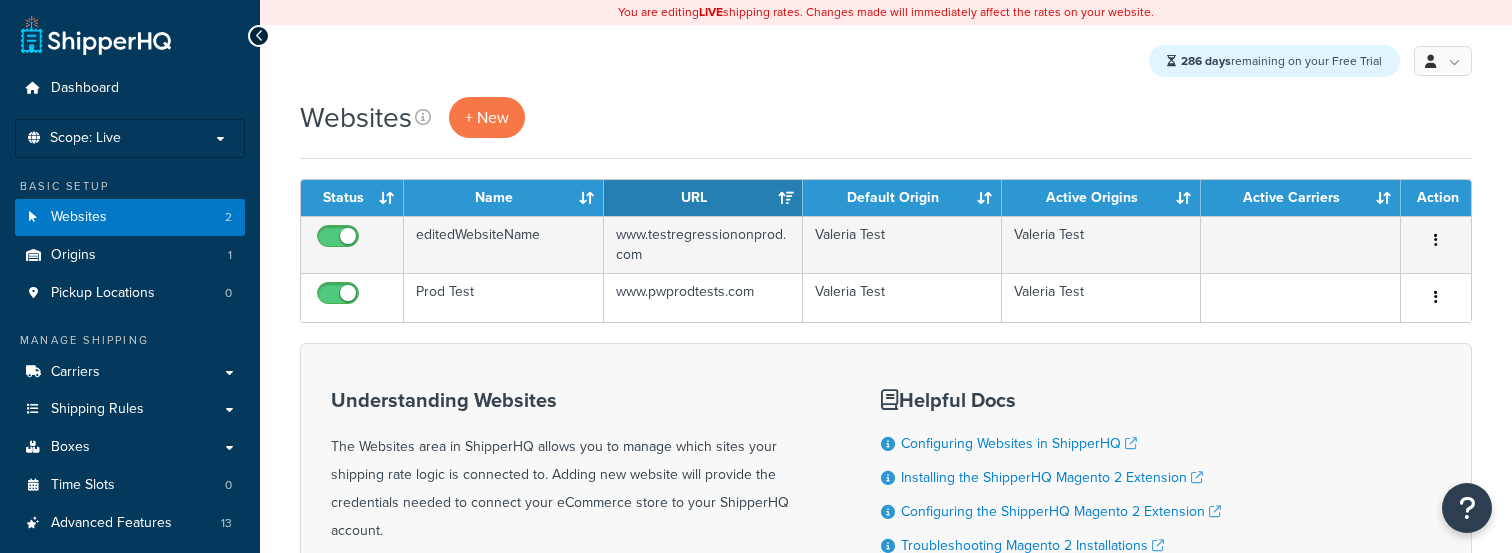 scroll, scrollTop: 0, scrollLeft: 0, axis: both 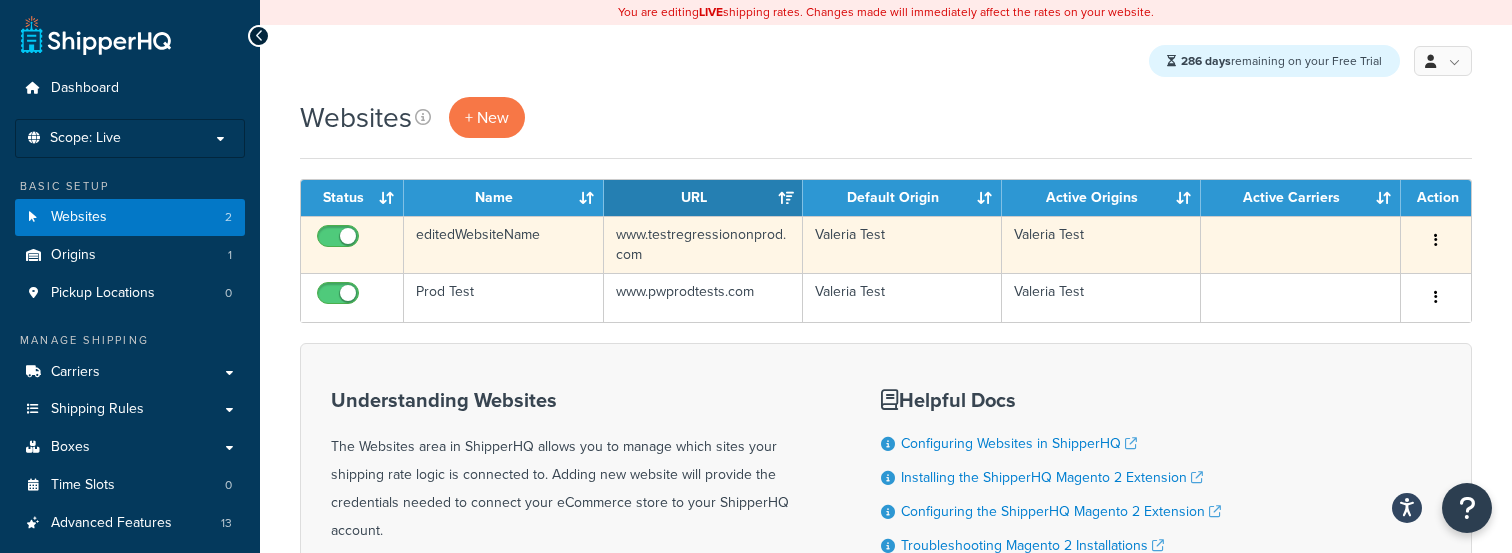 click at bounding box center (1436, 240) 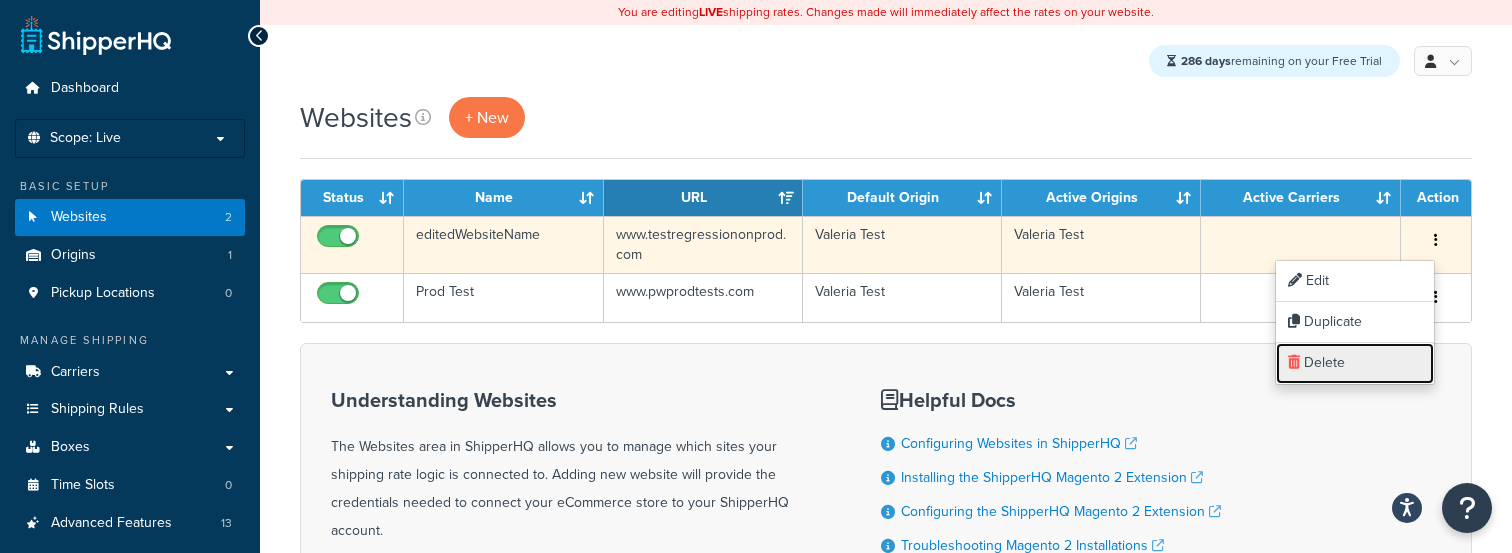 click on "Delete" at bounding box center [1355, 363] 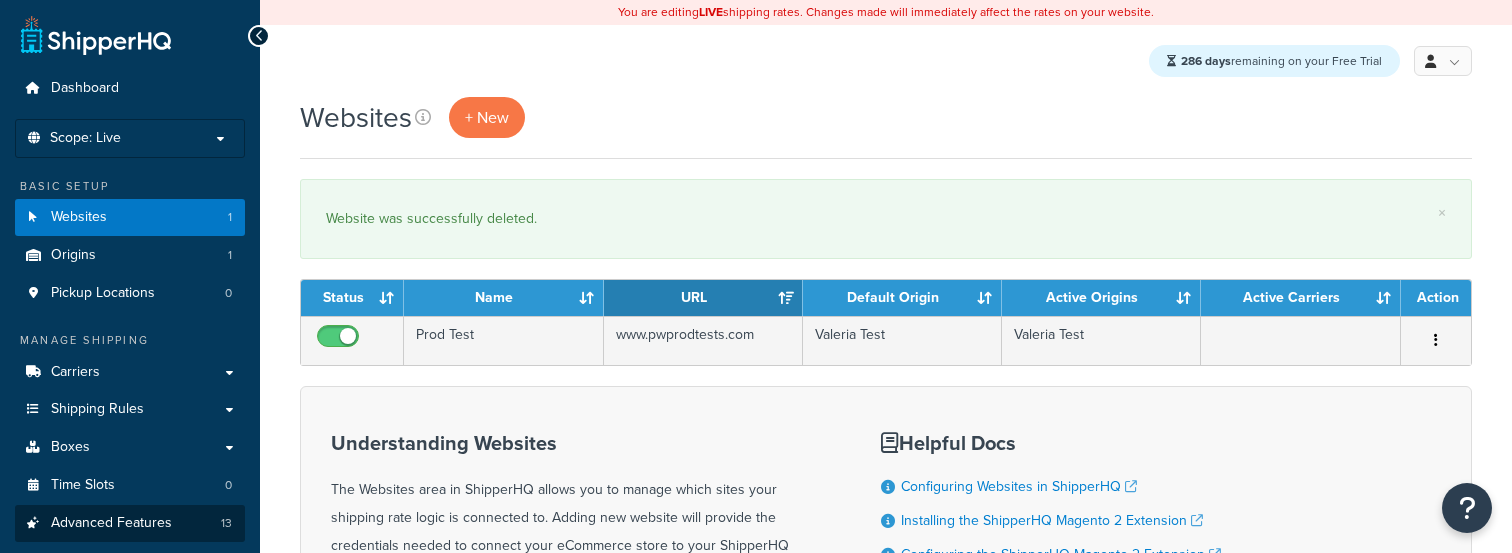 scroll, scrollTop: 0, scrollLeft: 0, axis: both 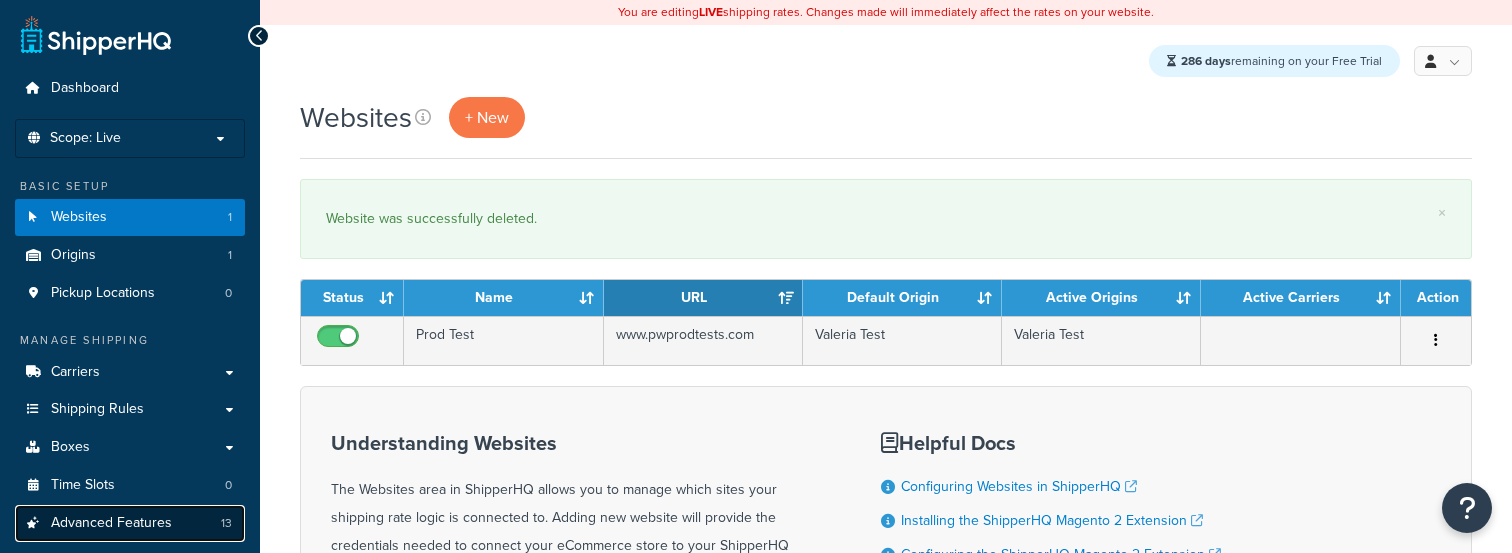 click on "Advanced Features
13" at bounding box center [130, 523] 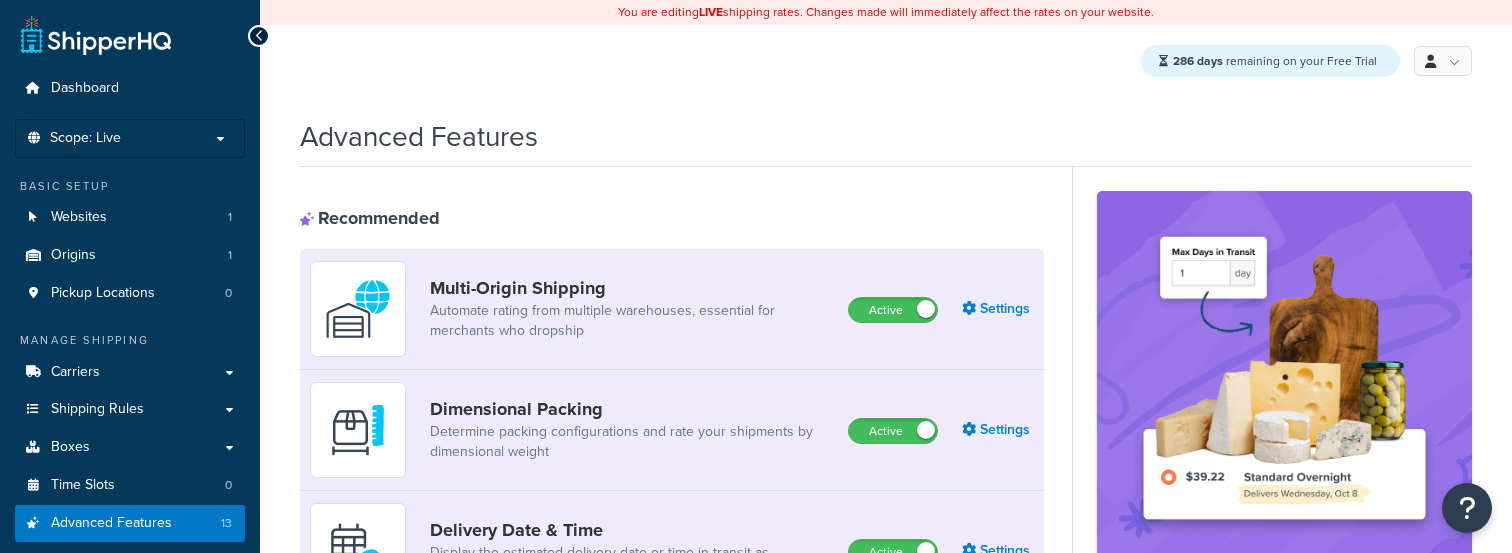 scroll, scrollTop: 0, scrollLeft: 0, axis: both 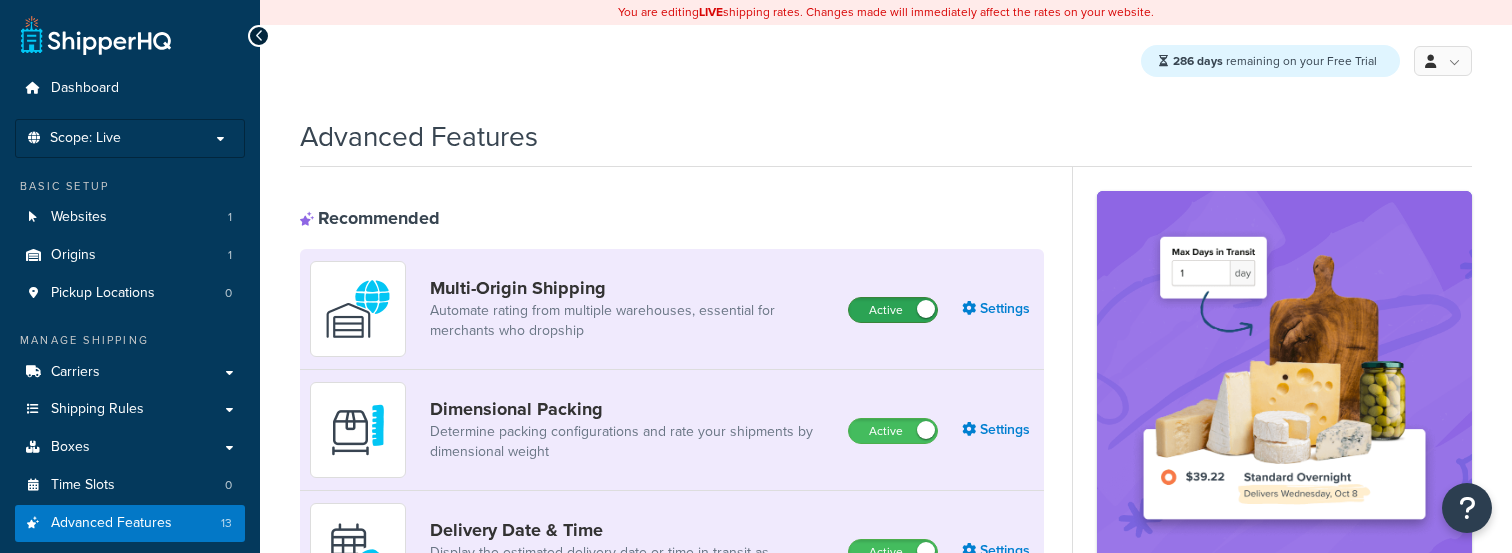 click on "Active" at bounding box center (893, 310) 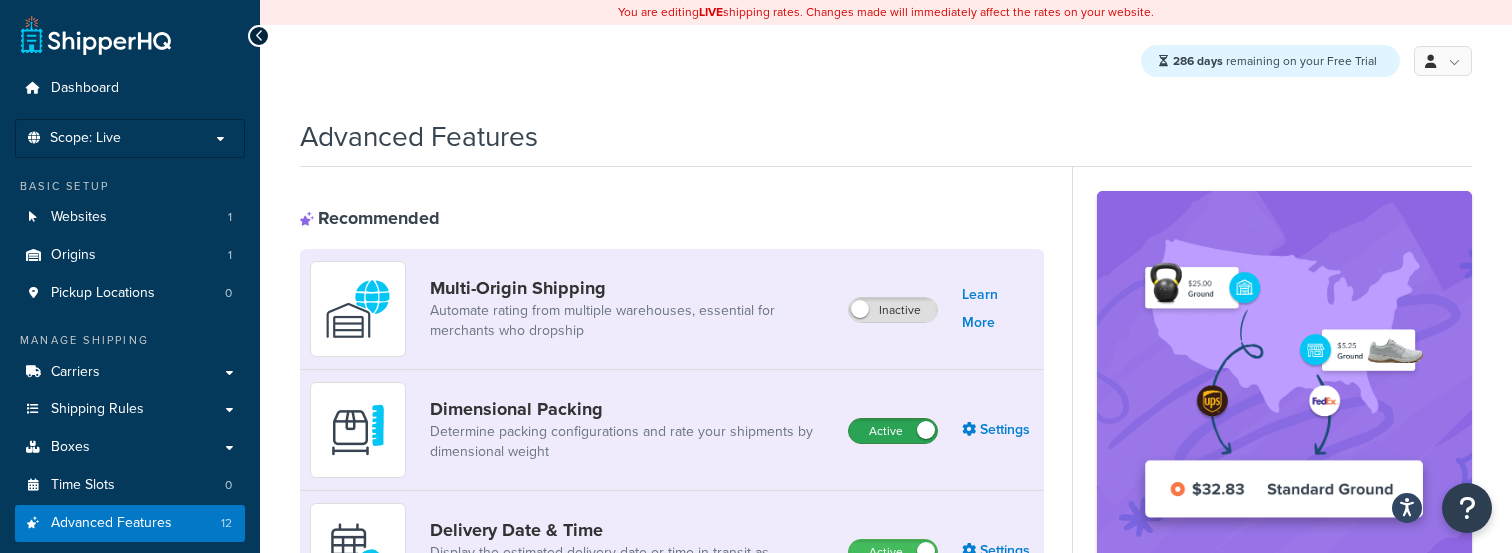 click on "Active" at bounding box center (893, 431) 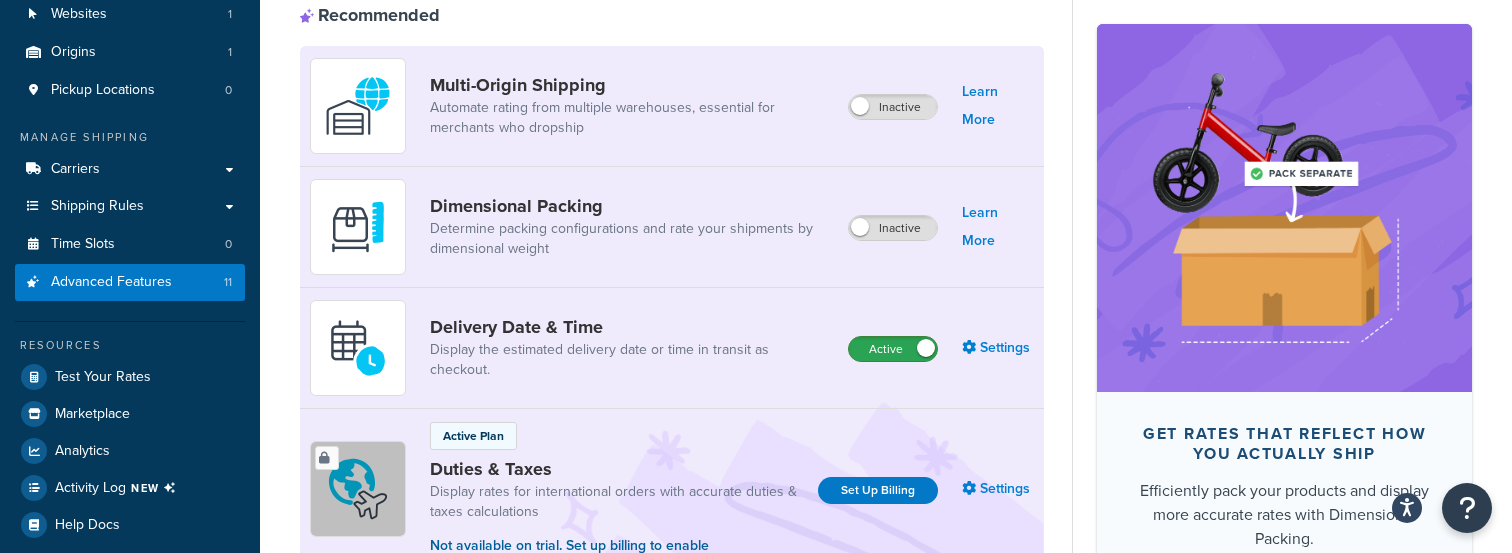 click on "Active" at bounding box center (893, 349) 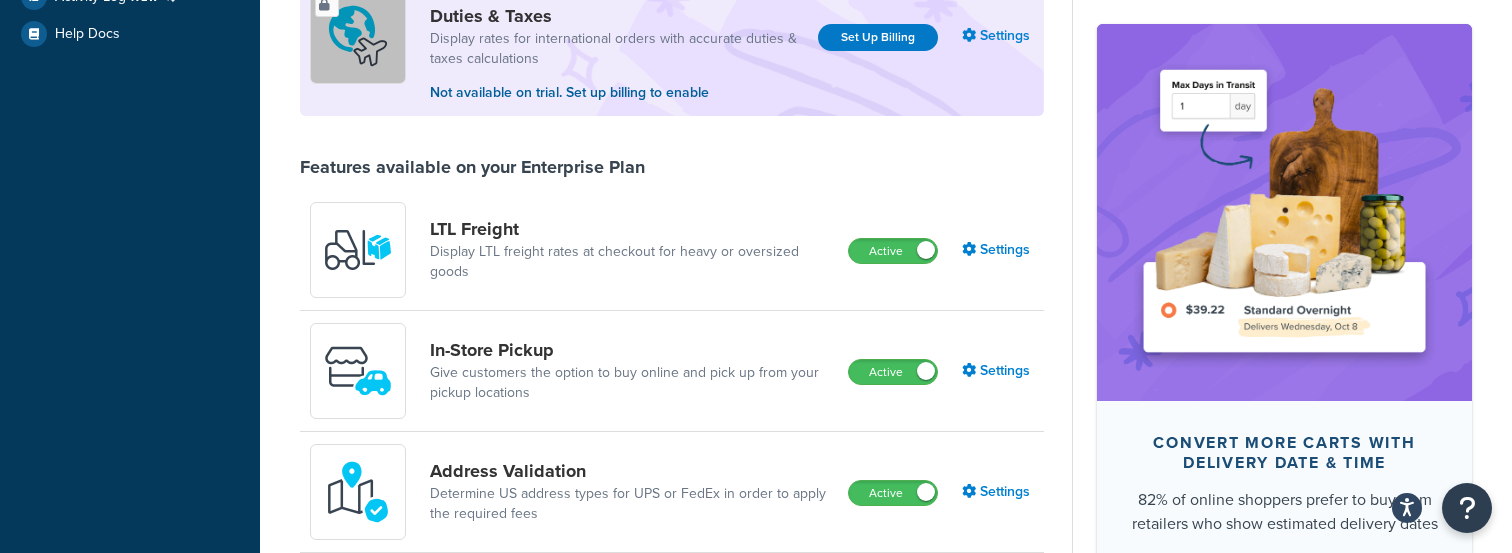 scroll, scrollTop: 621, scrollLeft: 0, axis: vertical 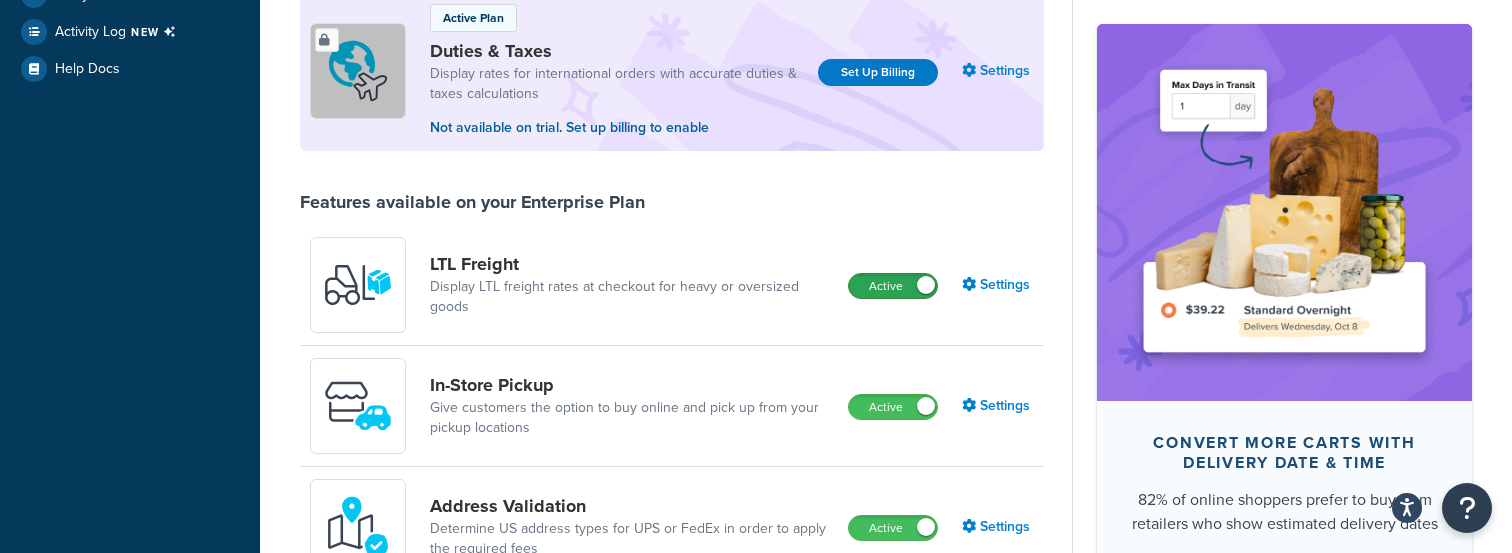click on "Active" at bounding box center (893, 286) 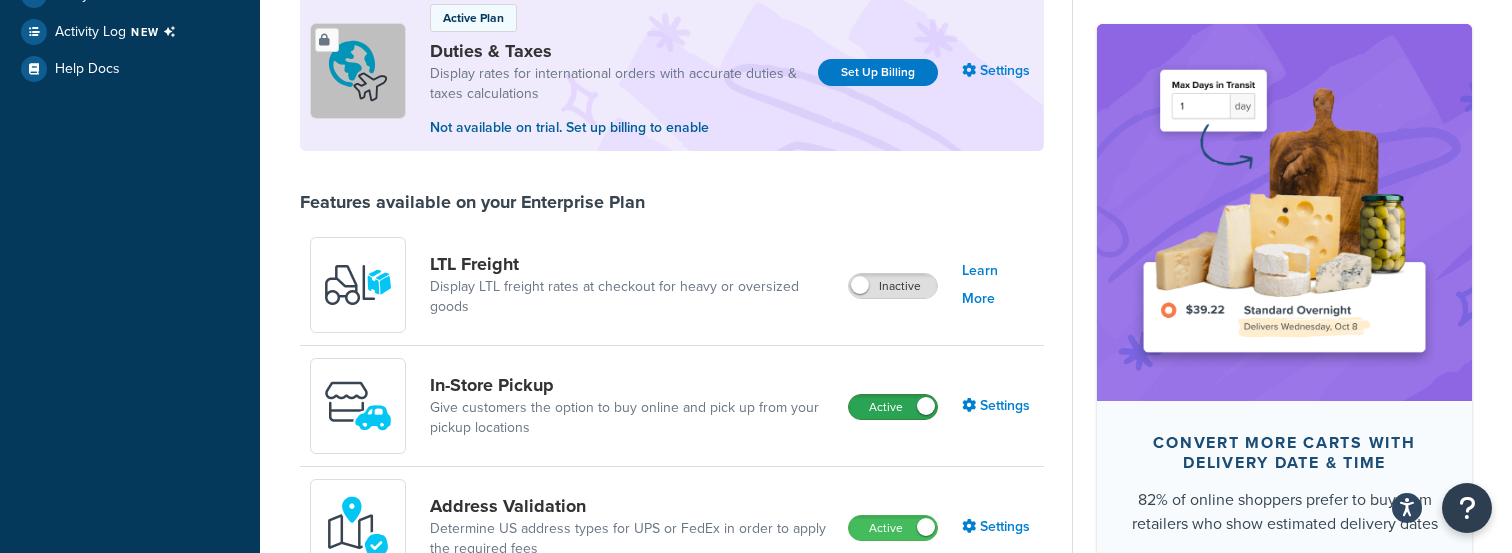 click on "Active" at bounding box center [893, 407] 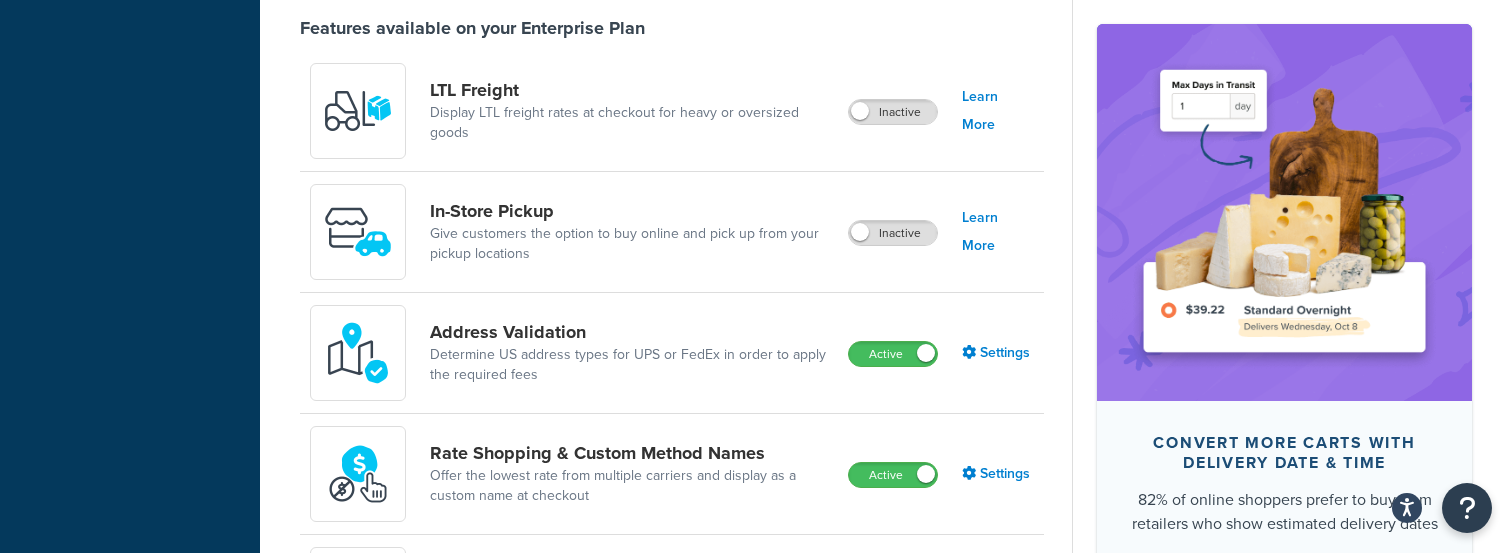 scroll, scrollTop: 821, scrollLeft: 0, axis: vertical 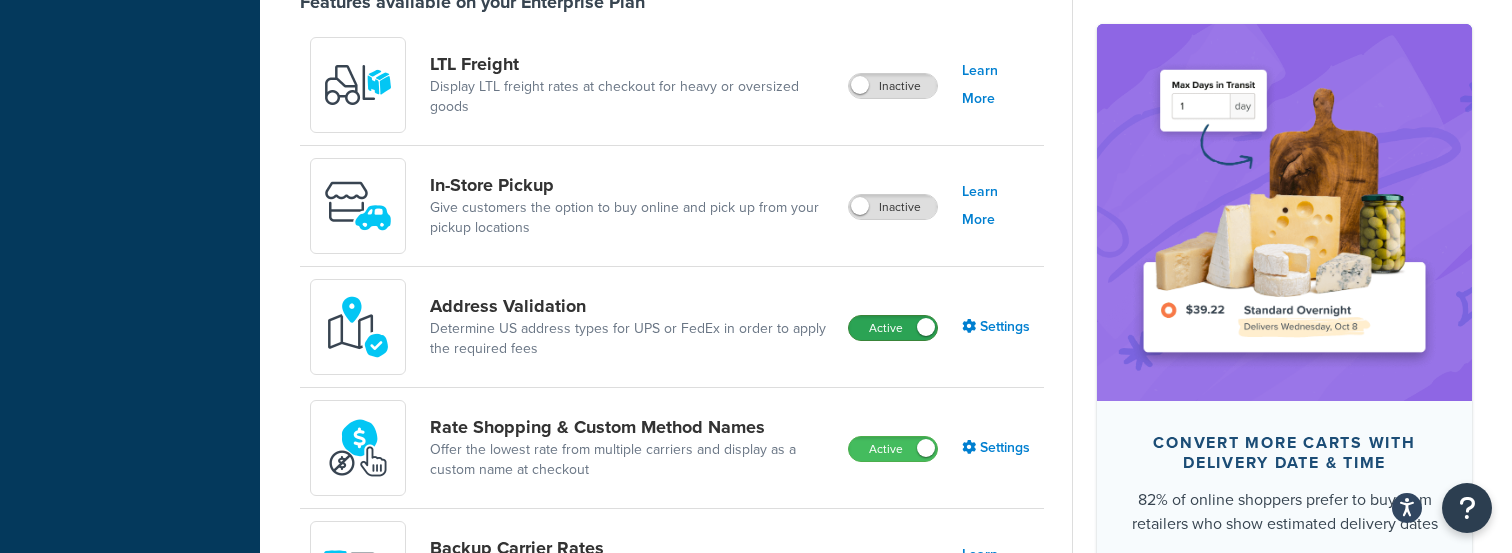 click on "Active" at bounding box center (893, 328) 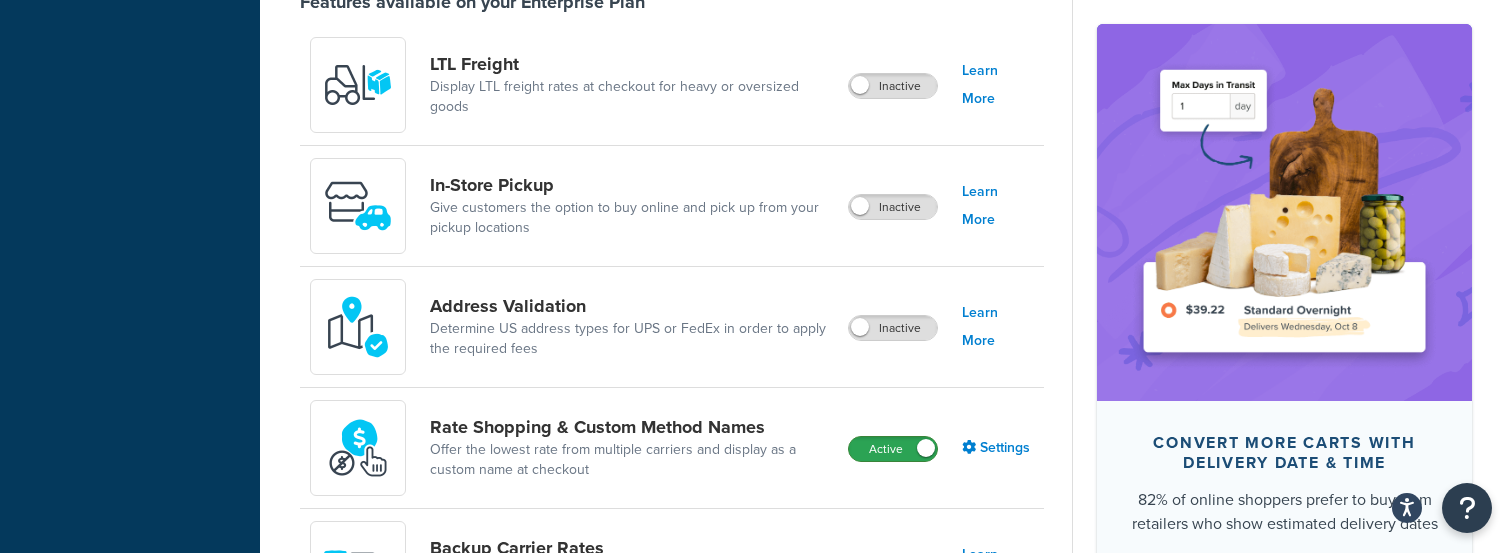 click on "Active" at bounding box center (893, 449) 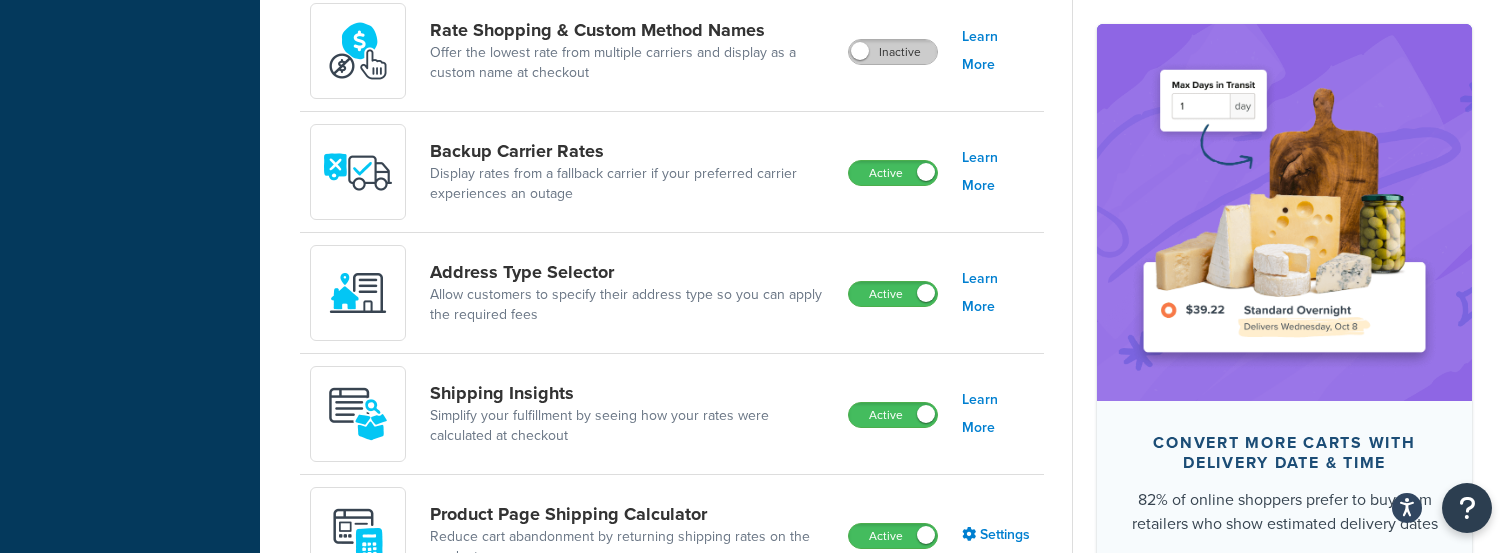 scroll, scrollTop: 1248, scrollLeft: 0, axis: vertical 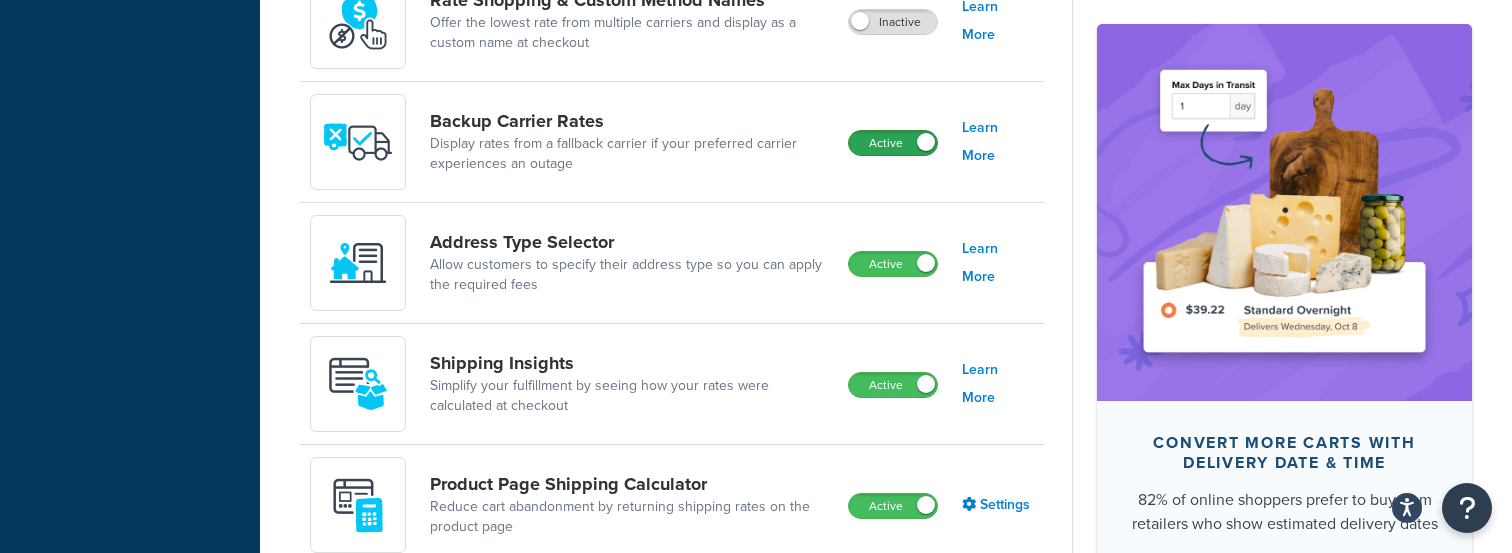 click on "Active" at bounding box center [893, 143] 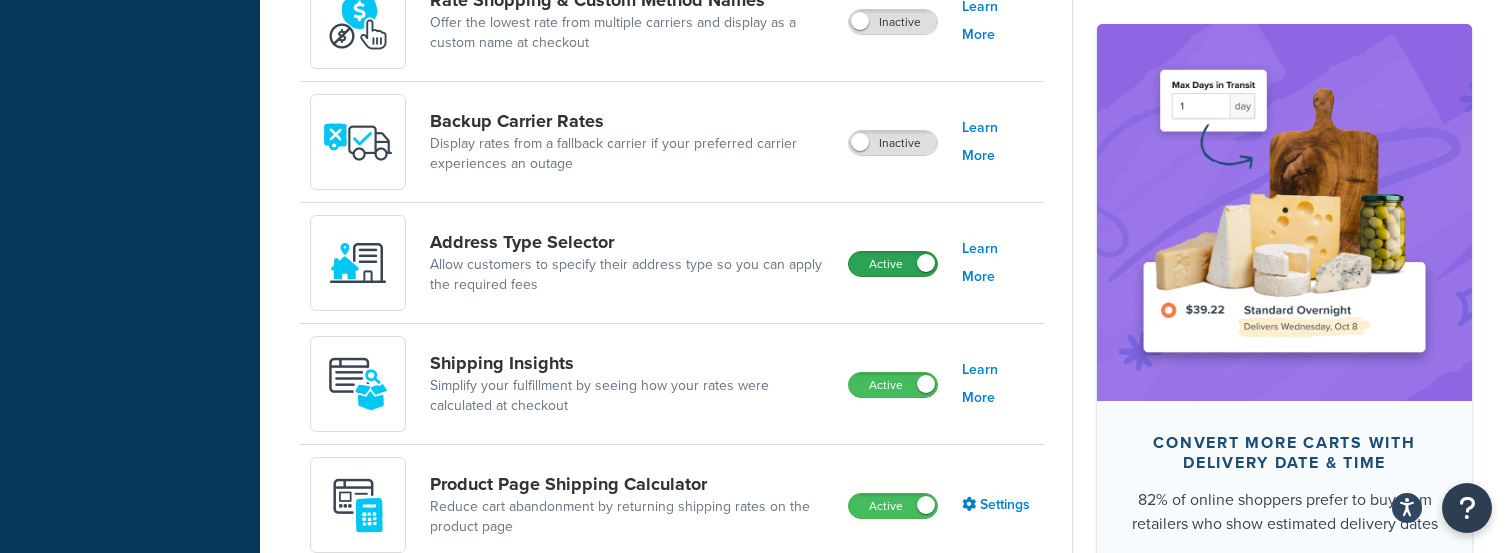 click on "Active" at bounding box center (893, 264) 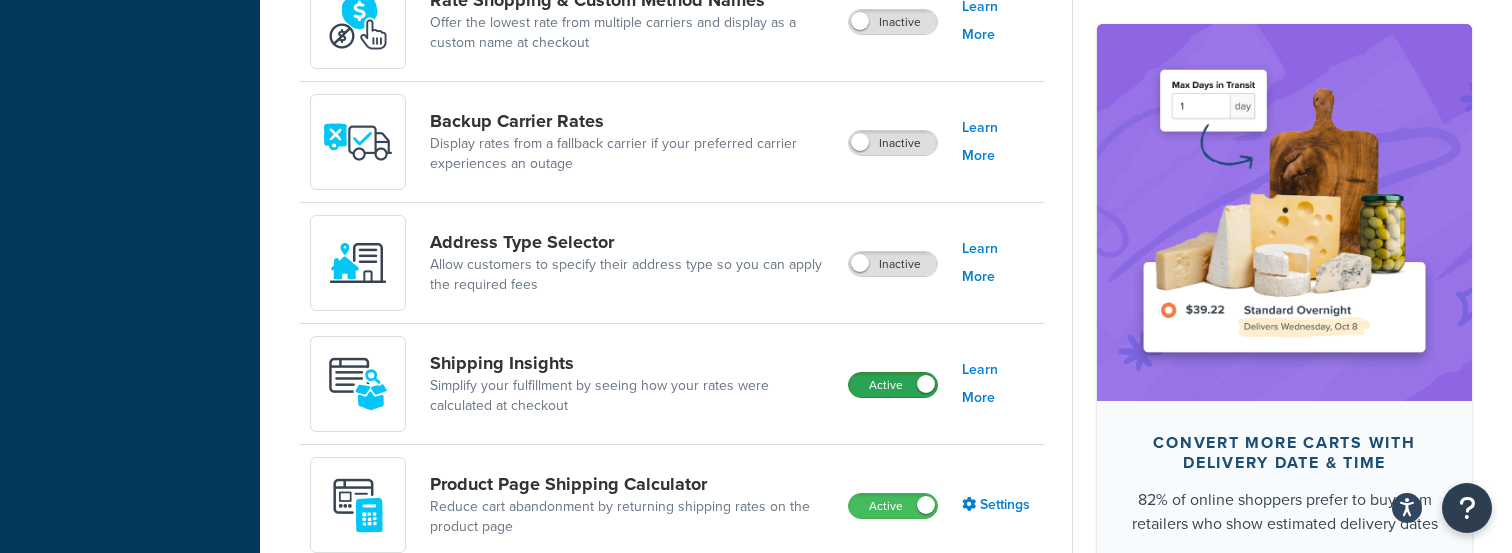 click on "Active" at bounding box center [893, 385] 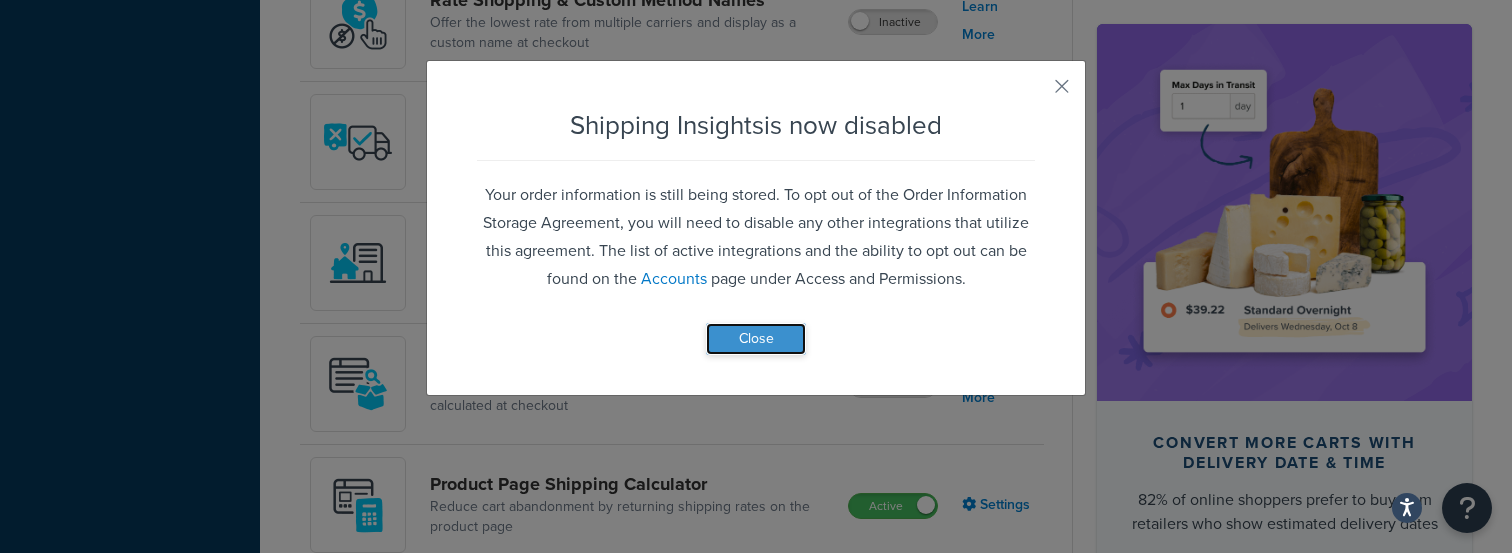 click on "Close" at bounding box center (756, 339) 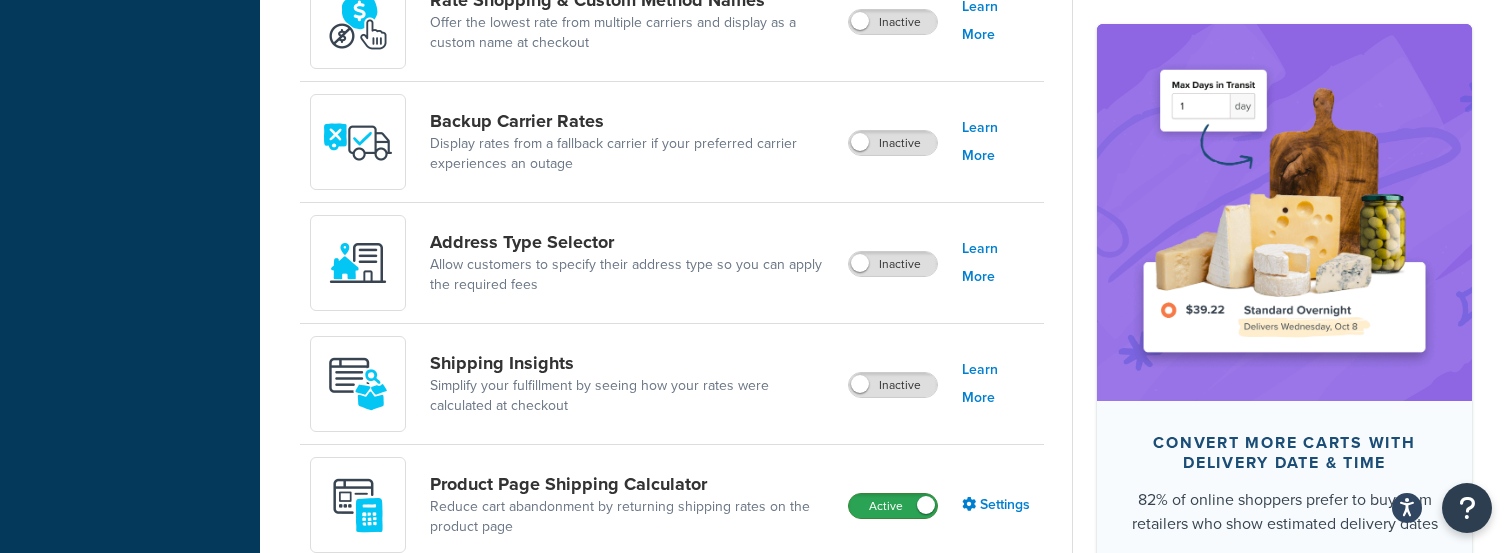 click on "Active" at bounding box center [893, 506] 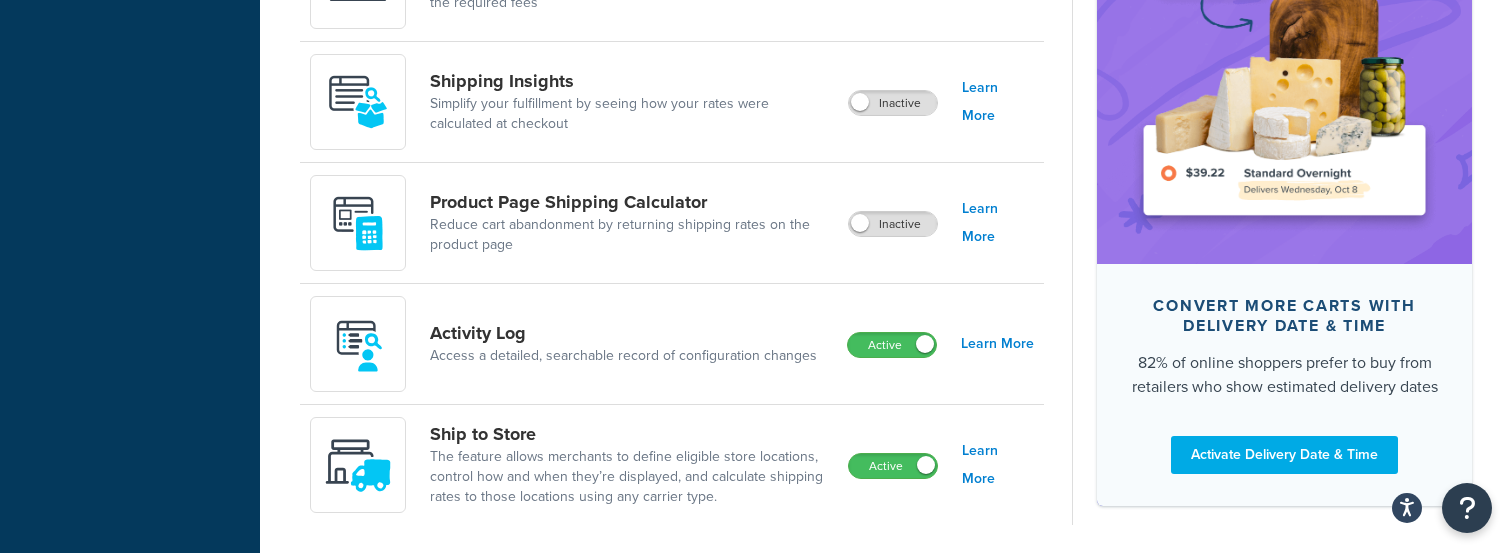 scroll, scrollTop: 1560, scrollLeft: 0, axis: vertical 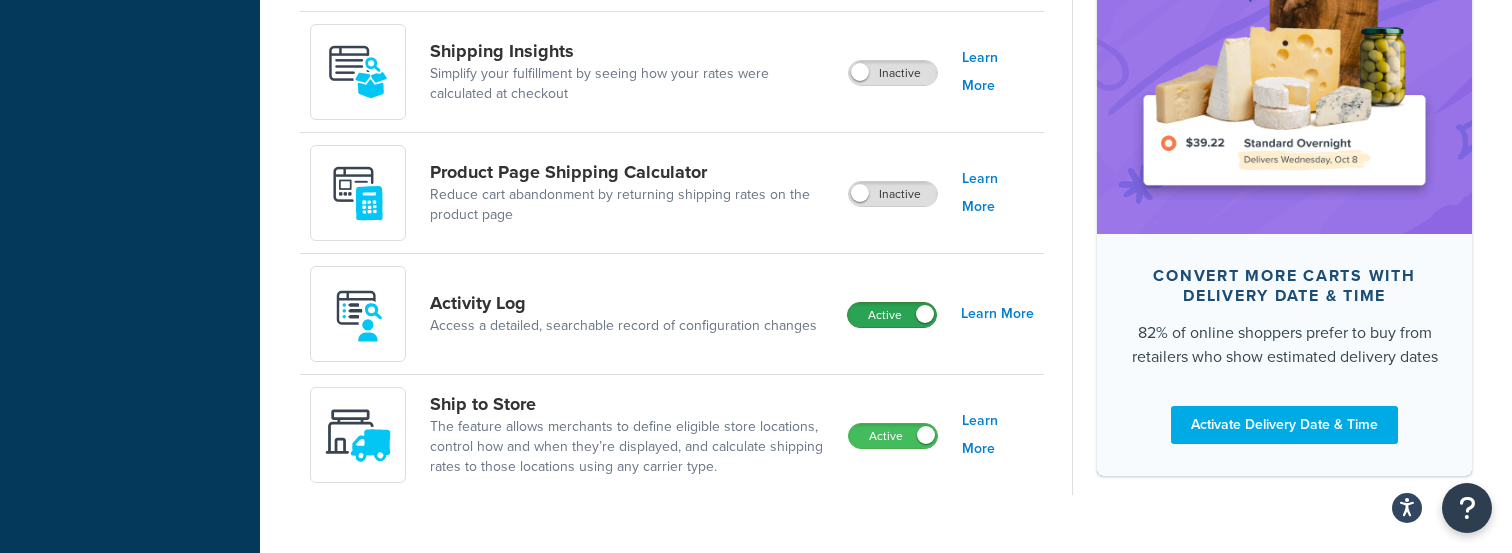 click on "Active" at bounding box center (892, 315) 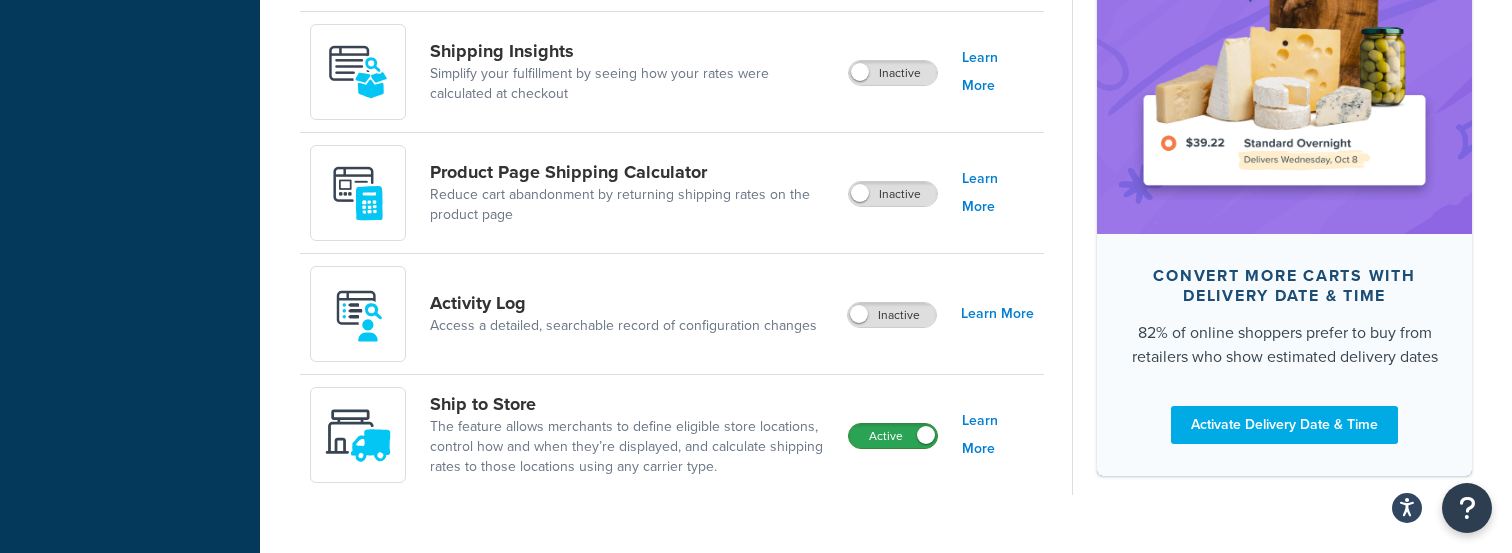 click on "Active" at bounding box center [893, 436] 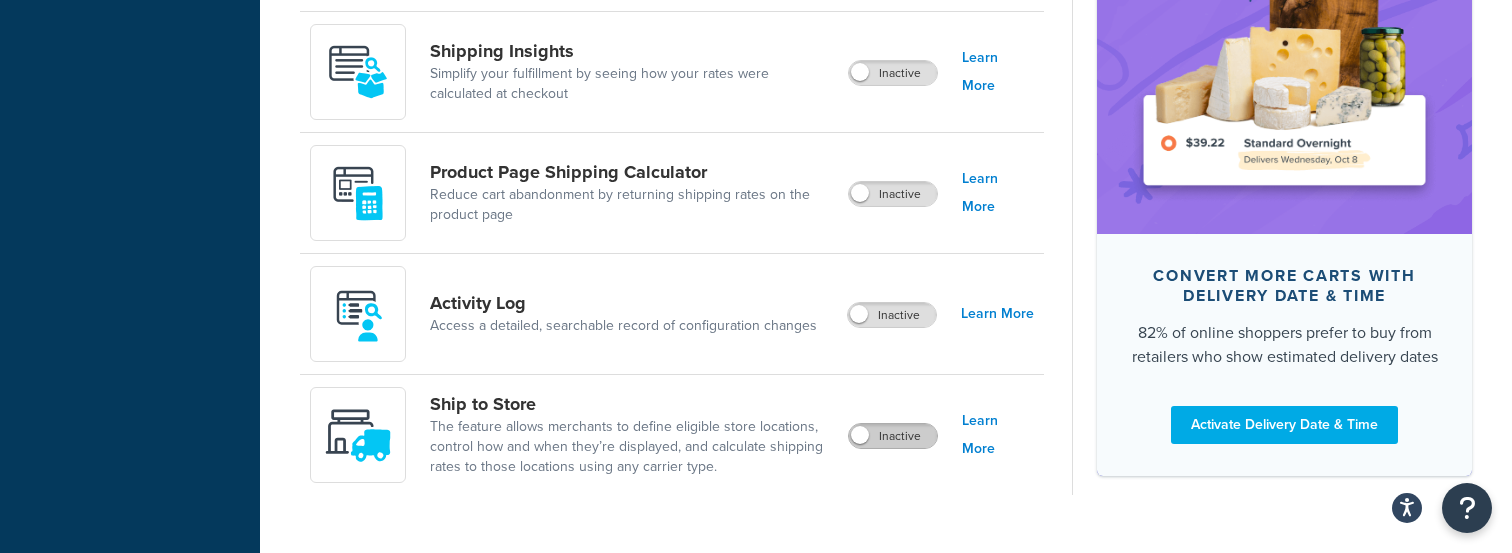 scroll, scrollTop: 1604, scrollLeft: 0, axis: vertical 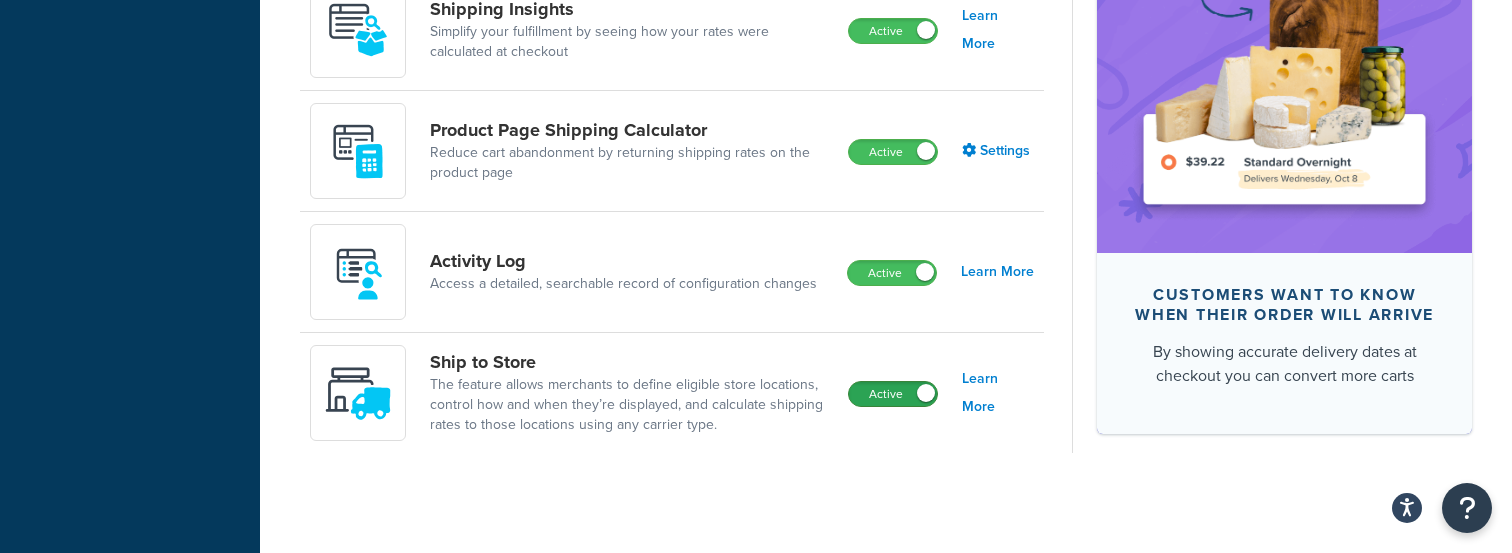 click on "Active" at bounding box center (893, 394) 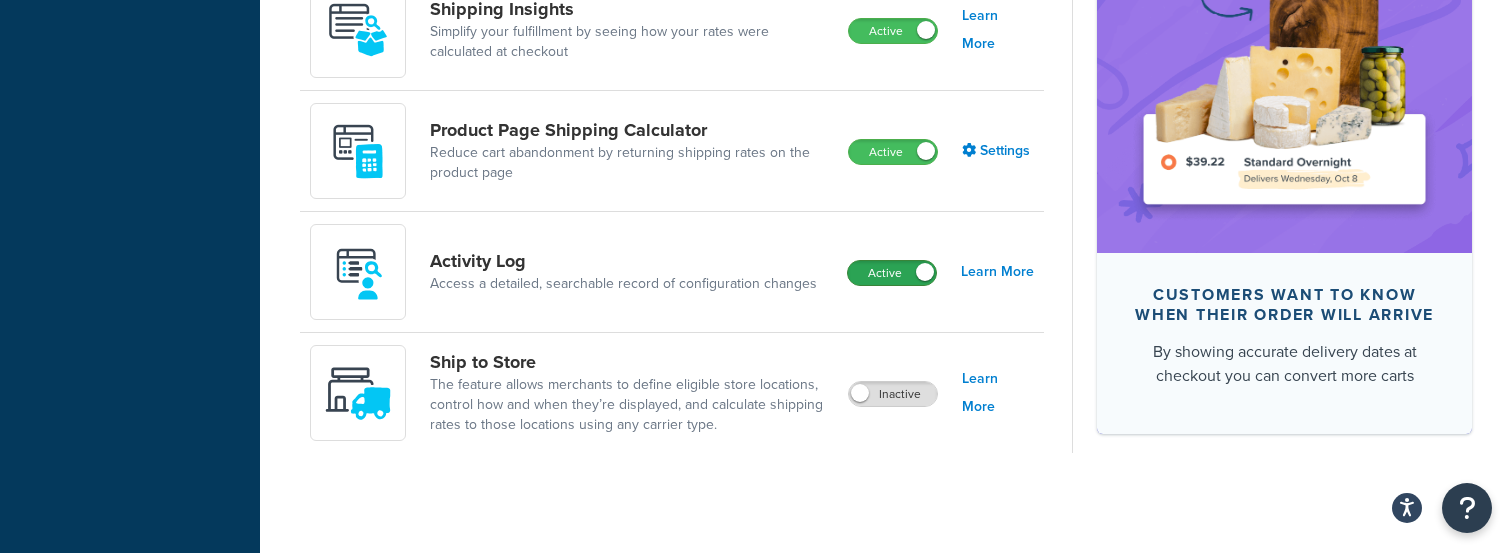 click on "Active" at bounding box center (892, 273) 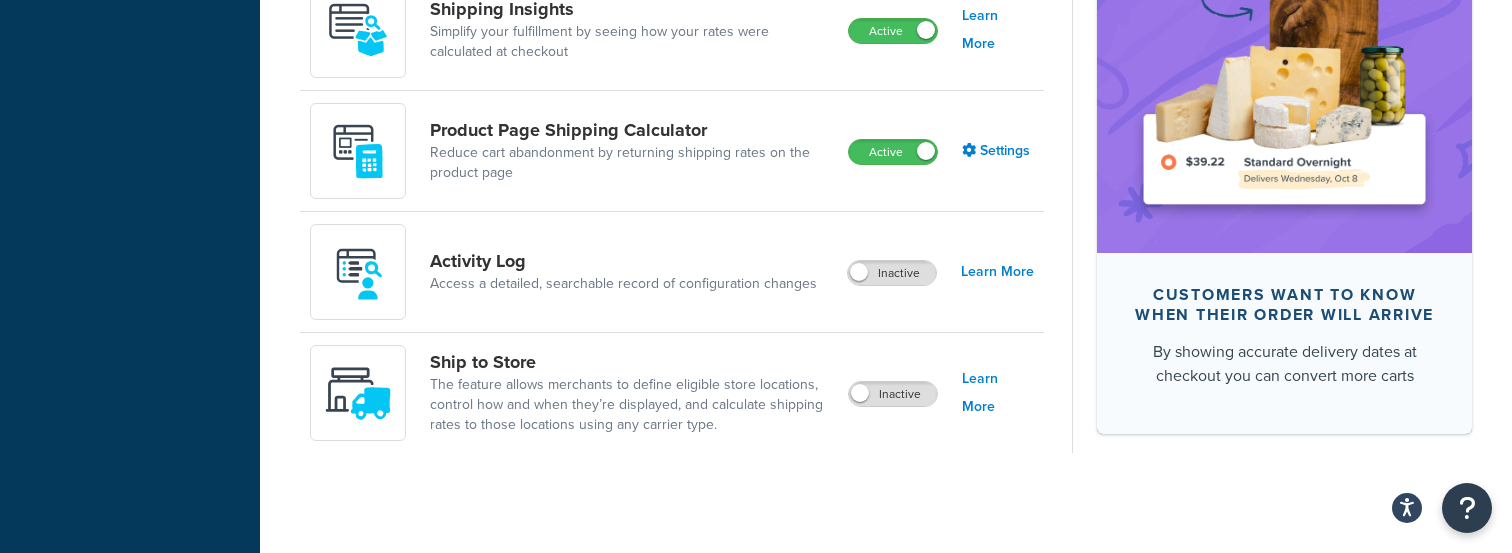 click on "Product Page Shipping Calculator Reduce cart abandonment by returning shipping rates on the product page Active Settings" at bounding box center (672, 151) 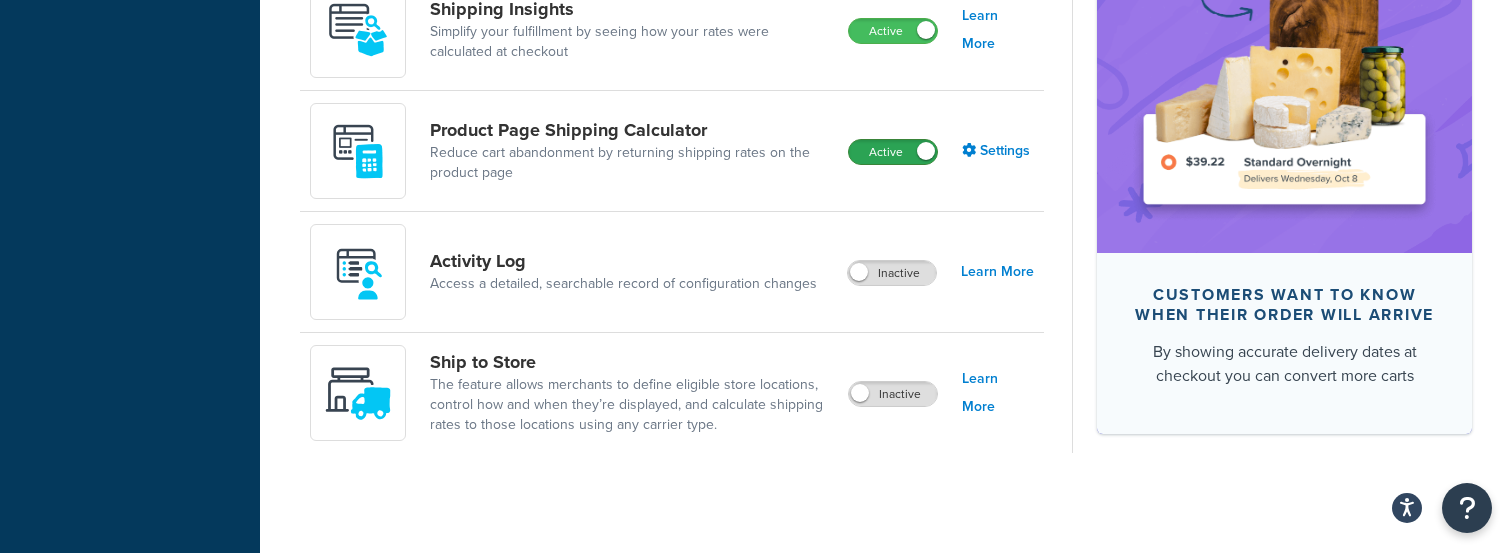click on "Active" at bounding box center [893, 152] 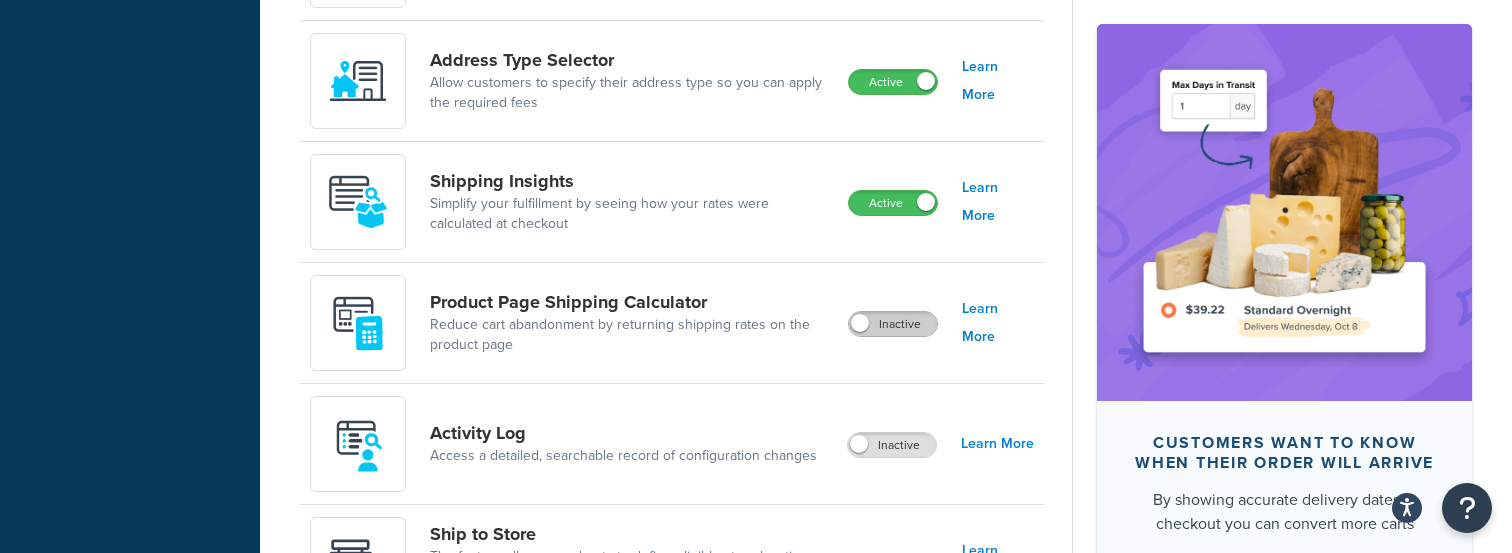 scroll, scrollTop: 1416, scrollLeft: 0, axis: vertical 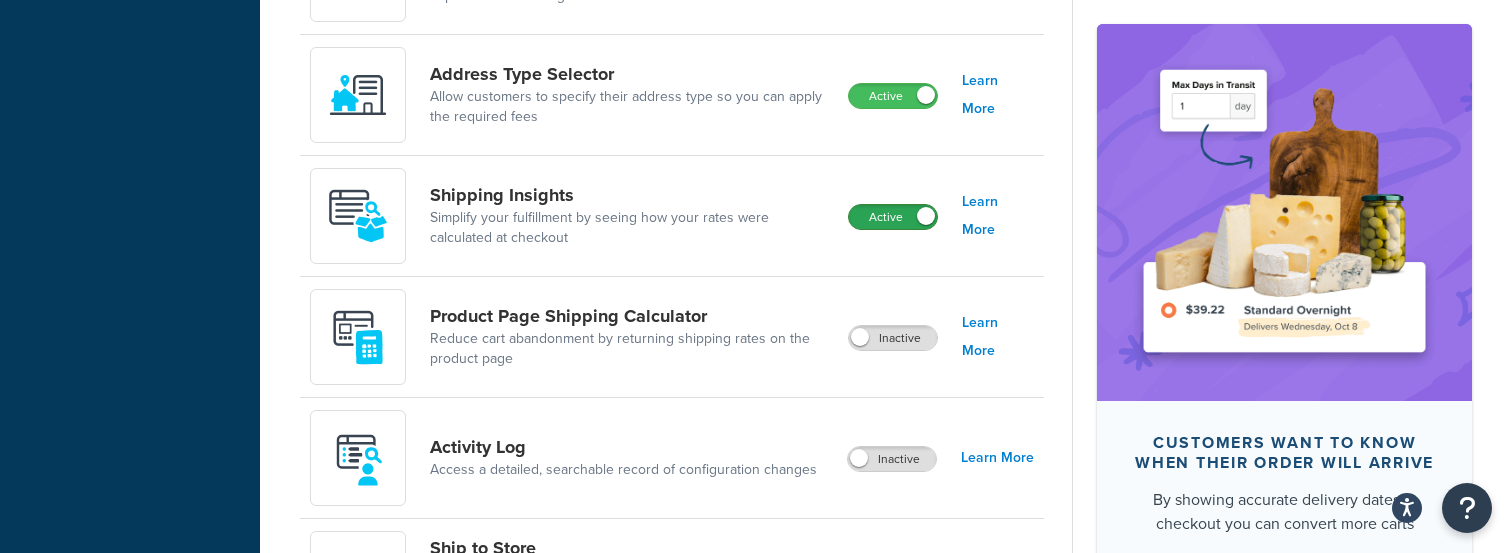 click on "Active" at bounding box center [893, 217] 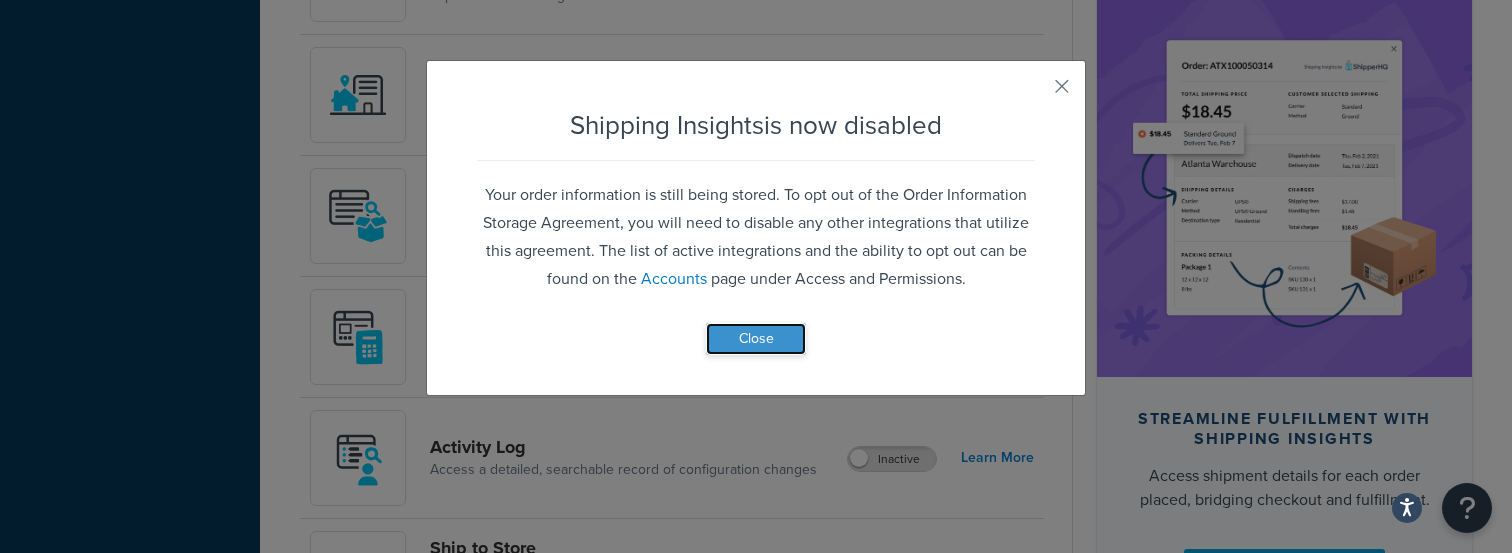 click on "Close" at bounding box center [756, 339] 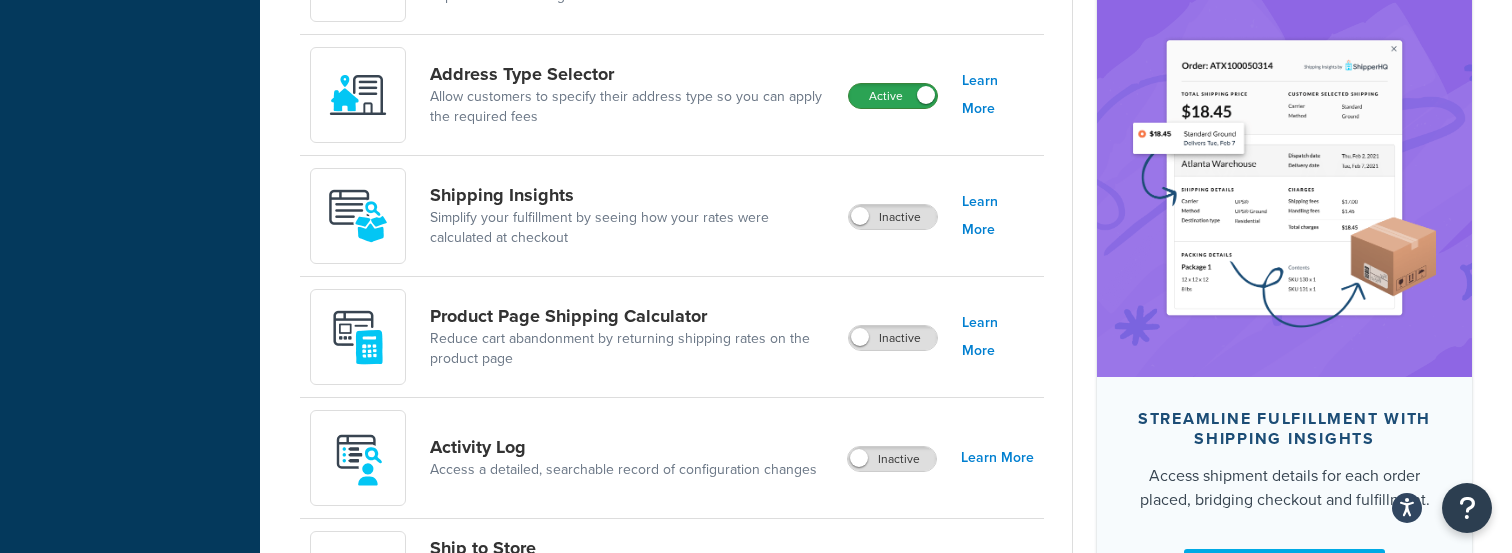 click on "Active" at bounding box center [893, 96] 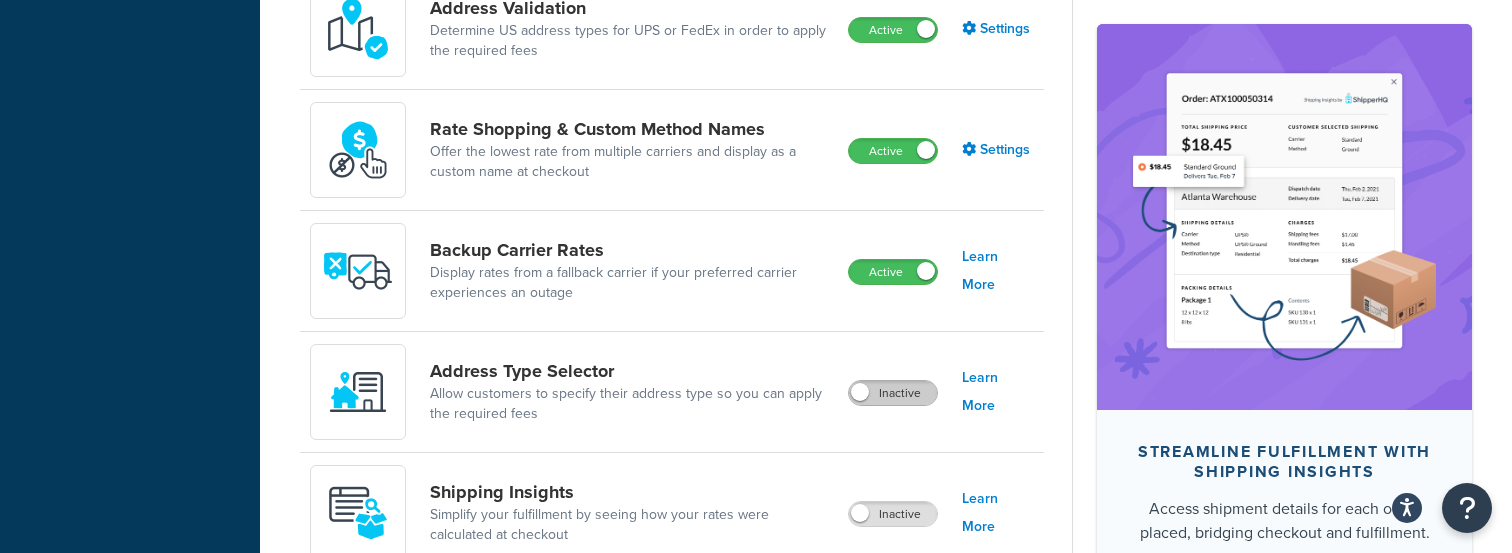 scroll, scrollTop: 1094, scrollLeft: 0, axis: vertical 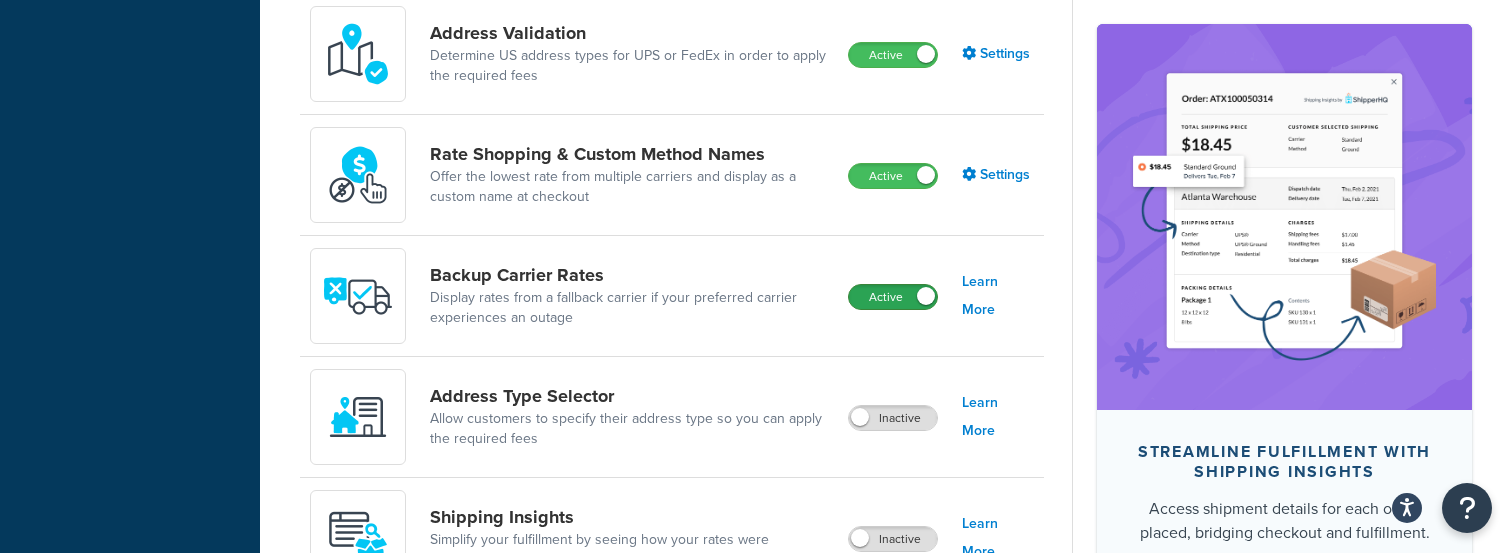 click on "Active" at bounding box center [893, 297] 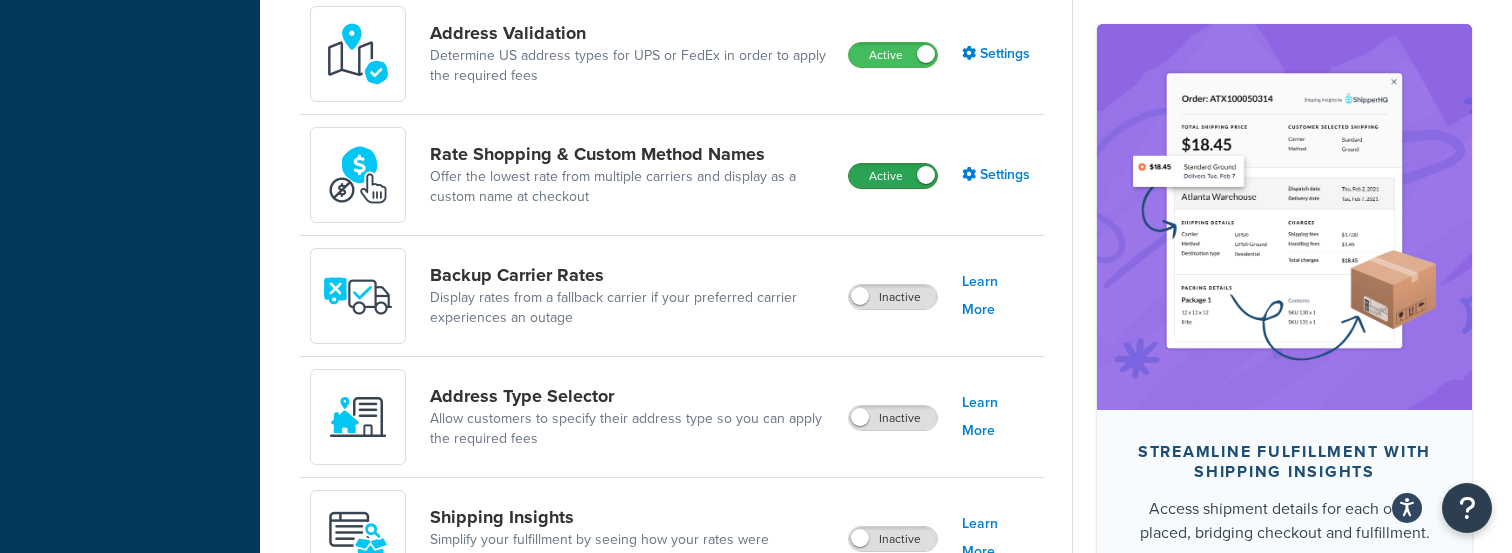 click on "Active" at bounding box center [893, 176] 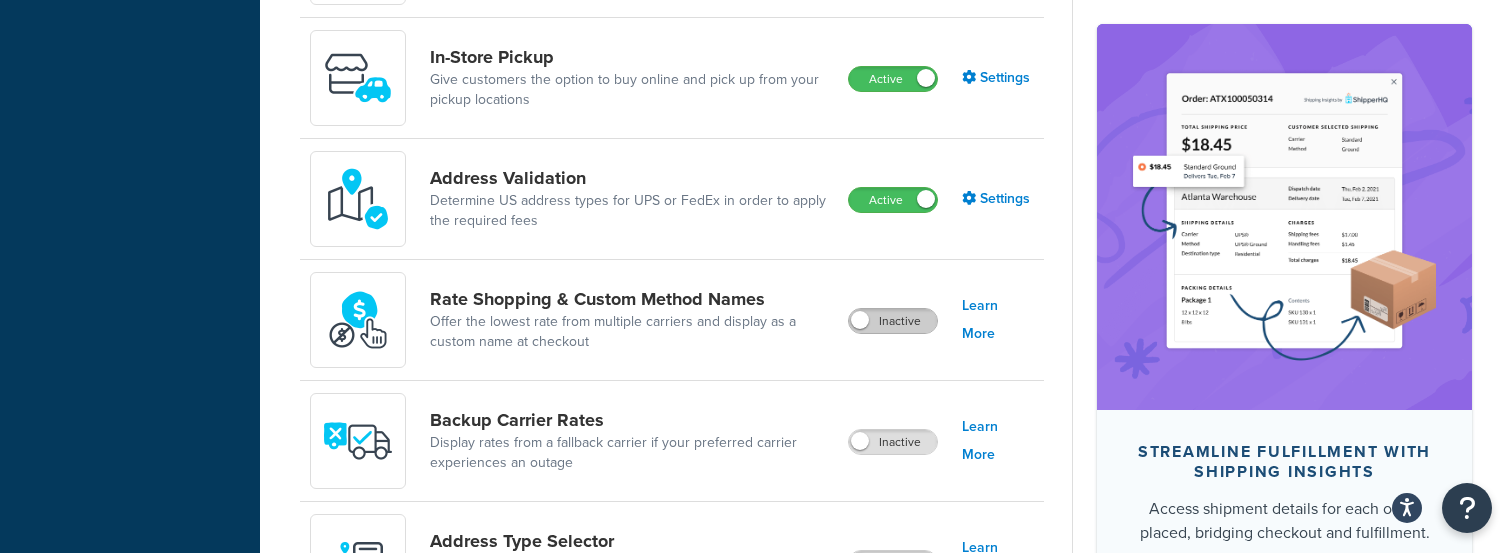 scroll, scrollTop: 835, scrollLeft: 0, axis: vertical 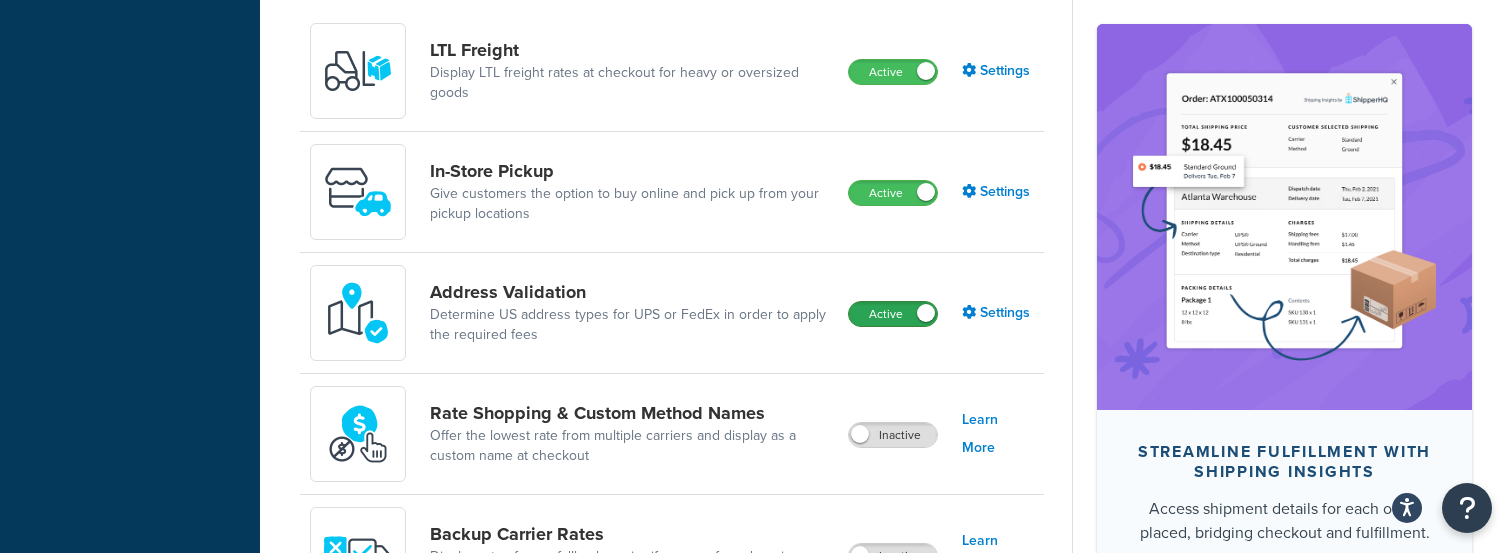click on "Active" at bounding box center (893, 314) 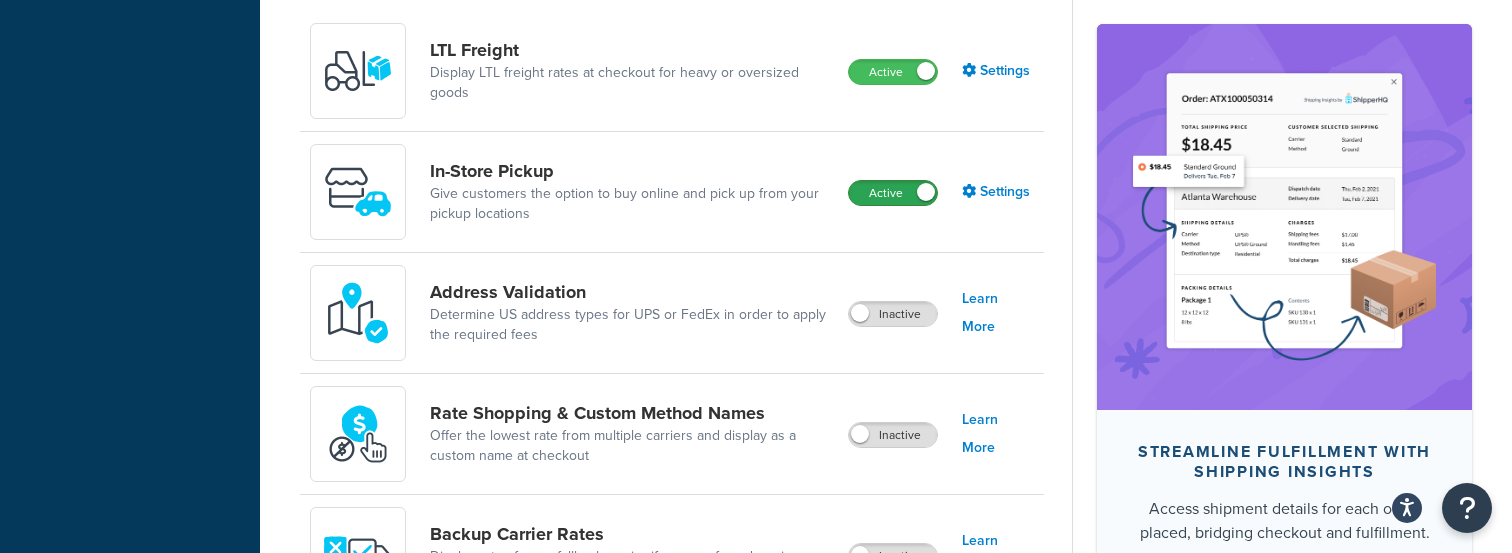 click on "Active" at bounding box center [893, 193] 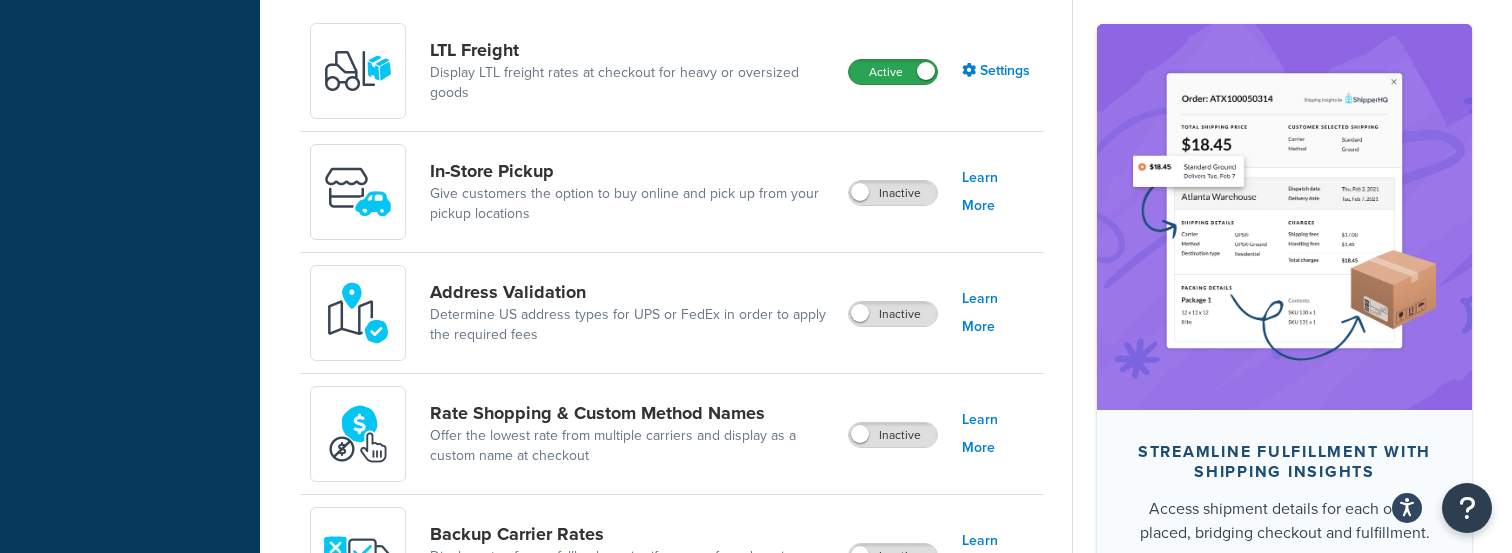 click on "Active" at bounding box center (893, 72) 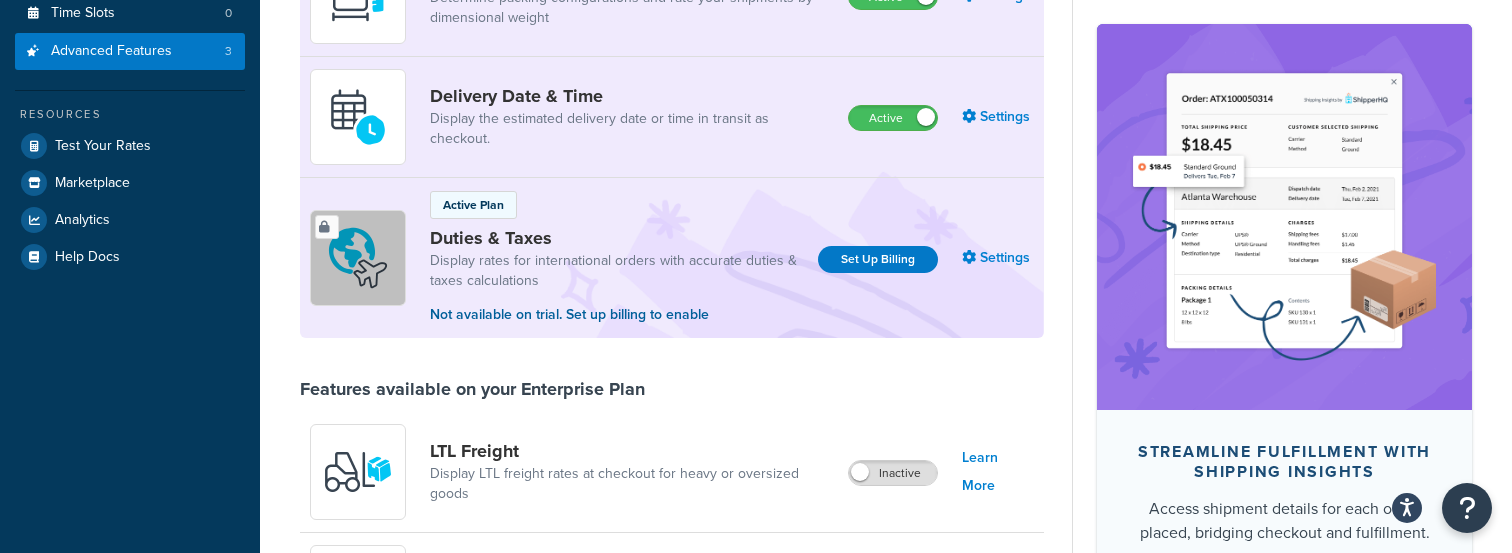 scroll, scrollTop: 403, scrollLeft: 0, axis: vertical 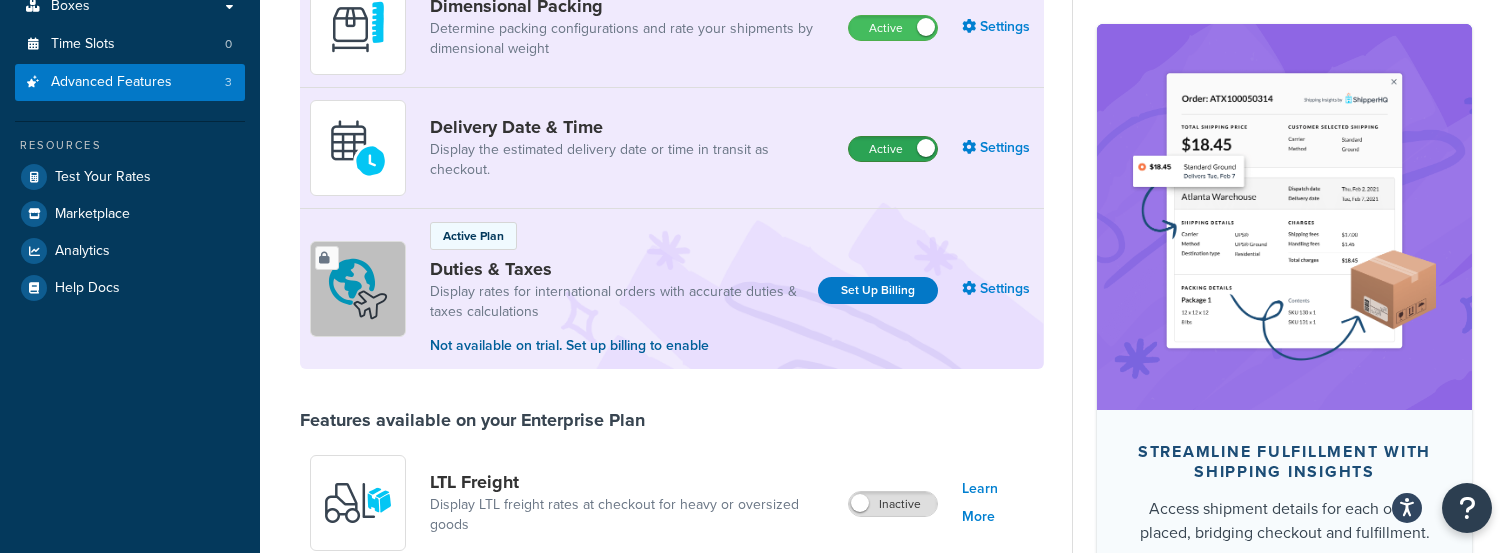click on "Active" at bounding box center [893, 149] 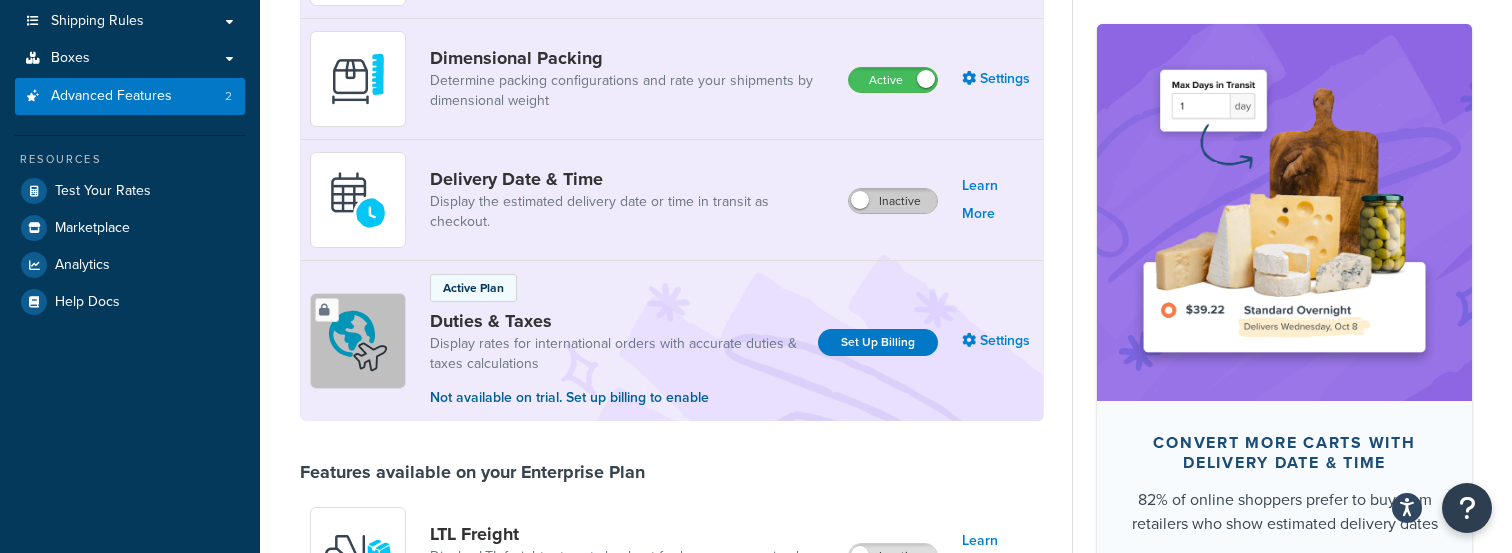 scroll, scrollTop: 129, scrollLeft: 0, axis: vertical 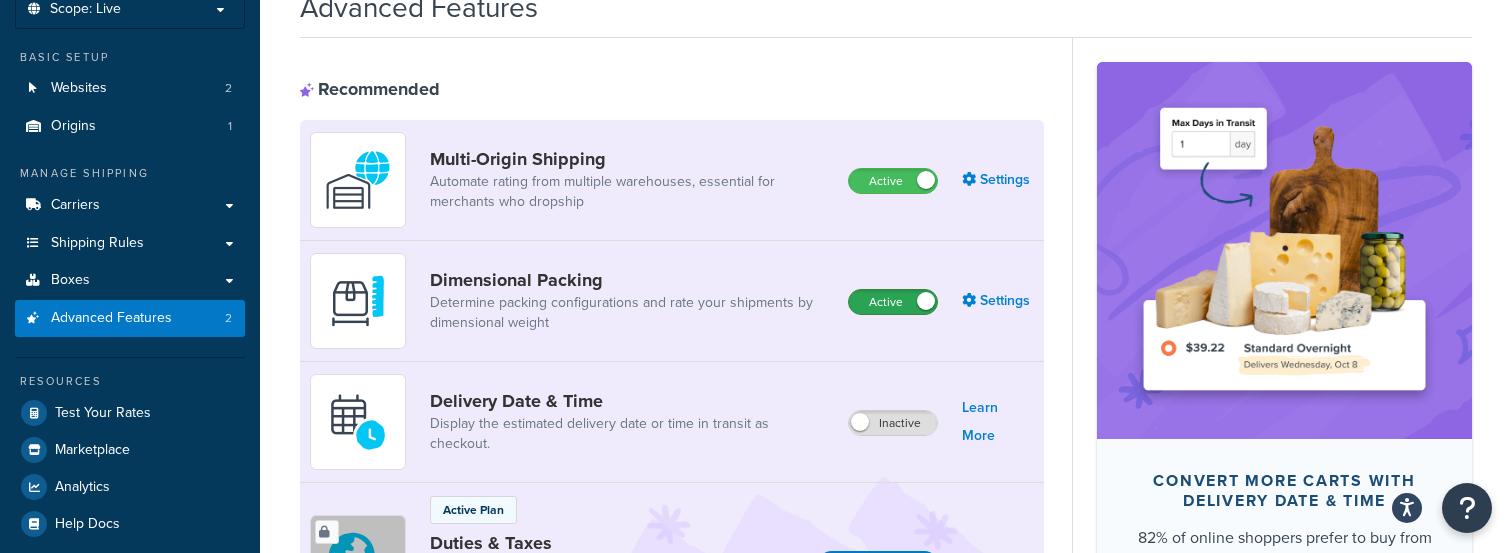 click on "Active" at bounding box center (893, 302) 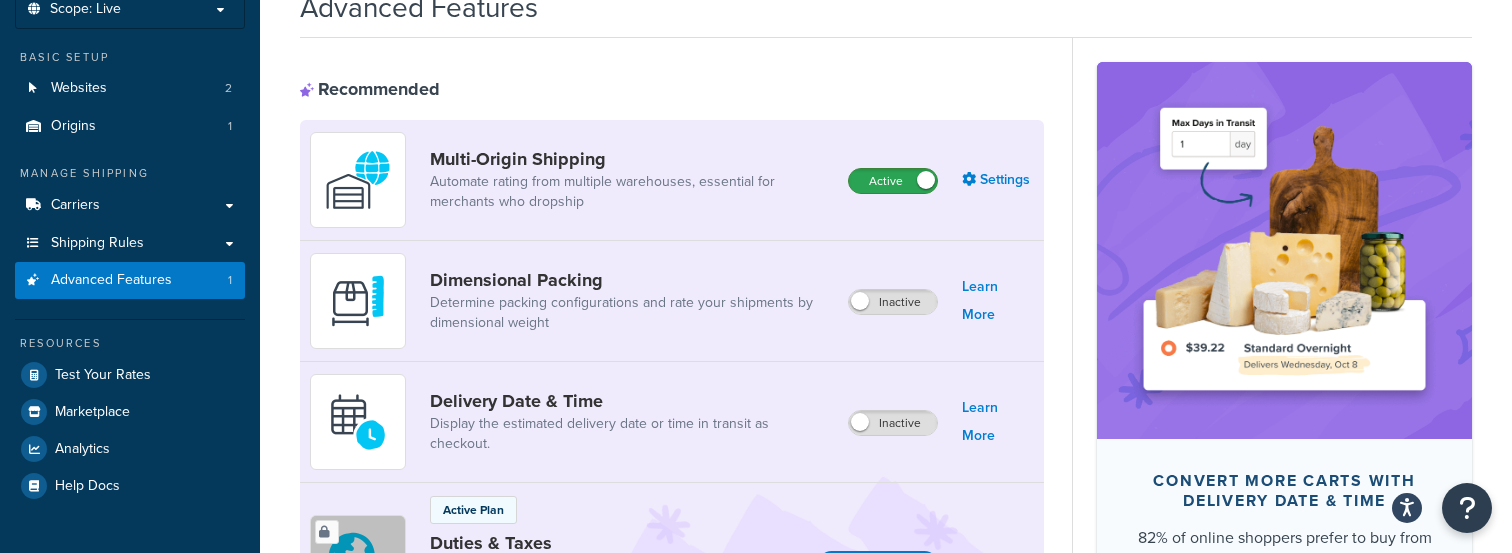 click on "Active" at bounding box center [893, 181] 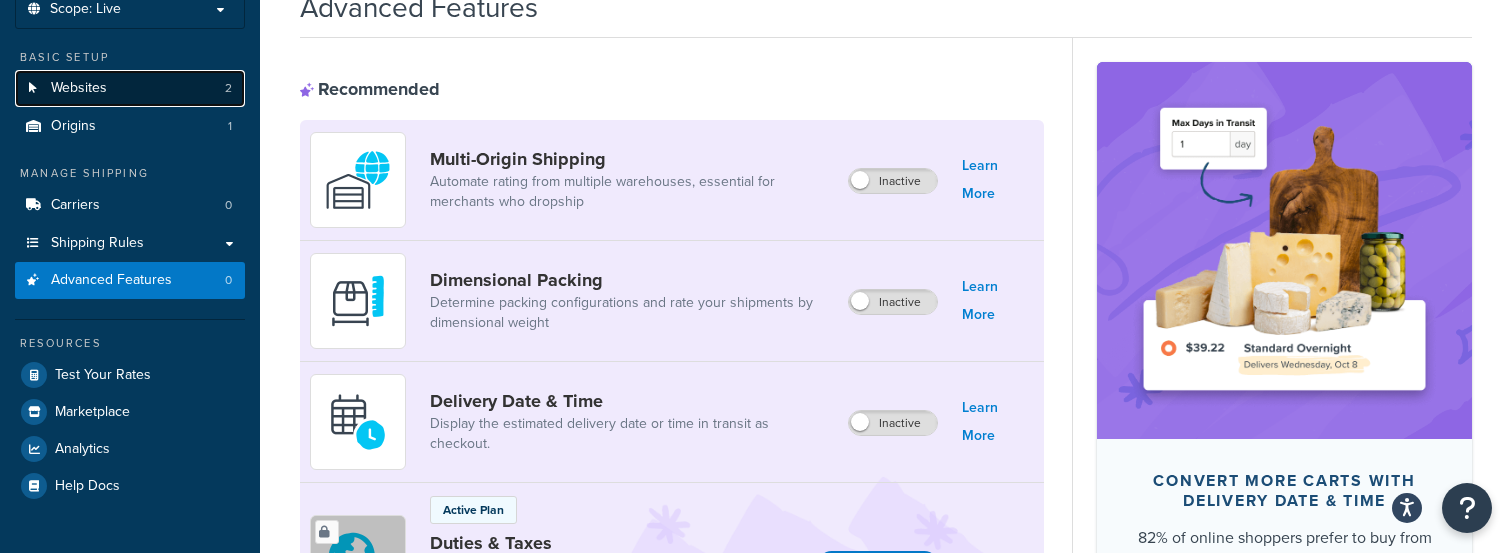 click on "Websites 2" at bounding box center (130, 88) 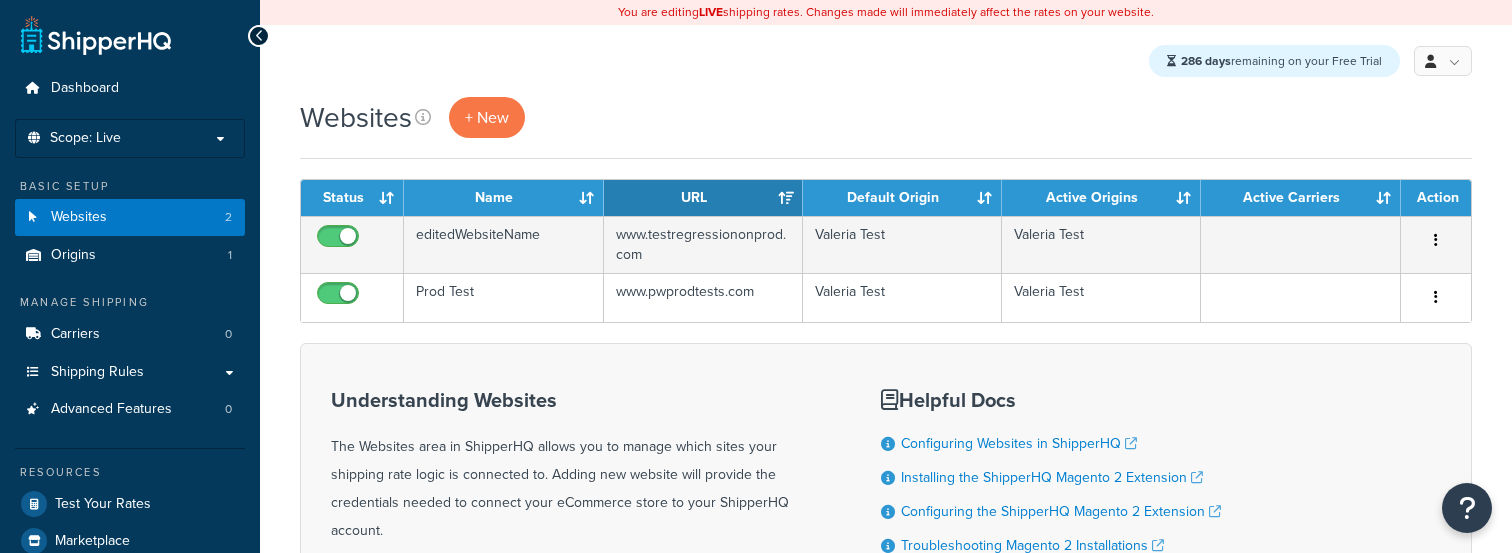 scroll, scrollTop: 0, scrollLeft: 0, axis: both 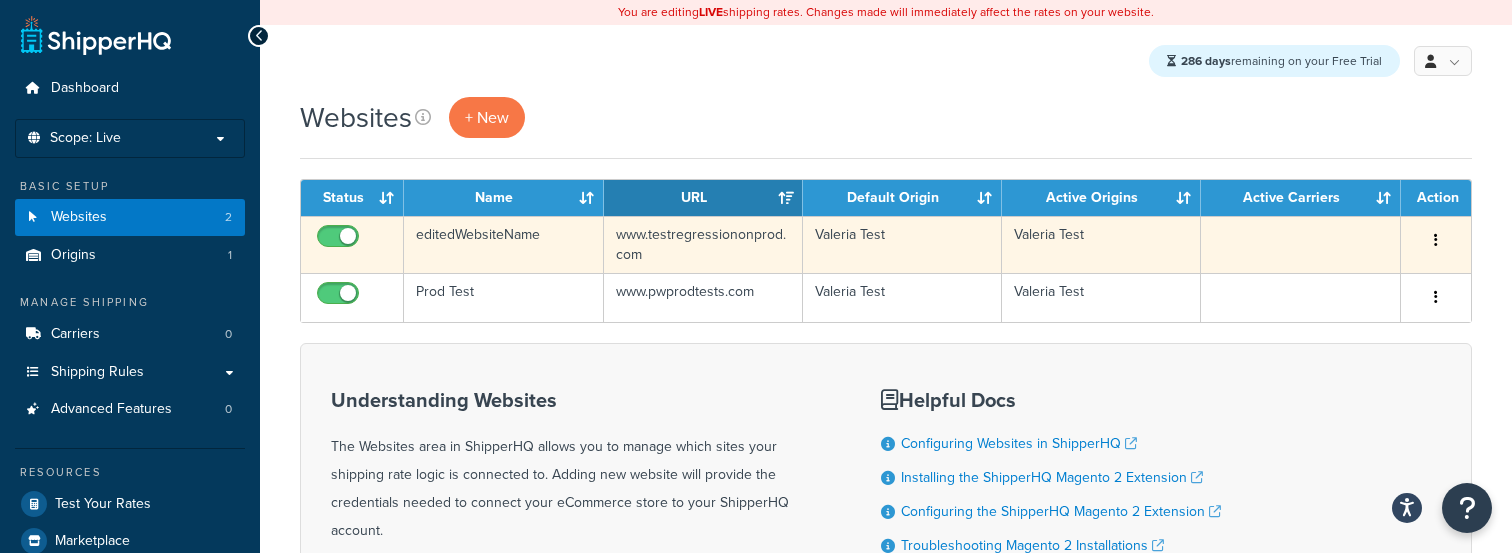 click at bounding box center (1436, 241) 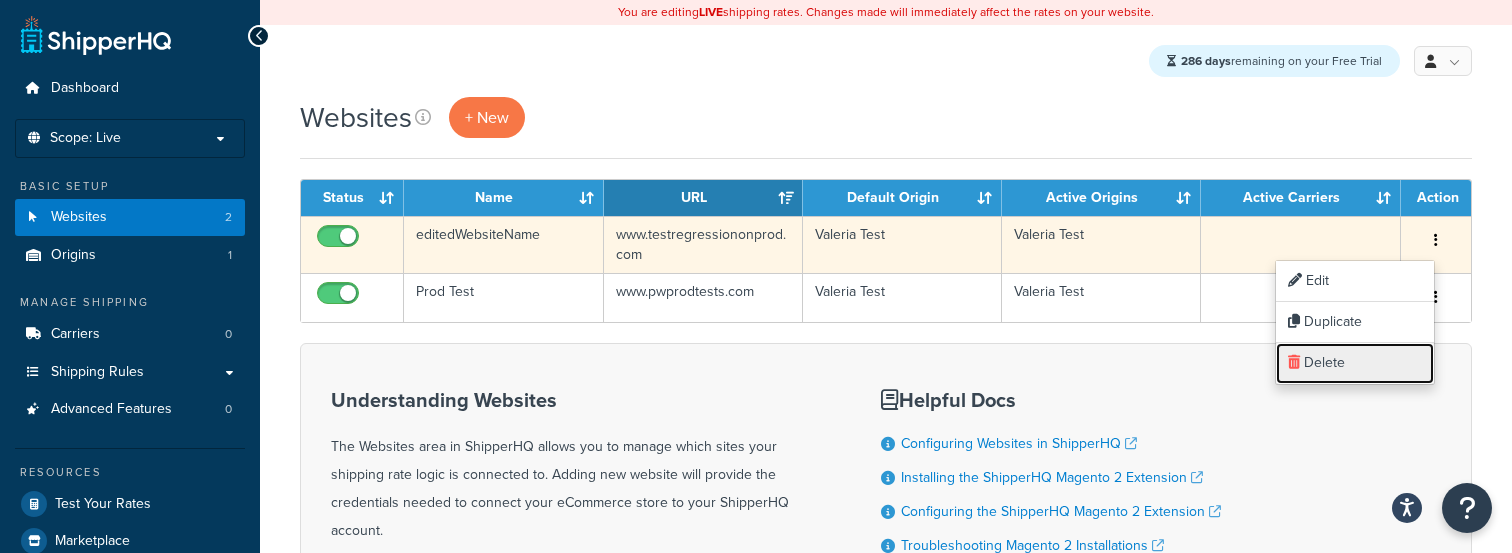 click on "Delete" at bounding box center (1355, 363) 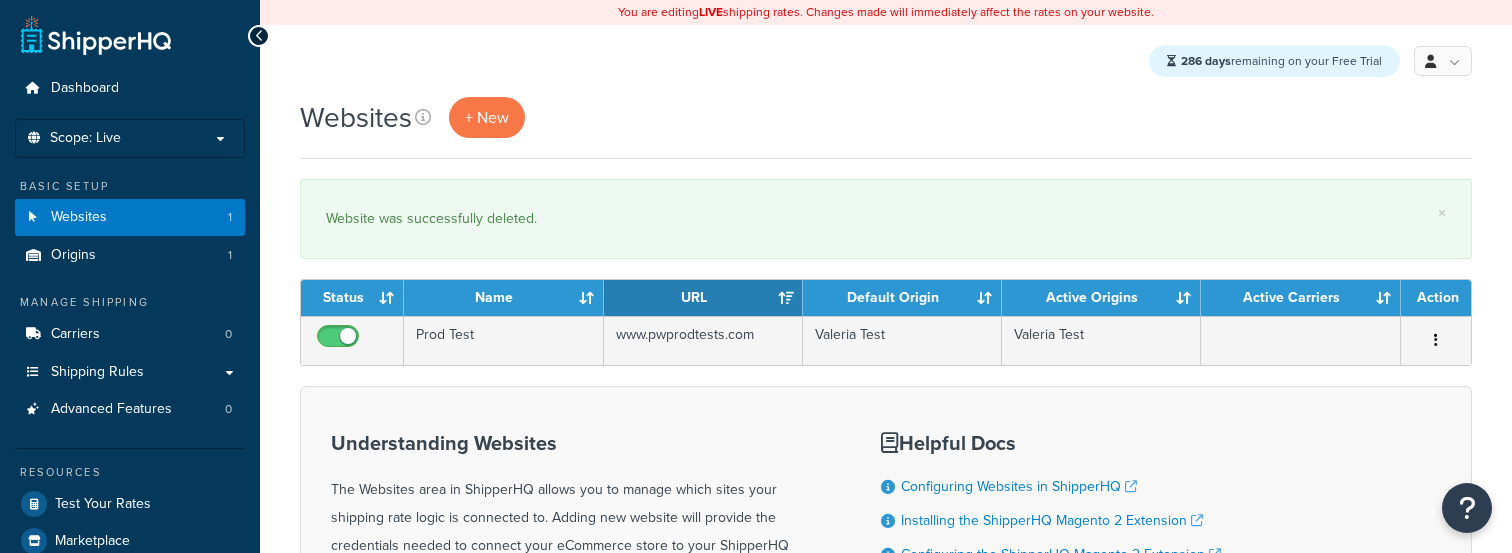 scroll, scrollTop: 0, scrollLeft: 0, axis: both 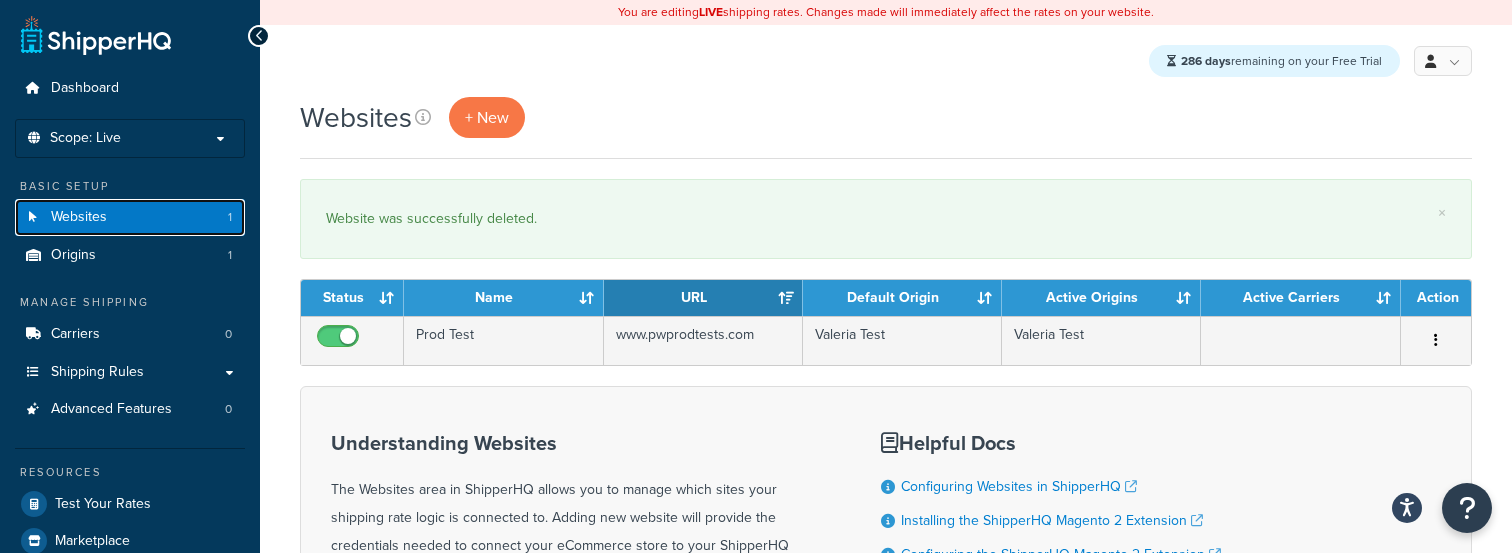 click on "Websites
1" at bounding box center (130, 217) 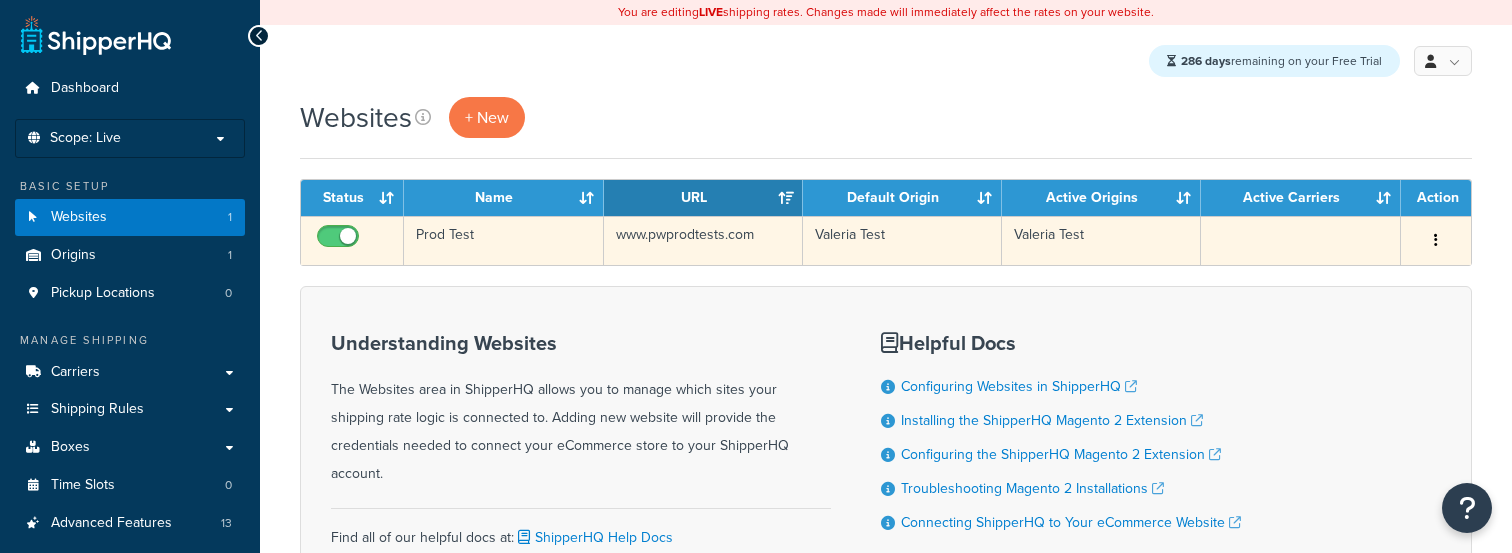 scroll, scrollTop: 0, scrollLeft: 0, axis: both 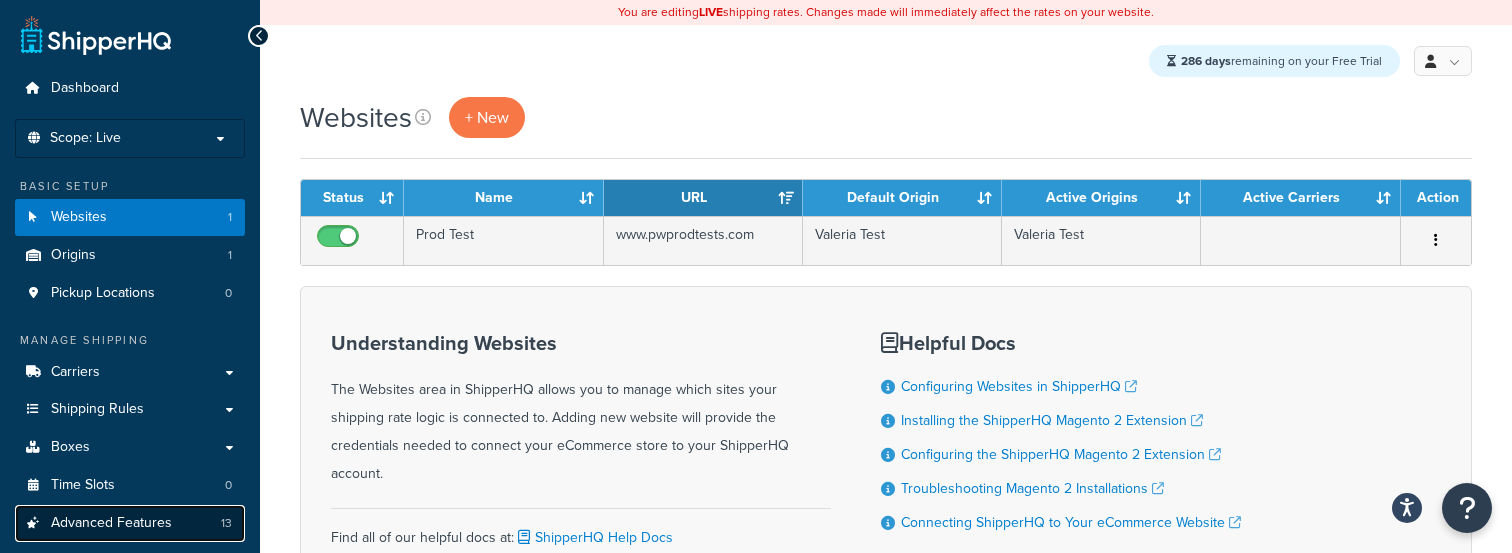 click on "Advanced Features
13" at bounding box center [130, 523] 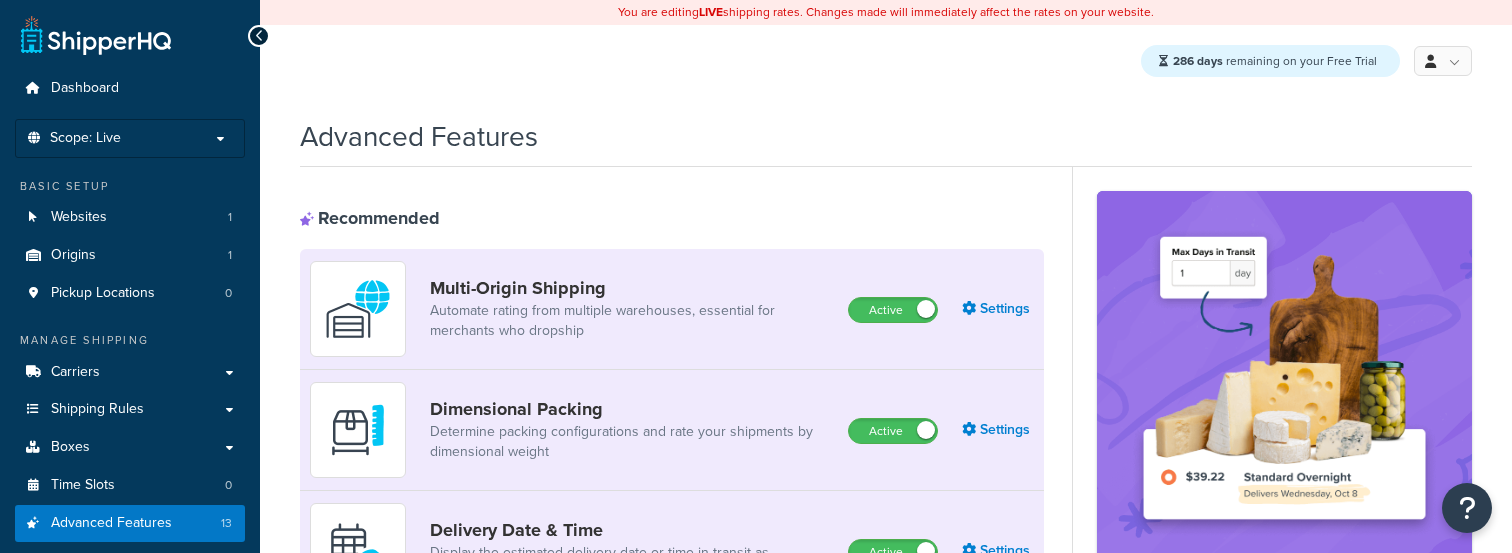 scroll, scrollTop: 0, scrollLeft: 0, axis: both 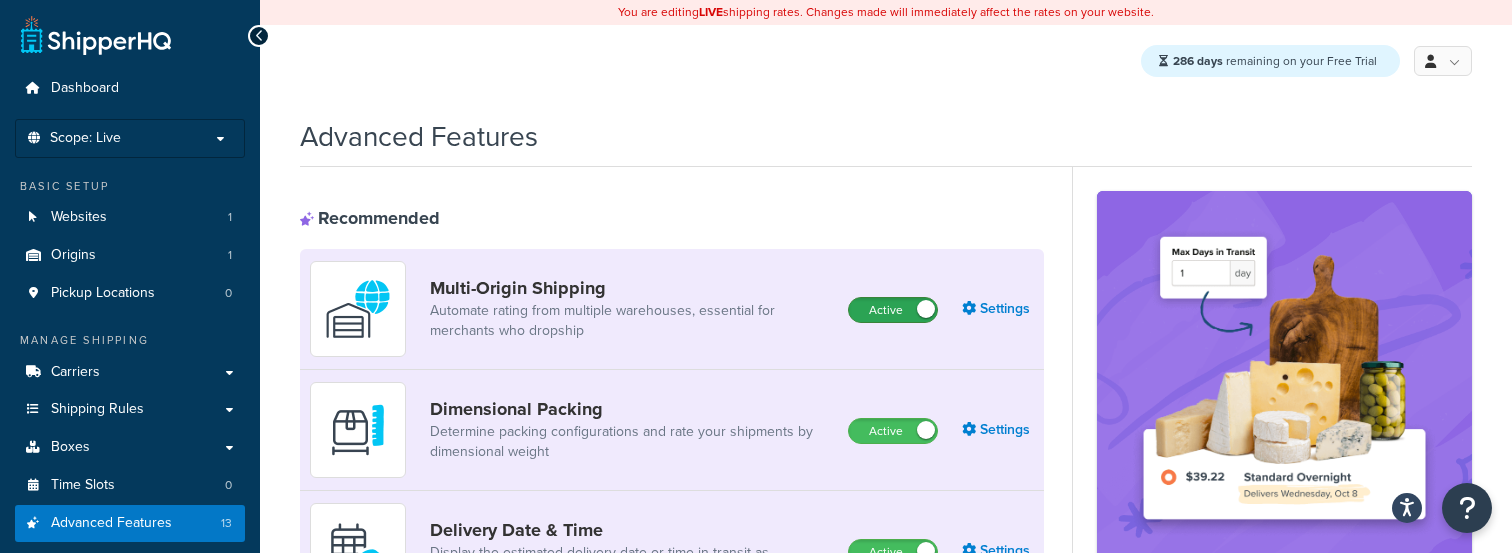 click on "Active" at bounding box center (893, 310) 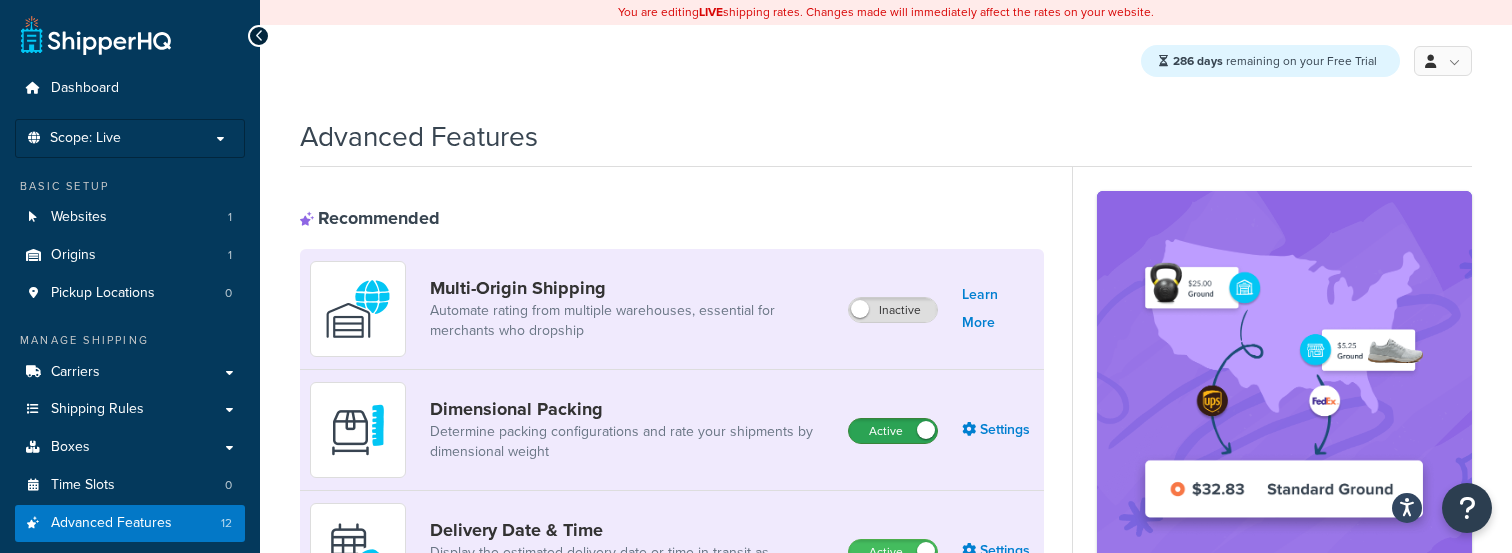 click on "Active" at bounding box center (893, 431) 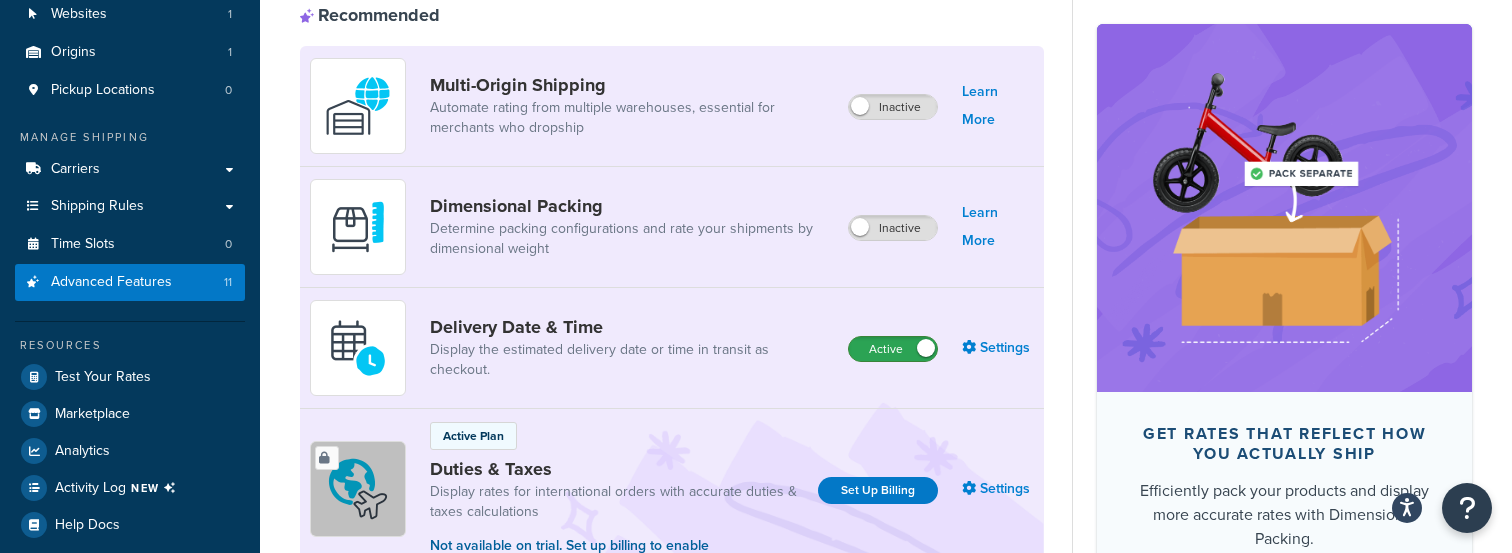 click on "Active" at bounding box center [893, 349] 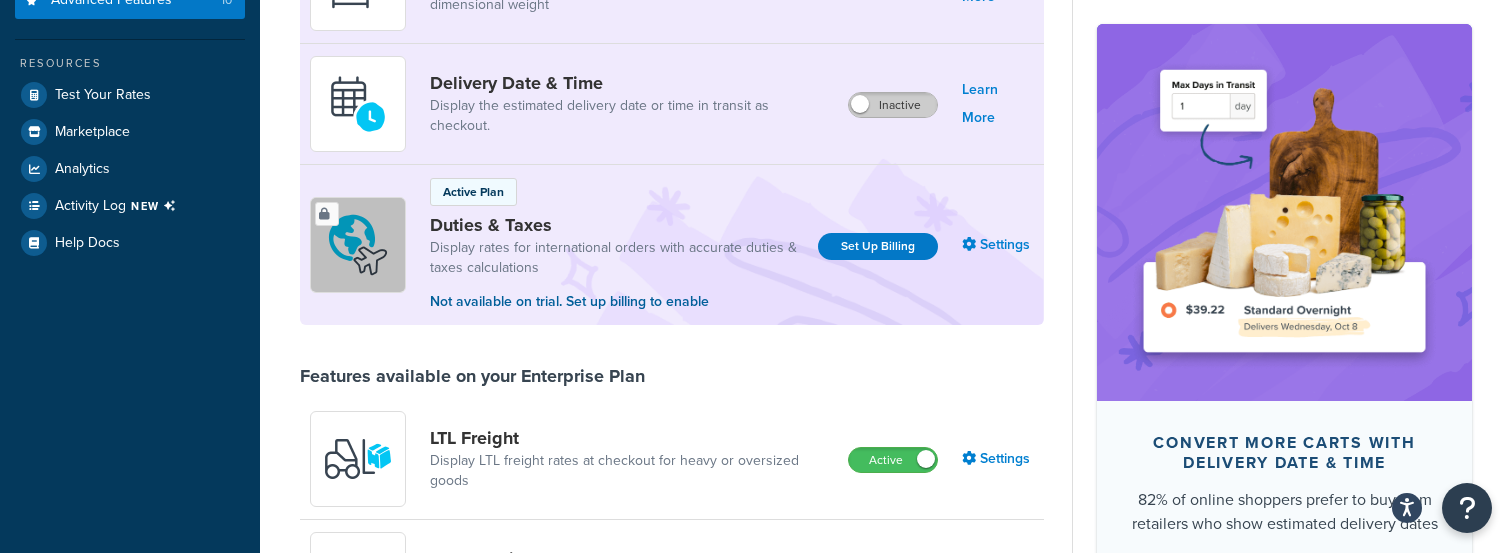 scroll, scrollTop: 621, scrollLeft: 0, axis: vertical 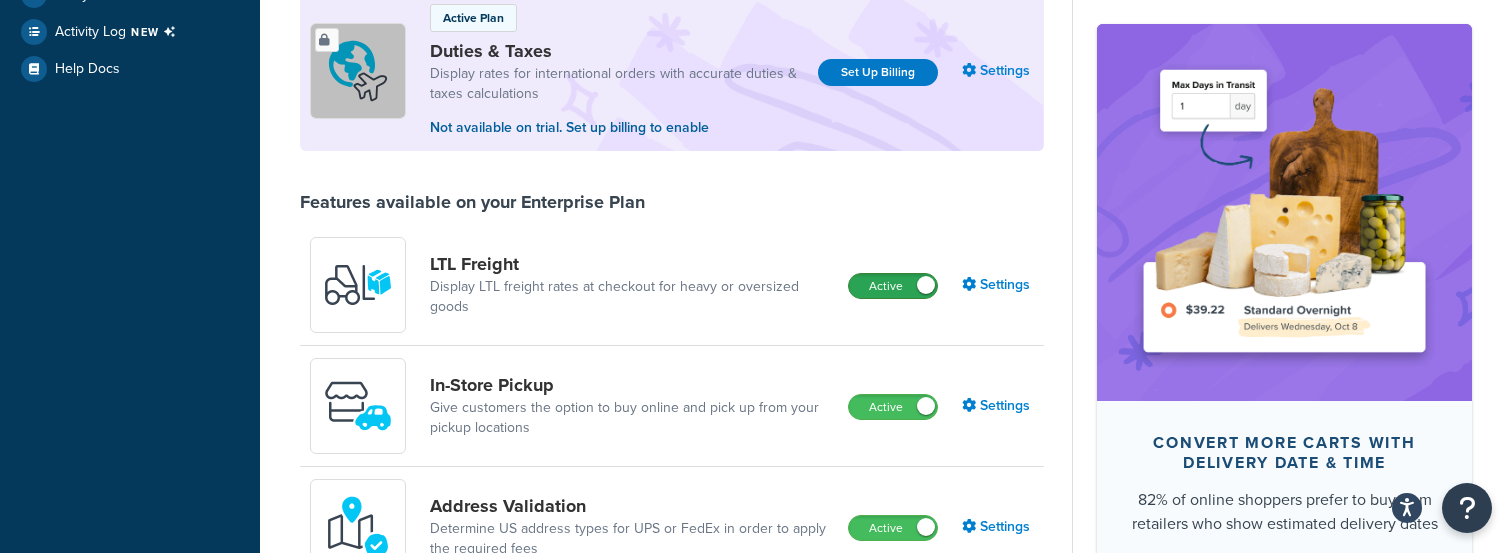 click on "Active" at bounding box center [893, 286] 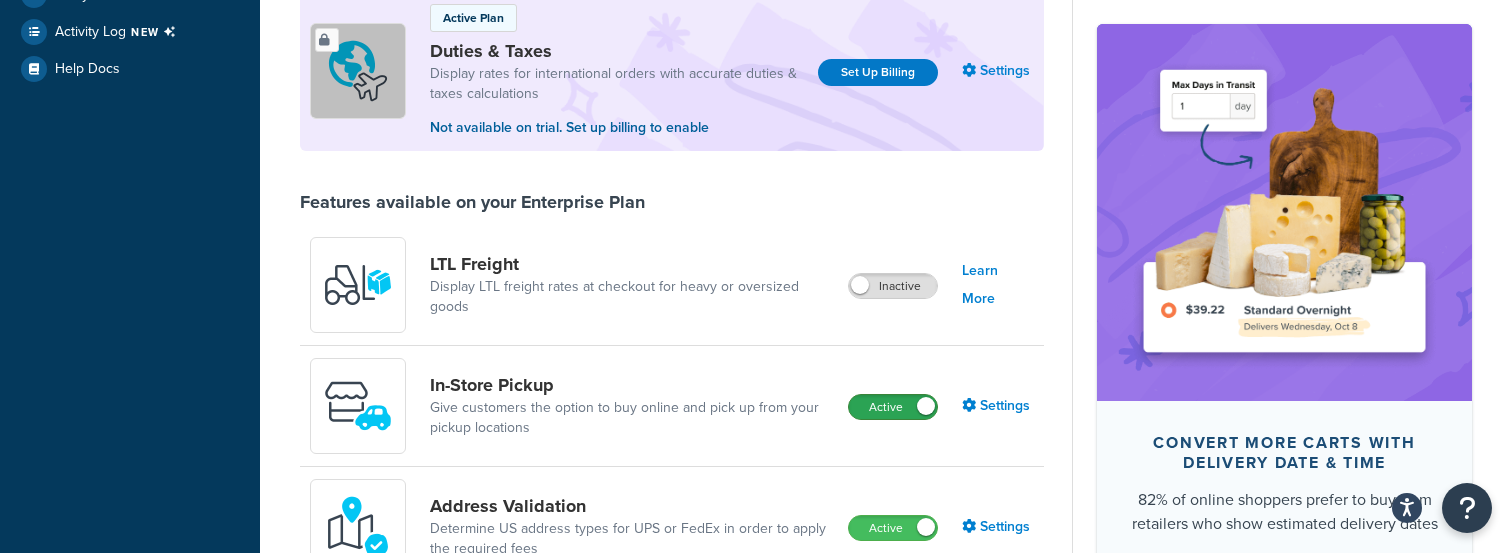 click on "Active" at bounding box center (893, 407) 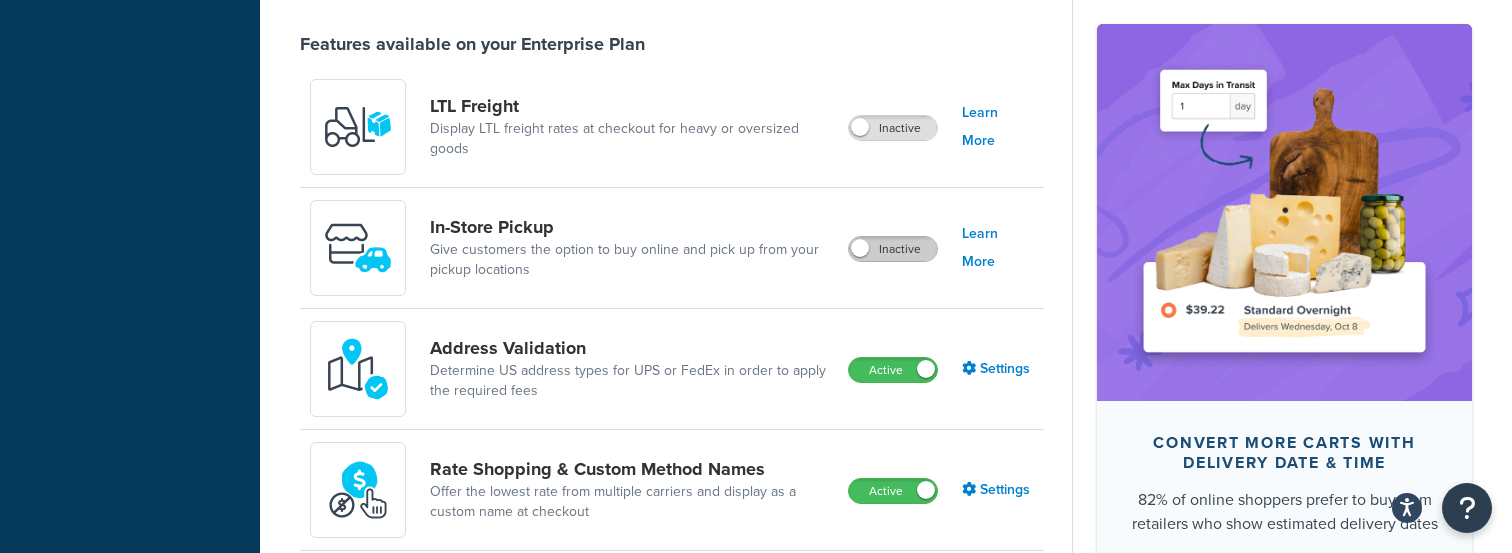 scroll, scrollTop: 942, scrollLeft: 0, axis: vertical 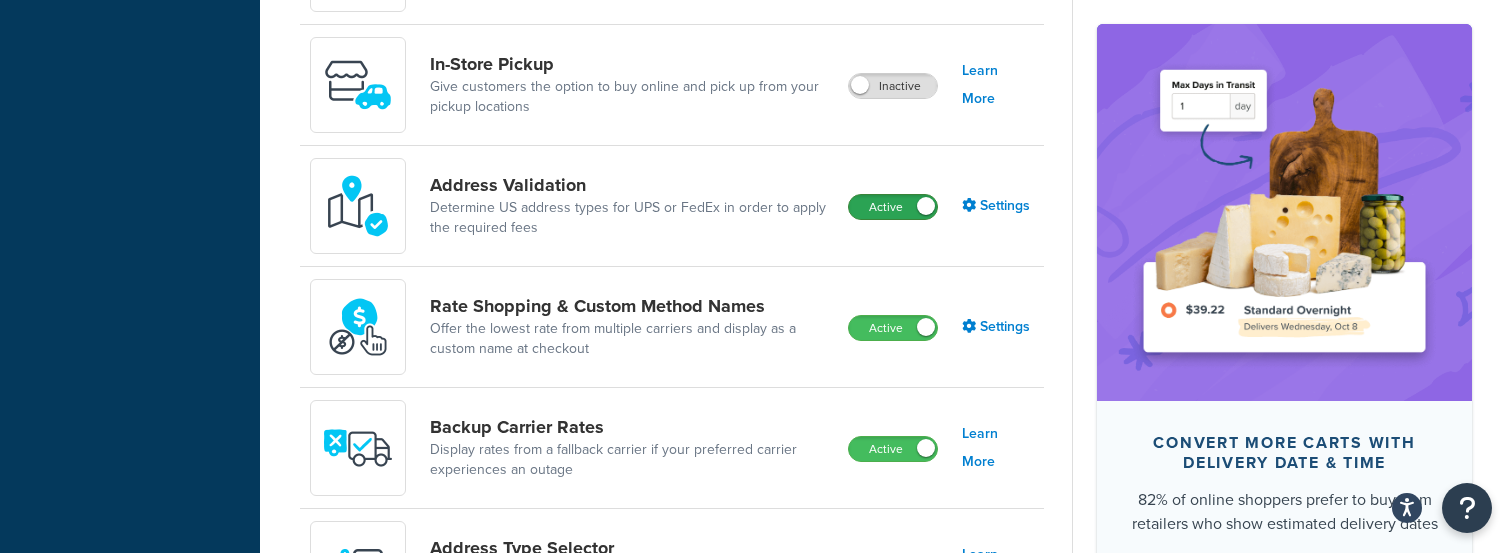 click on "Active" at bounding box center [893, 207] 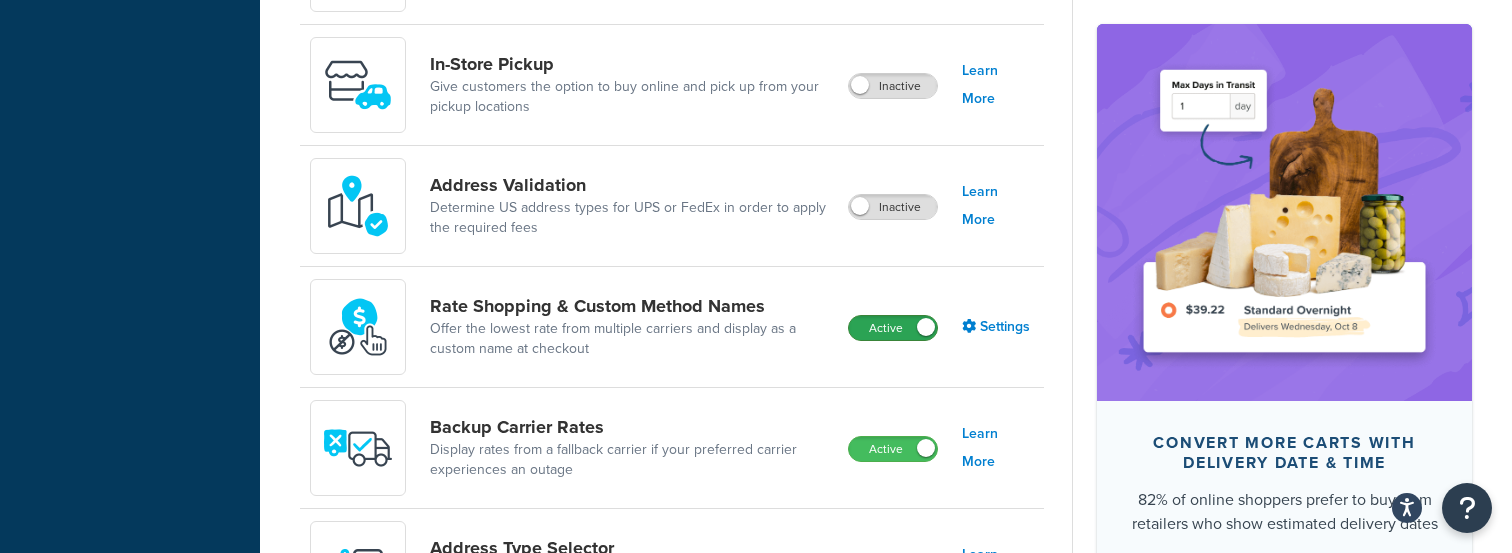 click on "Active" at bounding box center [893, 328] 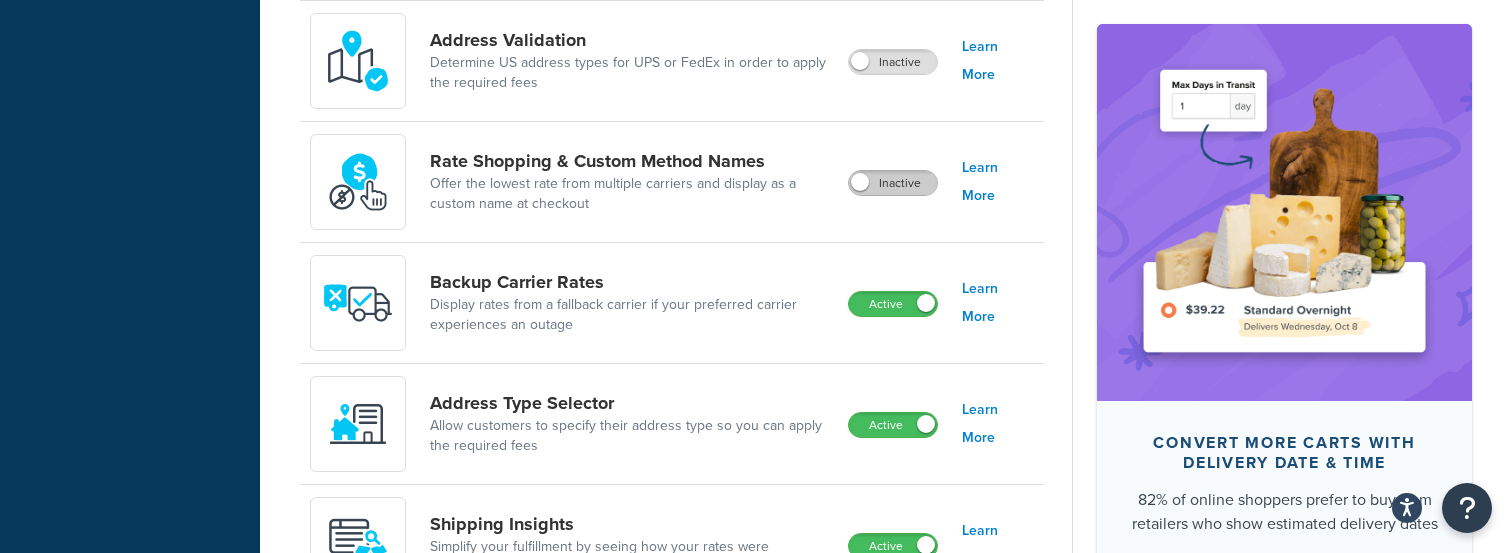scroll, scrollTop: 1140, scrollLeft: 0, axis: vertical 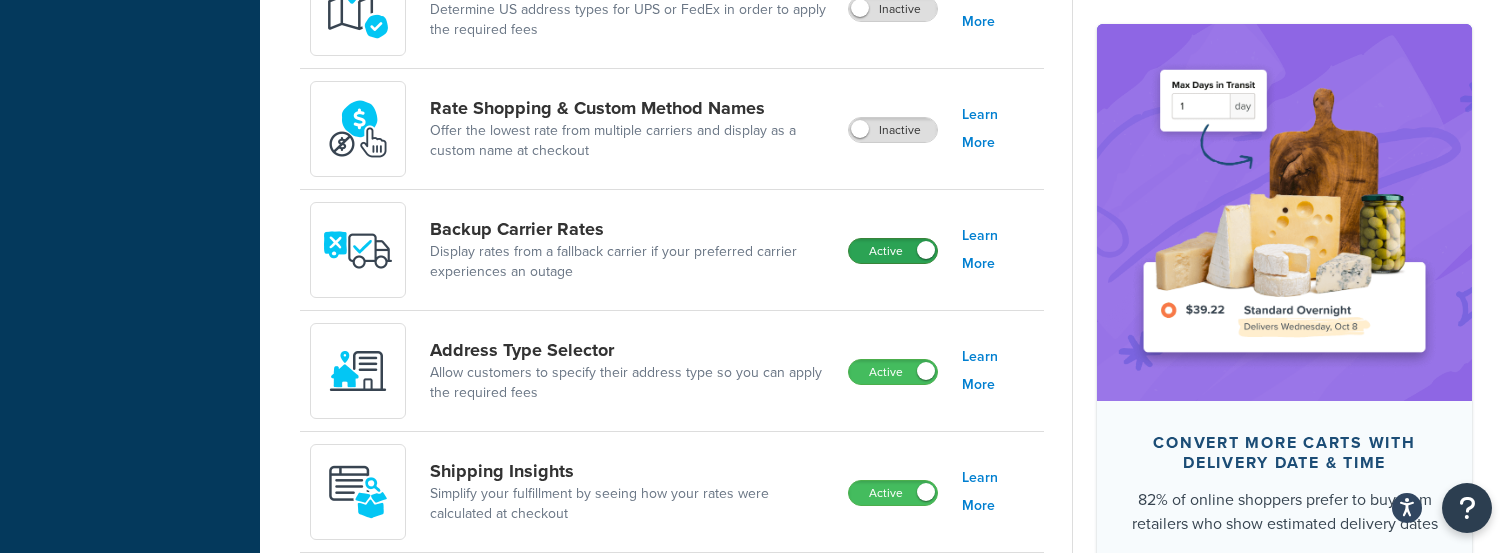 click on "Active" at bounding box center (893, 251) 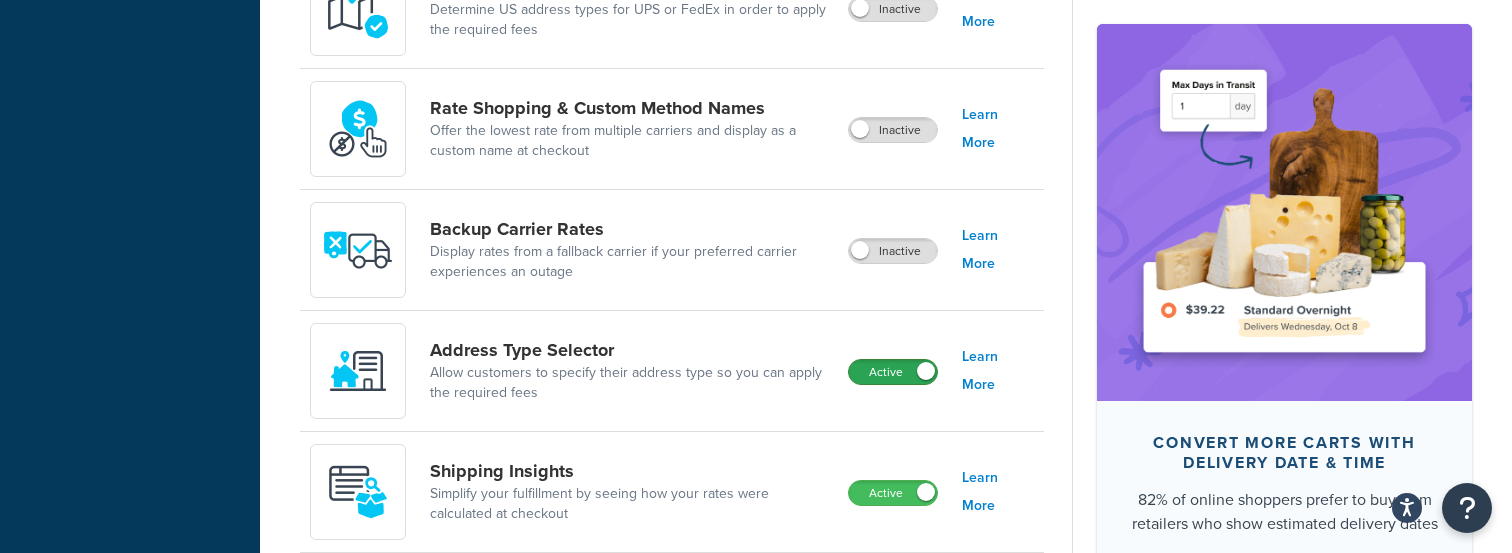 click on "Active" at bounding box center [893, 372] 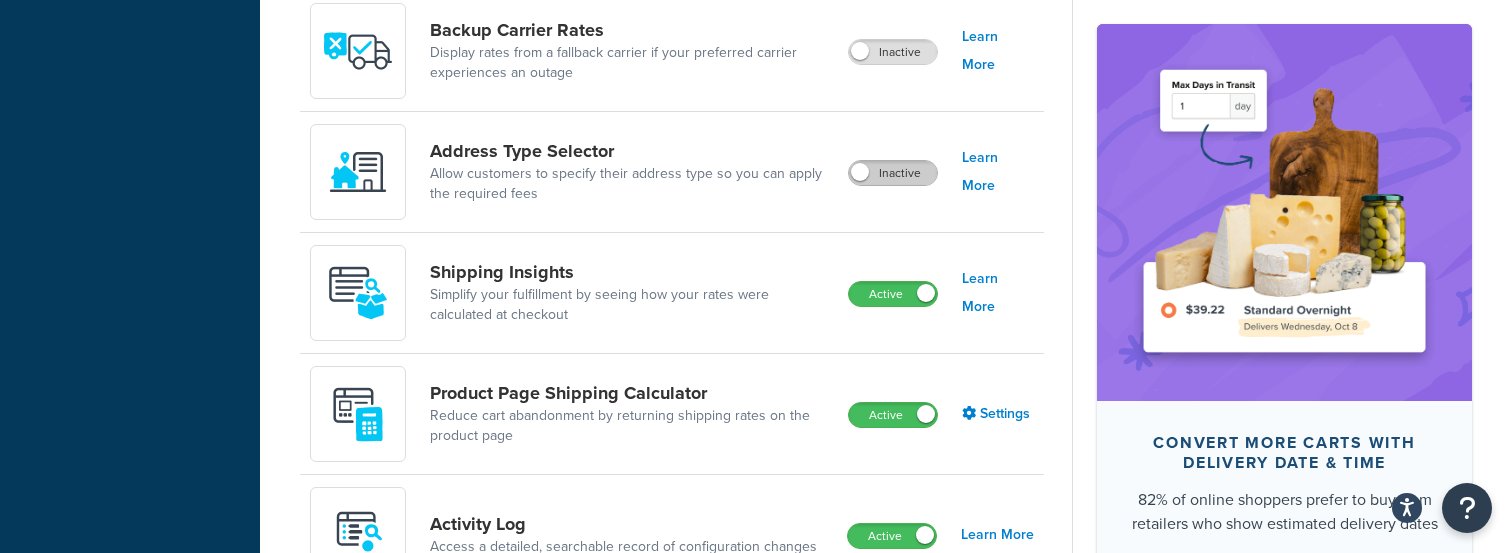 scroll, scrollTop: 1504, scrollLeft: 0, axis: vertical 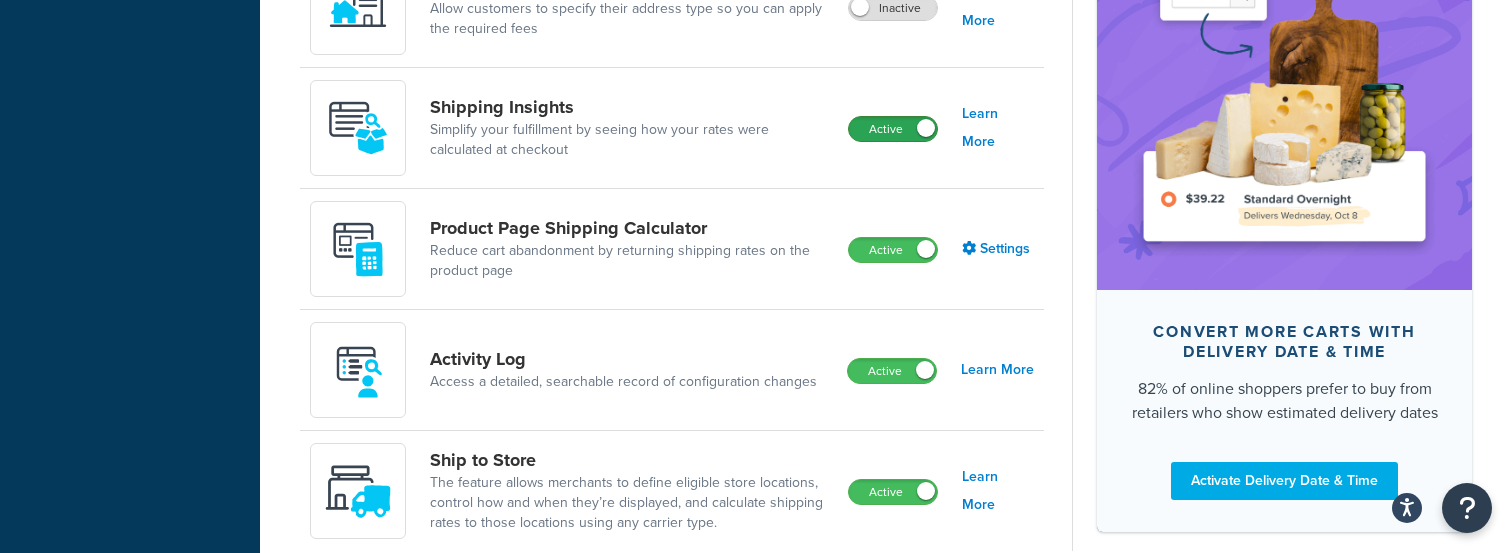 click on "Active" at bounding box center [893, 129] 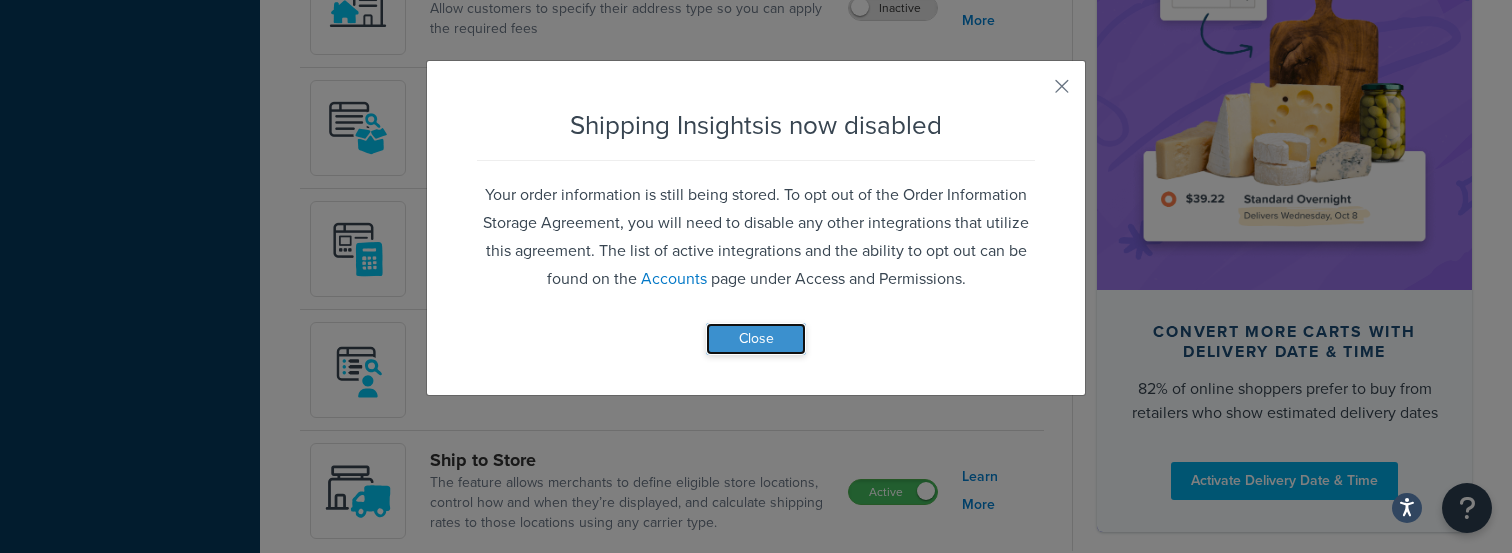 click on "Close" at bounding box center [756, 339] 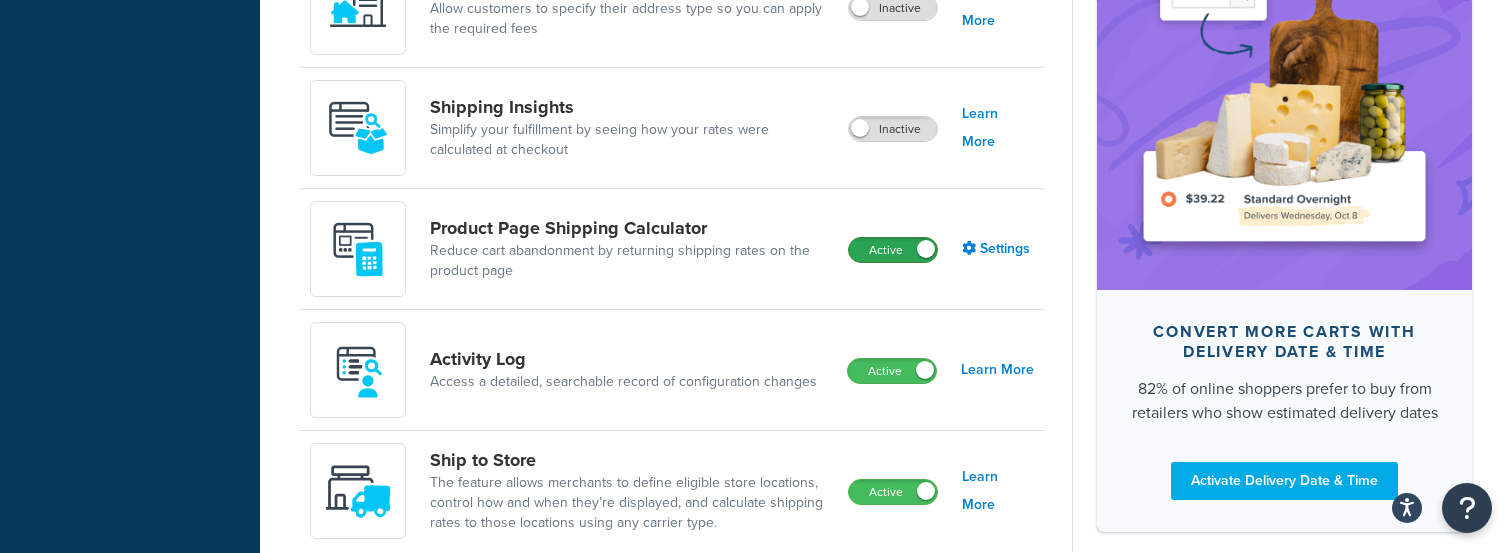 click on "Active" at bounding box center (893, 250) 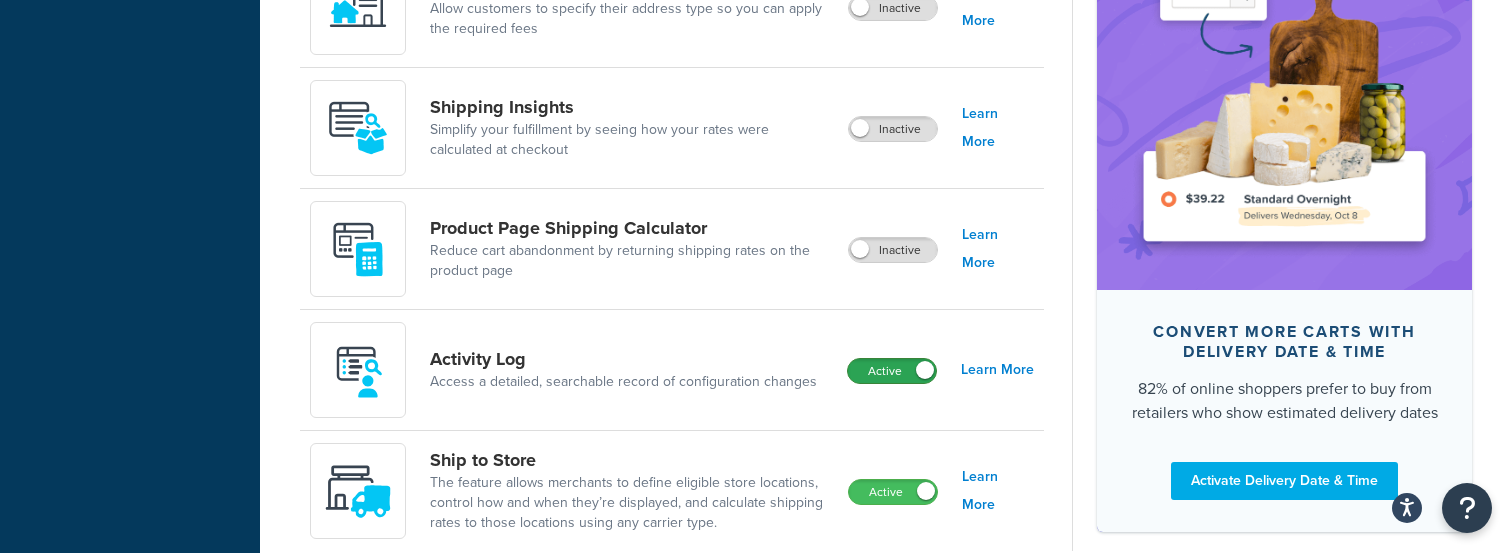 click on "Active" at bounding box center (892, 371) 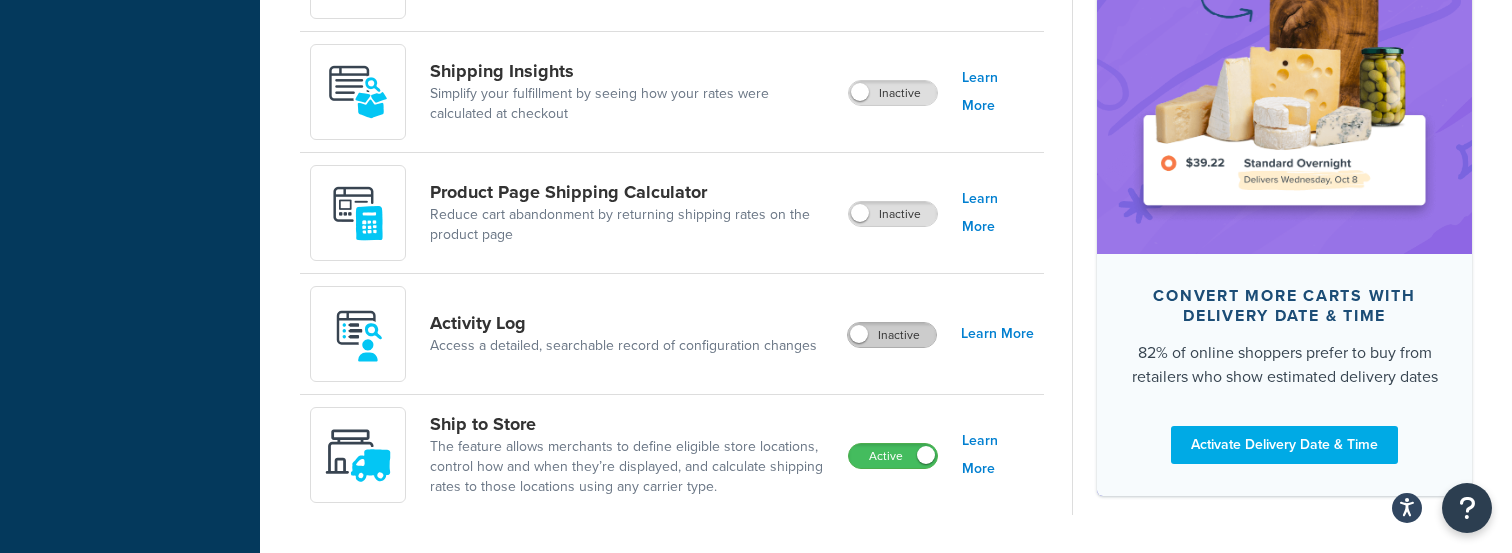 scroll, scrollTop: 1604, scrollLeft: 0, axis: vertical 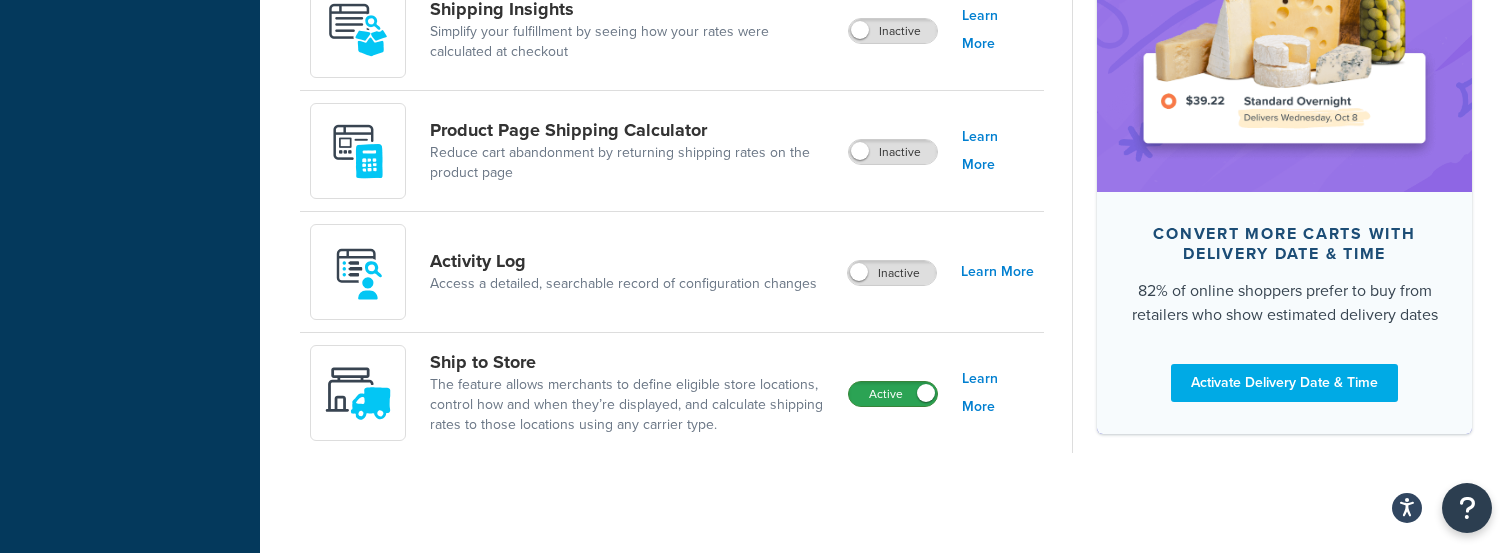 click on "Active" at bounding box center [893, 394] 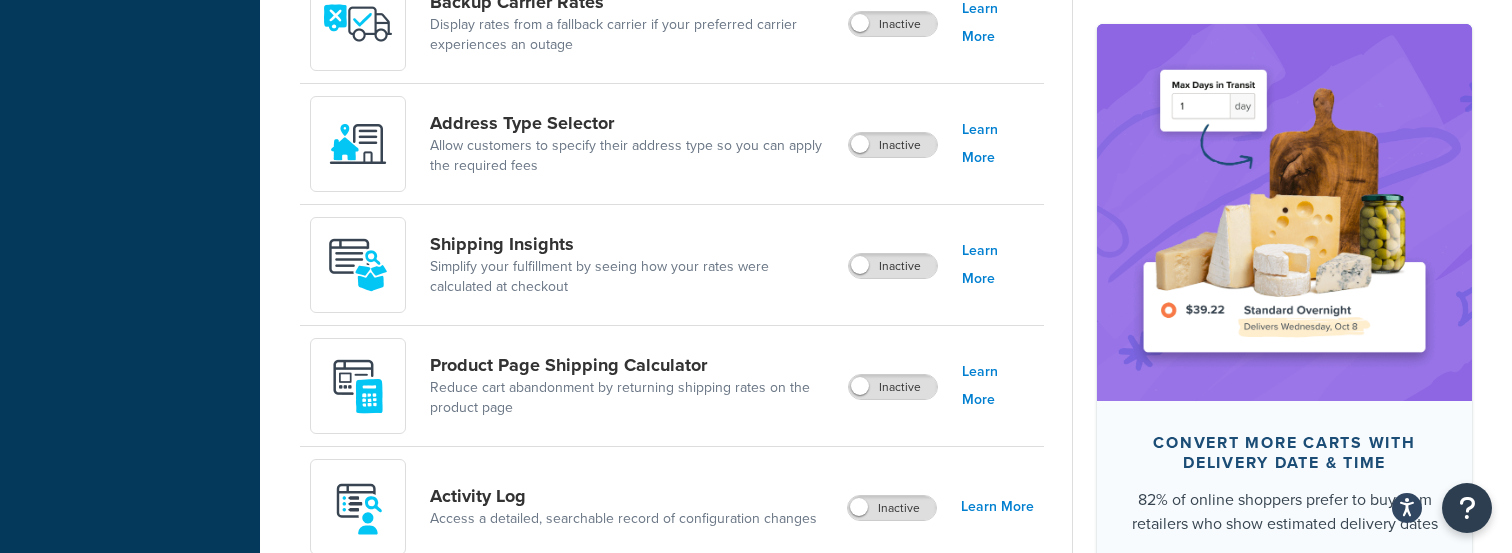 scroll, scrollTop: 1287, scrollLeft: 0, axis: vertical 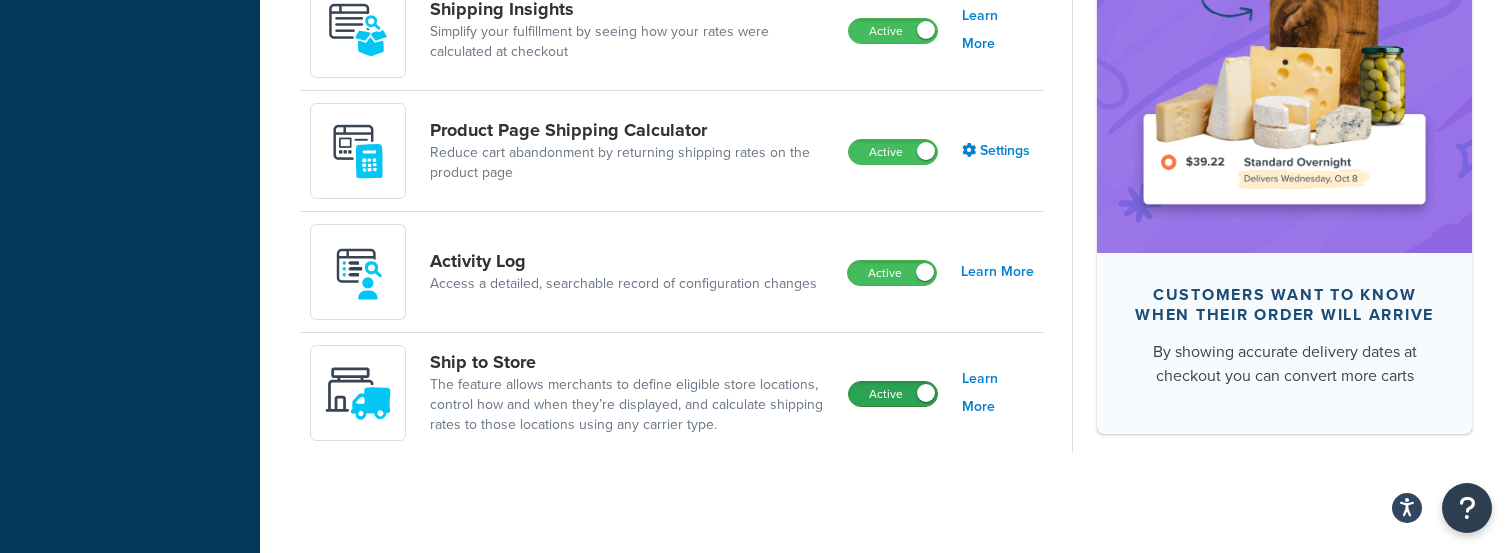 click on "Active" at bounding box center [893, 394] 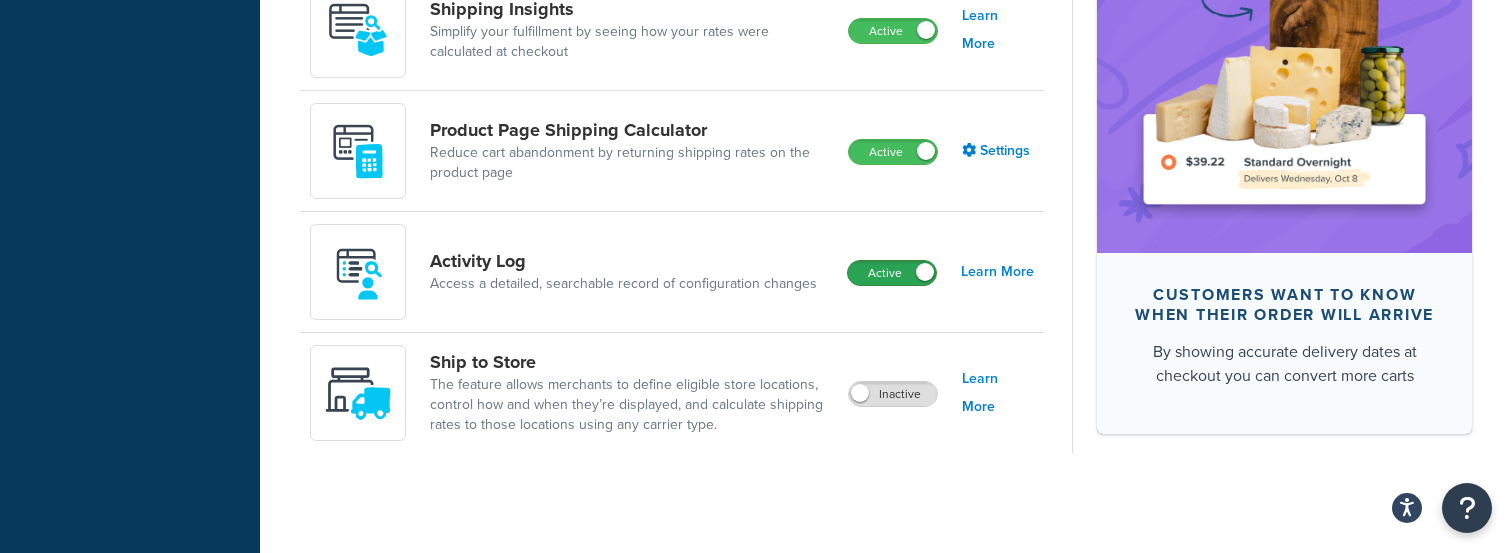 click on "Active" at bounding box center (892, 273) 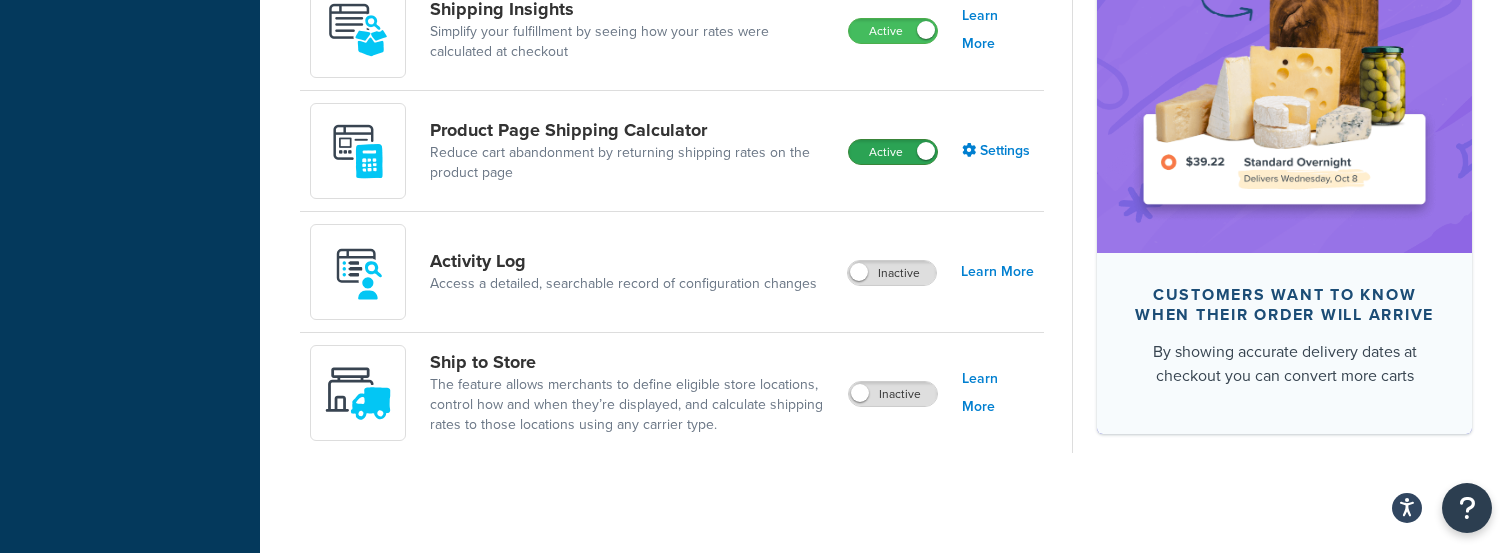 click on "Active" at bounding box center [893, 152] 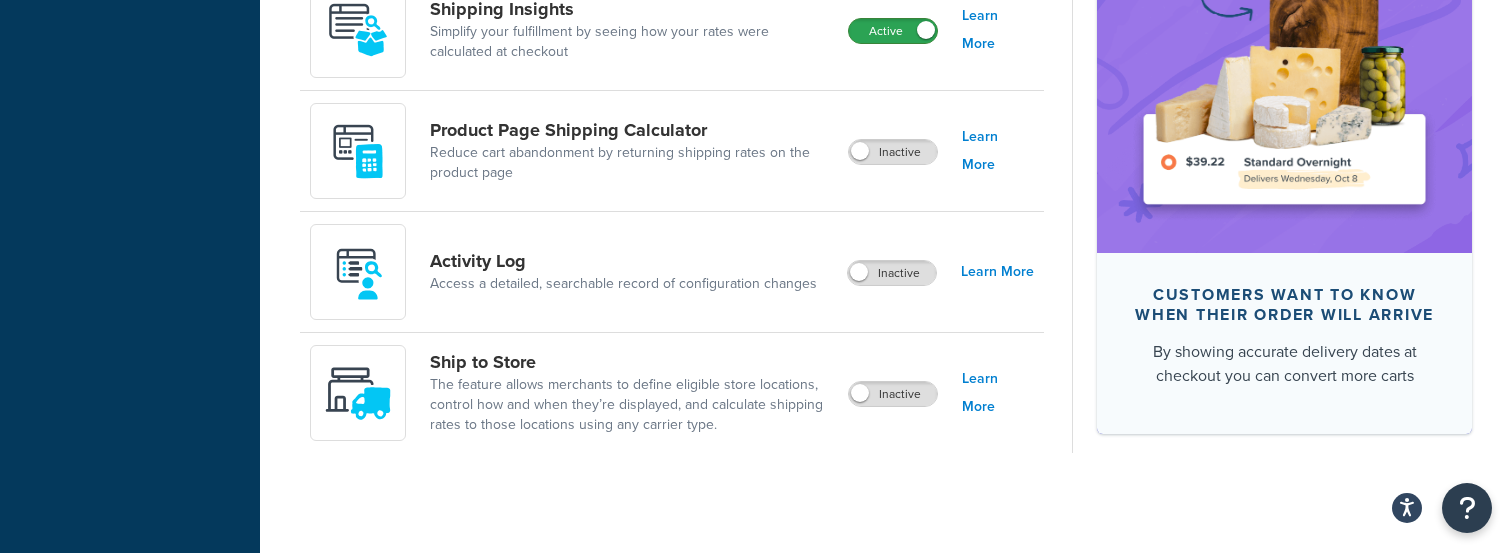 click on "Active" at bounding box center [893, 31] 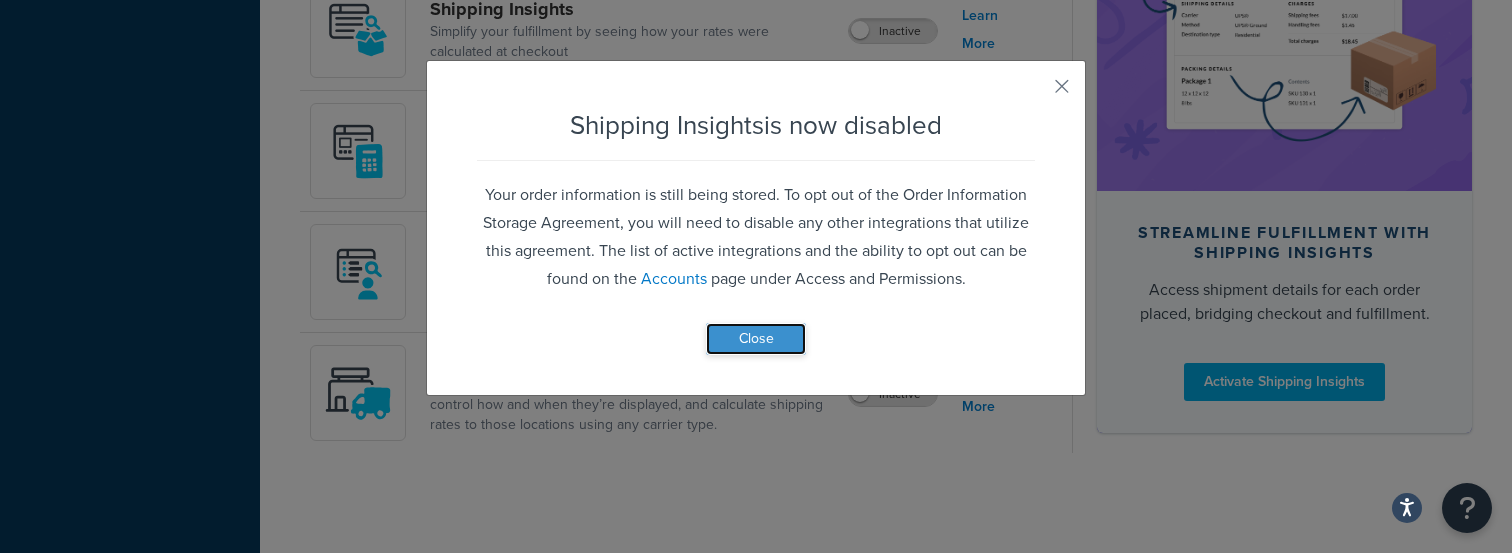 click on "Close" at bounding box center (756, 339) 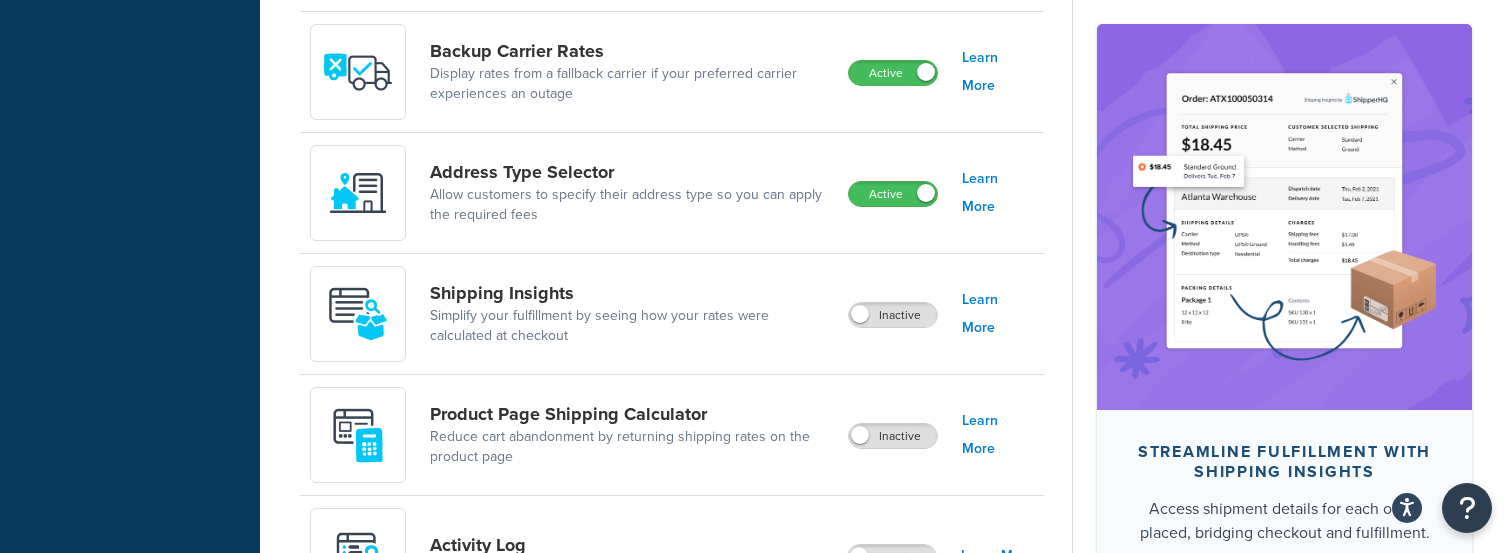 scroll, scrollTop: 1219, scrollLeft: 0, axis: vertical 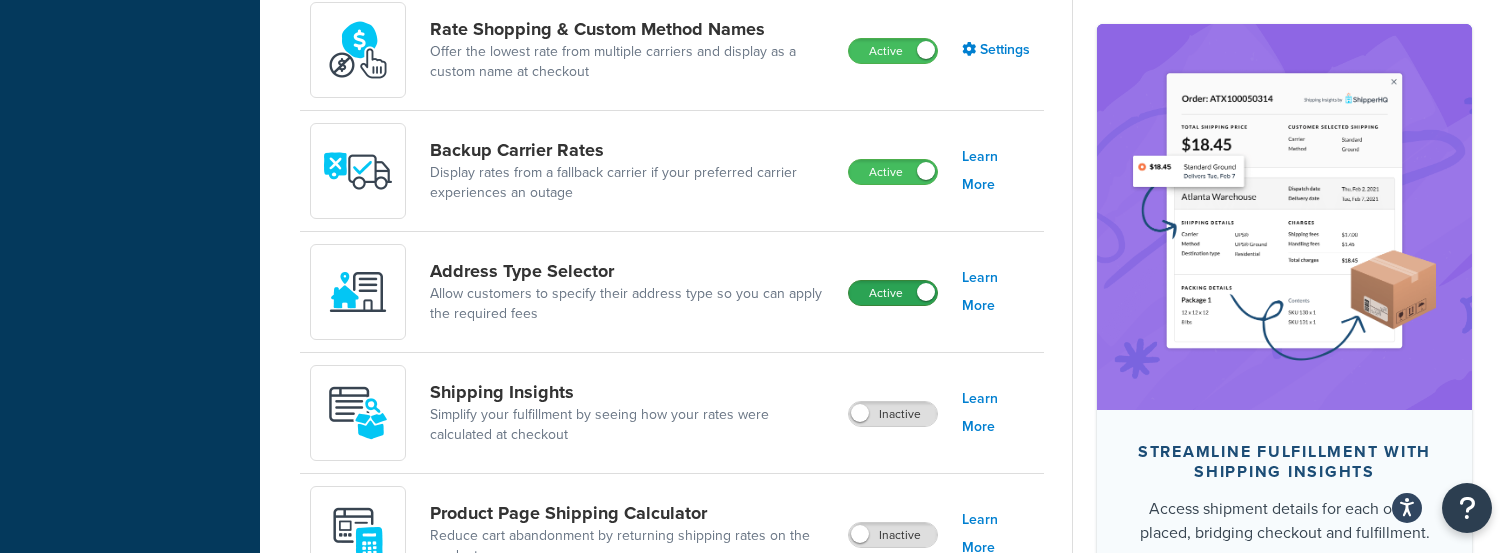 click on "Active" at bounding box center (893, 293) 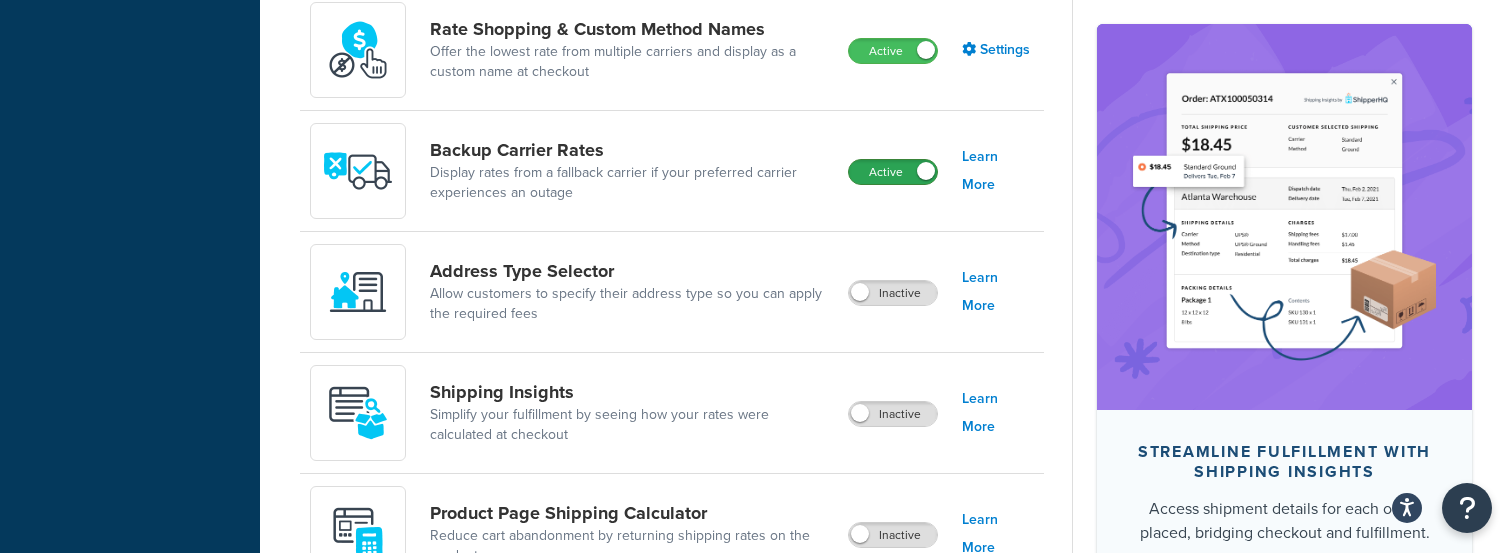 click on "Active" at bounding box center [893, 172] 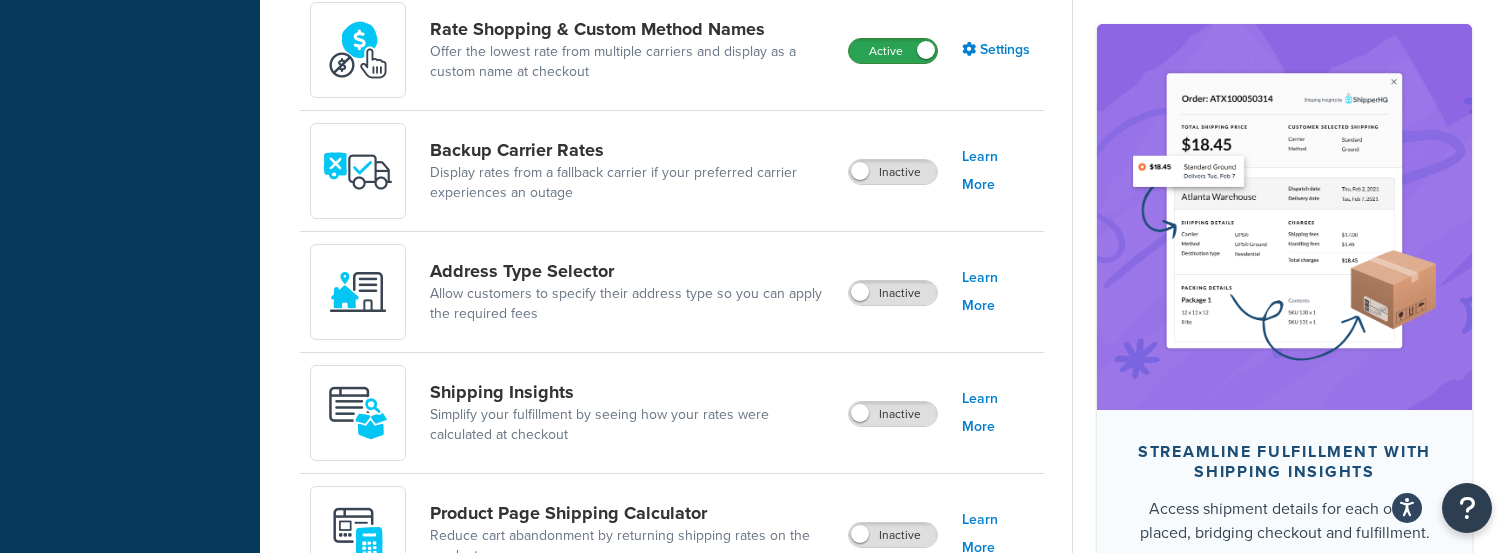 click on "Active" at bounding box center [893, 51] 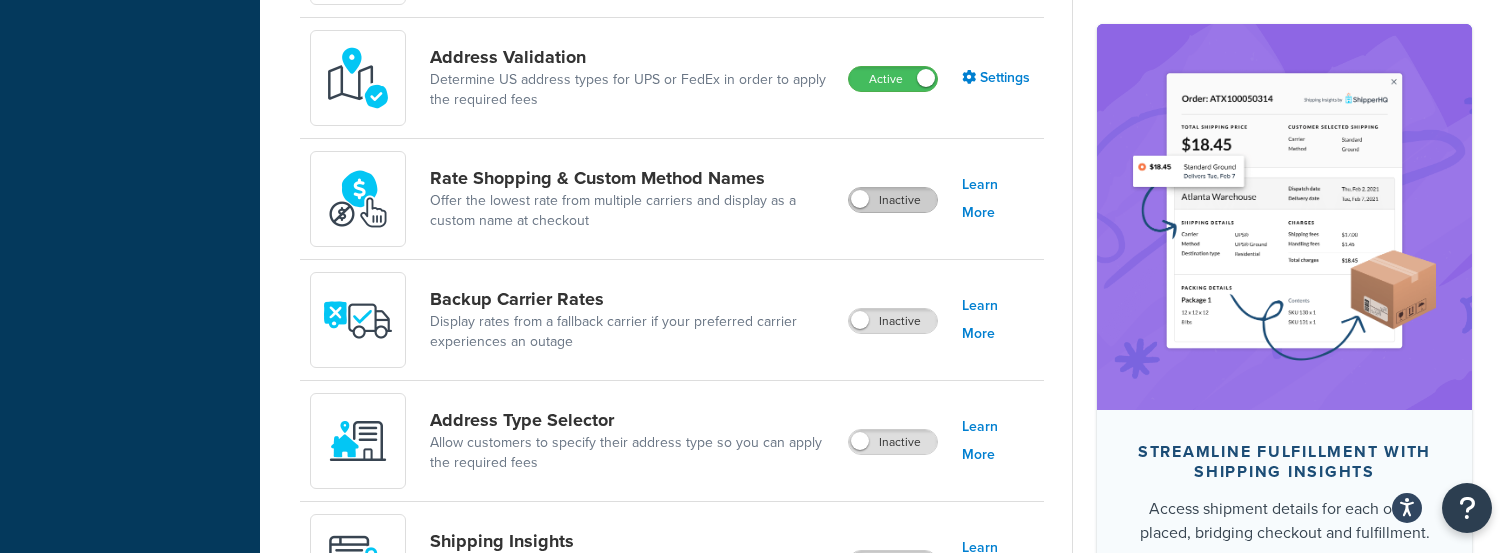scroll, scrollTop: 878, scrollLeft: 0, axis: vertical 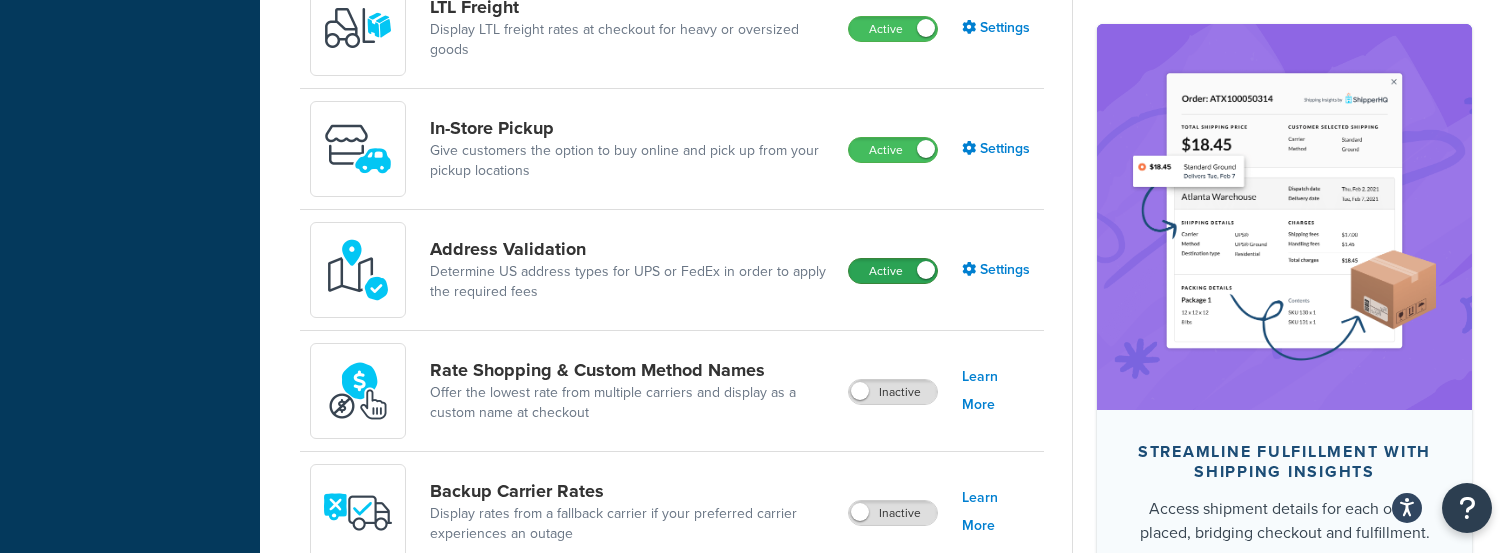 click on "Active" at bounding box center [893, 271] 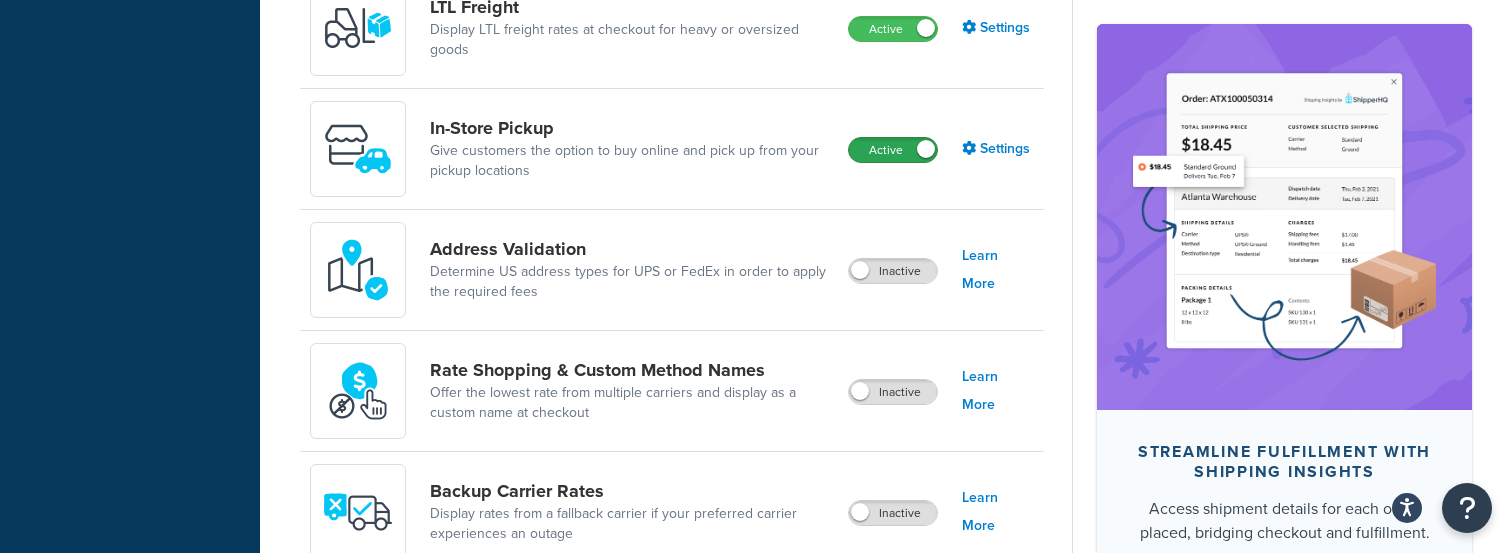 click on "Active" at bounding box center [893, 150] 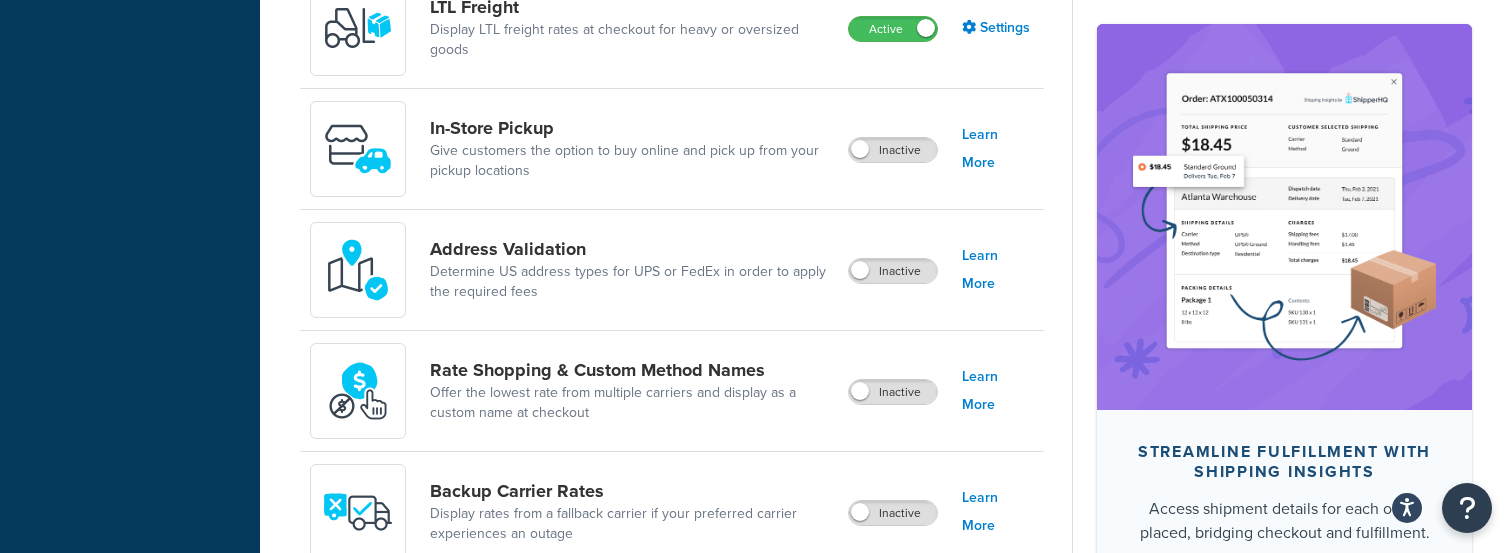 click on "Active" at bounding box center [893, 28] 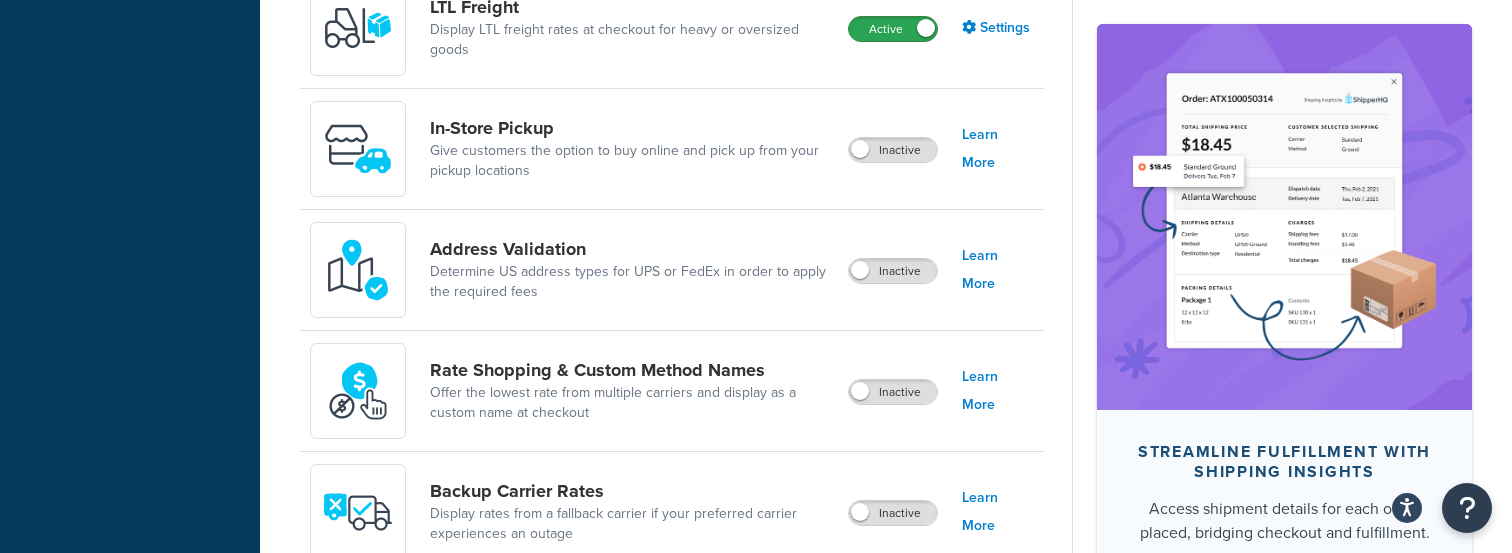 click on "Active" at bounding box center [893, 29] 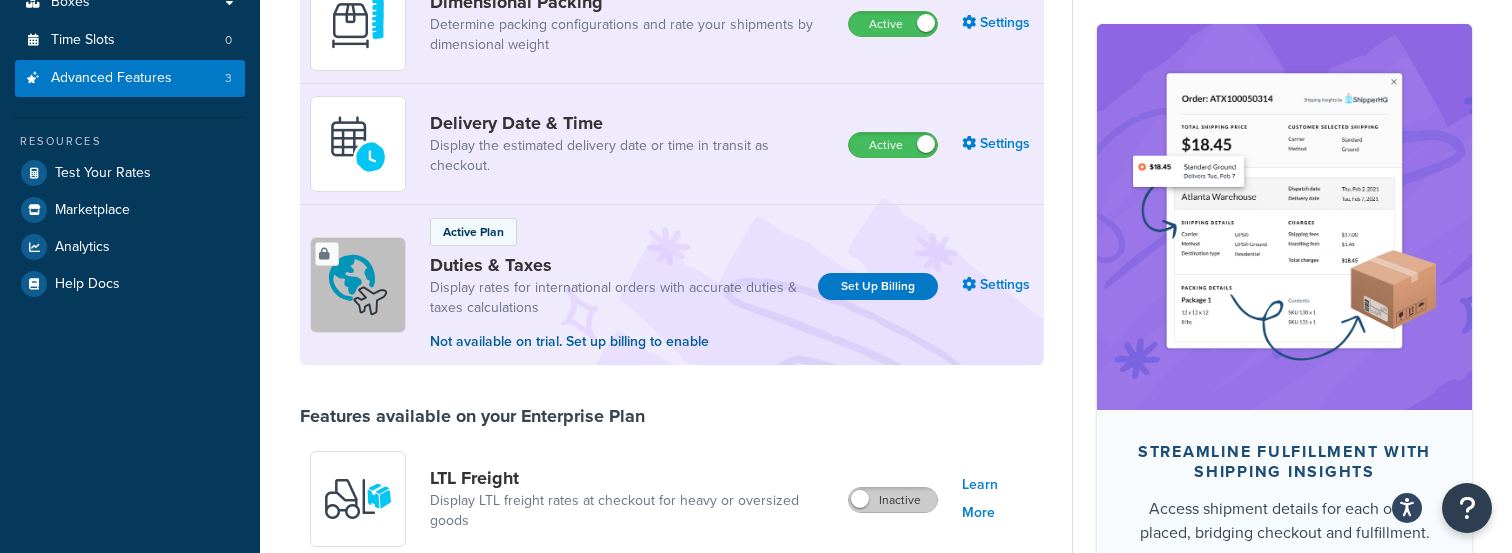 scroll, scrollTop: 350, scrollLeft: 0, axis: vertical 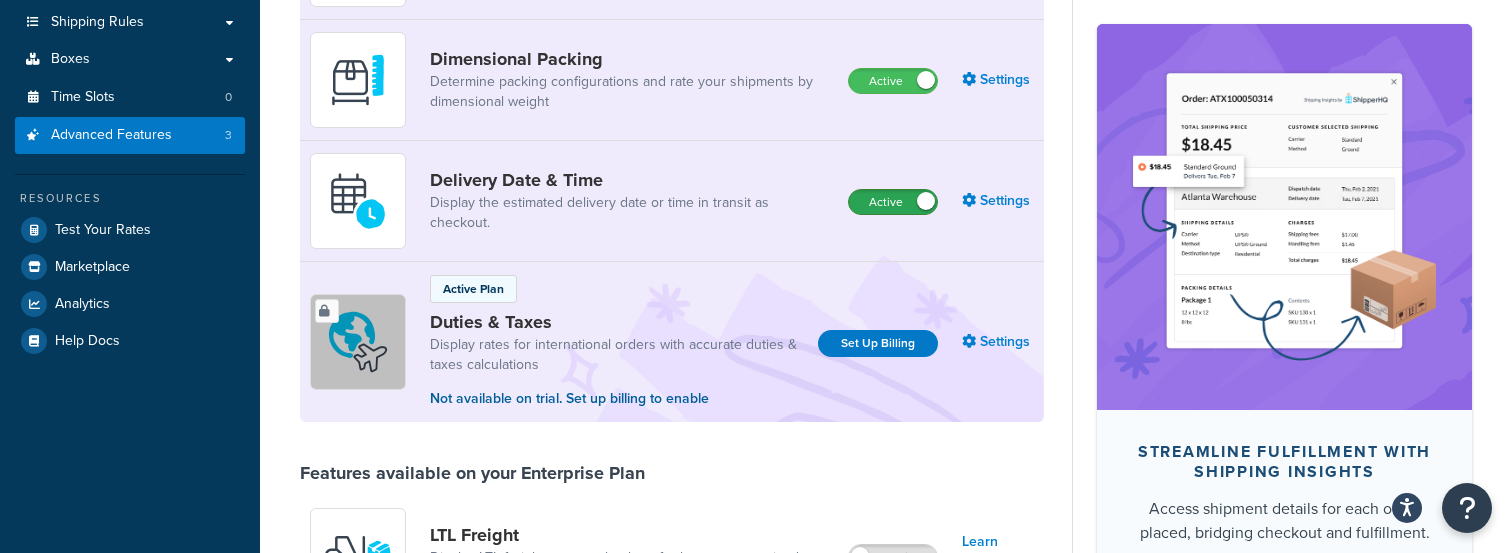 click on "Active" at bounding box center [893, 202] 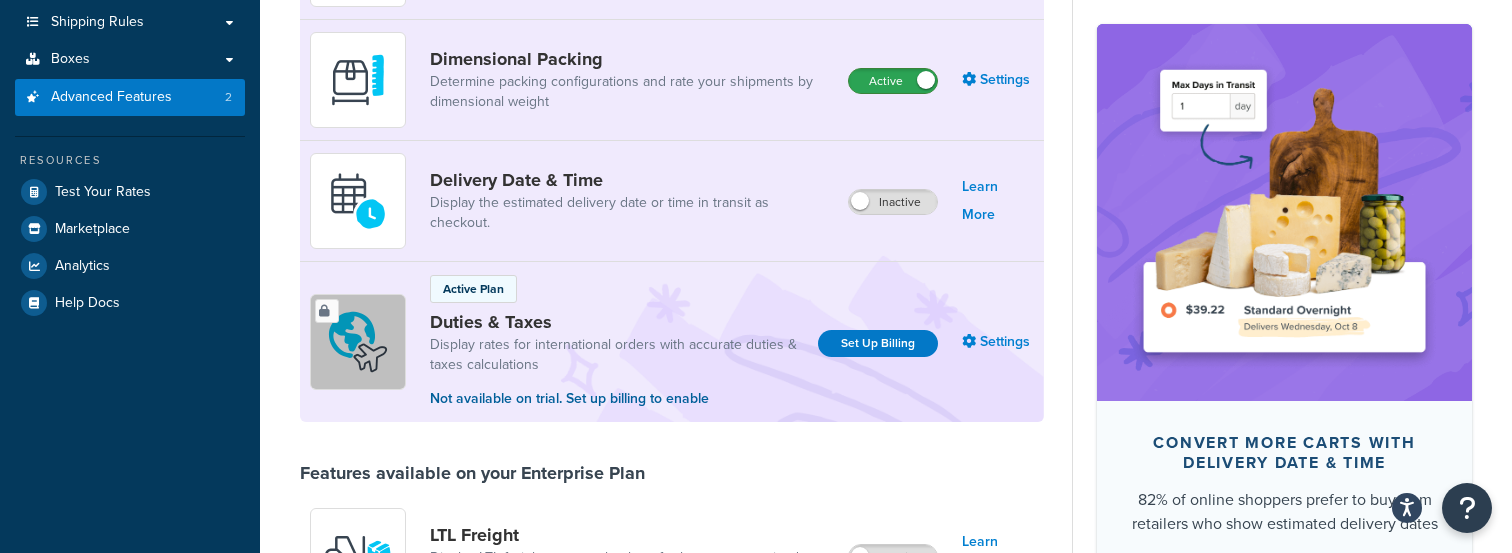 click on "Active" at bounding box center [893, 81] 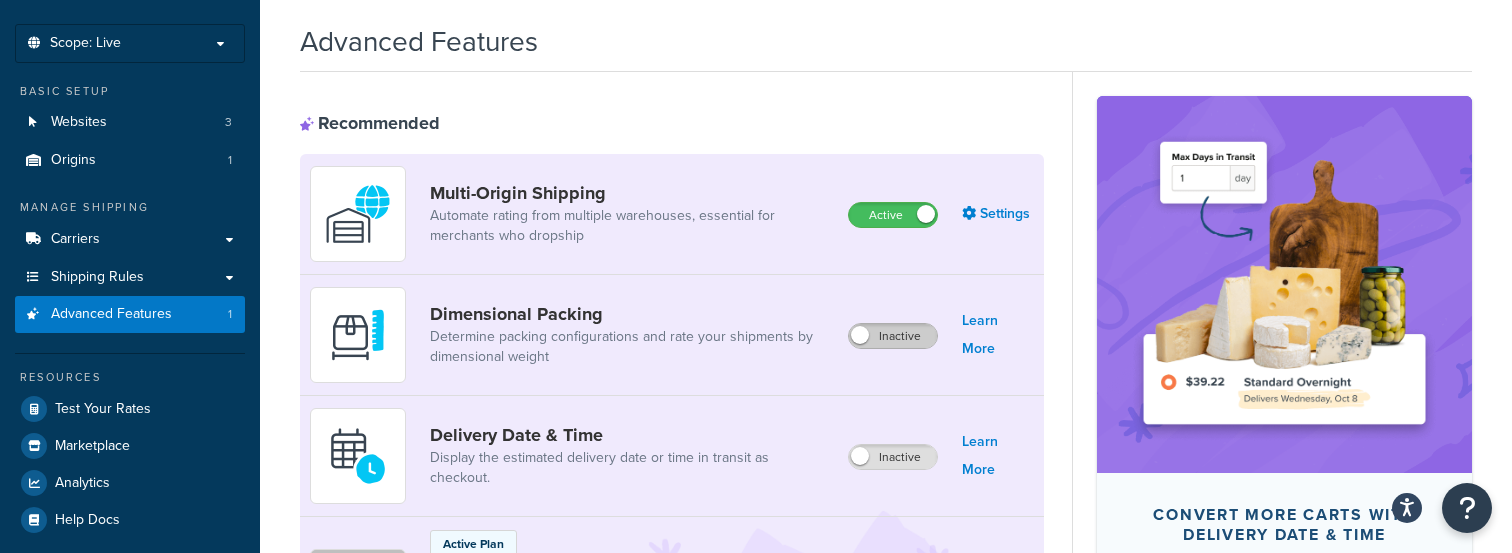 scroll, scrollTop: 0, scrollLeft: 0, axis: both 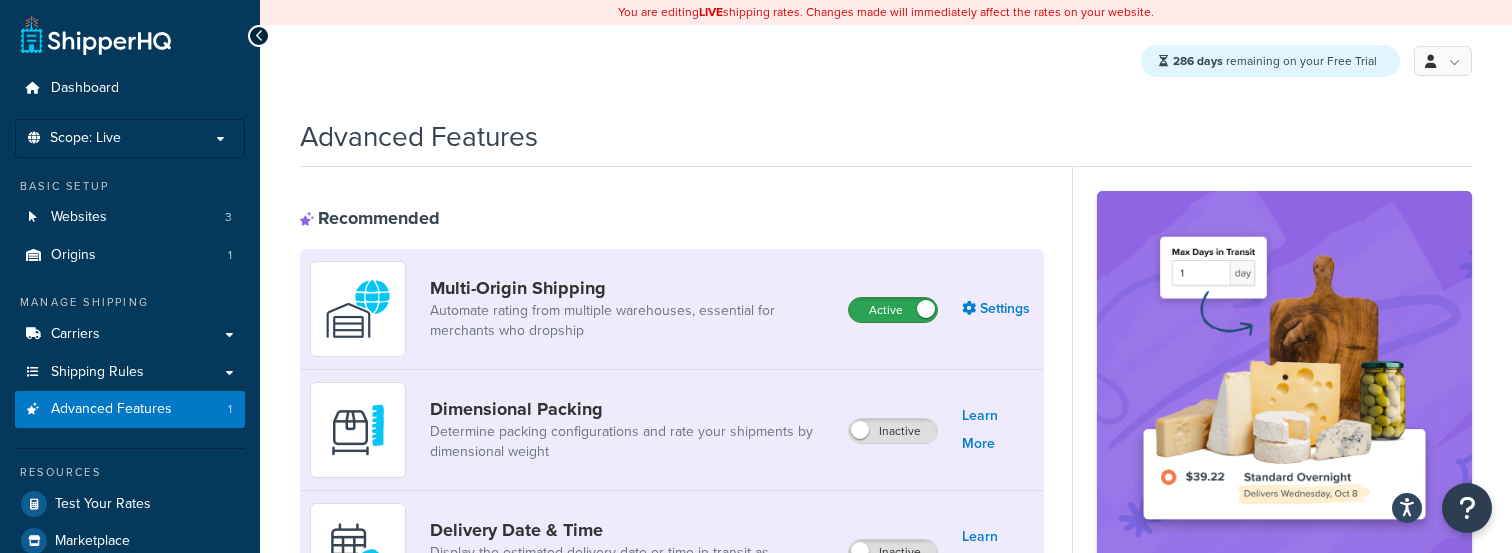 click on "Active" at bounding box center (893, 310) 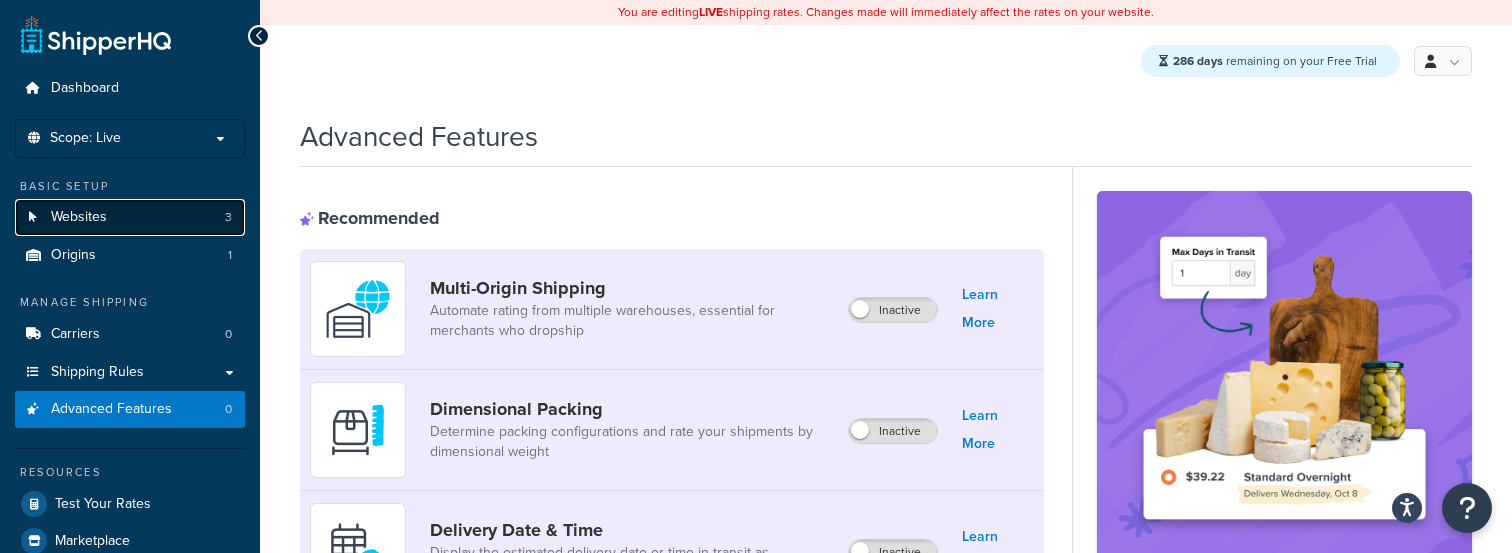 click on "Websites 3" at bounding box center [130, 217] 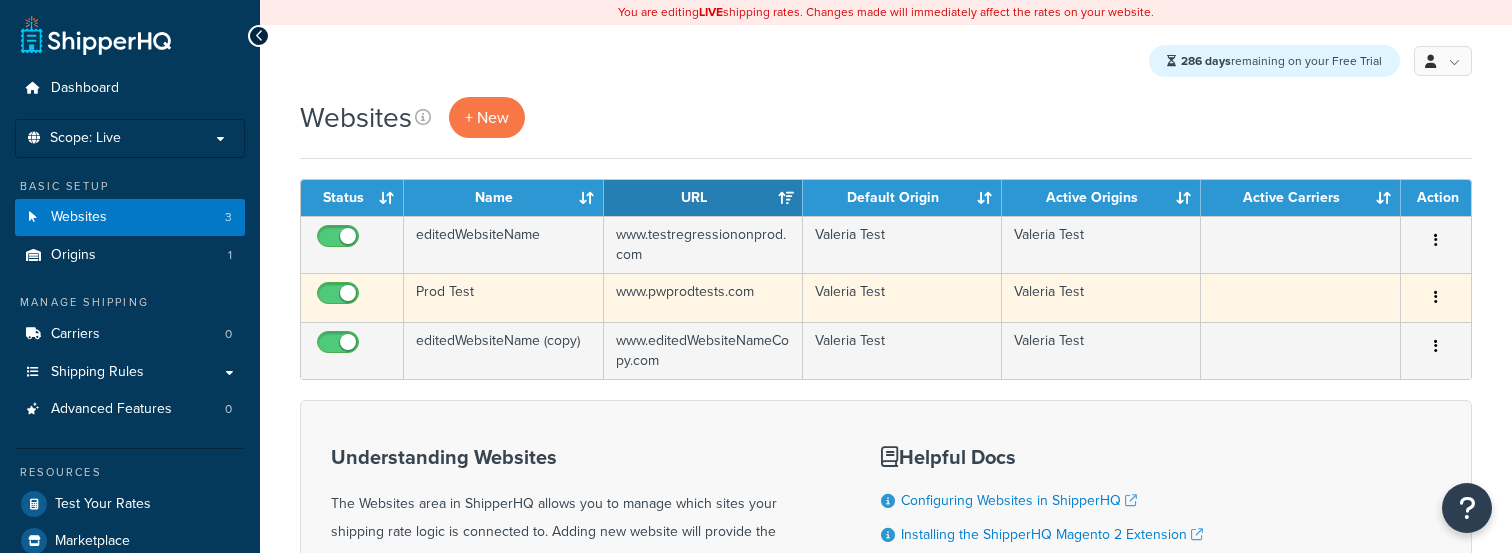 scroll, scrollTop: 0, scrollLeft: 0, axis: both 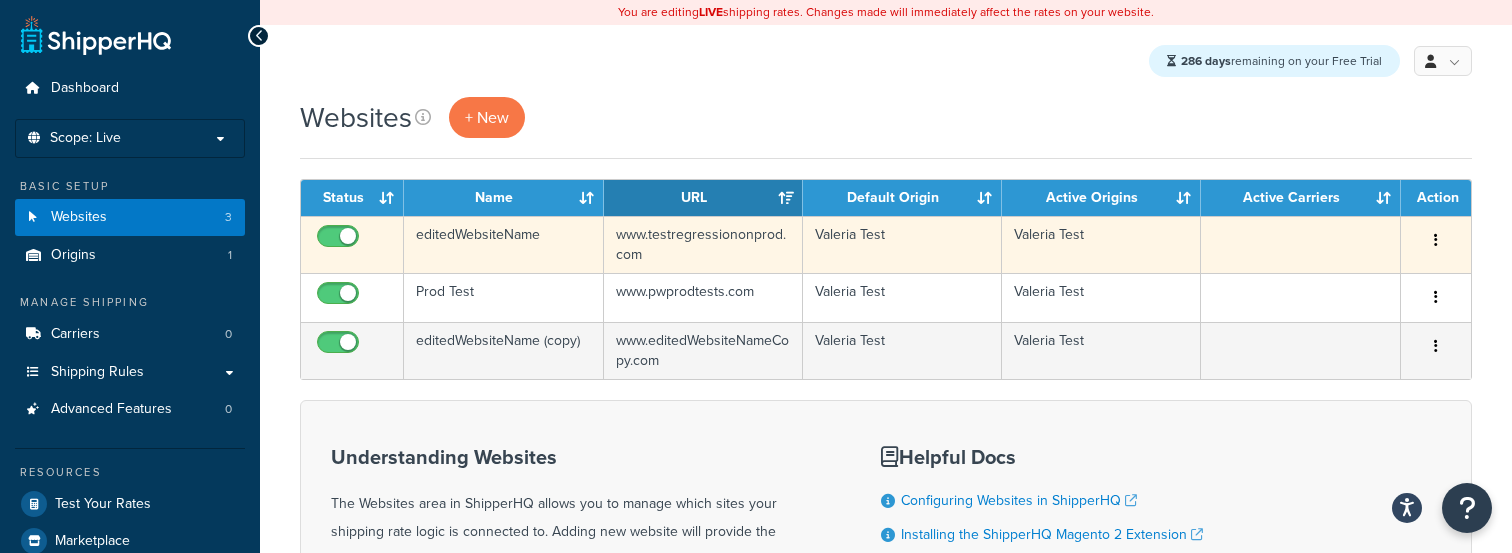 click at bounding box center [1436, 241] 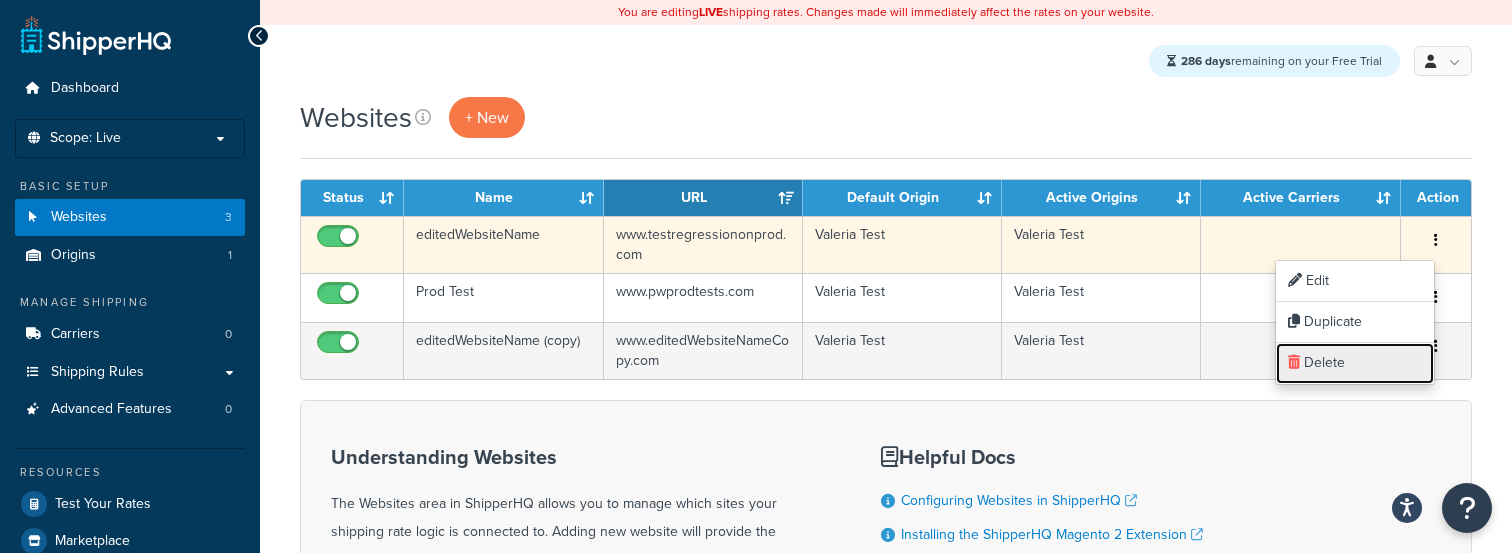 click on "Delete" at bounding box center (1355, 363) 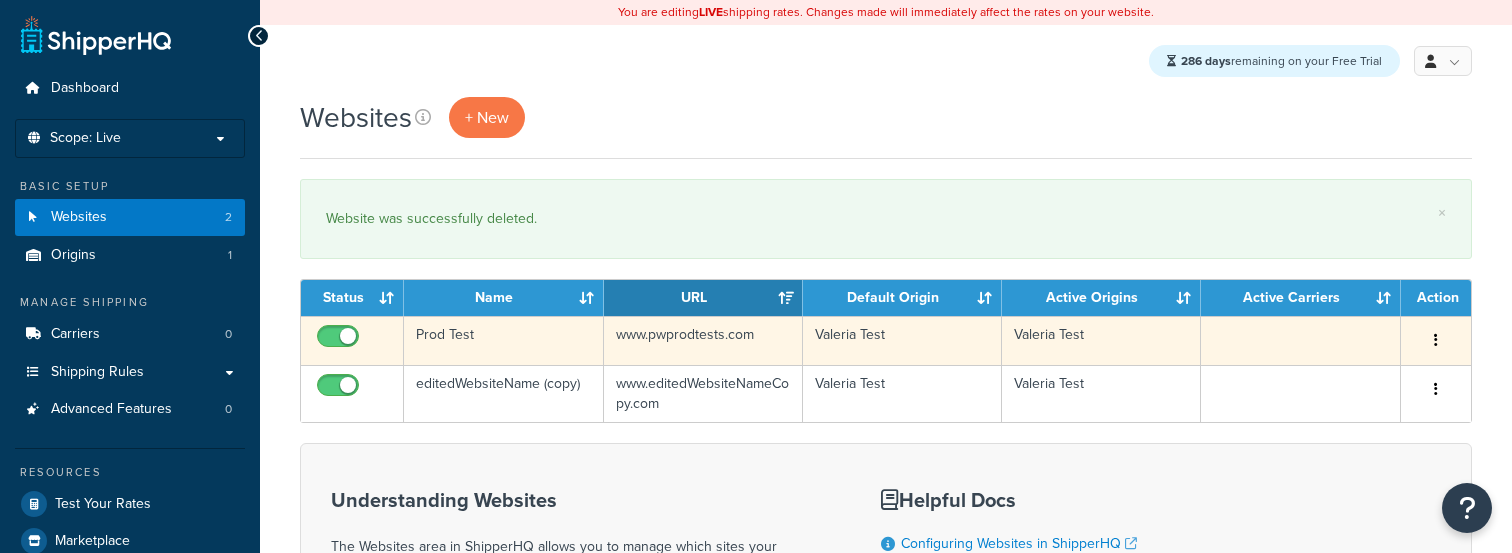 scroll, scrollTop: 0, scrollLeft: 0, axis: both 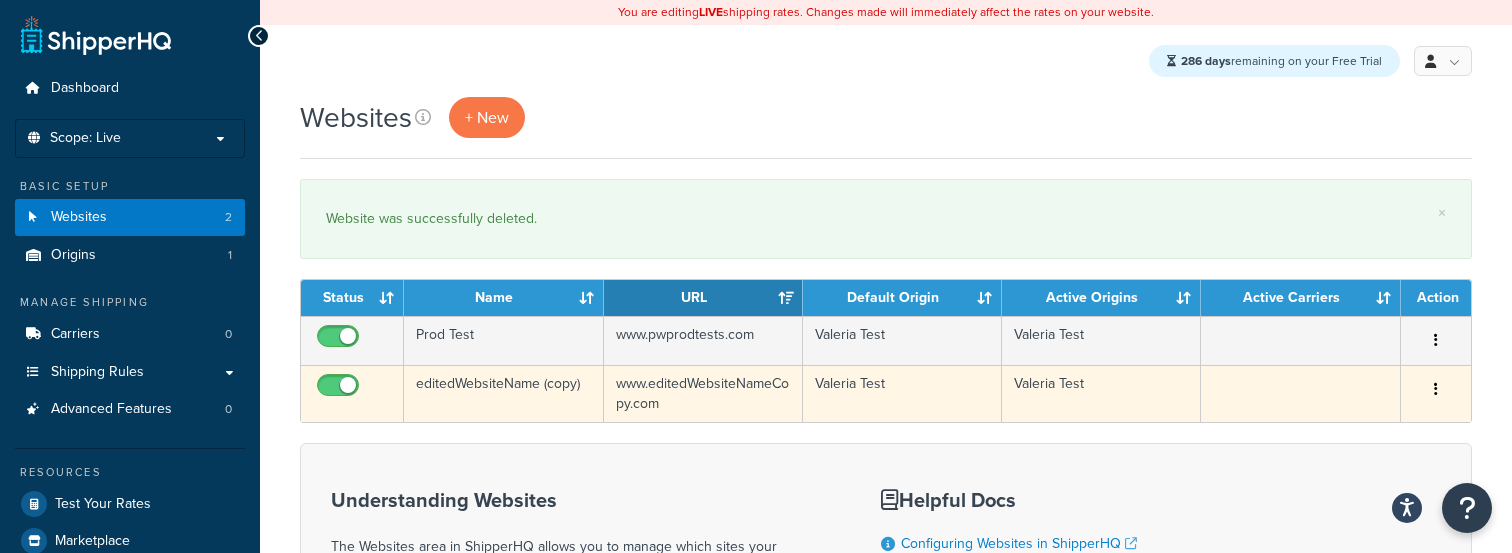 click at bounding box center (1436, 390) 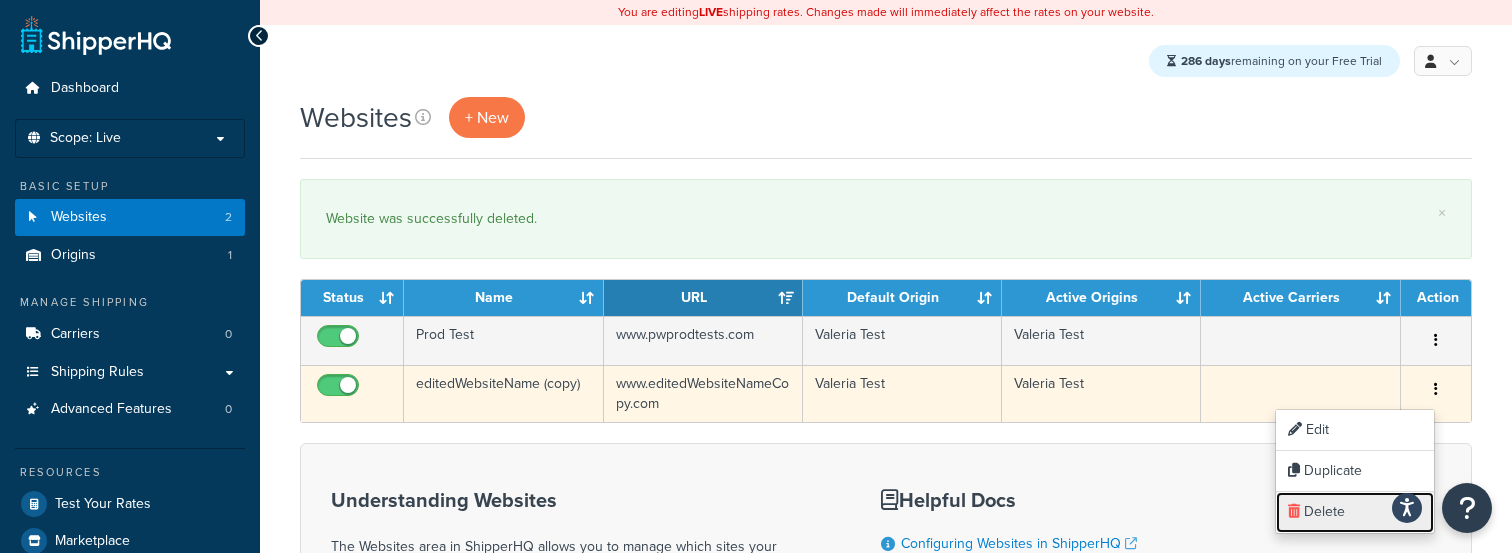 click on "Delete" at bounding box center [1355, 512] 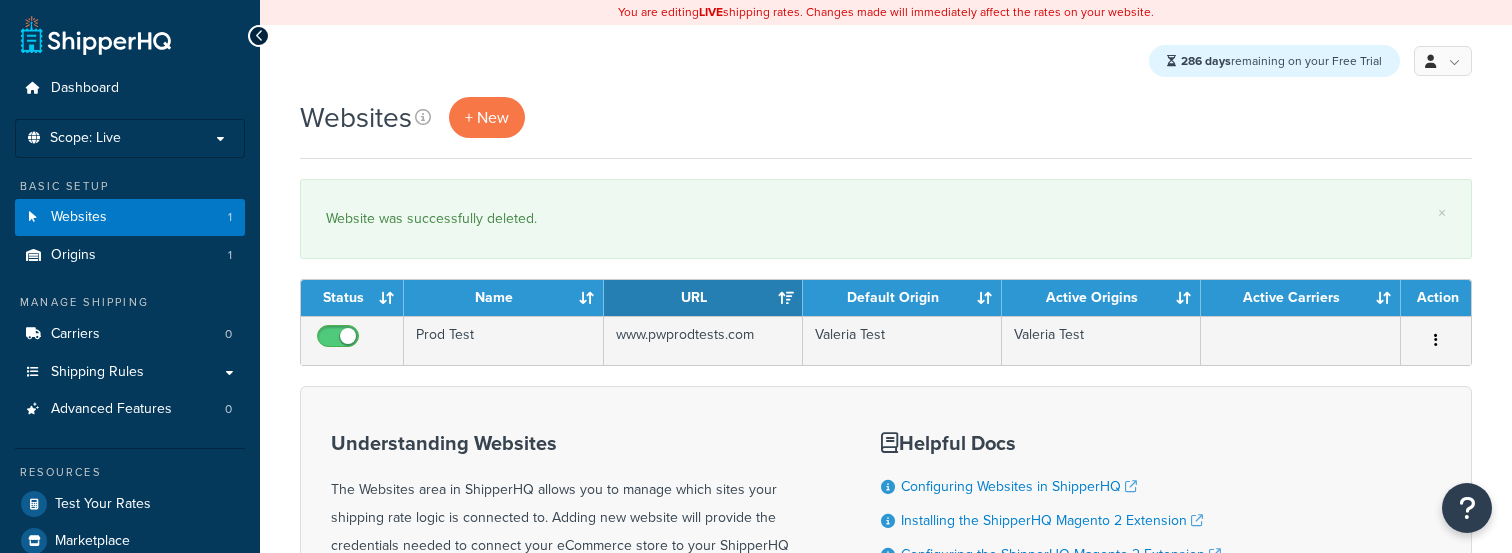 scroll, scrollTop: 0, scrollLeft: 0, axis: both 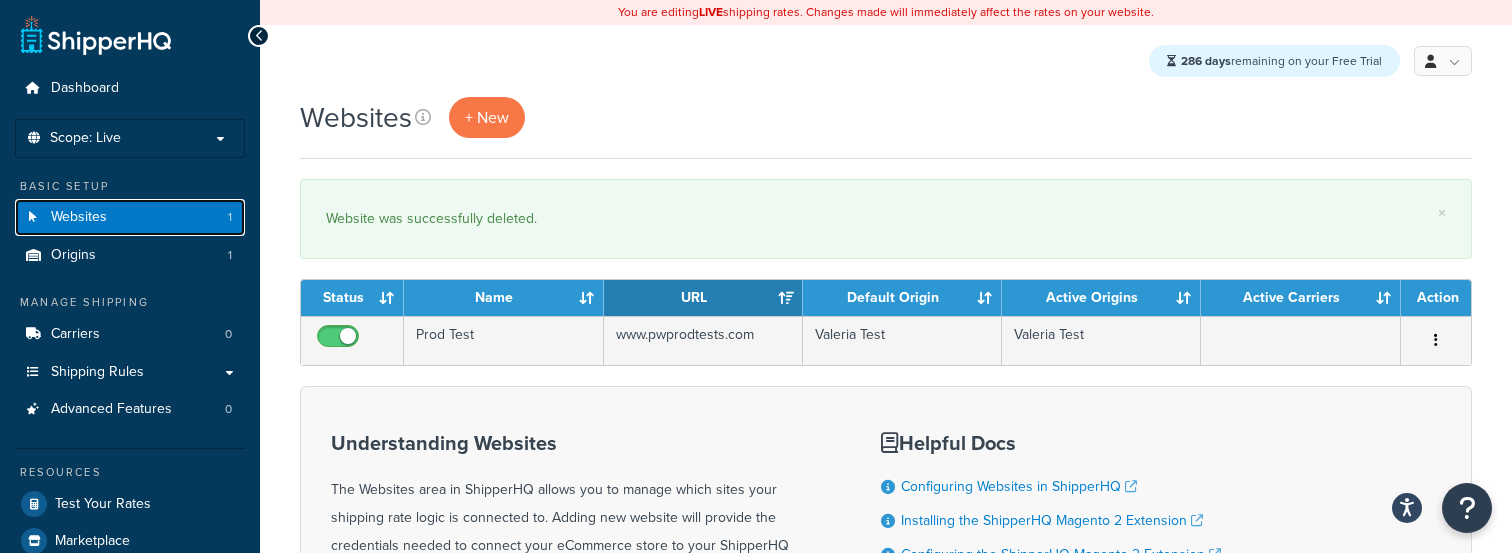 click on "Websites
1" at bounding box center [130, 217] 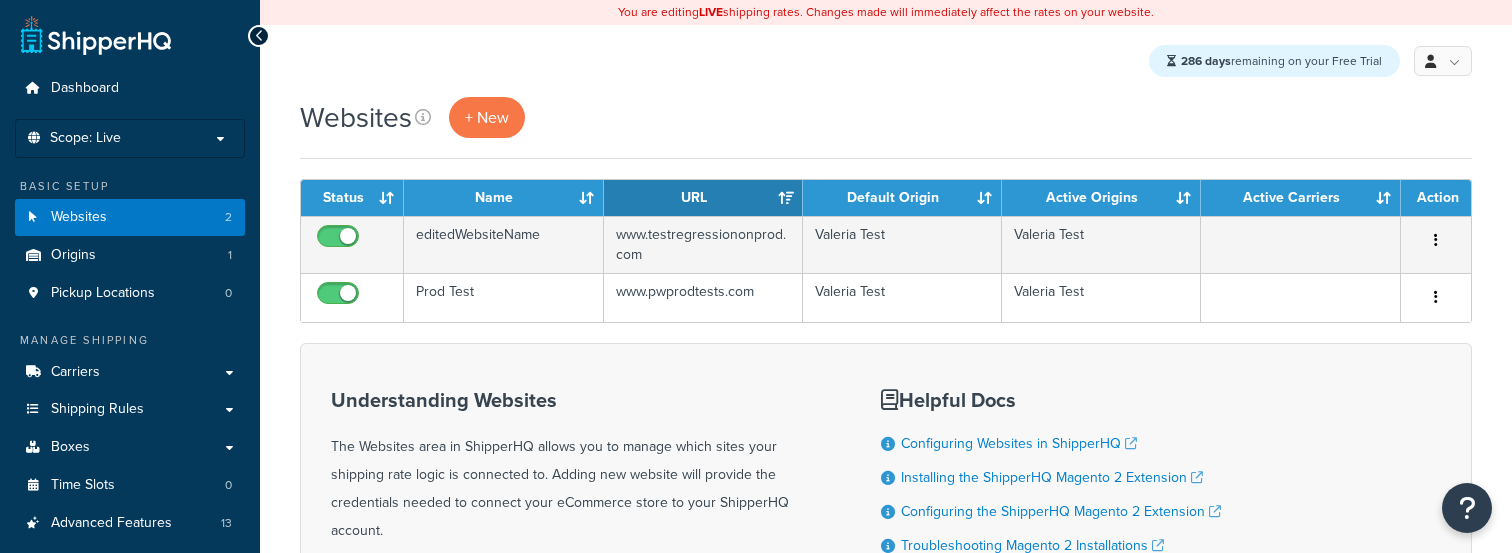 scroll, scrollTop: 0, scrollLeft: 0, axis: both 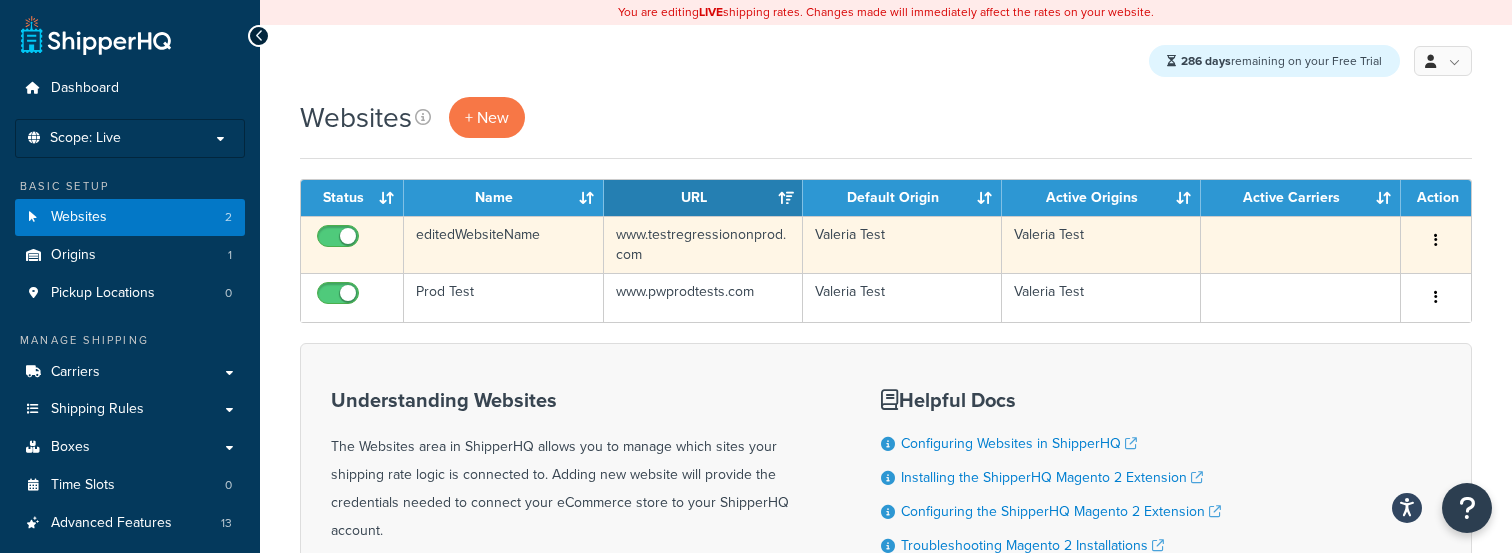 click at bounding box center (1436, 241) 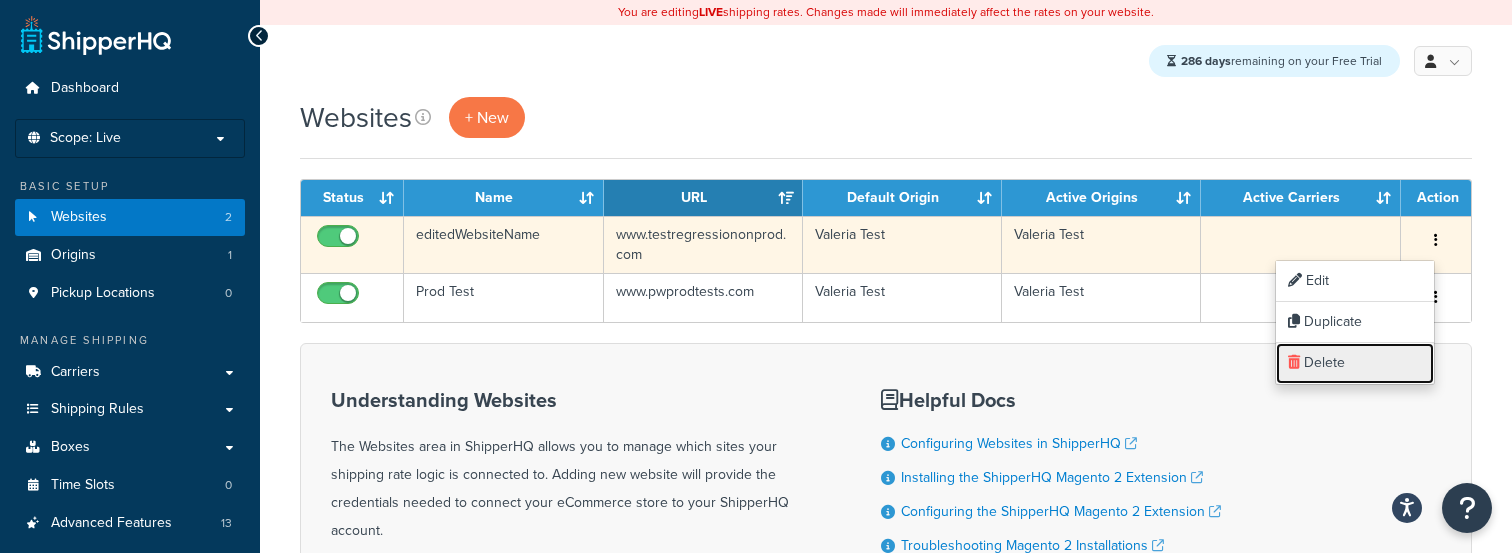 click on "Delete" at bounding box center (1355, 363) 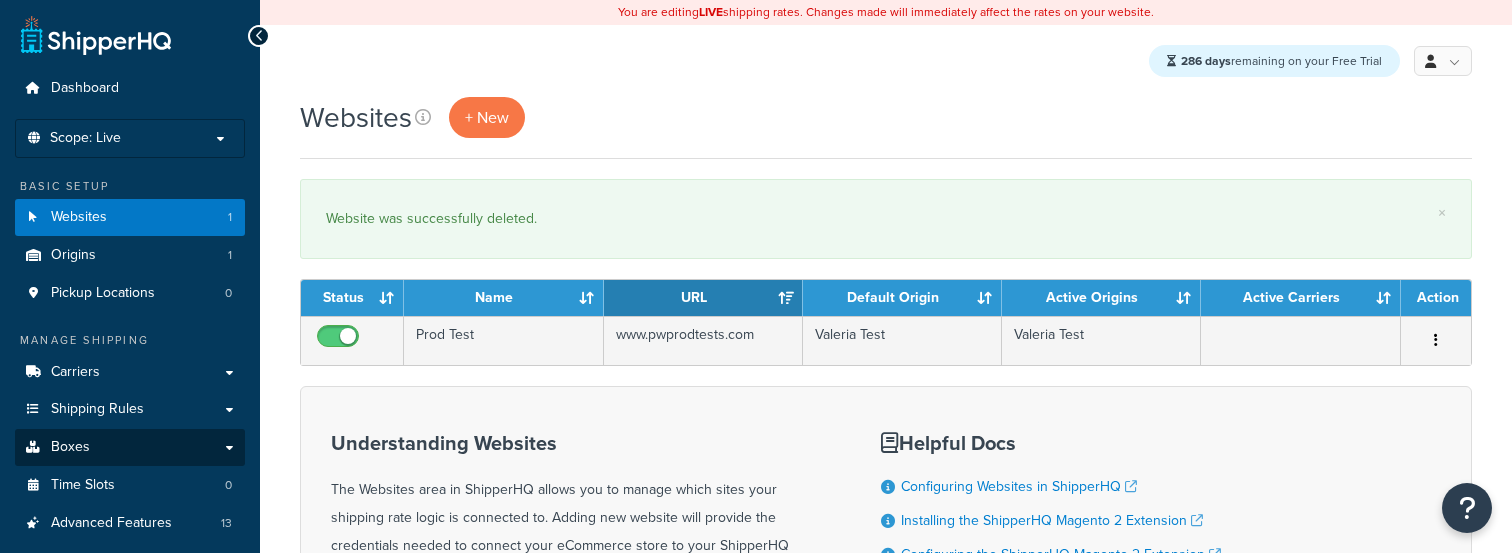 scroll, scrollTop: 0, scrollLeft: 0, axis: both 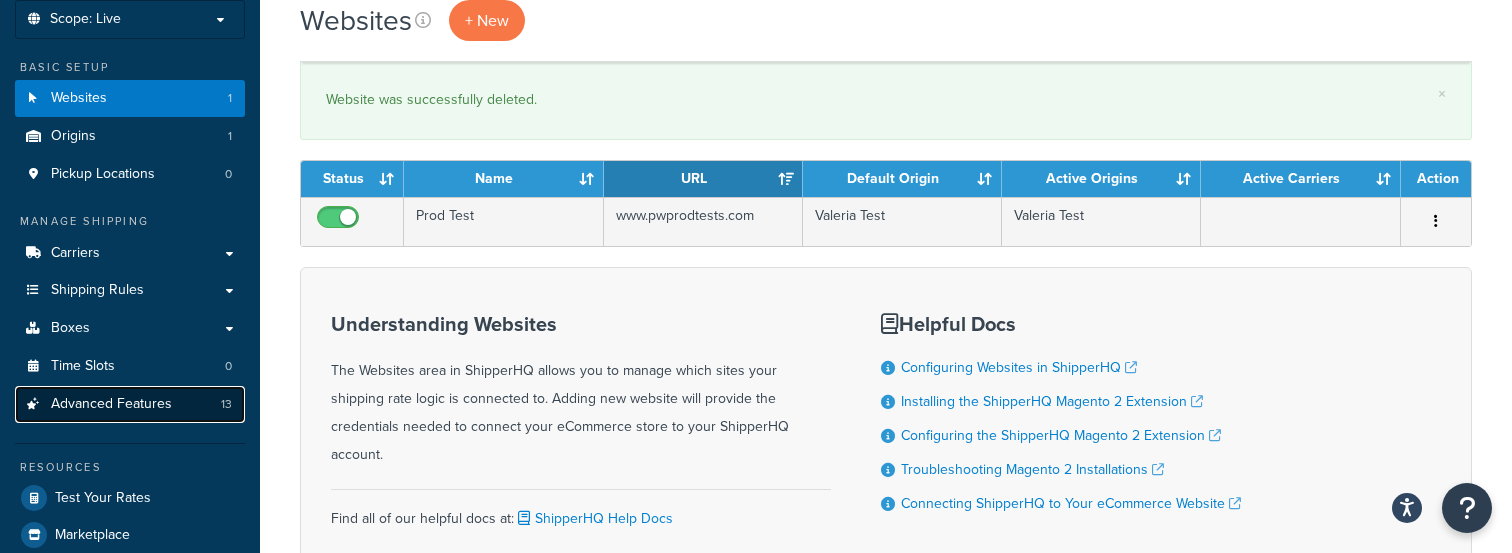 click on "Advanced Features
13" at bounding box center [130, 404] 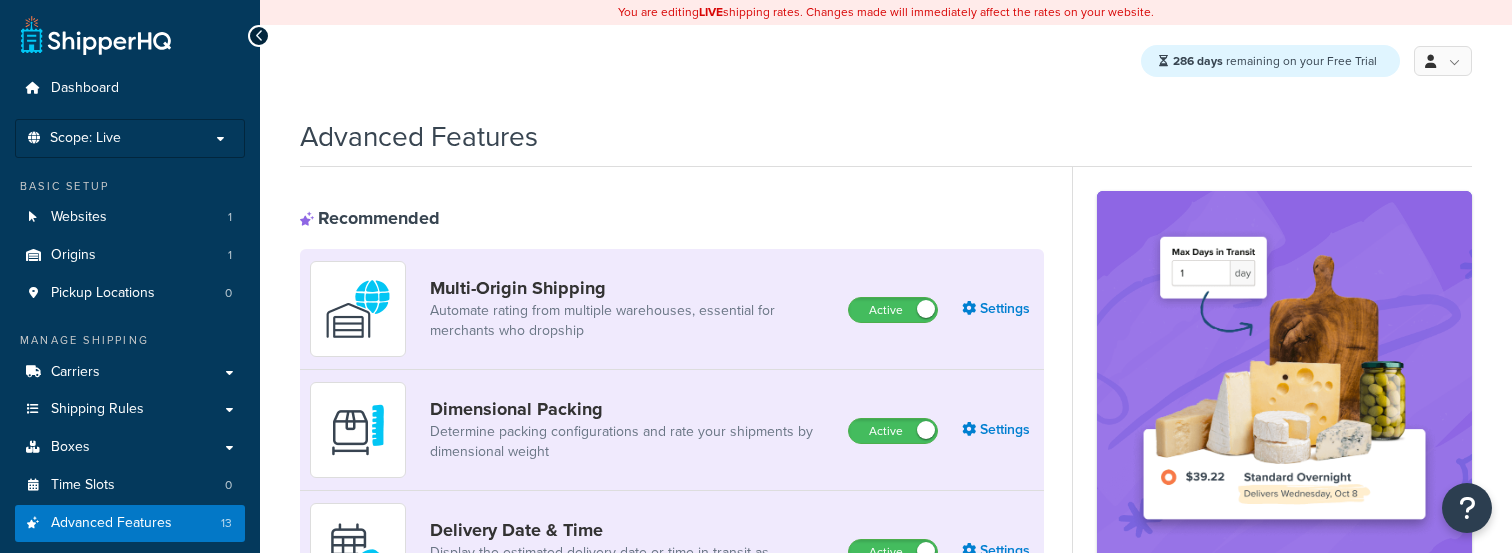 scroll, scrollTop: 0, scrollLeft: 0, axis: both 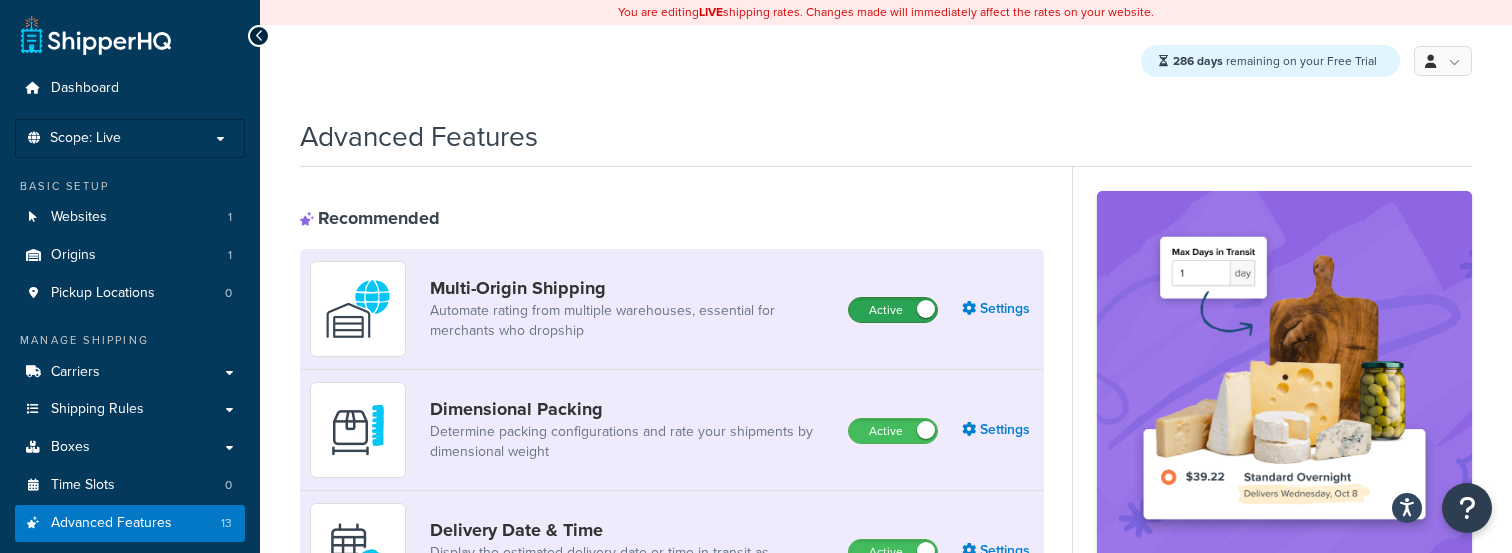 click on "Active" at bounding box center [893, 310] 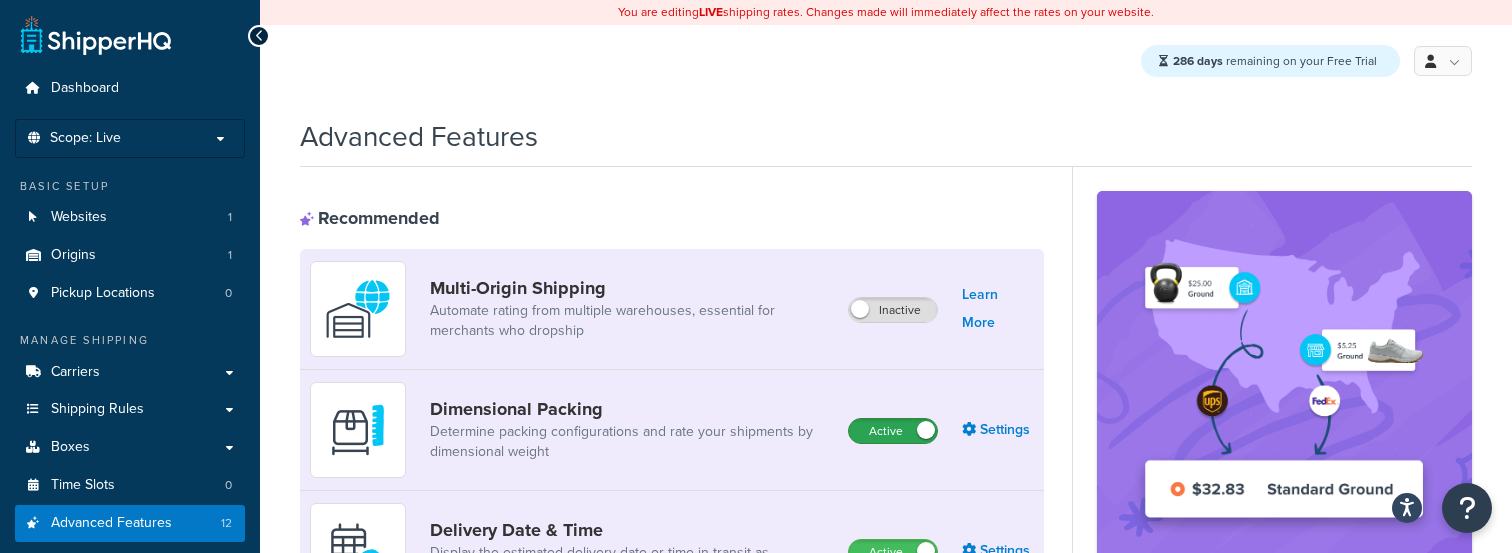 click on "Active" at bounding box center [893, 431] 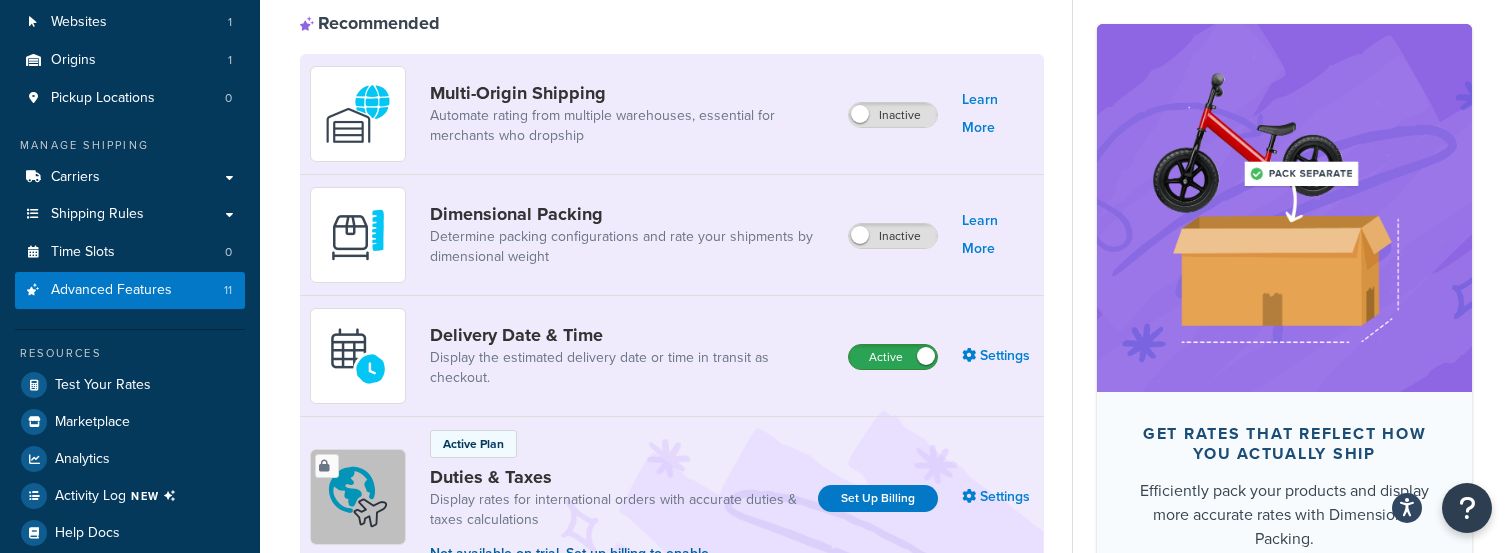 click on "Active" at bounding box center [893, 357] 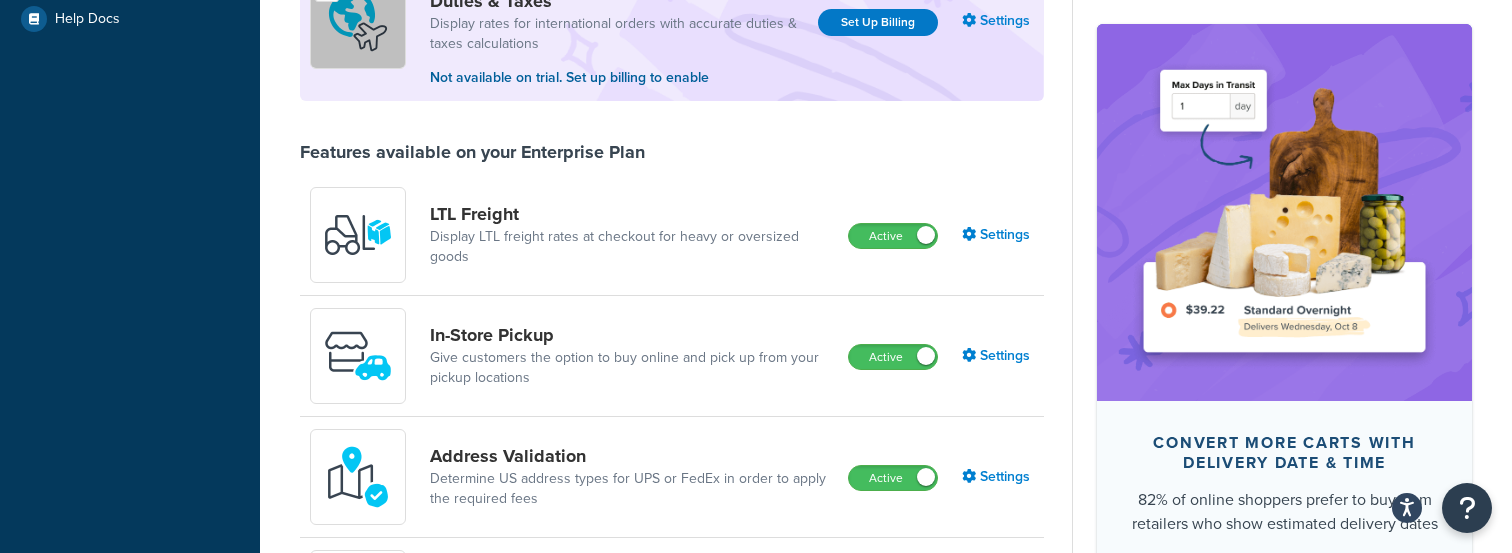 scroll, scrollTop: 755, scrollLeft: 0, axis: vertical 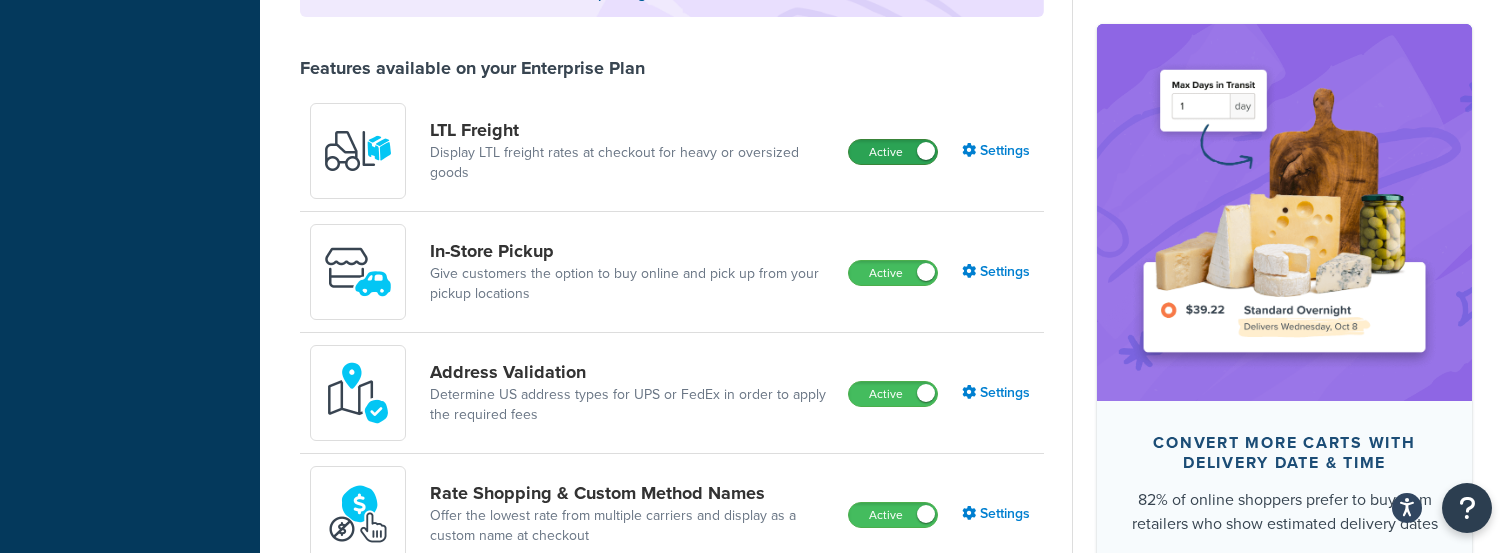 click on "Active" at bounding box center [893, 152] 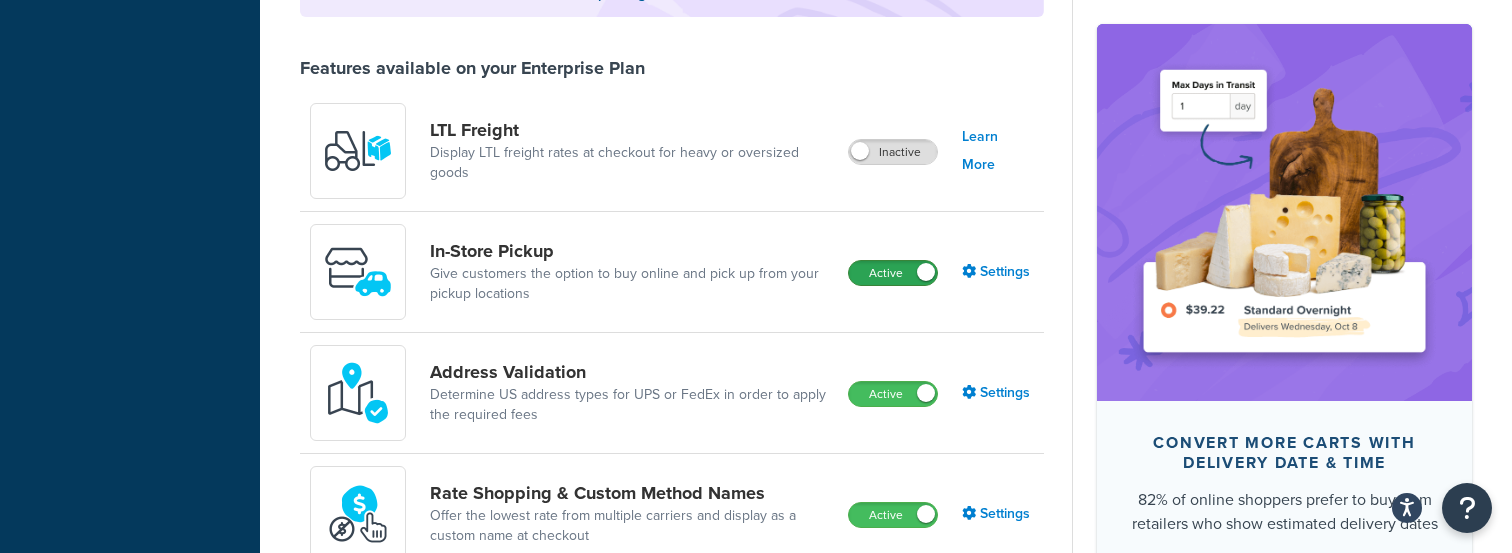 click on "Active" at bounding box center [893, 273] 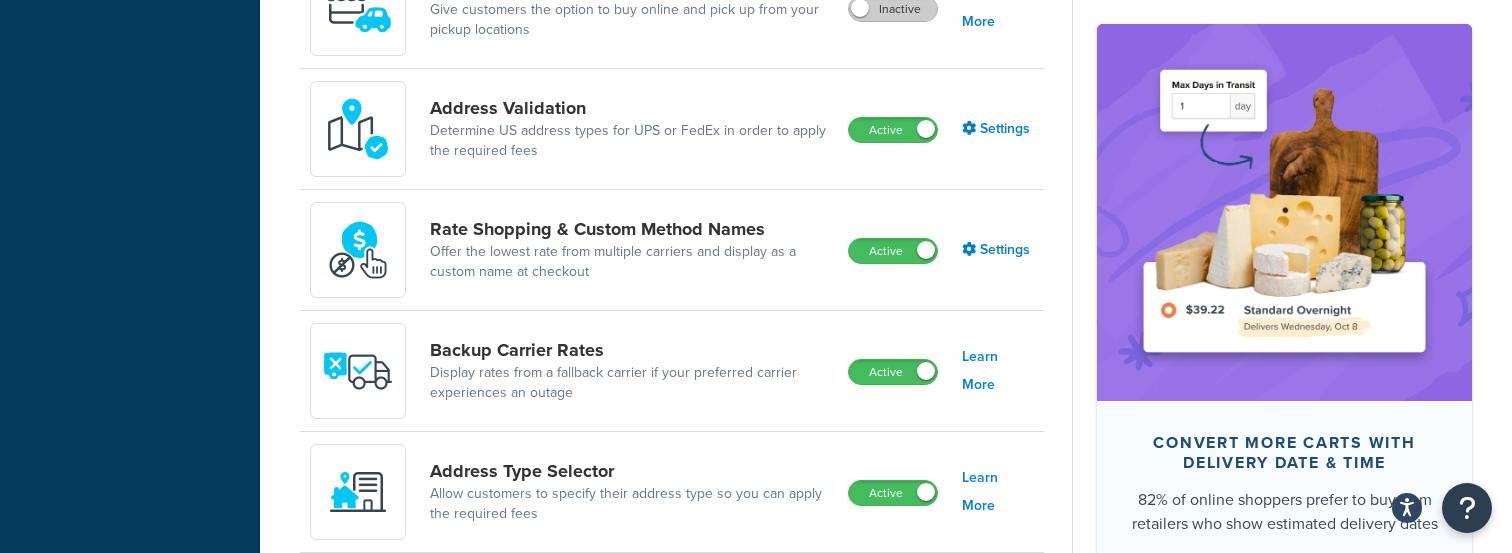 scroll, scrollTop: 1086, scrollLeft: 0, axis: vertical 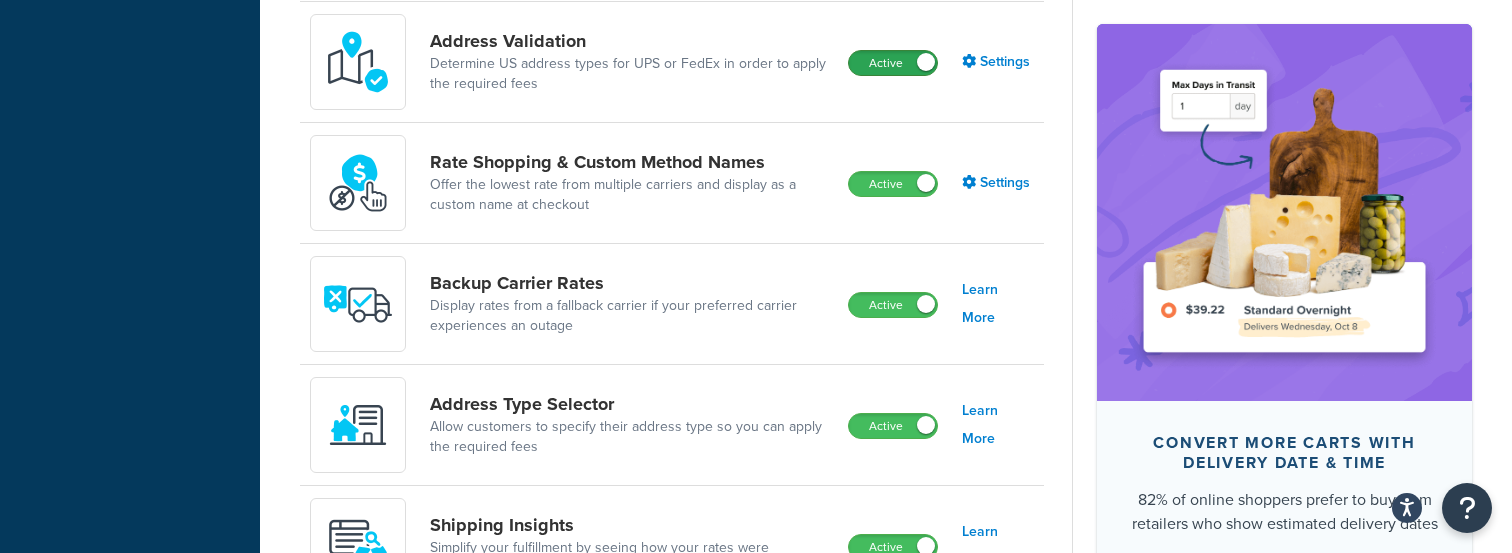click on "Active" at bounding box center (893, 63) 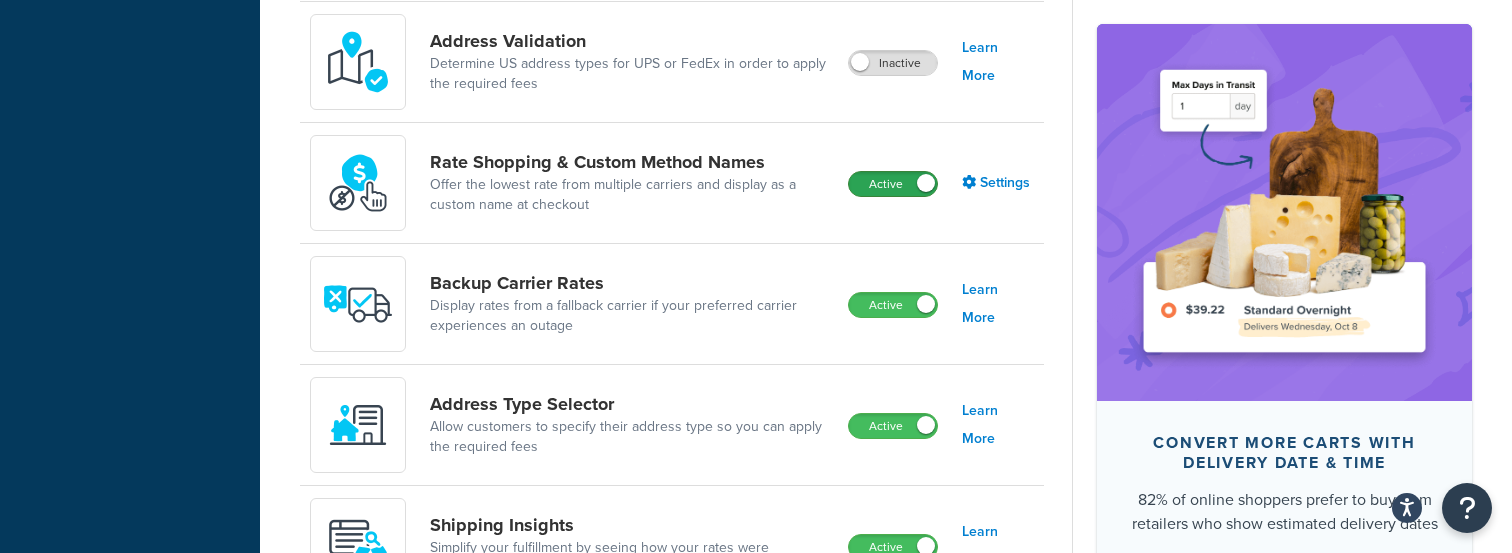 click on "Active" at bounding box center (893, 184) 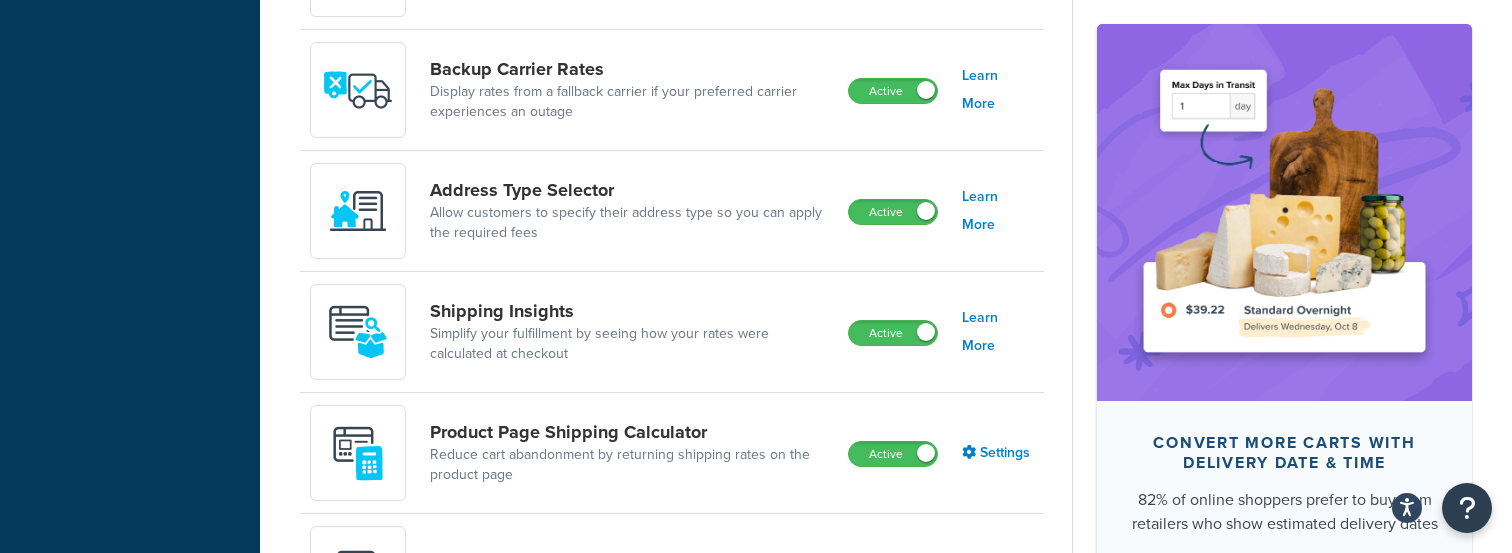 scroll, scrollTop: 1327, scrollLeft: 0, axis: vertical 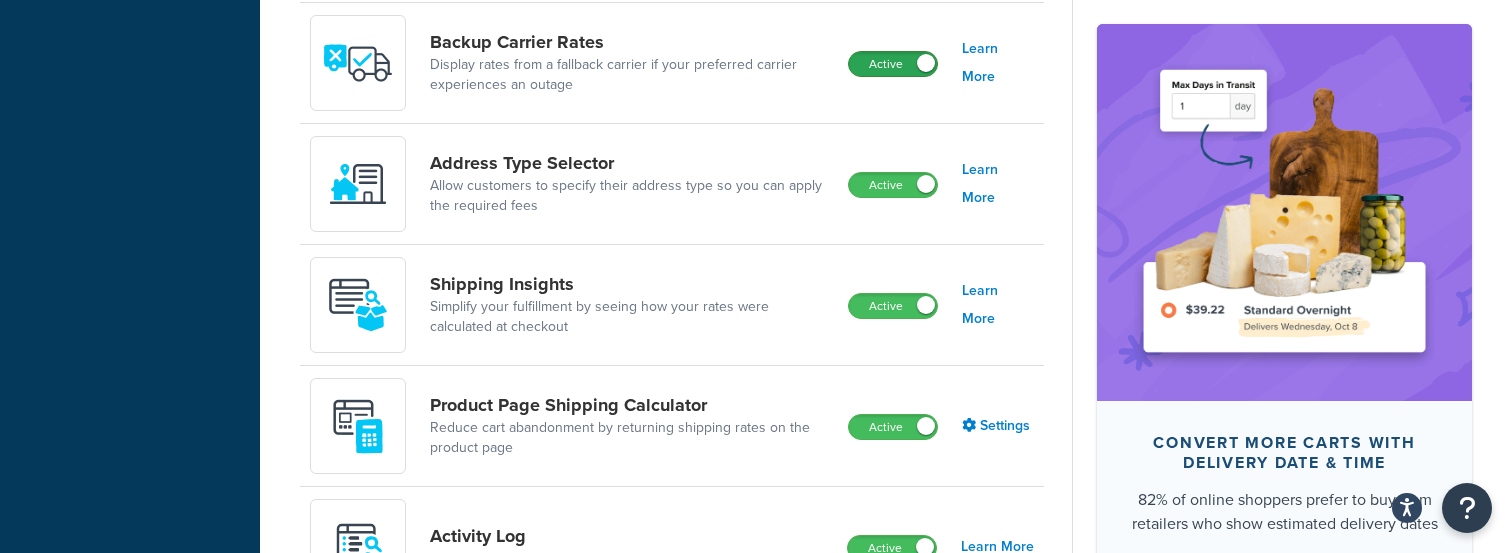 click on "Active" at bounding box center [893, 64] 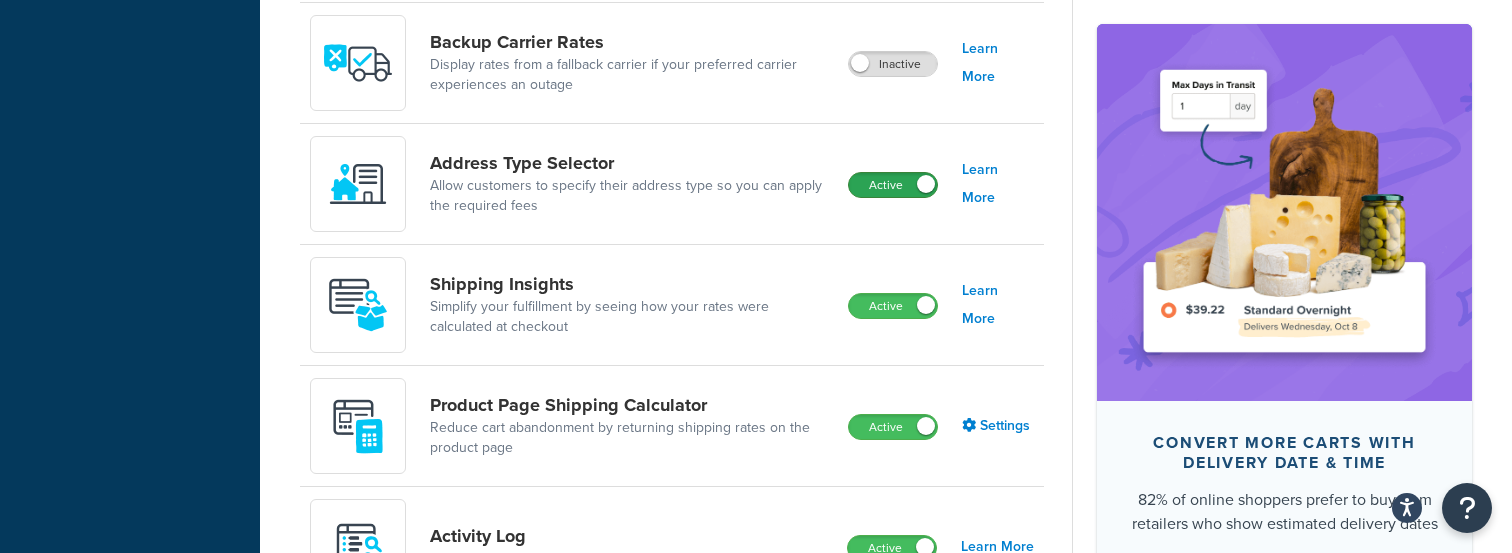 click on "Active" at bounding box center (893, 185) 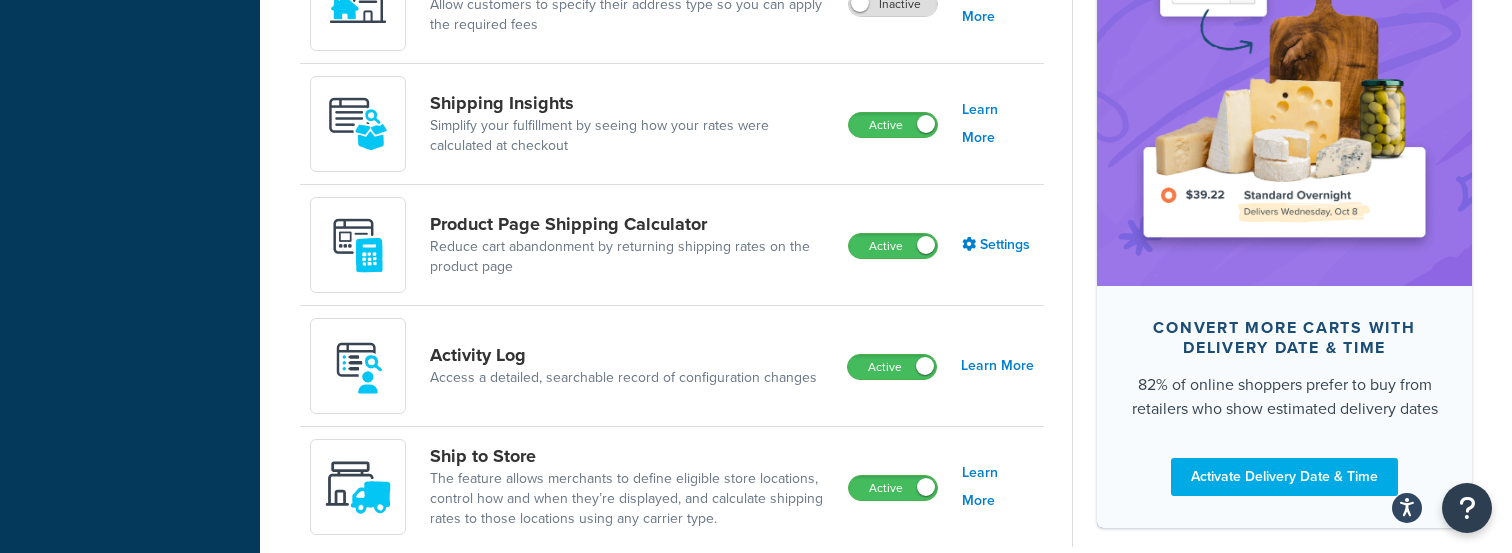 scroll, scrollTop: 1516, scrollLeft: 0, axis: vertical 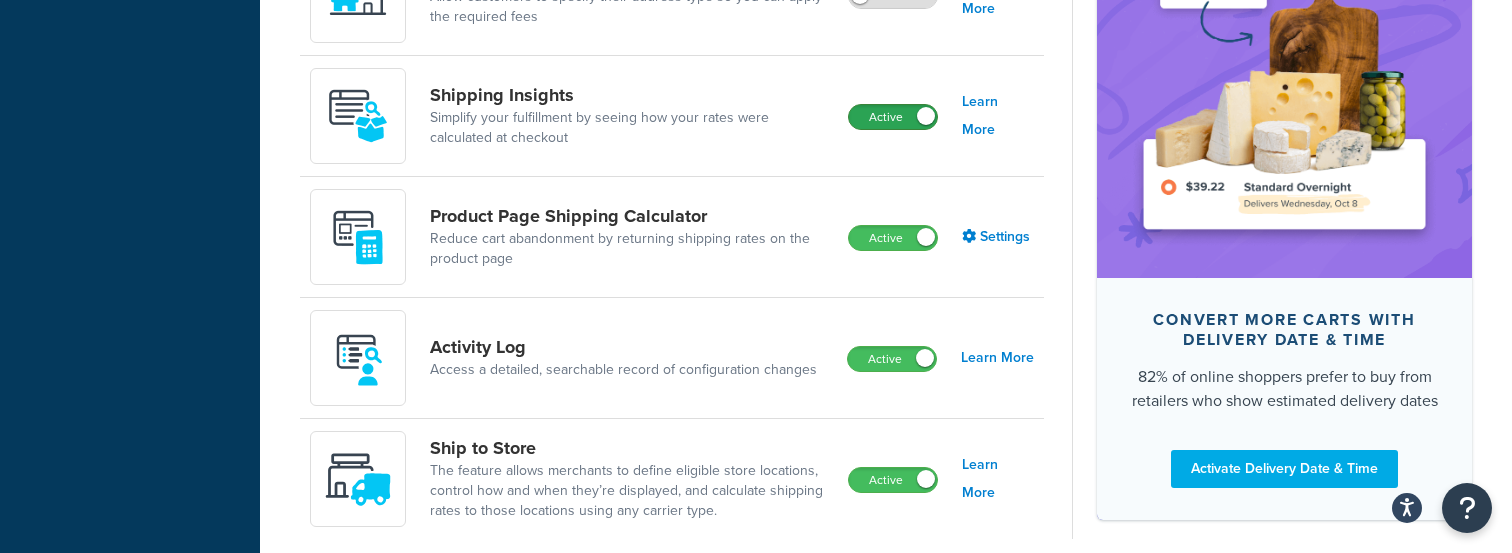 click on "Active" at bounding box center [893, 117] 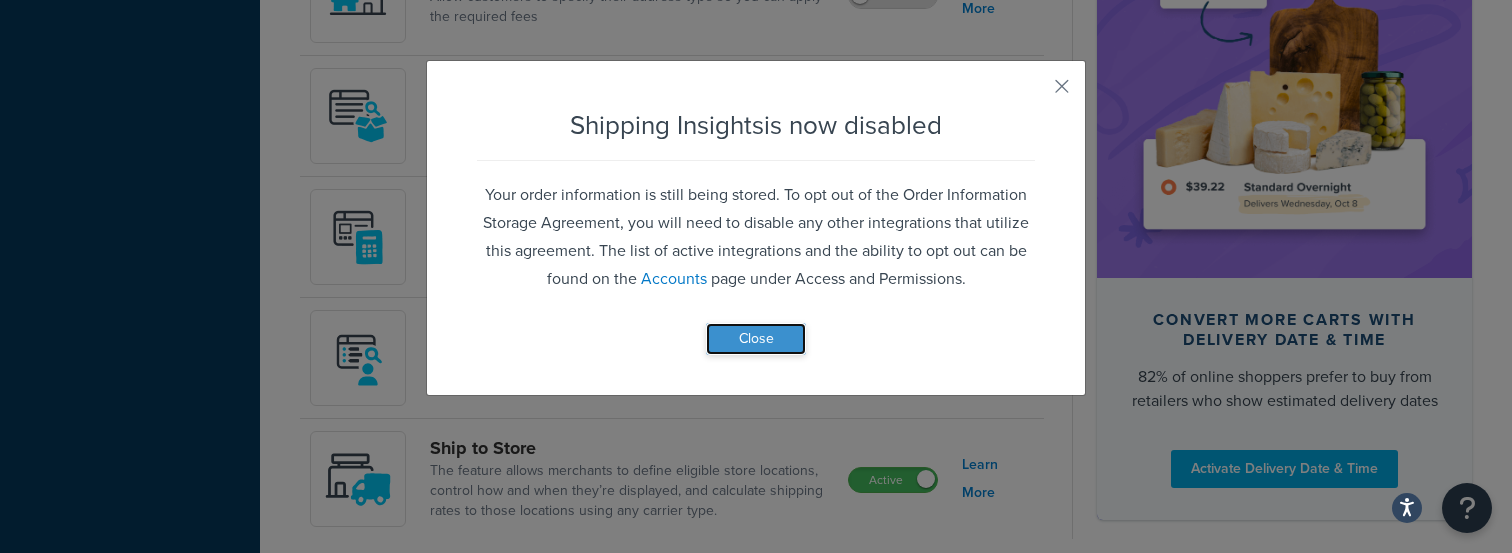 click on "Close" at bounding box center (756, 339) 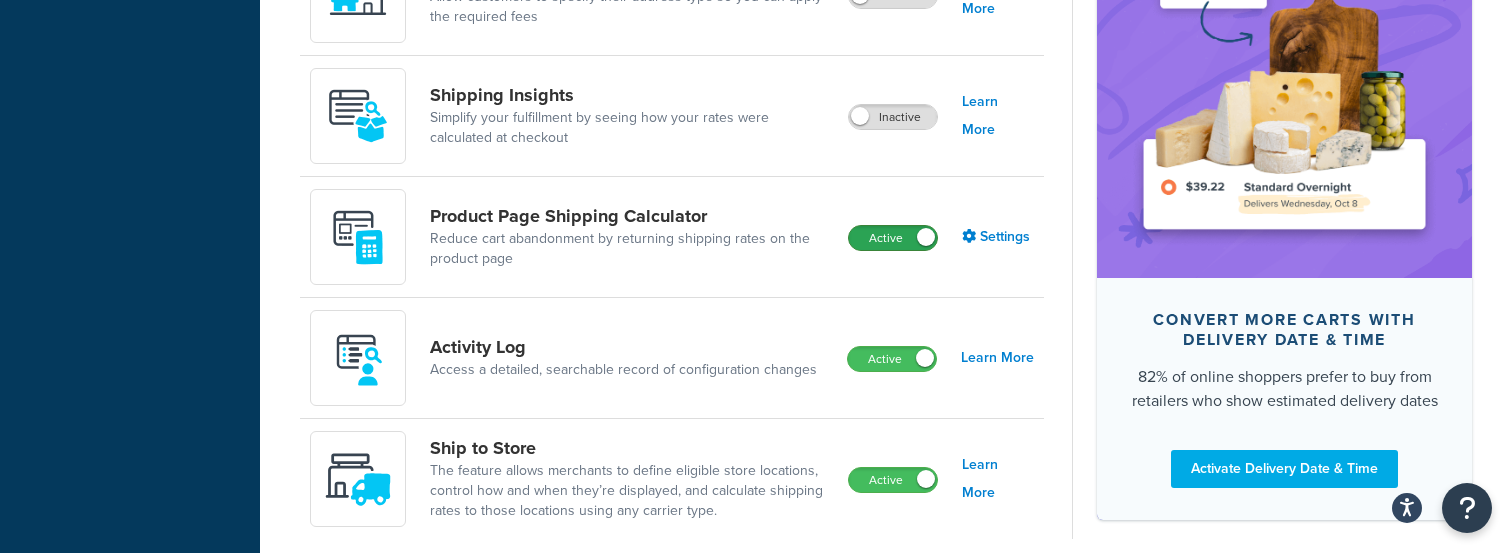 click on "Active" at bounding box center (893, 238) 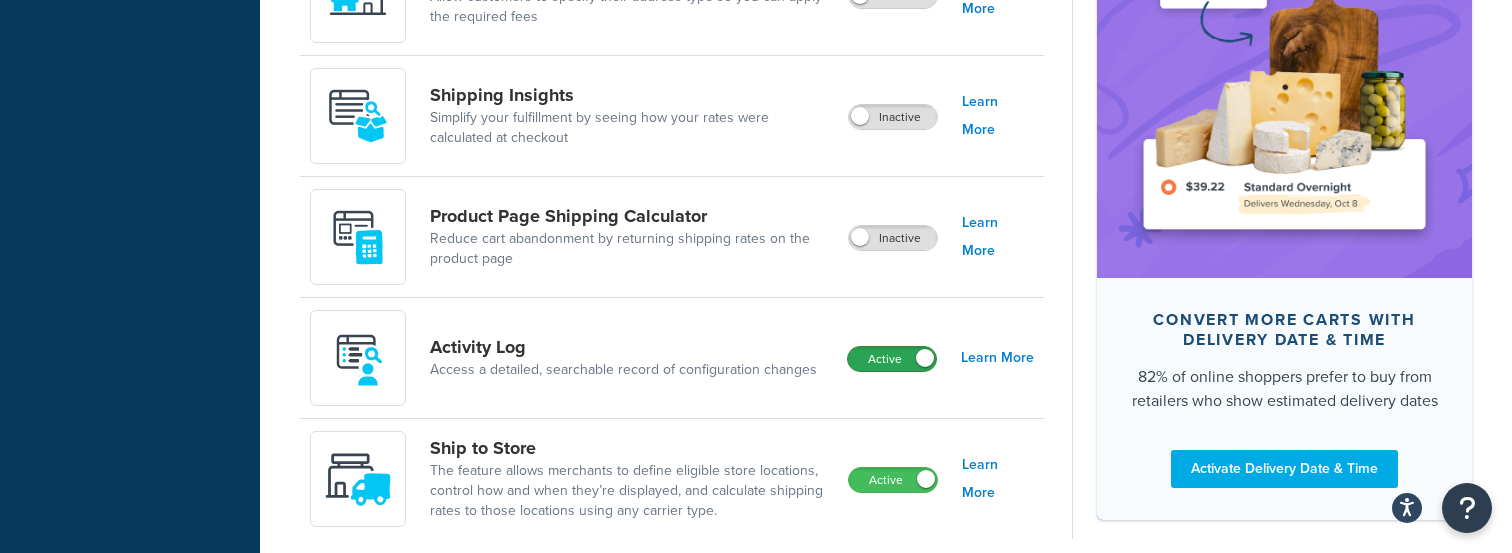 click on "Active" at bounding box center (892, 359) 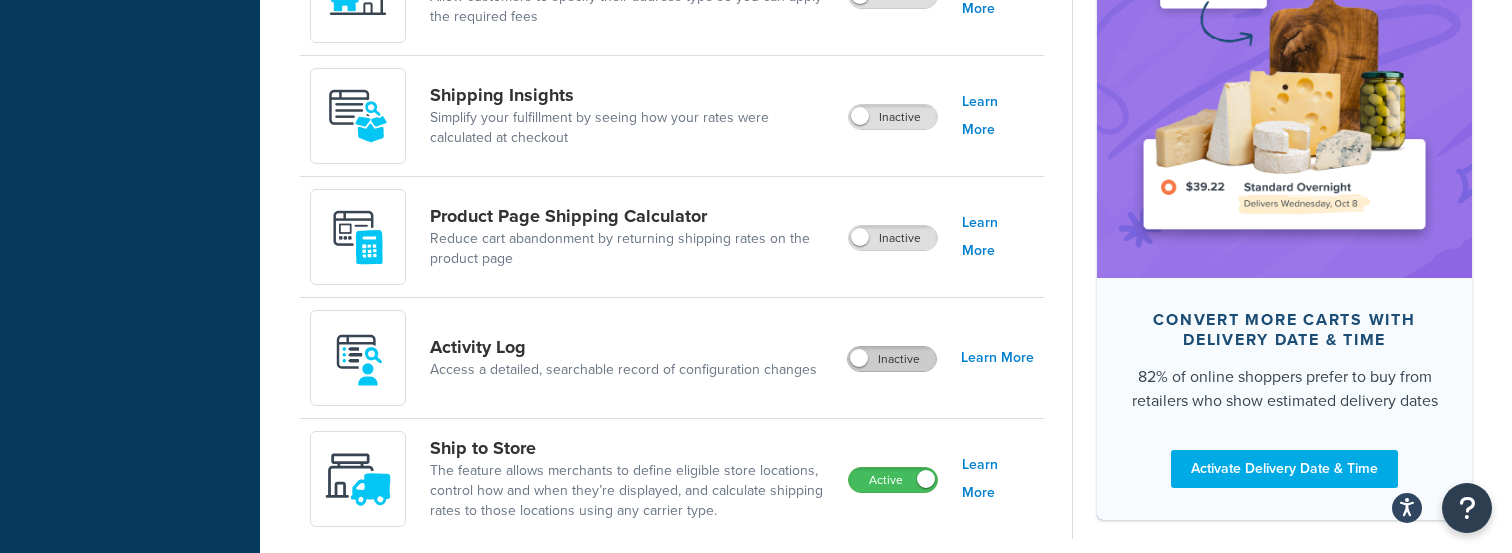 scroll, scrollTop: 1604, scrollLeft: 0, axis: vertical 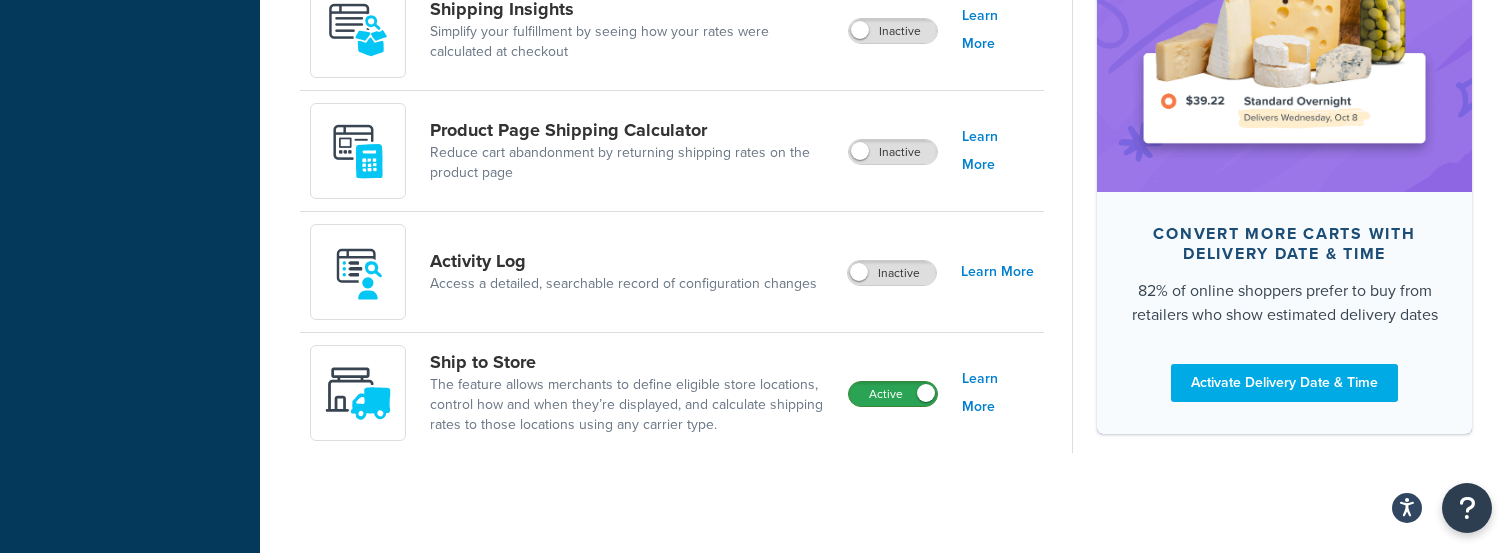 click on "Active" at bounding box center [893, 394] 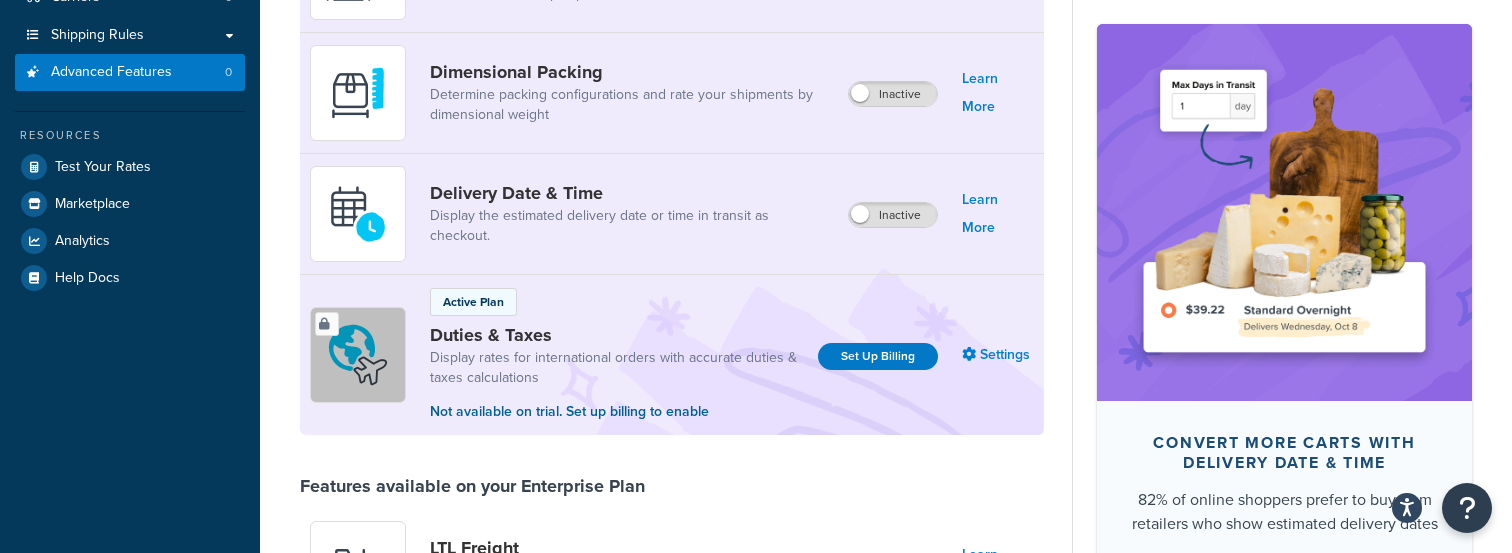 scroll, scrollTop: 0, scrollLeft: 0, axis: both 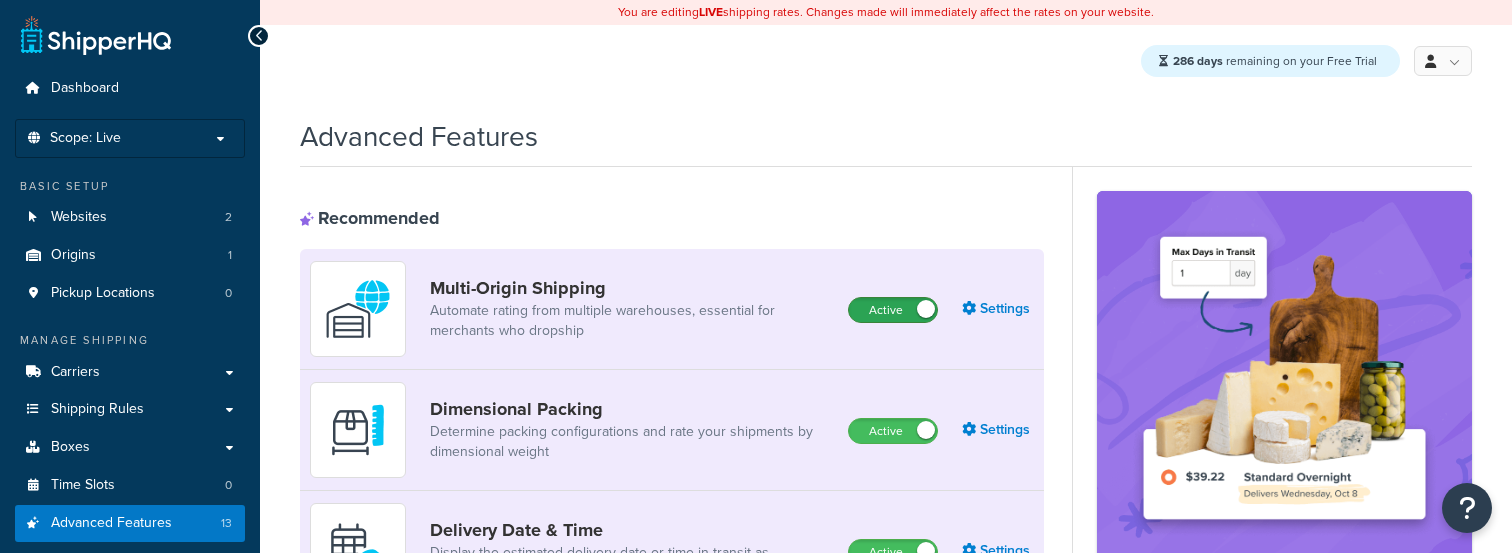 click on "Active" at bounding box center [893, 310] 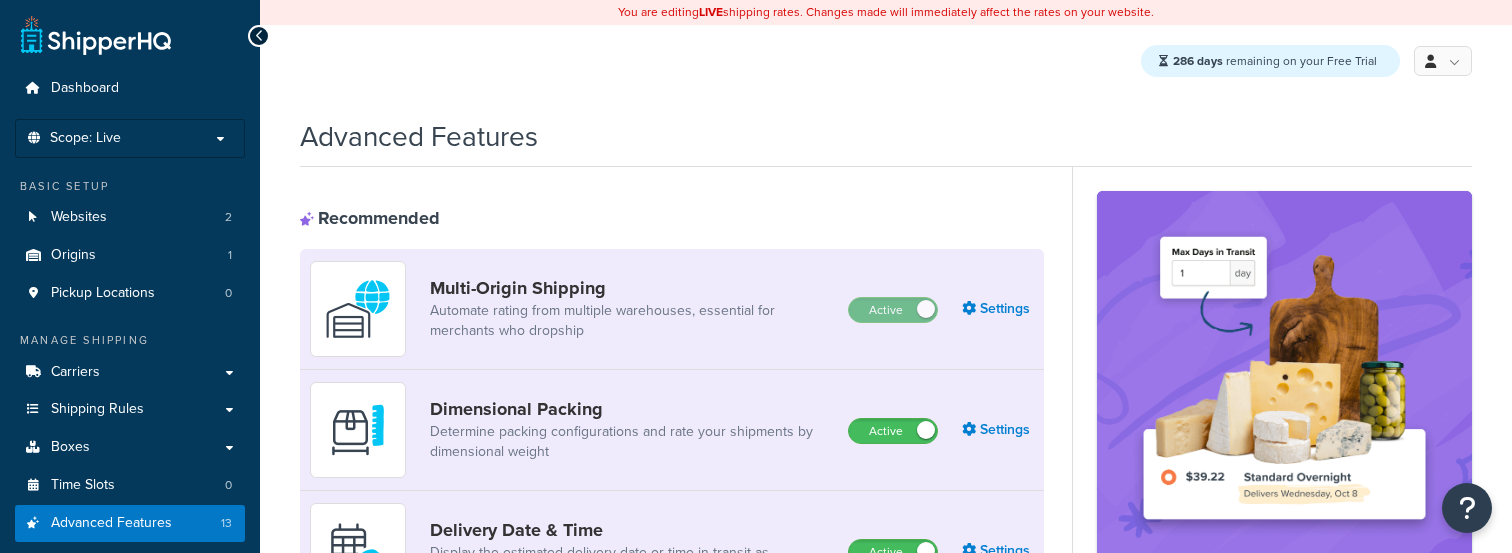 scroll, scrollTop: 0, scrollLeft: 0, axis: both 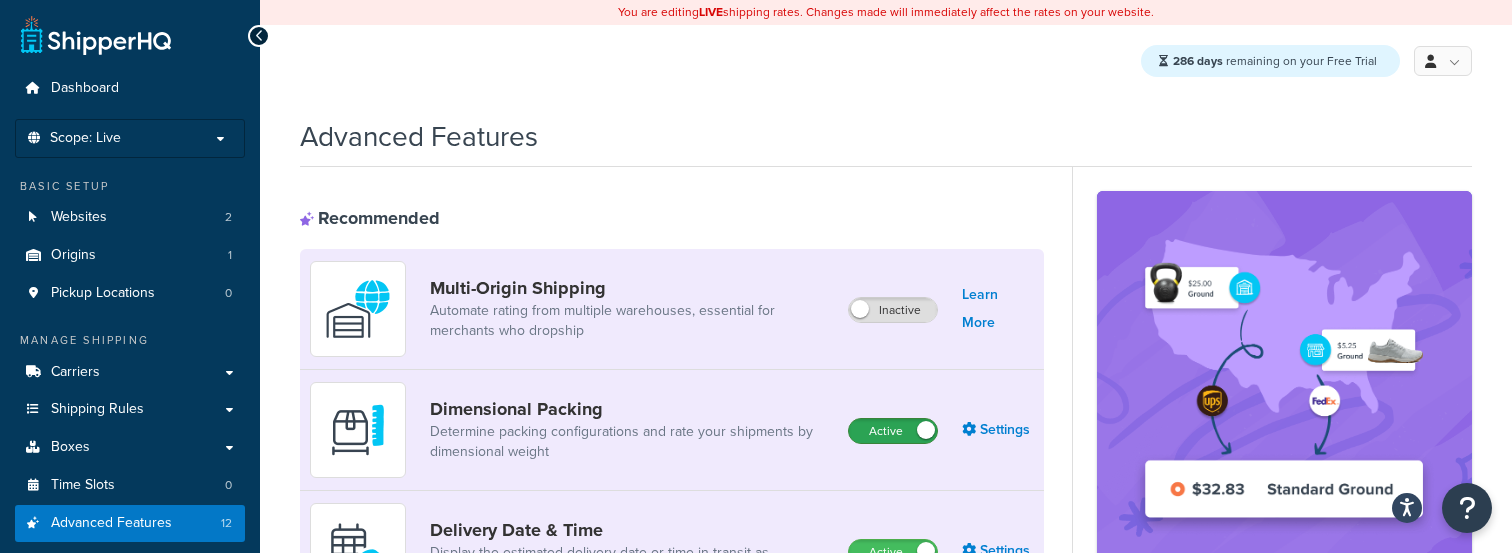 click on "Active" at bounding box center [893, 431] 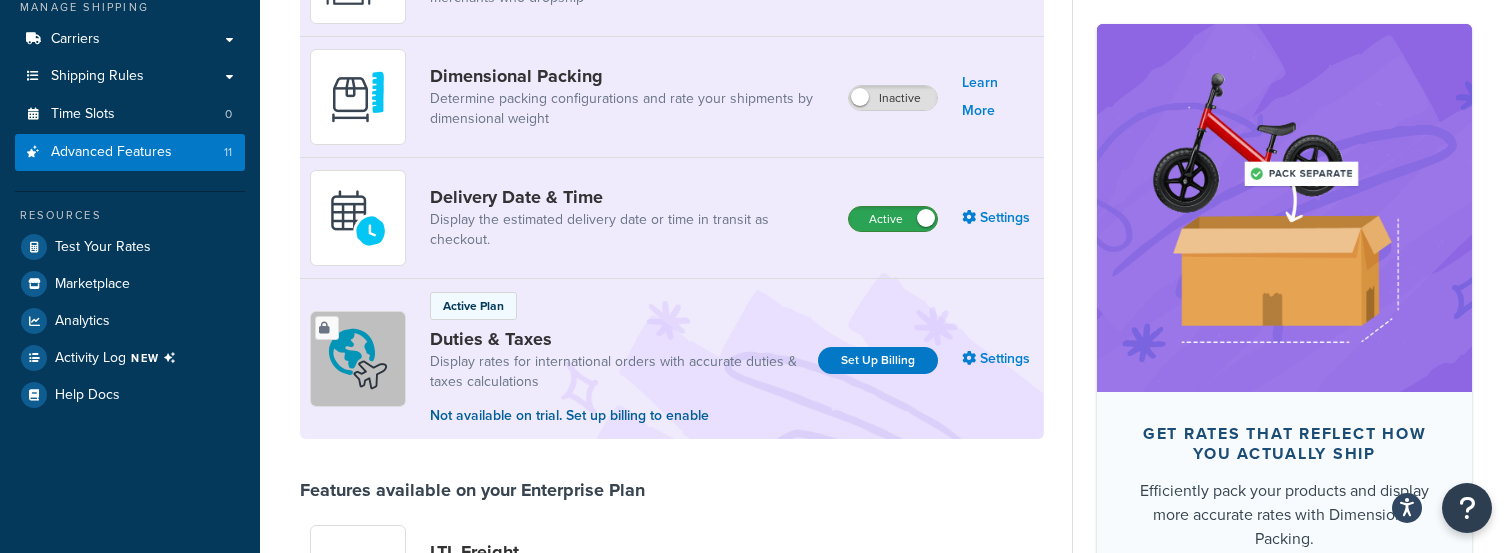 click on "Active" at bounding box center (893, 219) 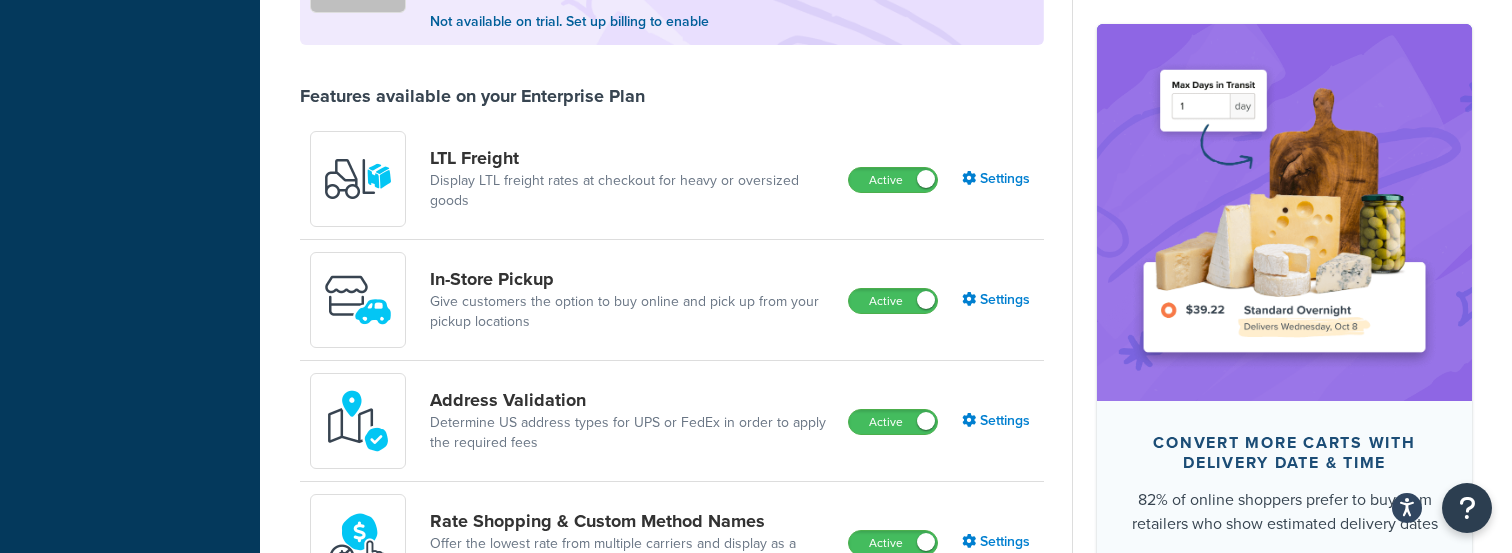 scroll, scrollTop: 773, scrollLeft: 0, axis: vertical 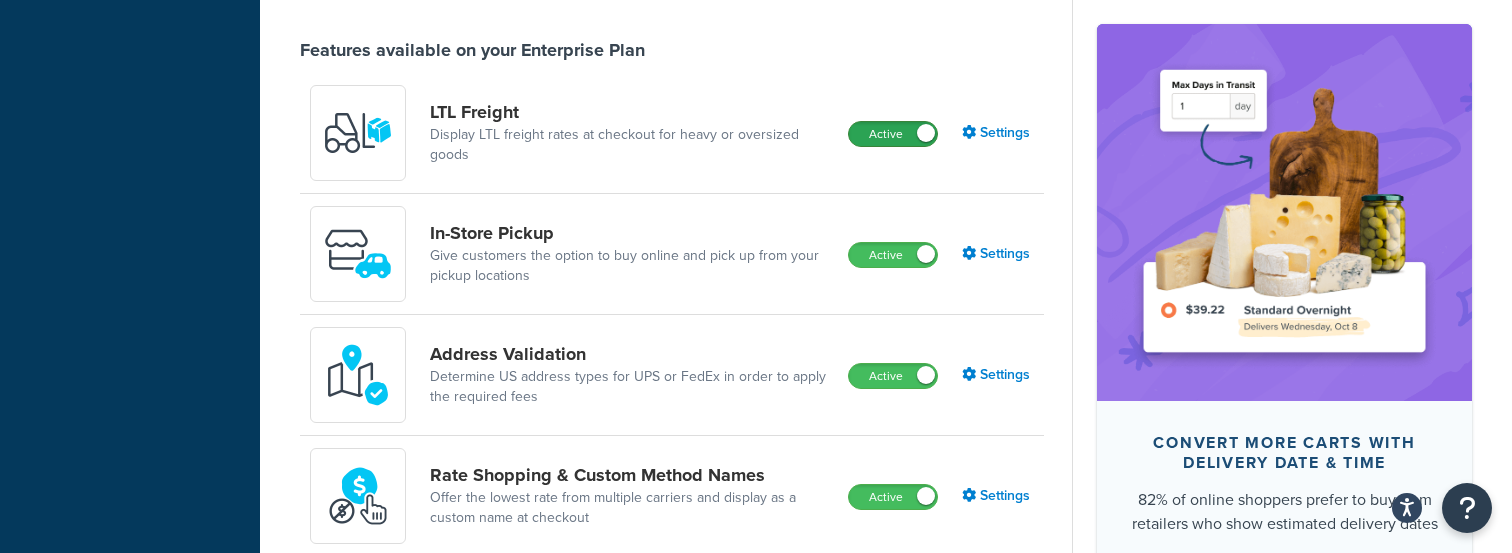 click on "Active" at bounding box center (893, 134) 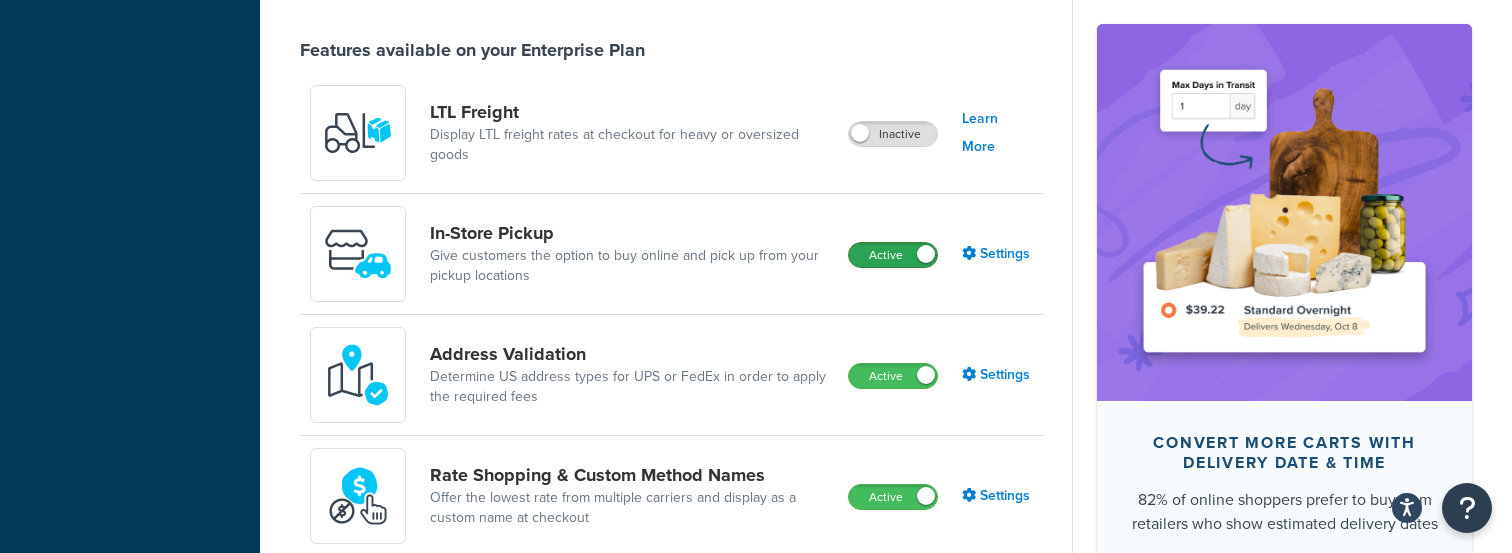 click on "Active" at bounding box center [893, 255] 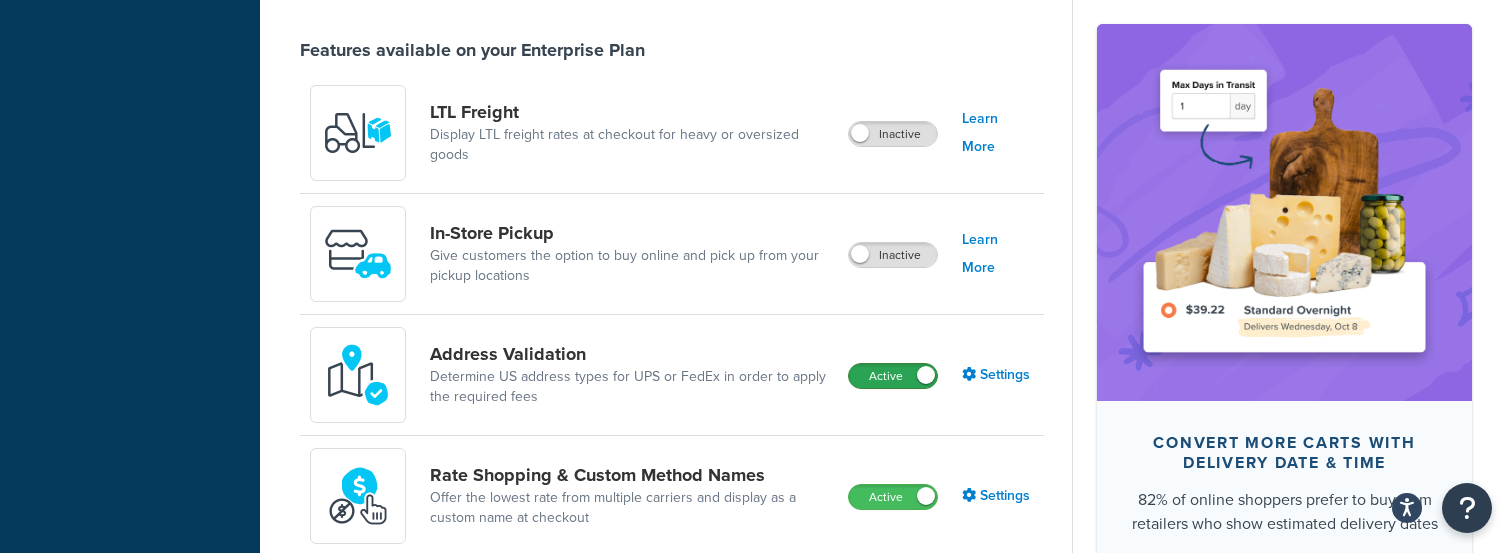 click on "Active" at bounding box center [893, 376] 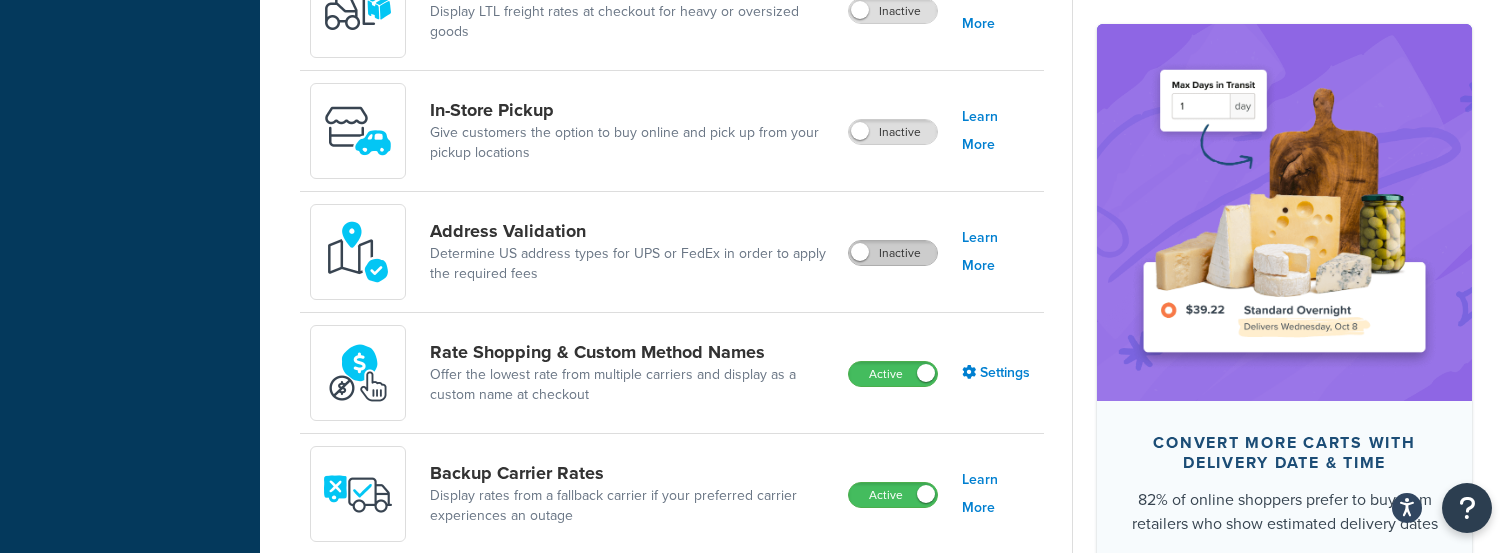 scroll, scrollTop: 1012, scrollLeft: 0, axis: vertical 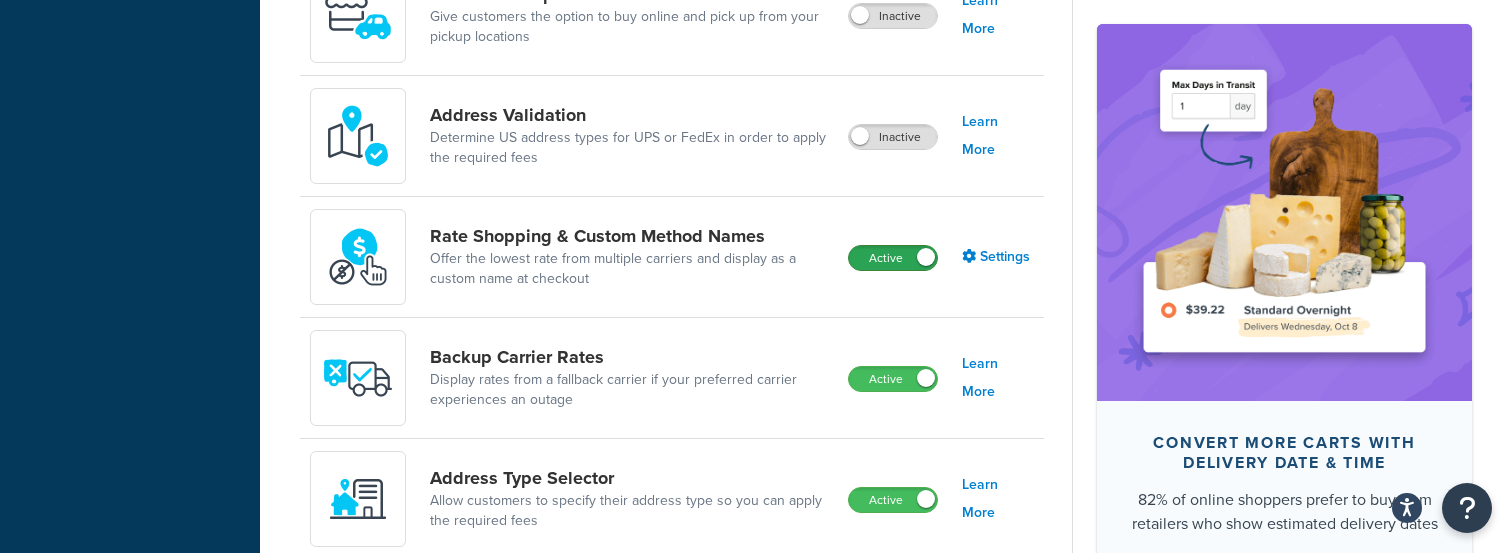 click on "Active" at bounding box center [893, 258] 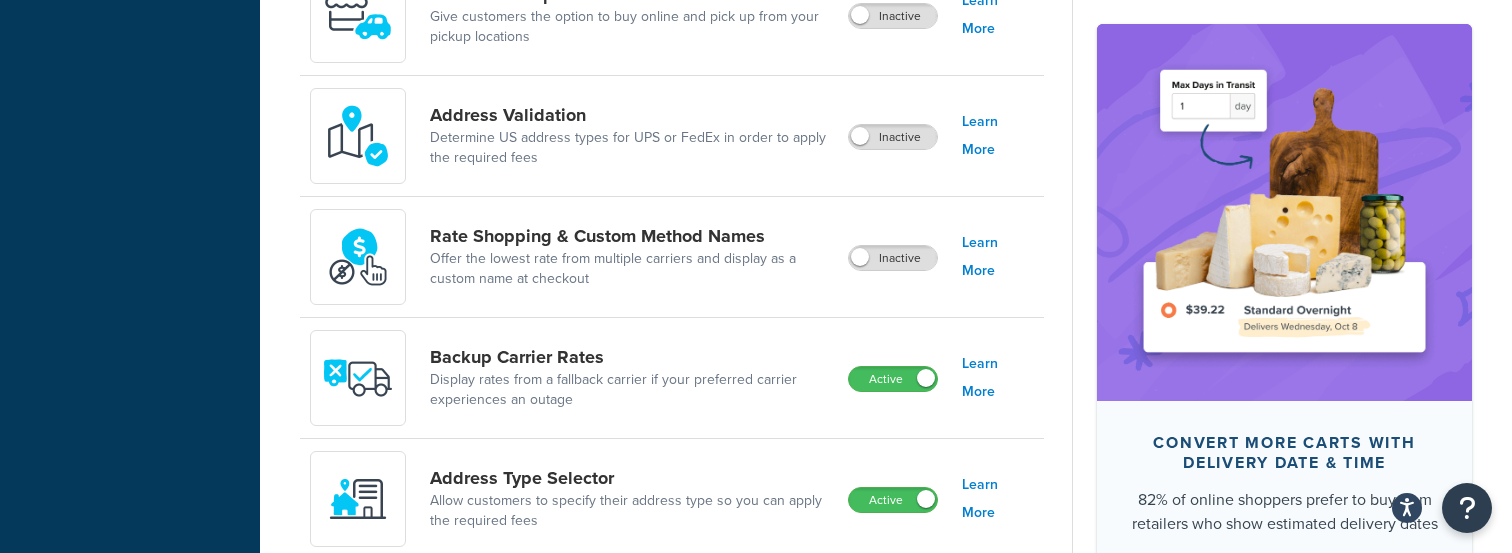 click on "Active" at bounding box center [893, 379] 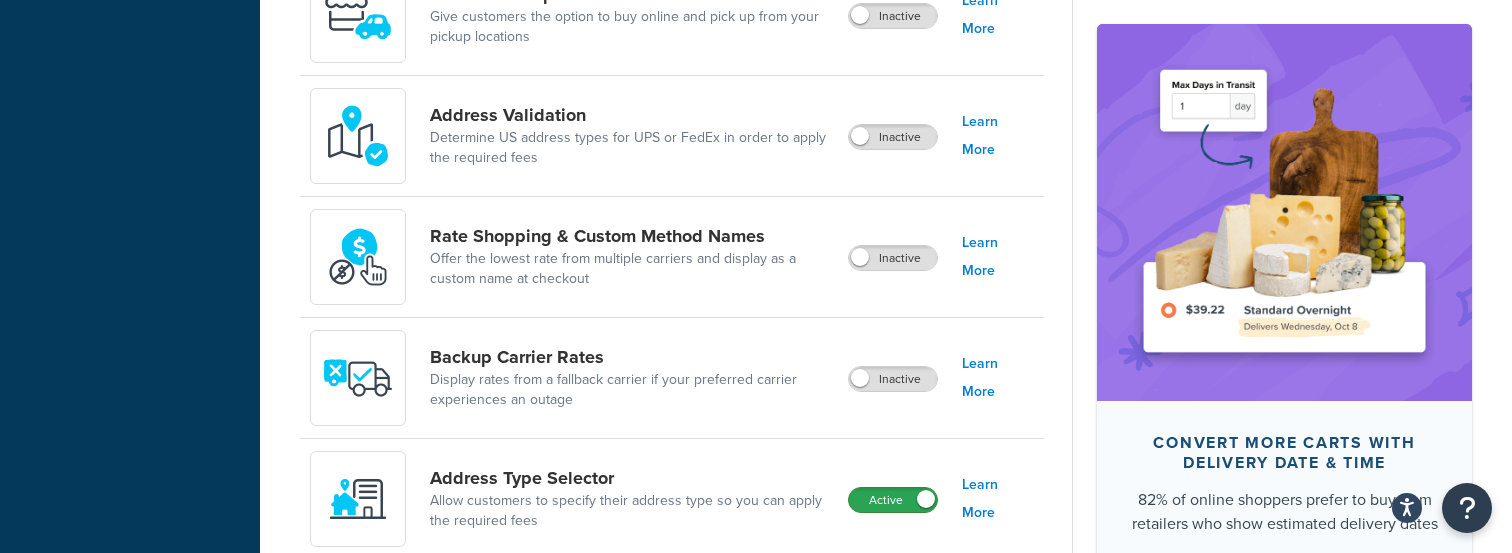 click on "Active" at bounding box center [893, 500] 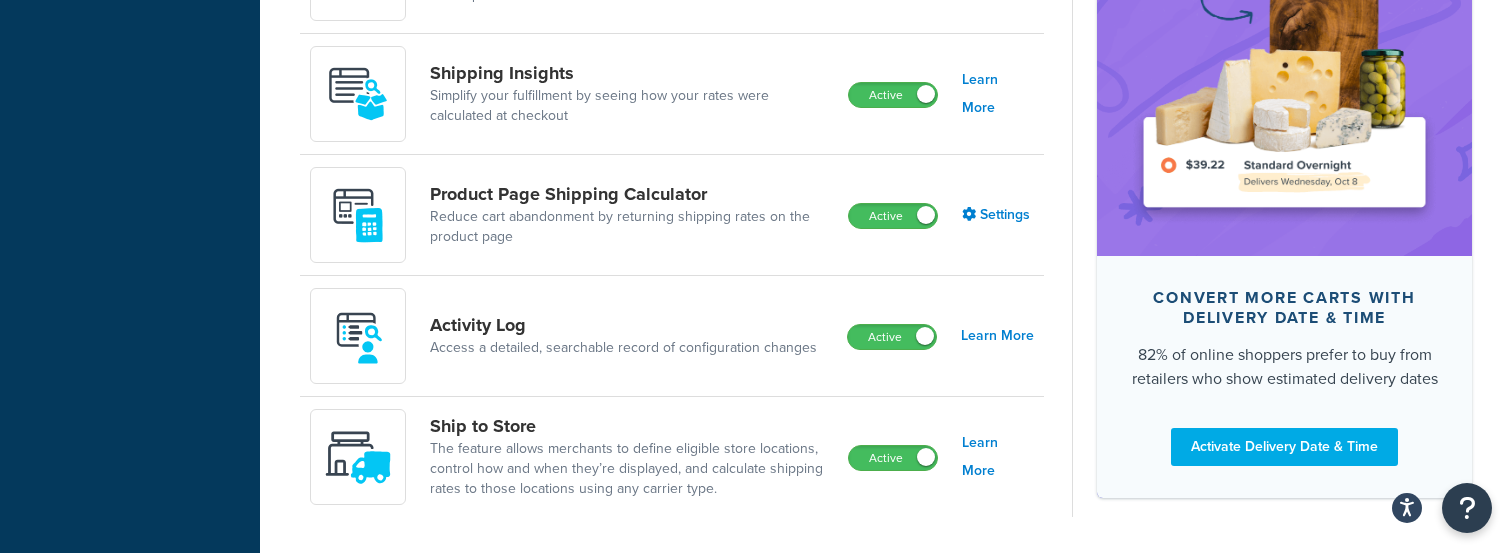 scroll, scrollTop: 1531, scrollLeft: 0, axis: vertical 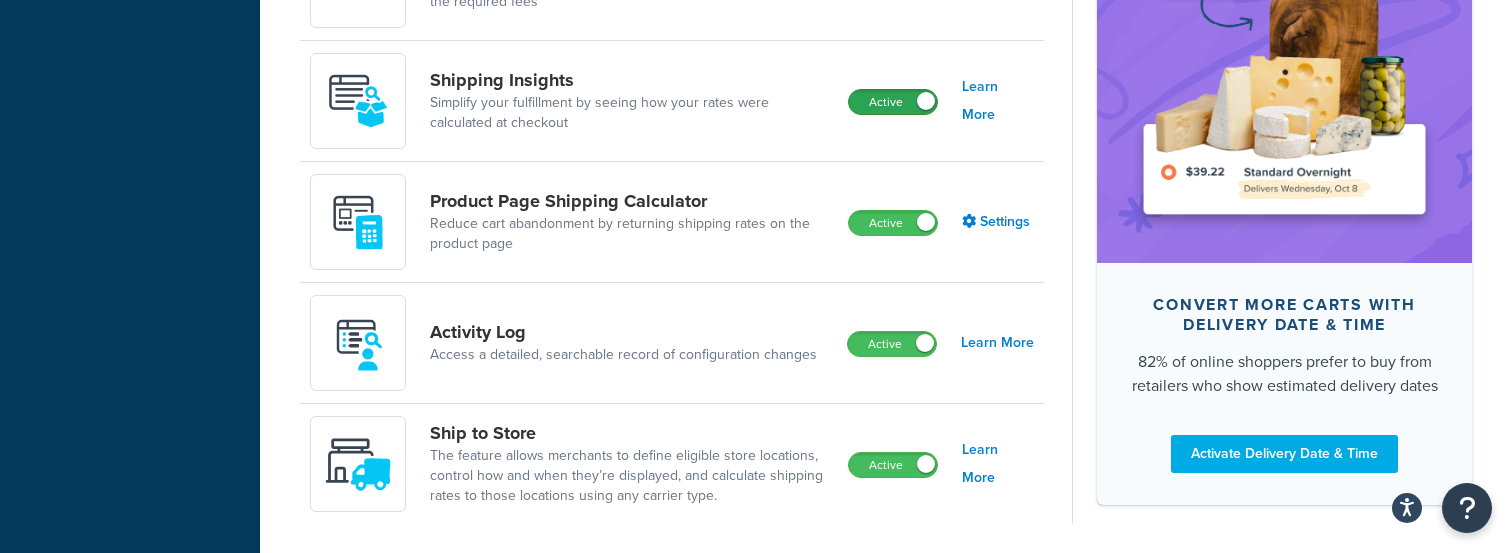 click on "Active" at bounding box center [893, 102] 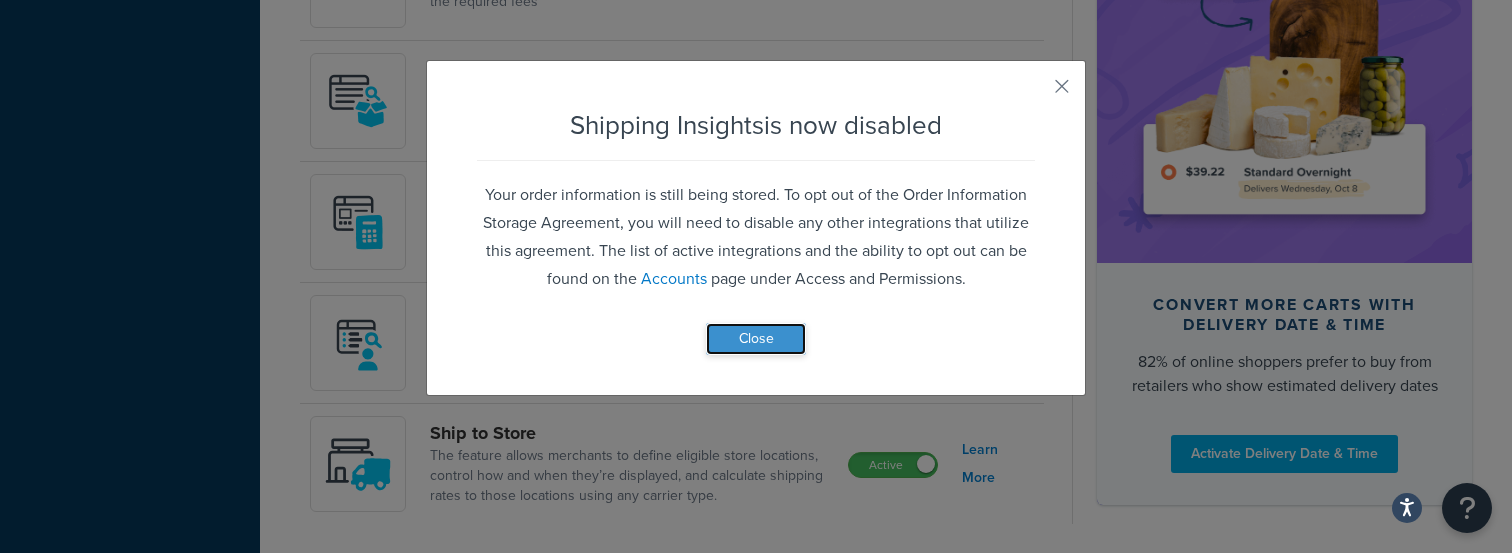 click on "Close" at bounding box center [756, 339] 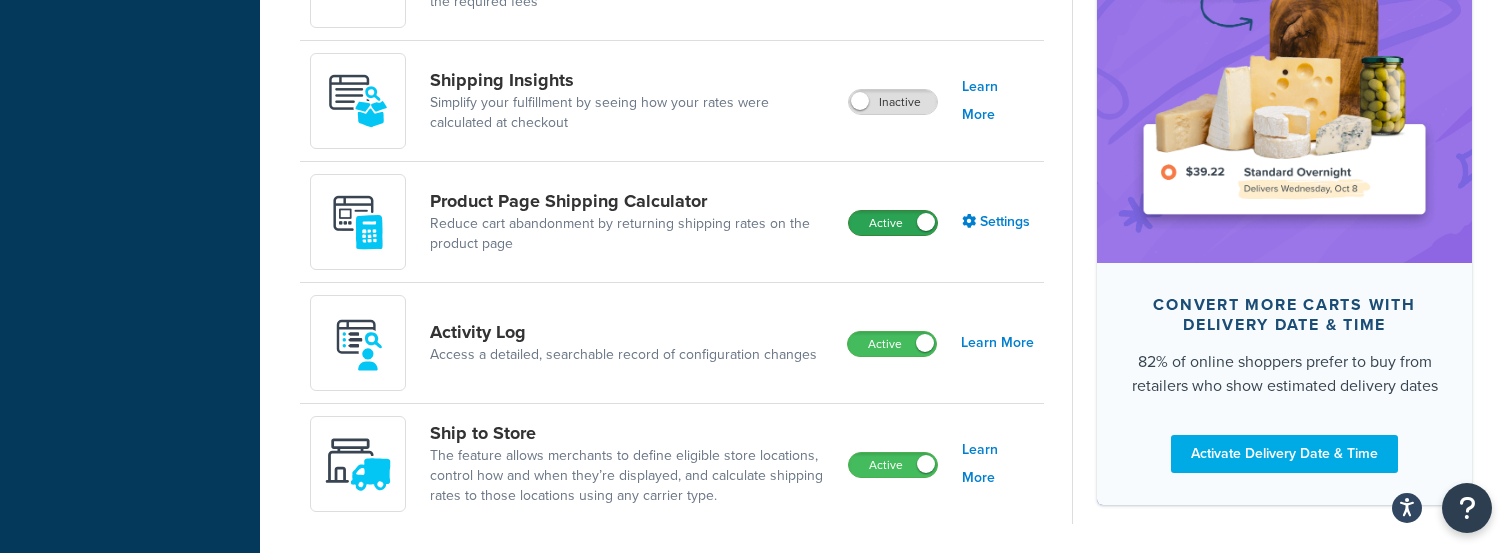 click on "Active" at bounding box center [893, 223] 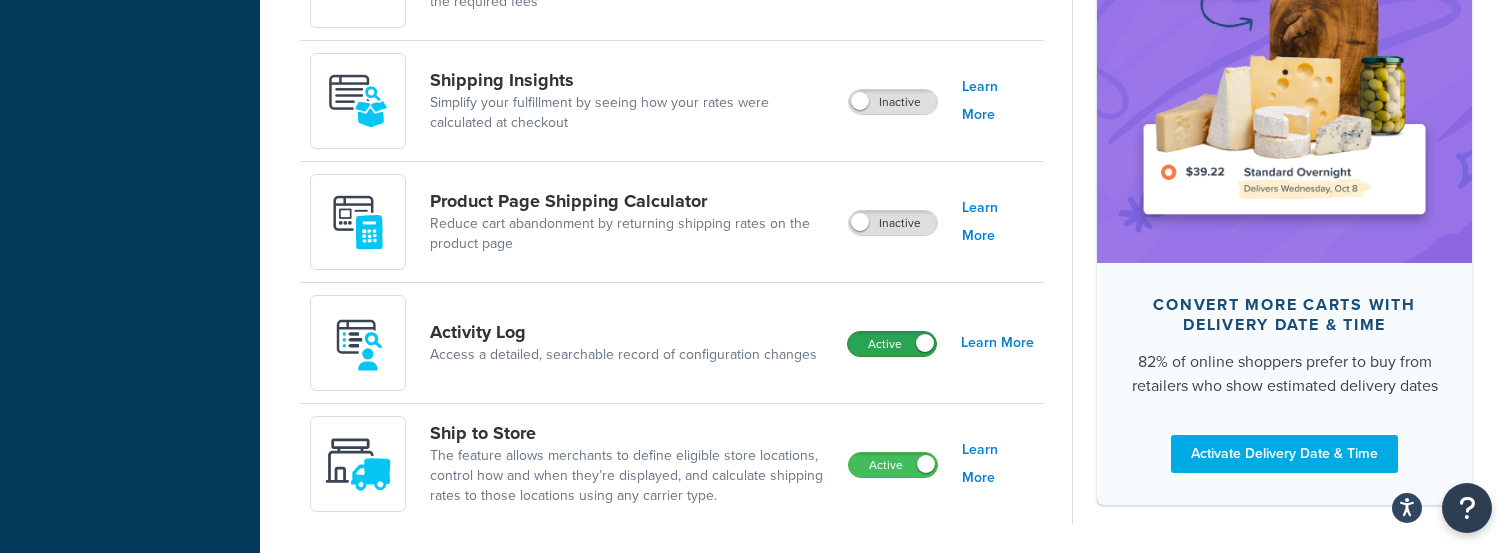 click on "Active" at bounding box center [892, 344] 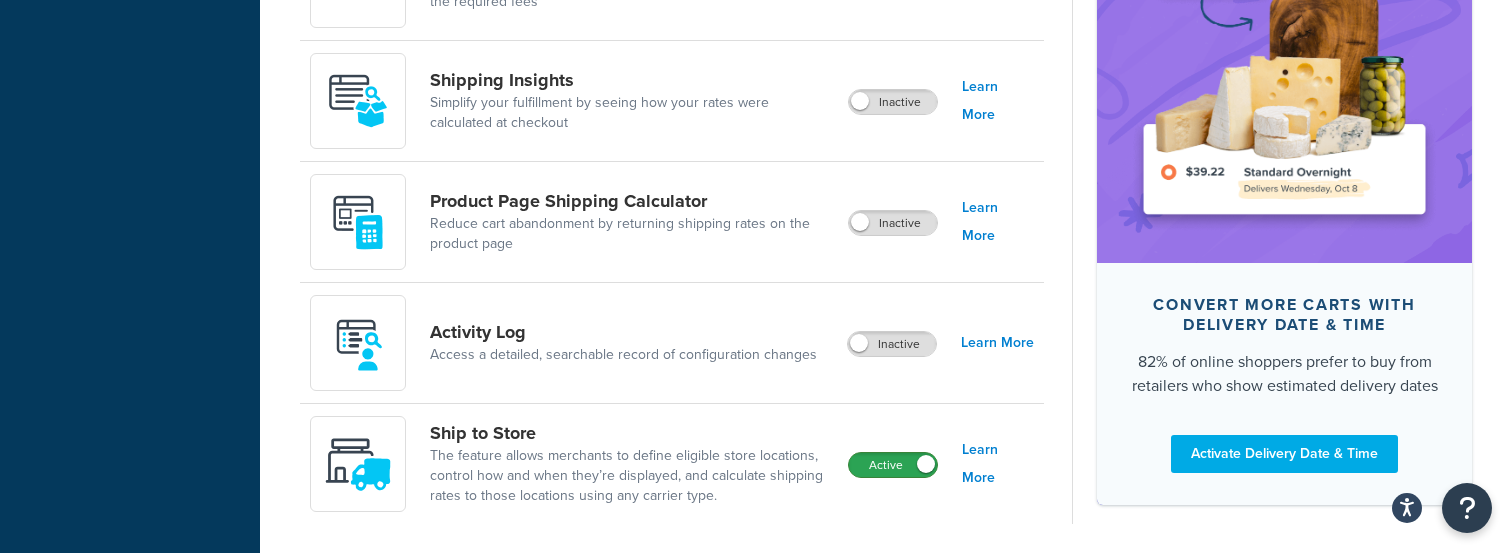 click on "Active" at bounding box center [893, 465] 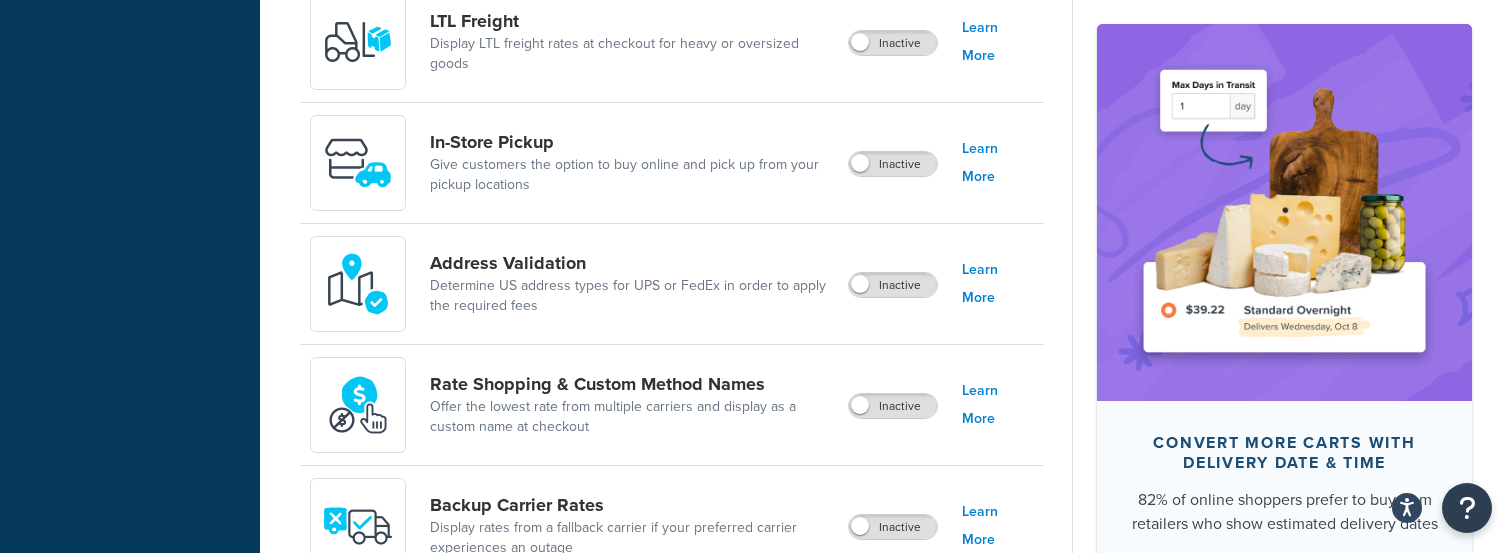 scroll, scrollTop: 0, scrollLeft: 0, axis: both 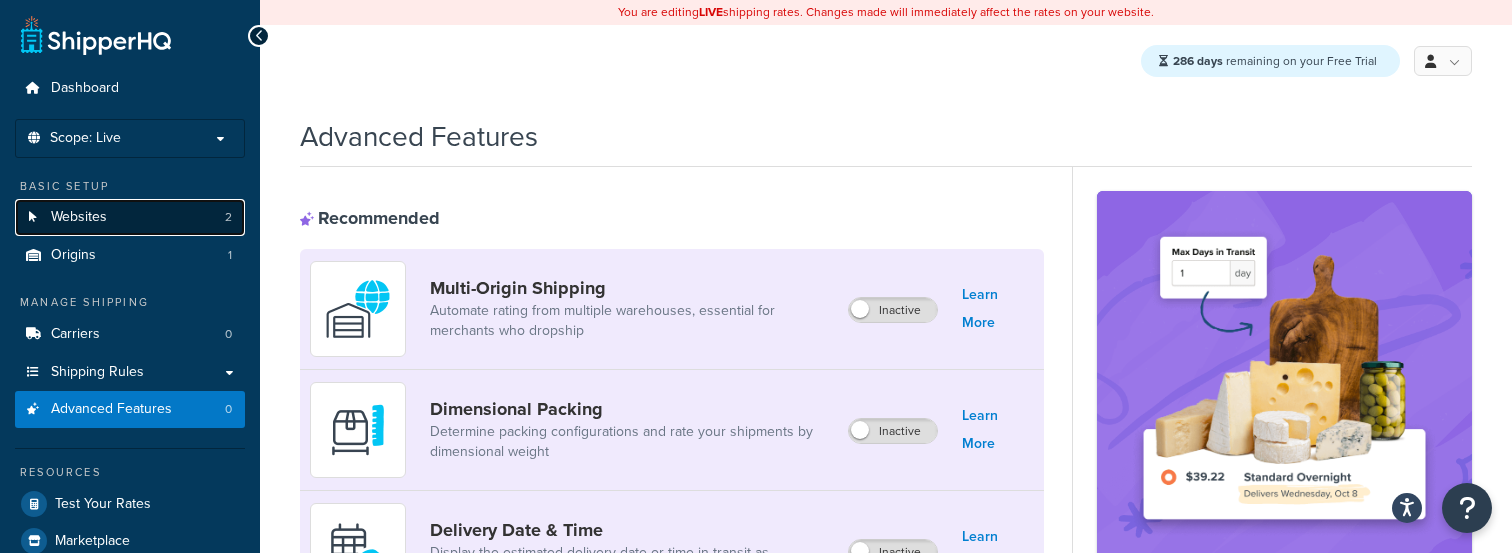 click on "Websites 2" at bounding box center [130, 217] 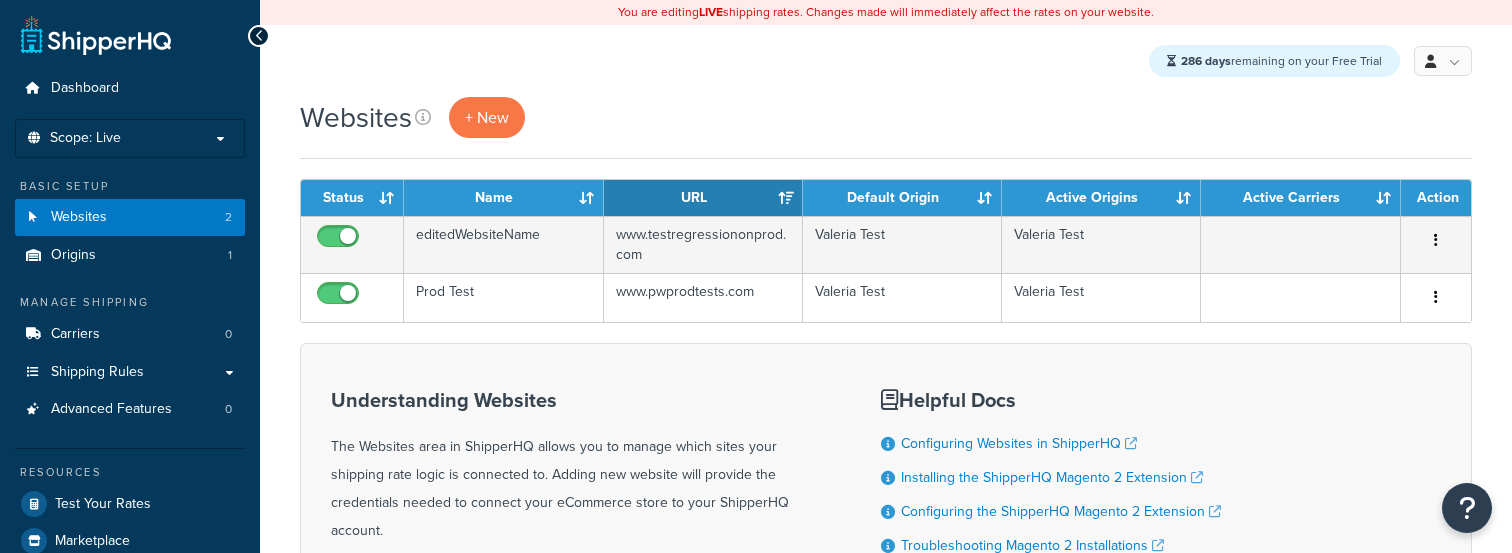 scroll, scrollTop: 0, scrollLeft: 0, axis: both 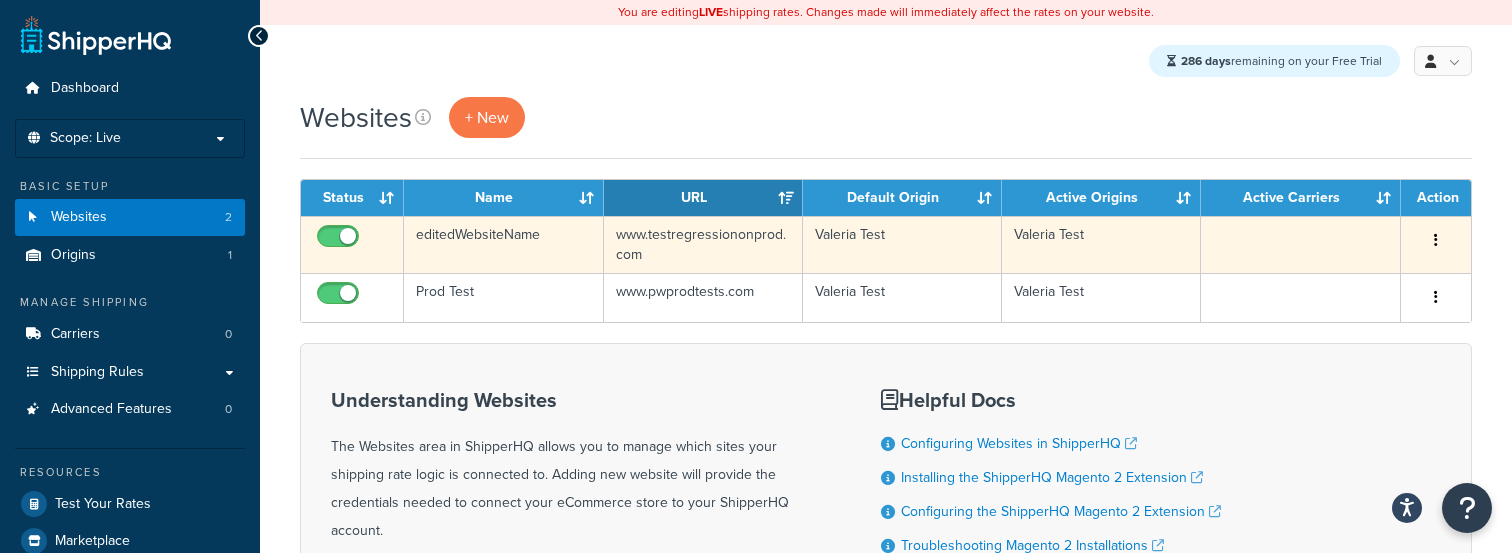 click at bounding box center (1436, 240) 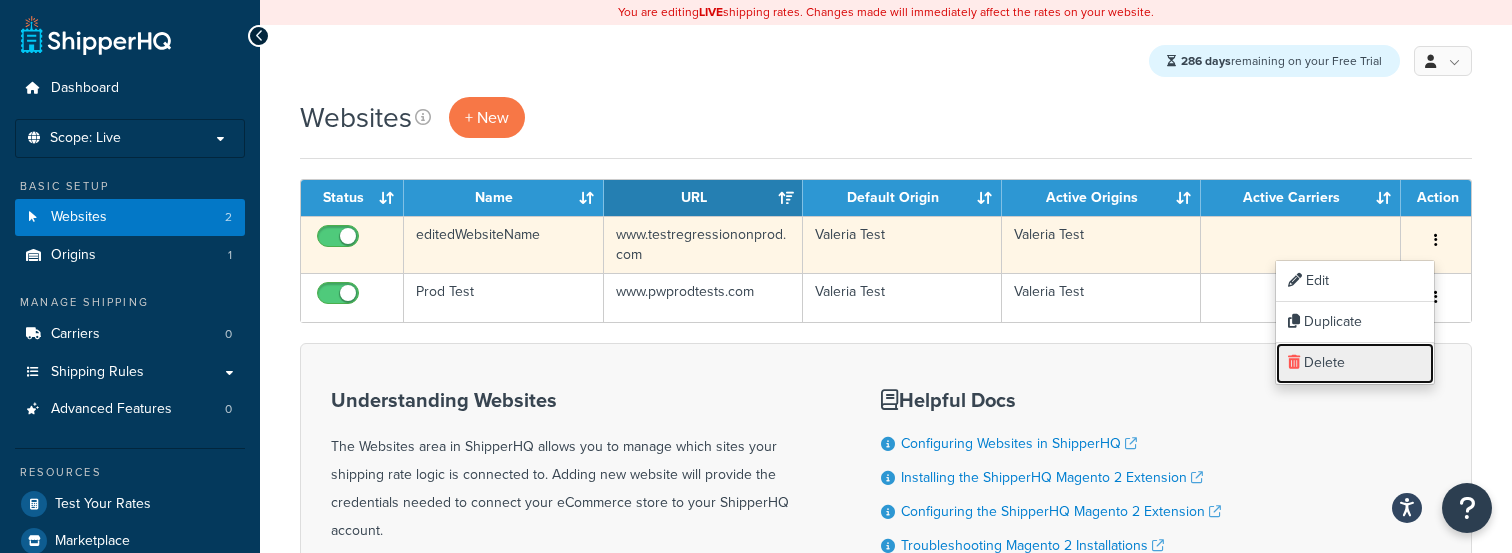 click on "Delete" at bounding box center [1355, 363] 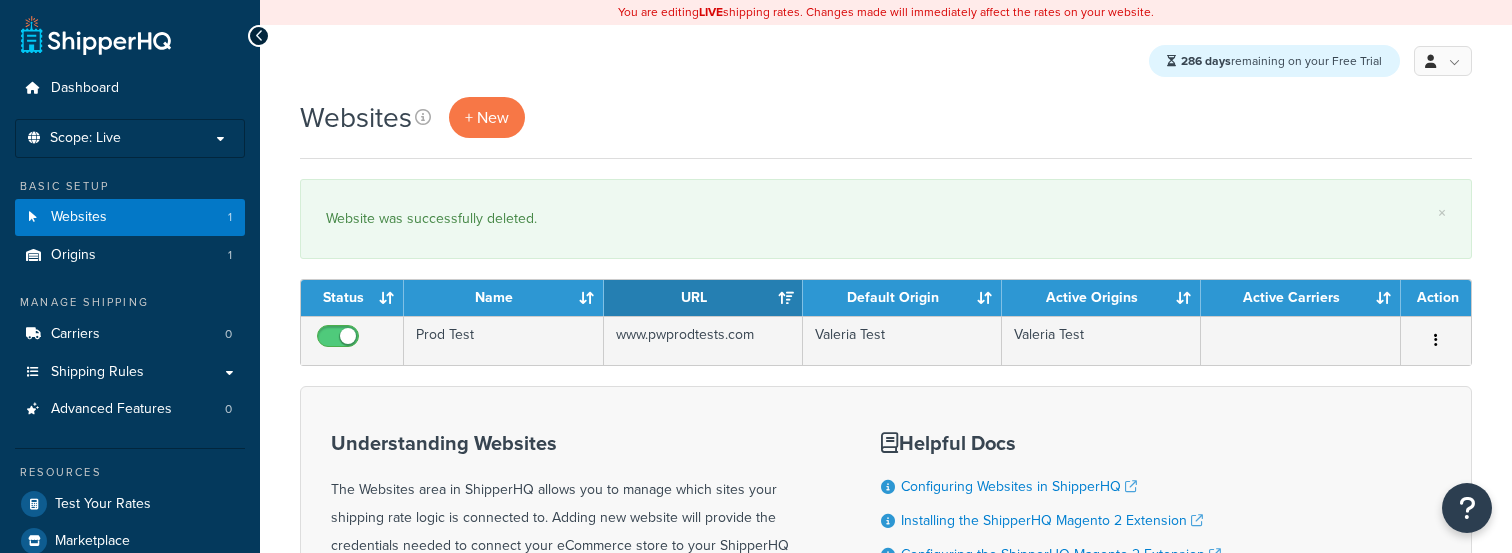 scroll, scrollTop: 0, scrollLeft: 0, axis: both 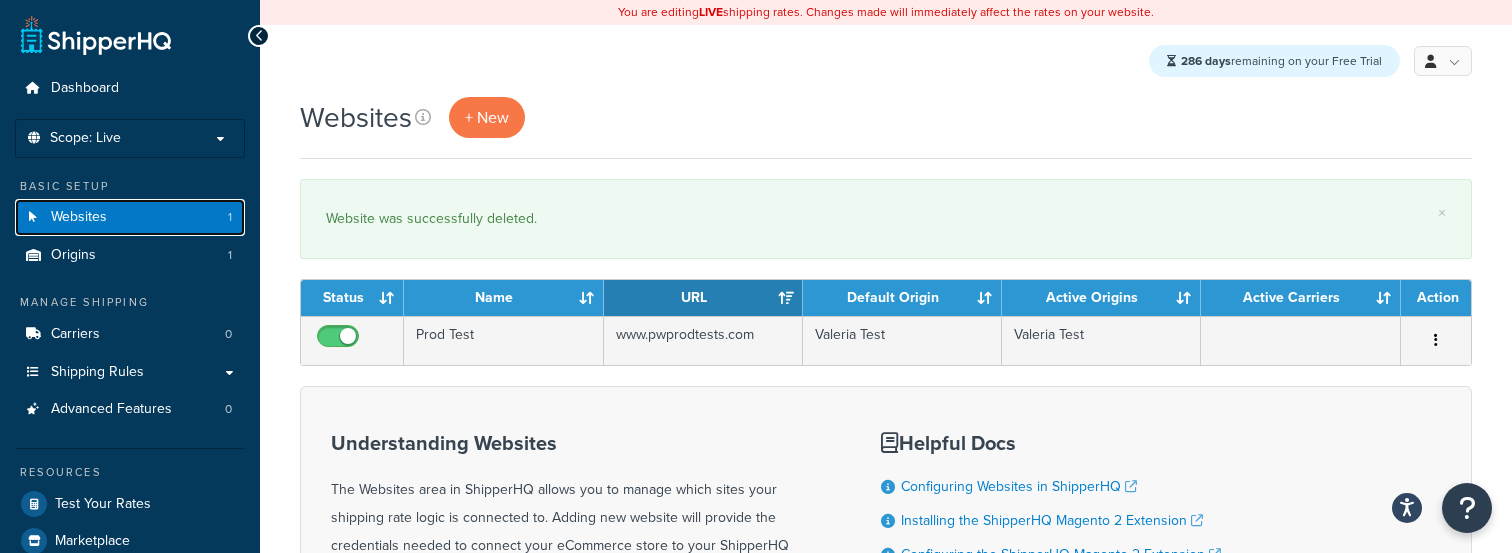 click on "Websites
1" at bounding box center [130, 217] 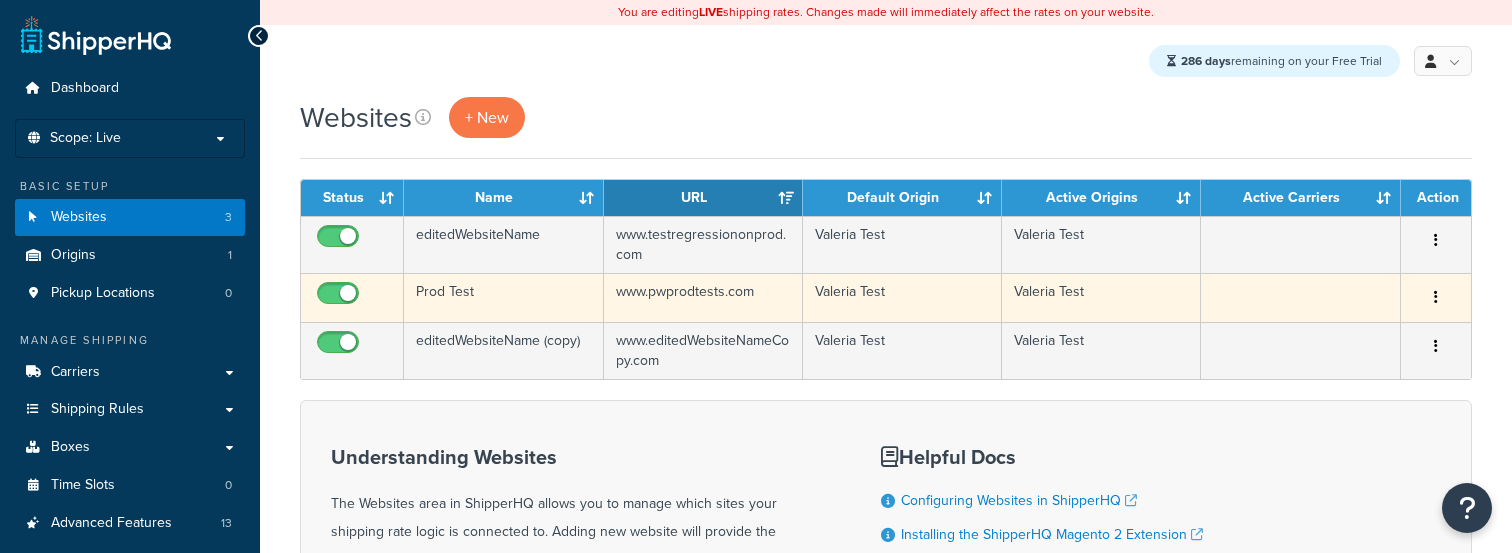 scroll, scrollTop: 0, scrollLeft: 0, axis: both 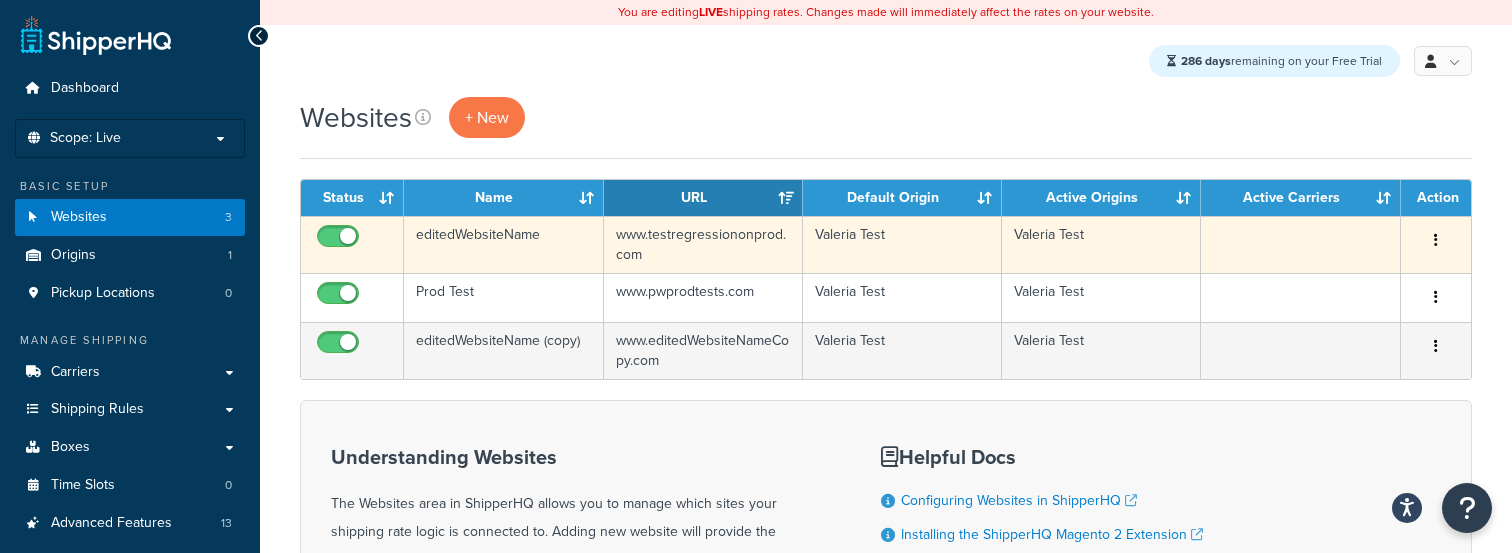 click at bounding box center (1436, 240) 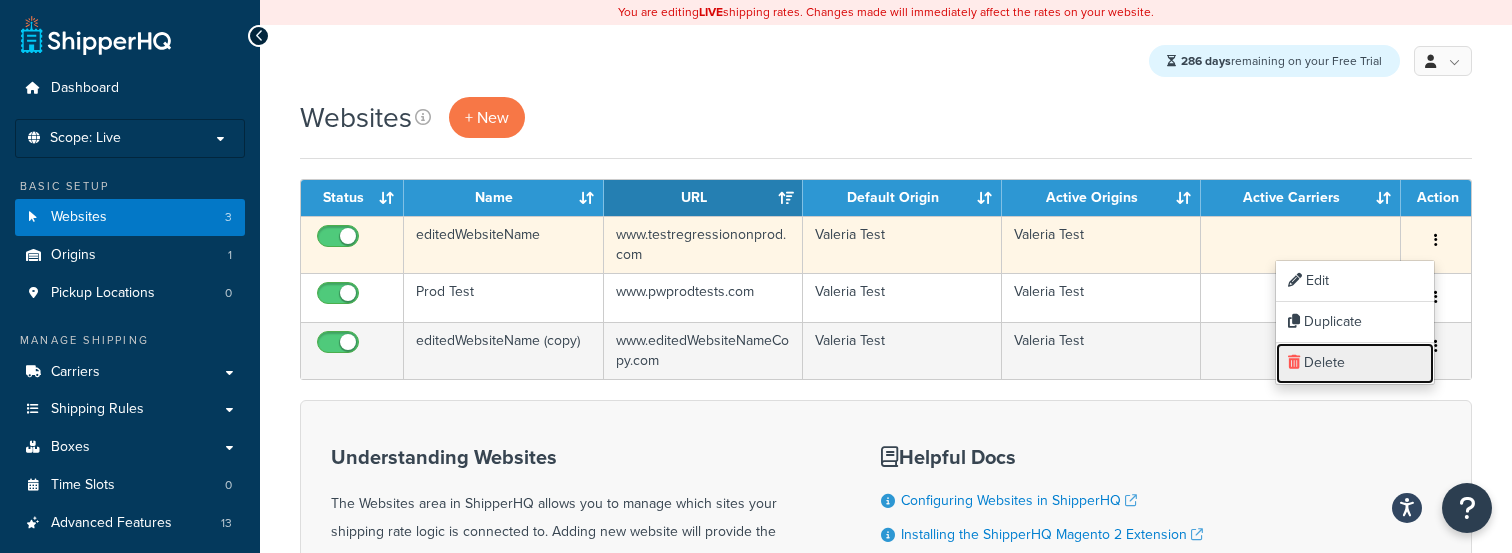 click on "Delete" at bounding box center (1355, 363) 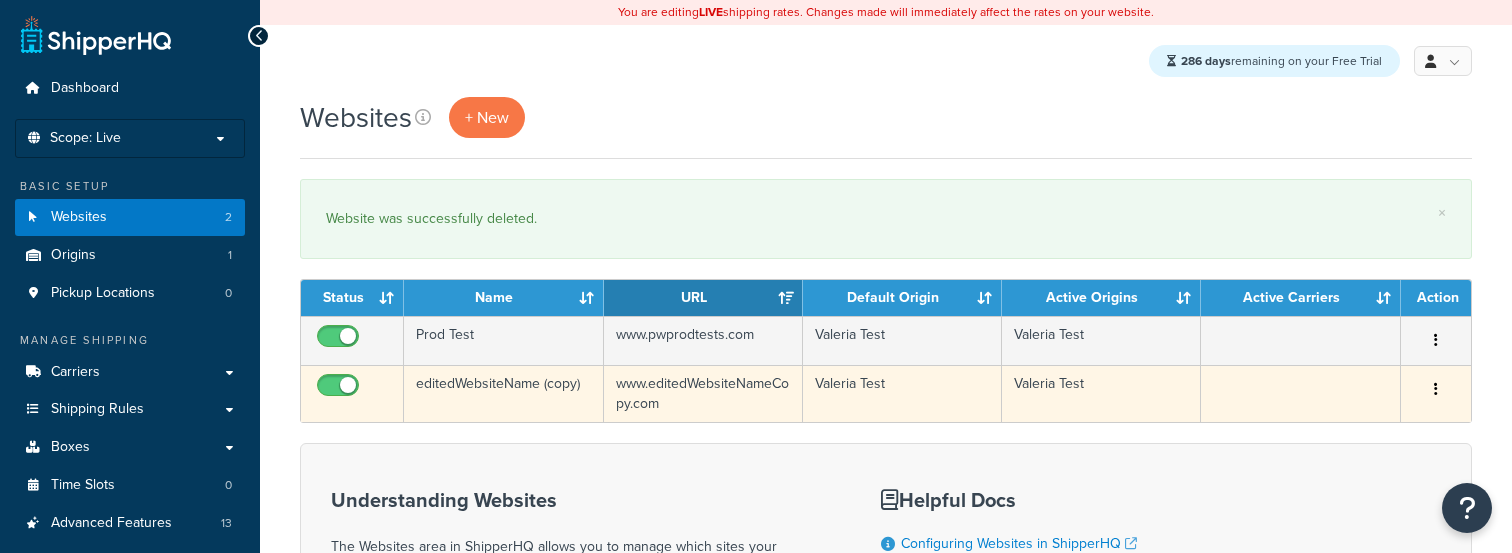 scroll, scrollTop: 0, scrollLeft: 0, axis: both 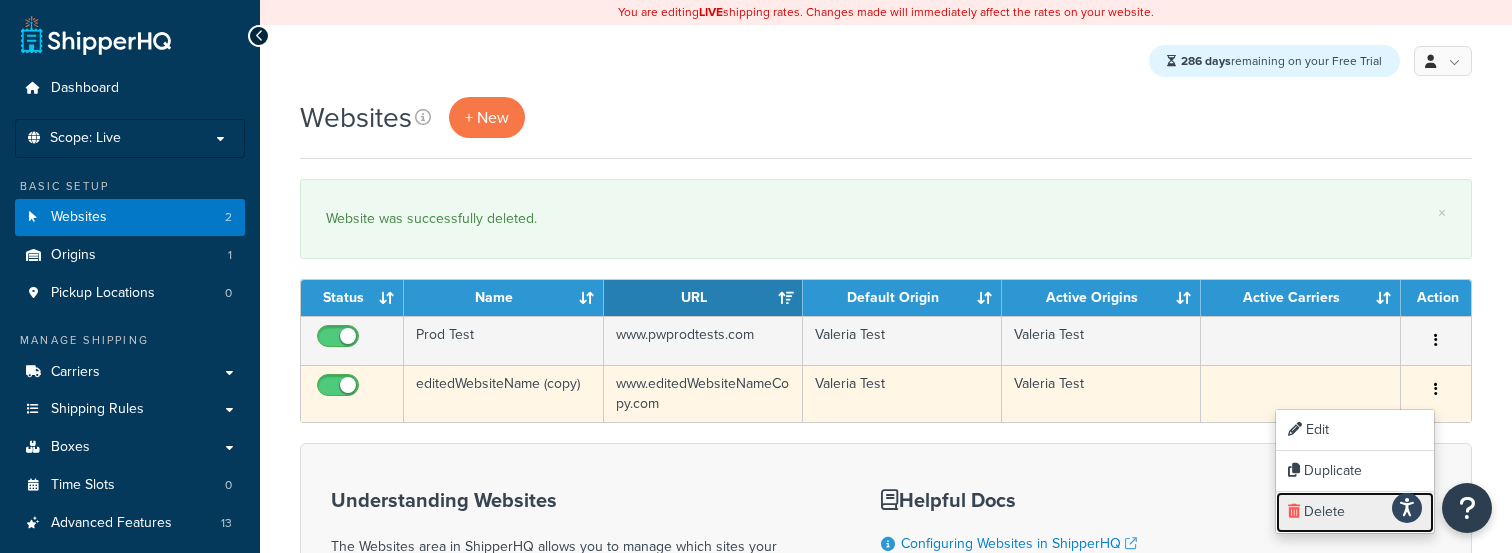 click on "Delete" at bounding box center (1355, 512) 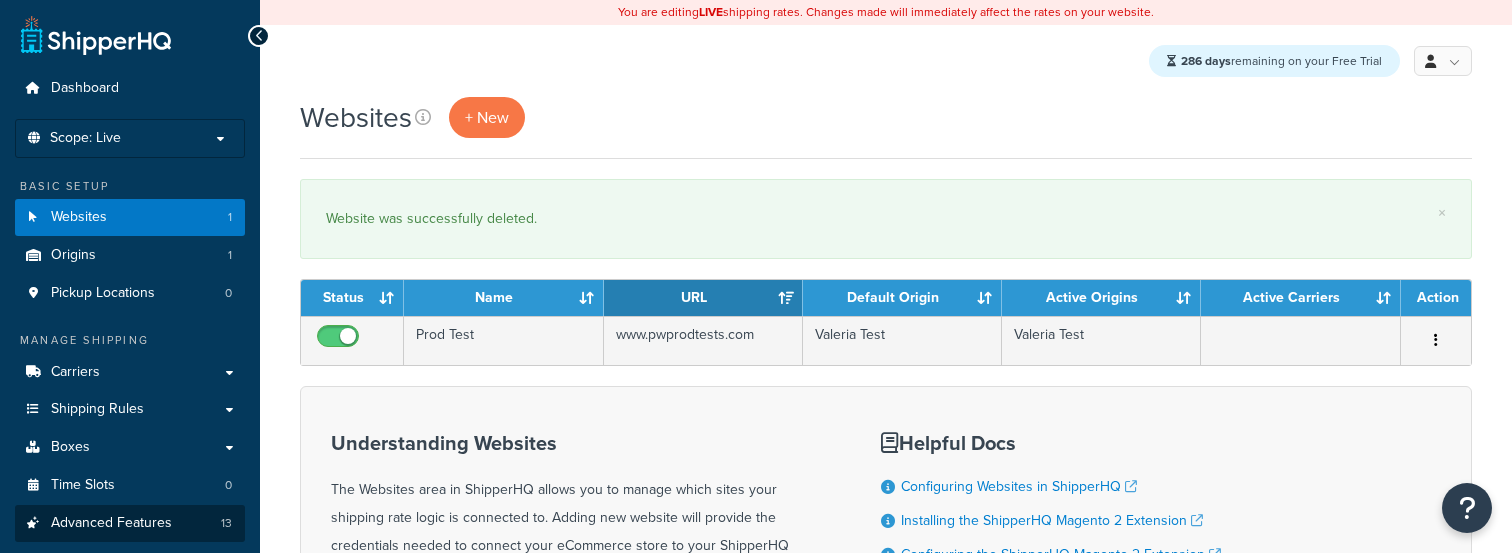 scroll, scrollTop: 0, scrollLeft: 0, axis: both 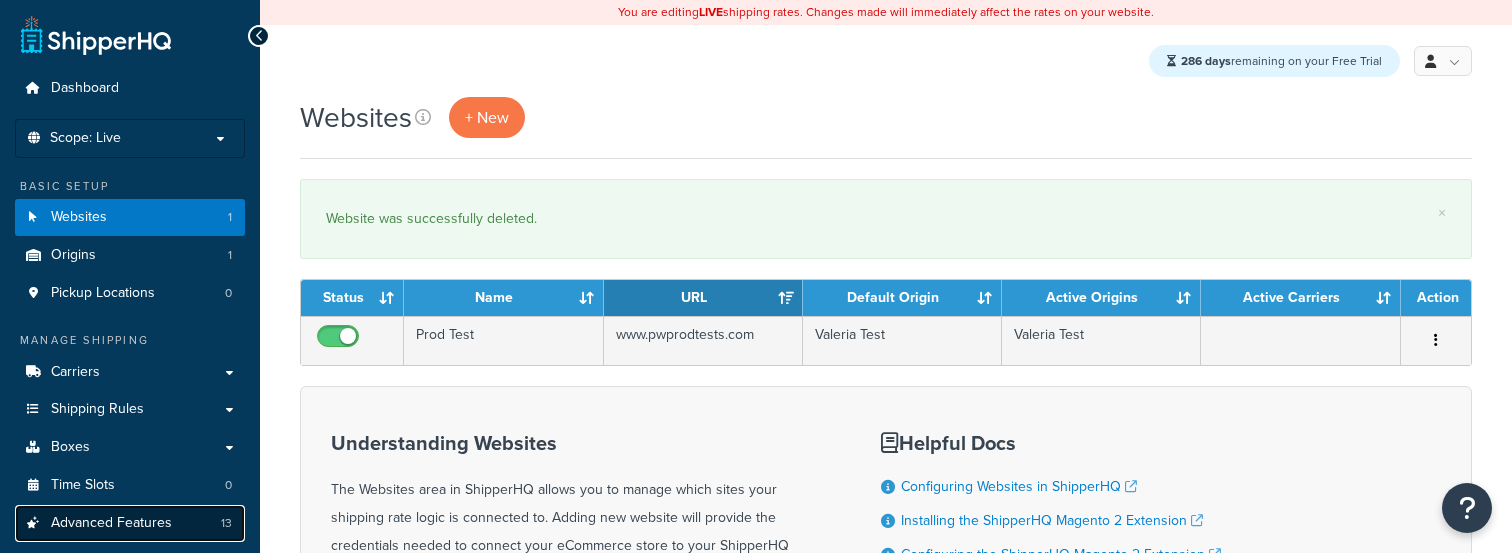 click on "Advanced Features
13" at bounding box center [130, 523] 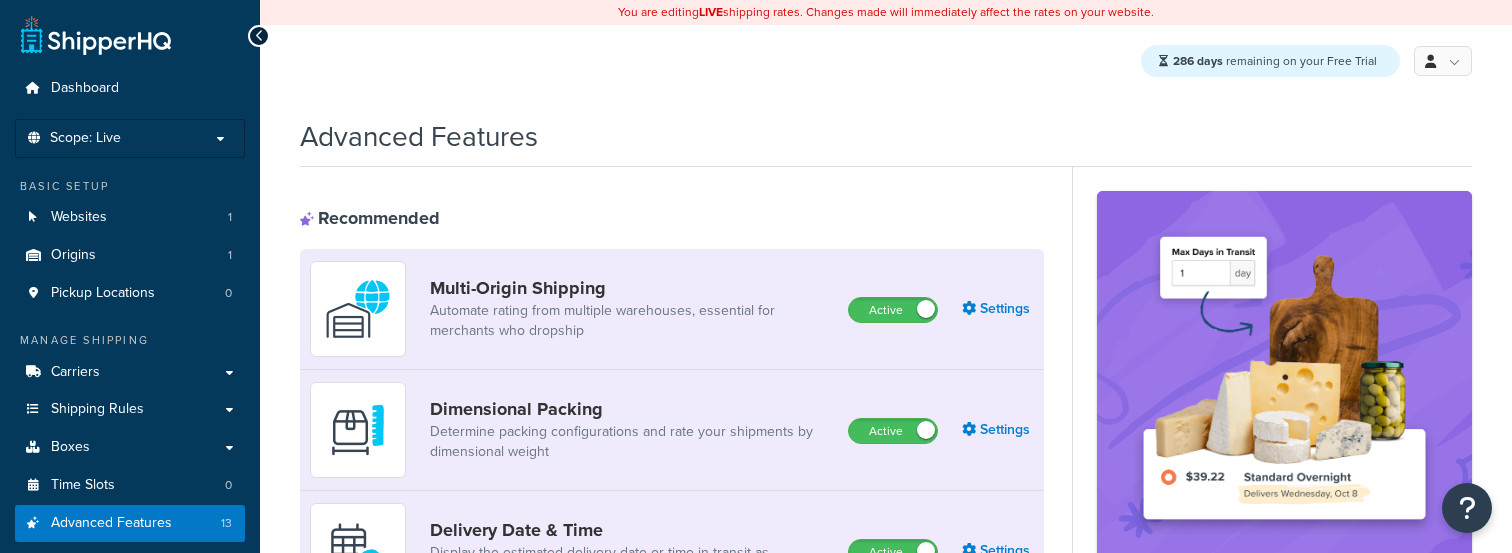 scroll, scrollTop: 0, scrollLeft: 0, axis: both 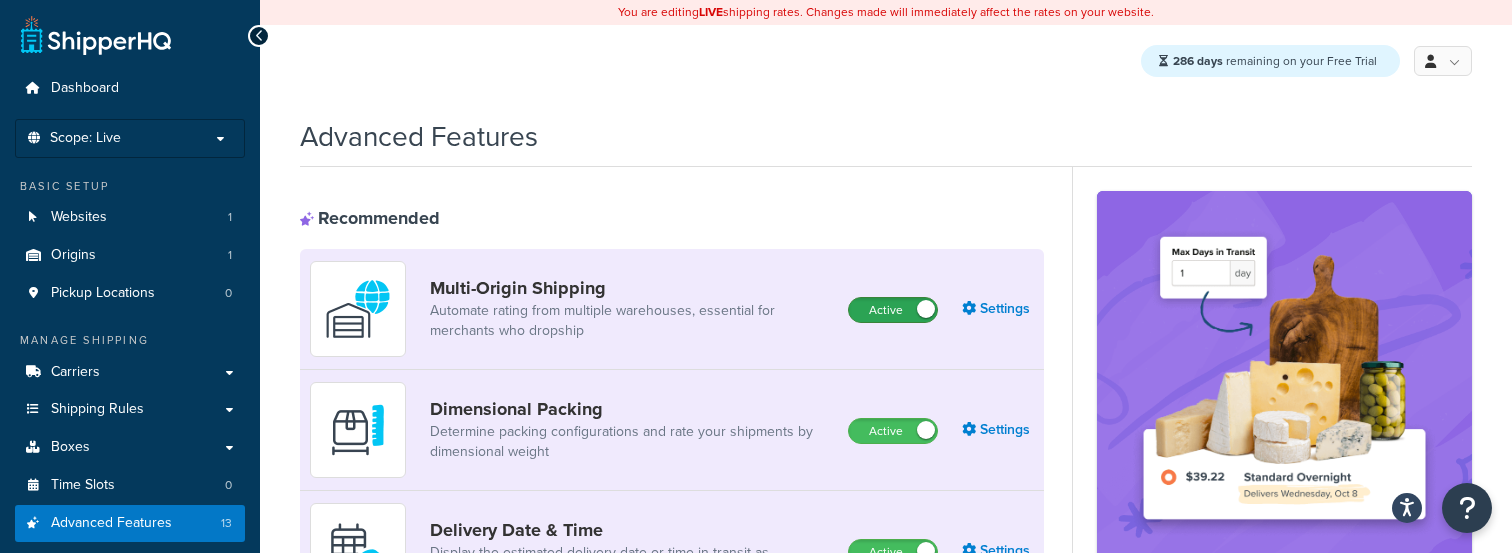 click on "Active" at bounding box center [893, 310] 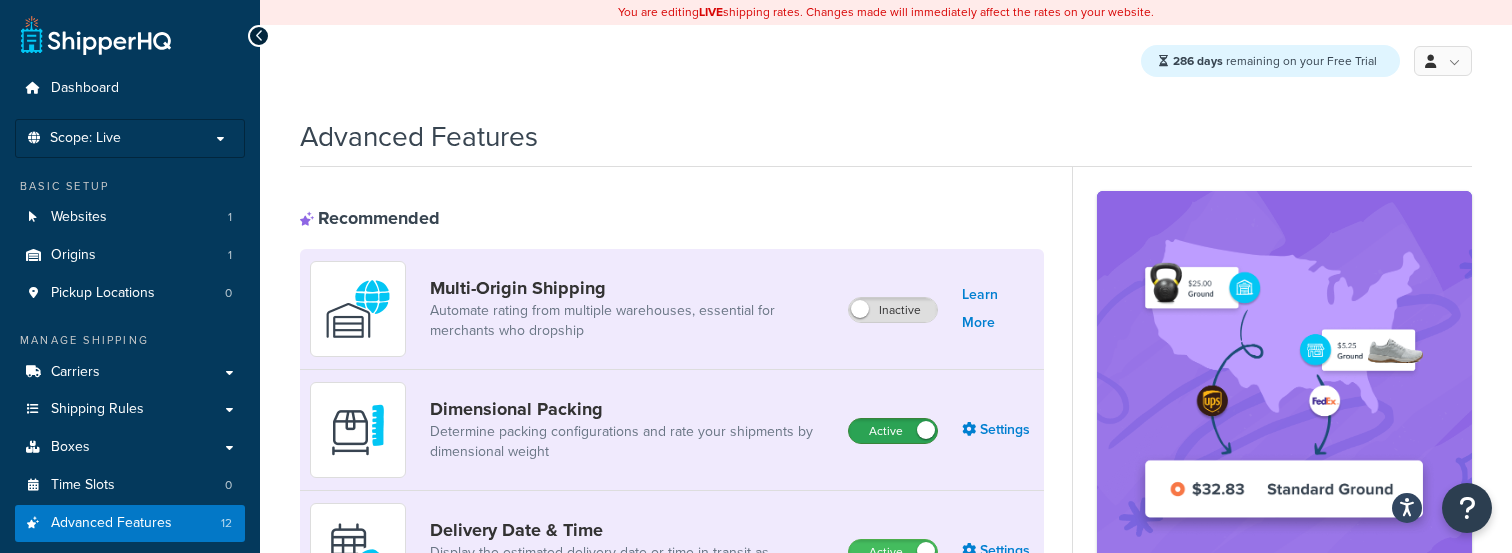 click on "Active" at bounding box center (893, 431) 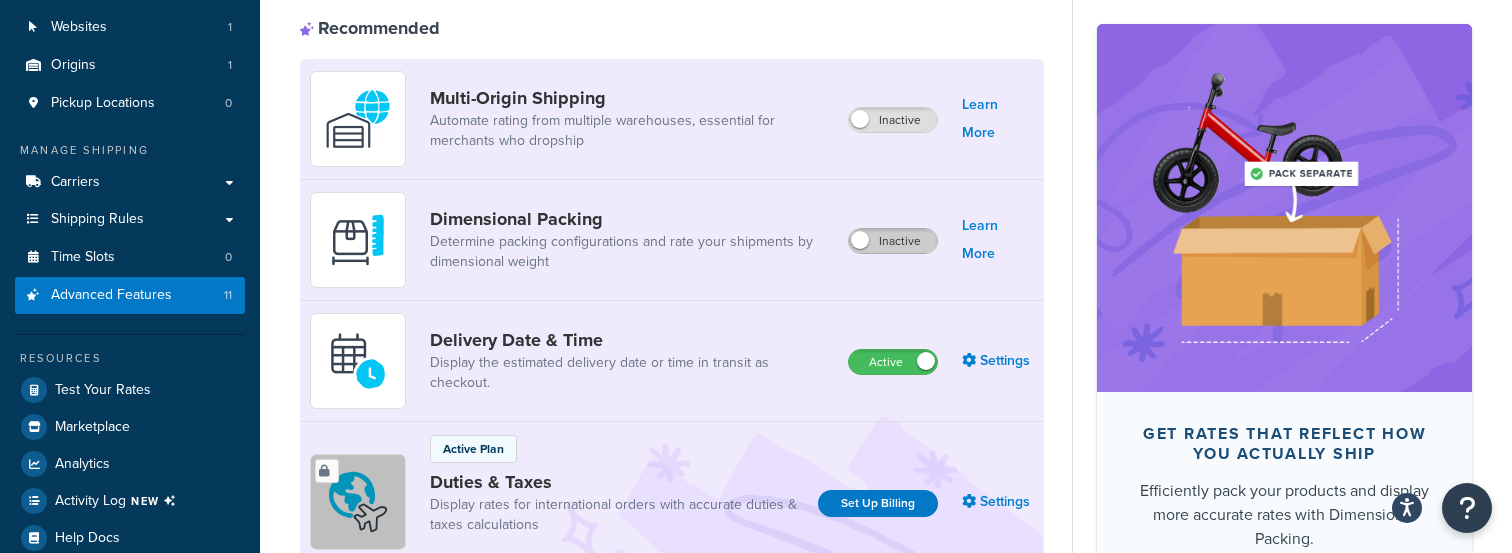 scroll, scrollTop: 418, scrollLeft: 0, axis: vertical 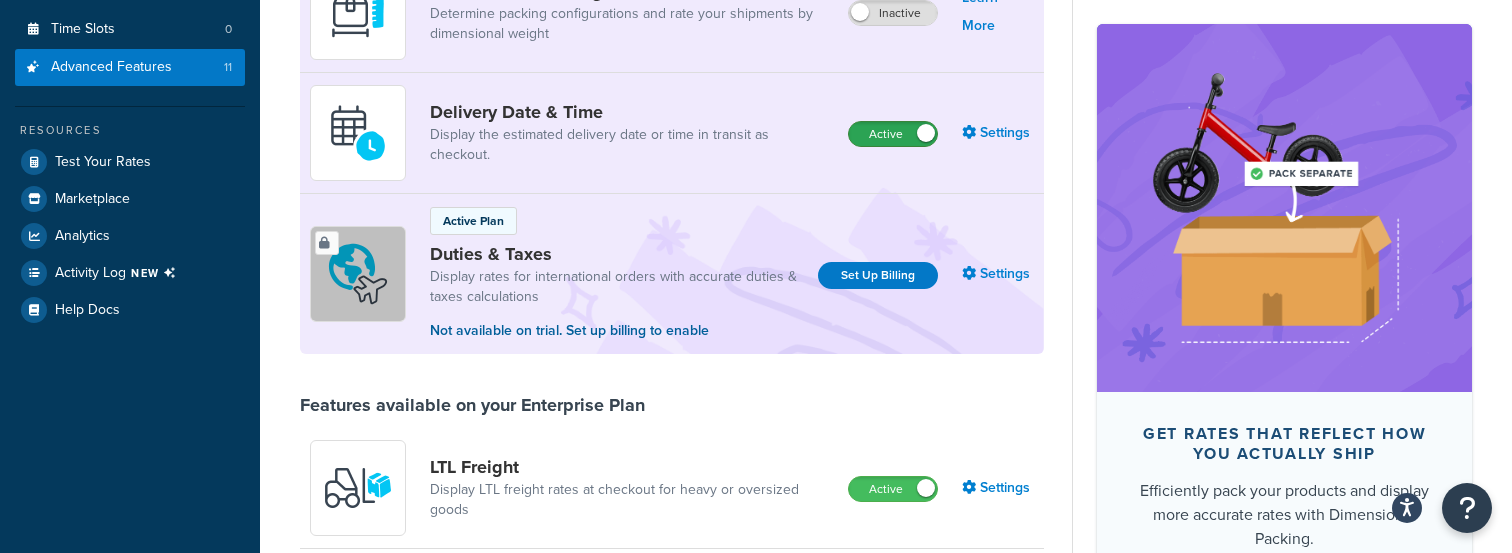 click on "Active" at bounding box center [893, 134] 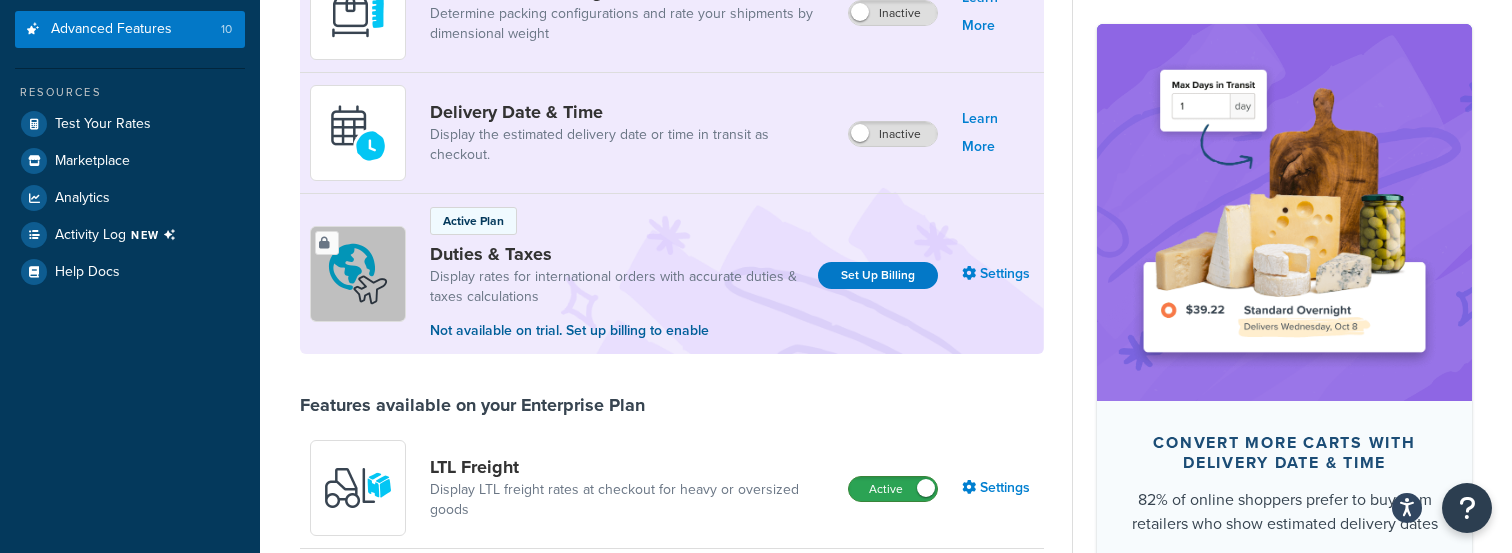 click on "Active" at bounding box center (893, 489) 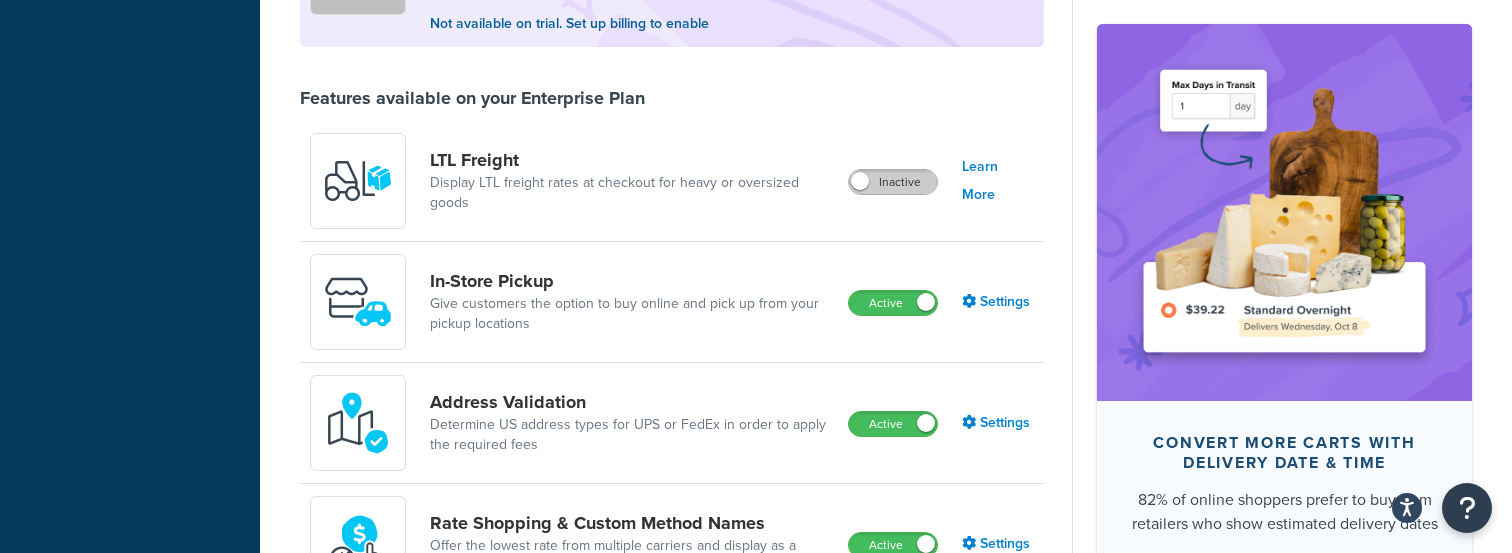 scroll, scrollTop: 780, scrollLeft: 0, axis: vertical 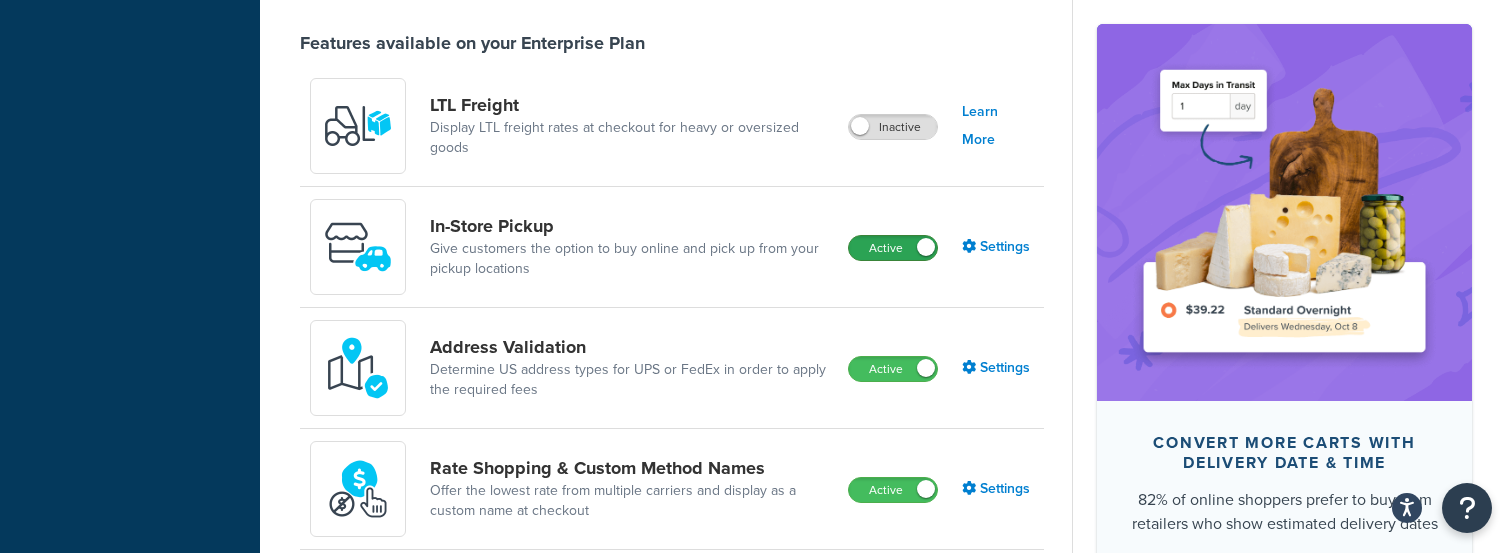 click on "Active" at bounding box center (893, 248) 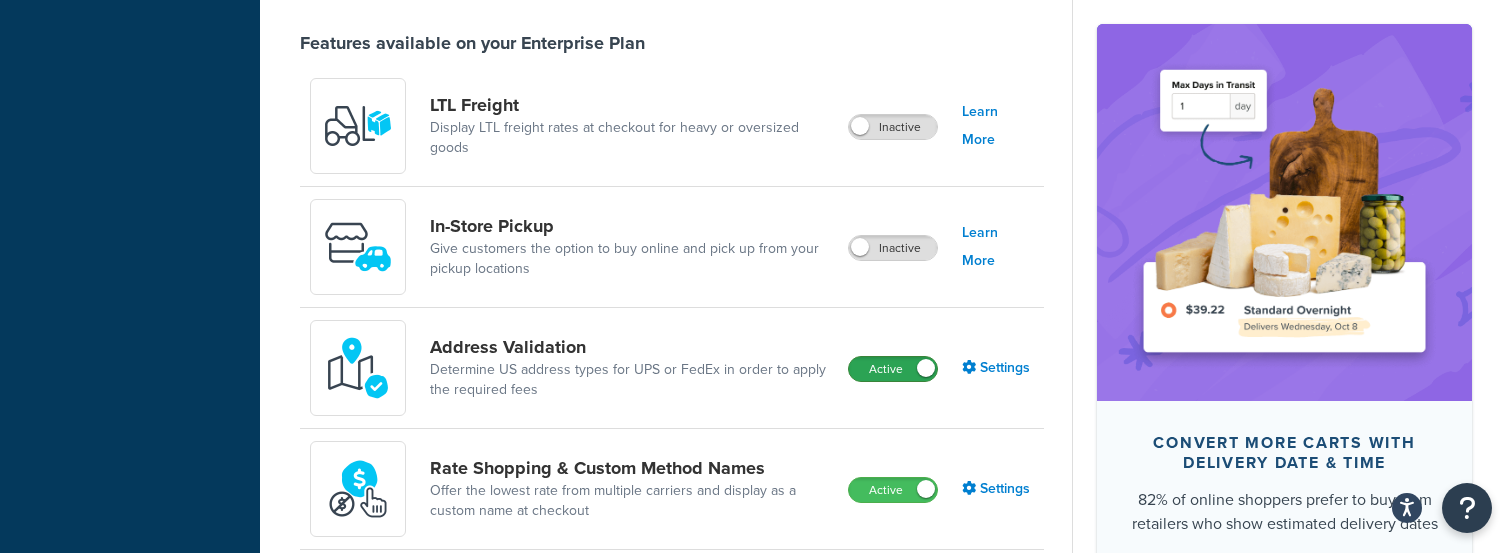 click on "Active" at bounding box center [893, 369] 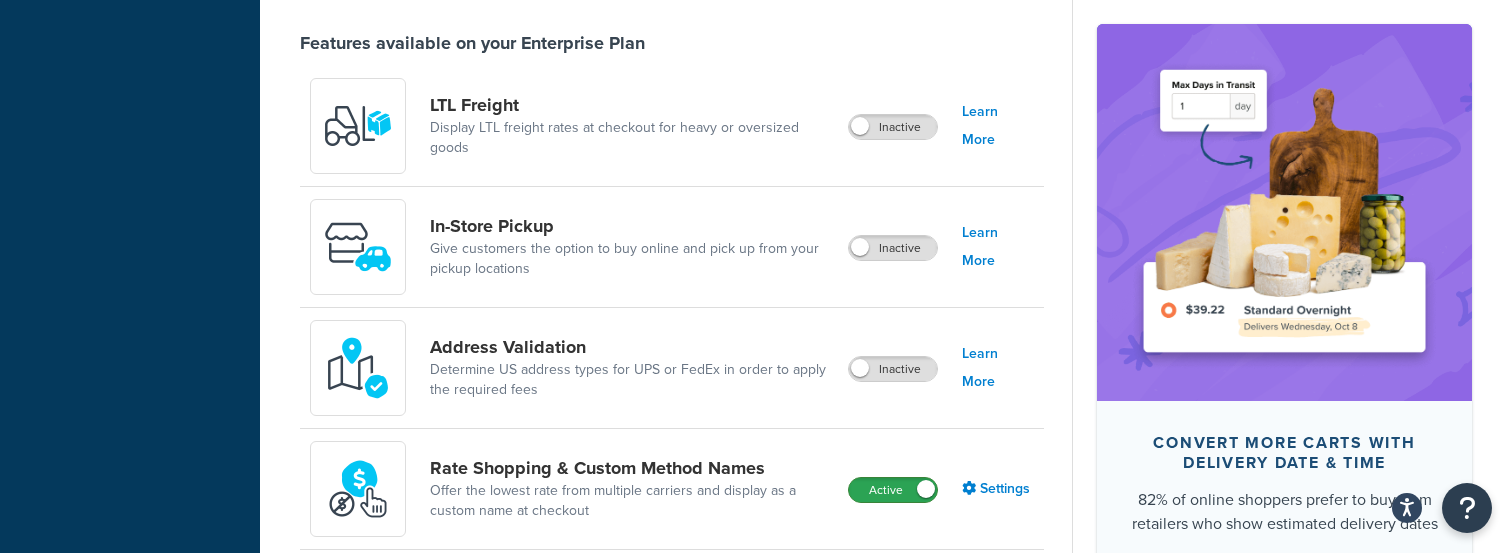 click on "Active" at bounding box center [893, 490] 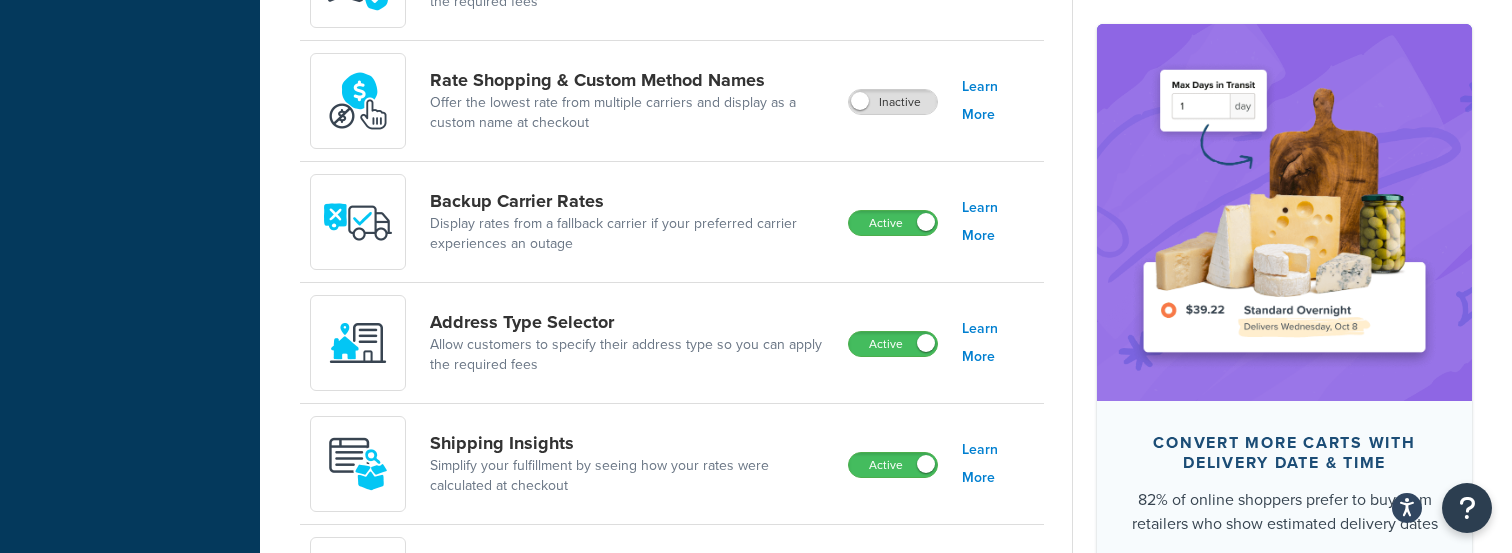 scroll, scrollTop: 1179, scrollLeft: 0, axis: vertical 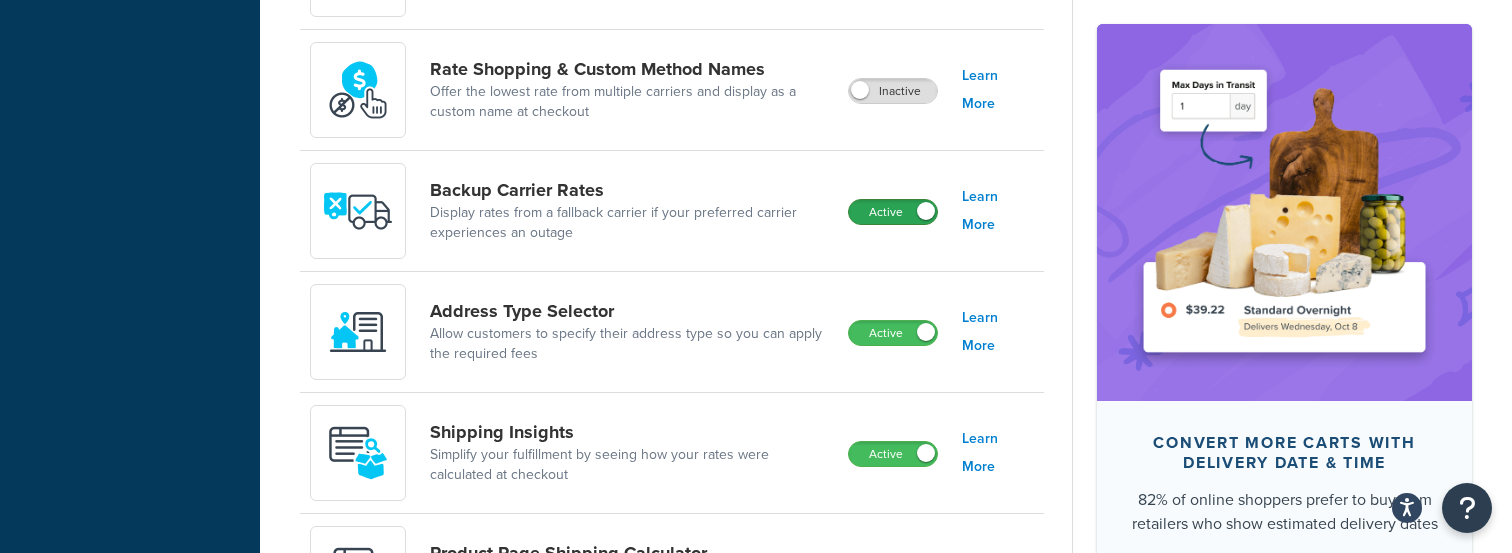 click on "Active" at bounding box center (893, 212) 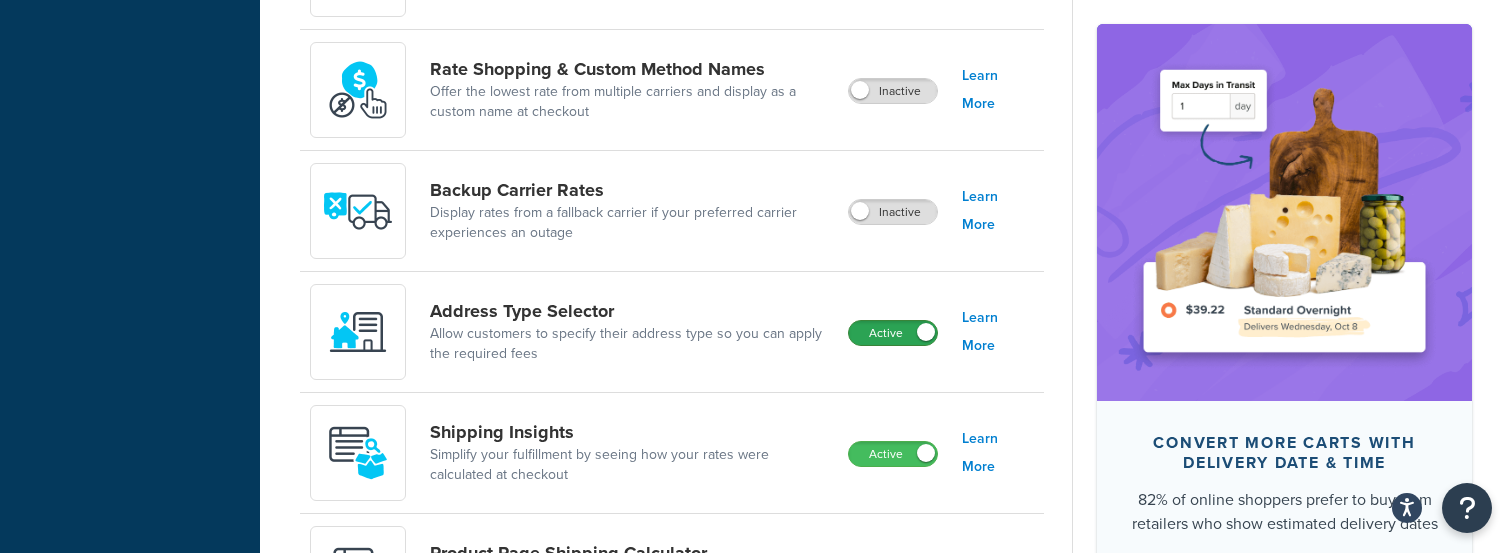click on "Active" at bounding box center [893, 333] 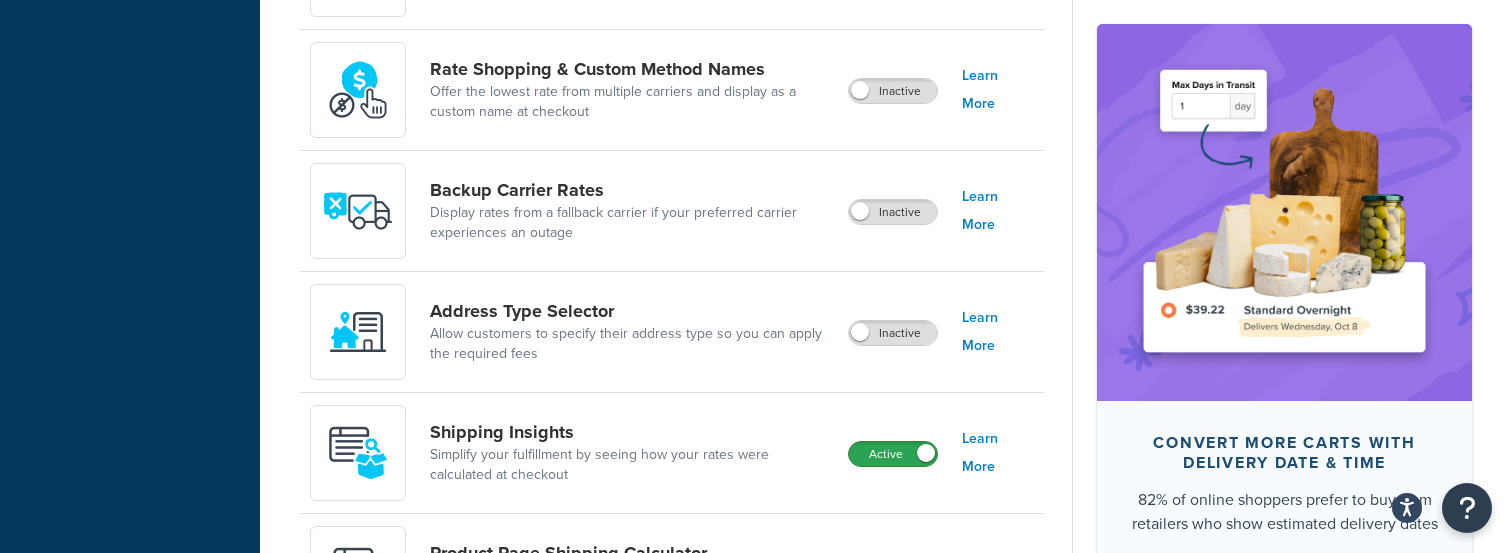 click on "Active" at bounding box center (893, 454) 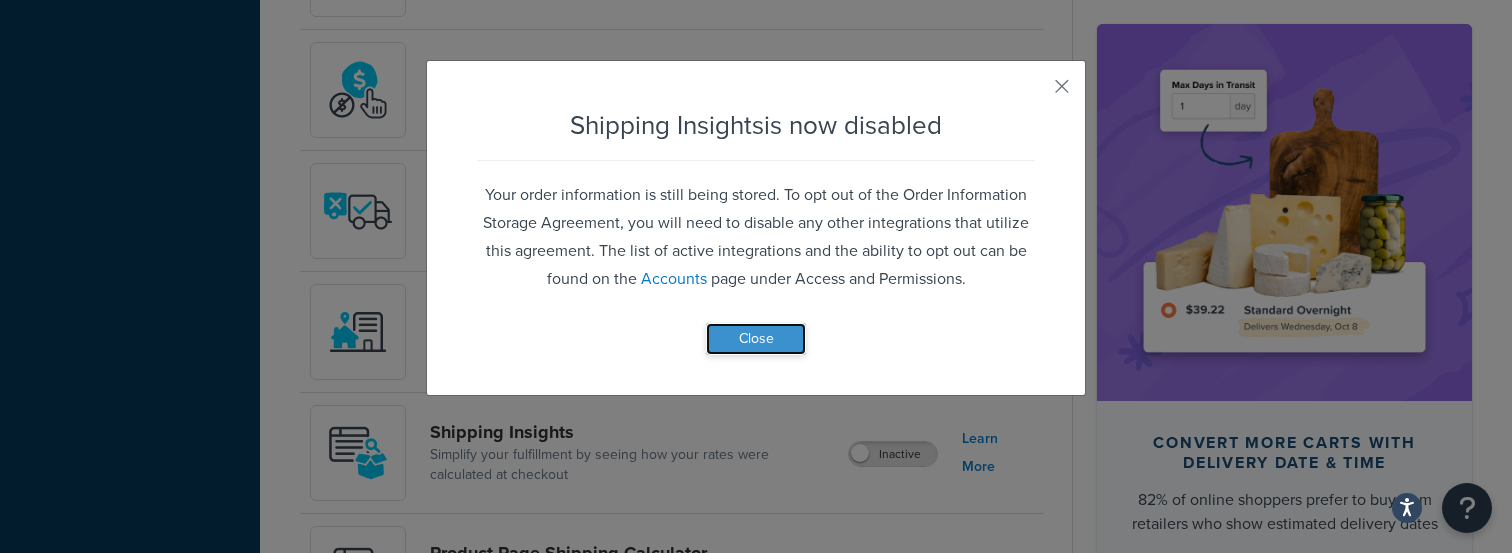 click on "Close" at bounding box center [756, 339] 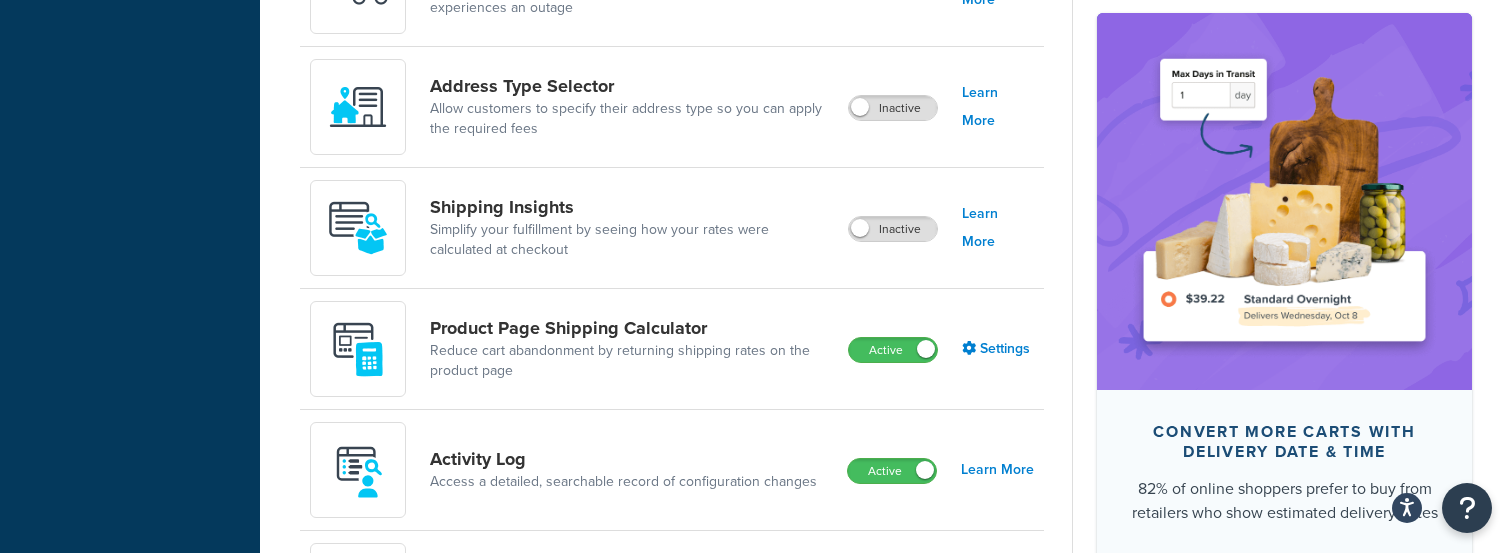 scroll, scrollTop: 1604, scrollLeft: 0, axis: vertical 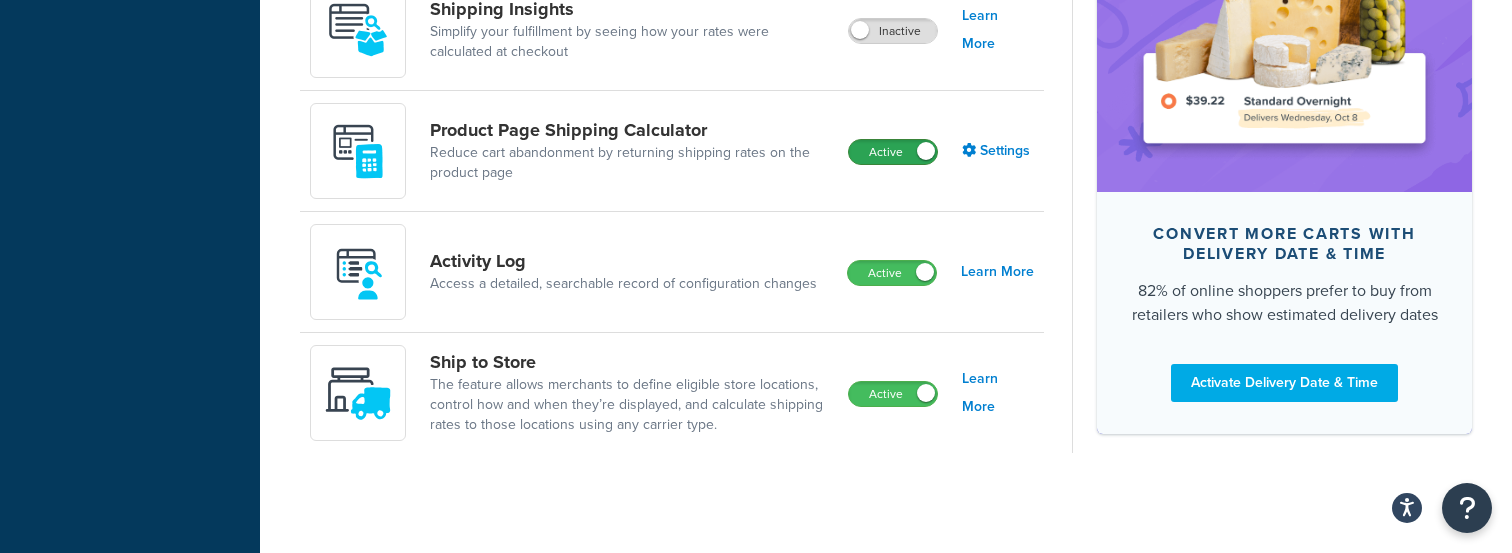 click on "Active" at bounding box center [893, 152] 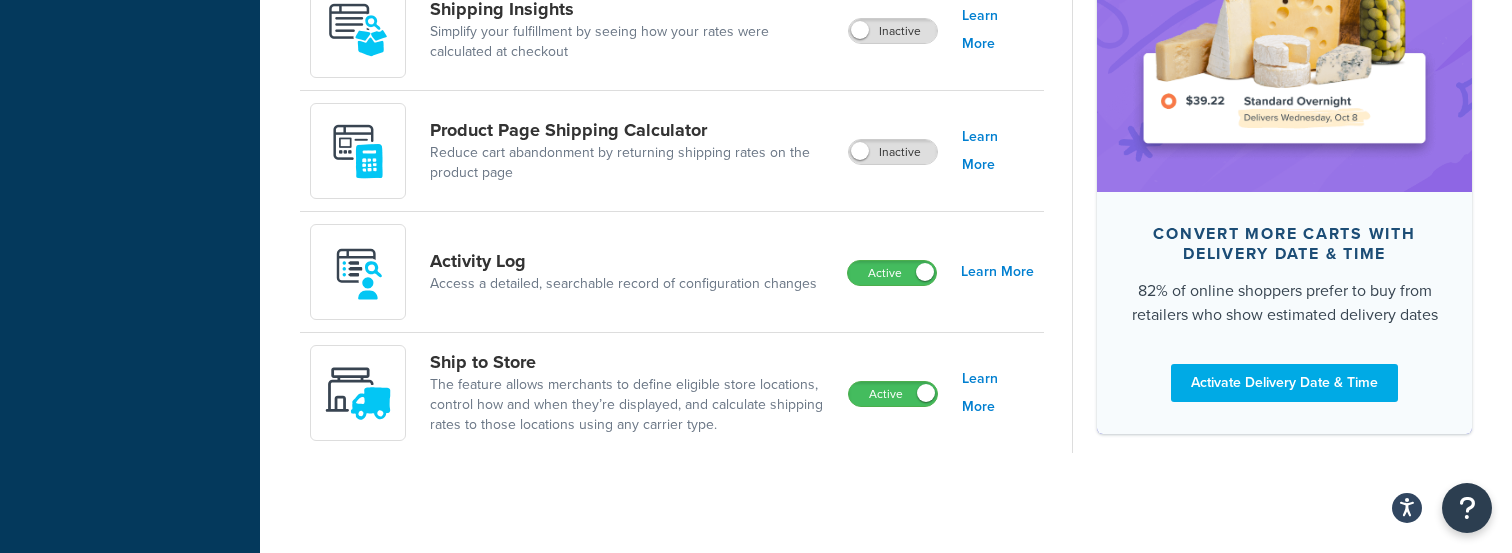 click on "Active" at bounding box center (892, 273) 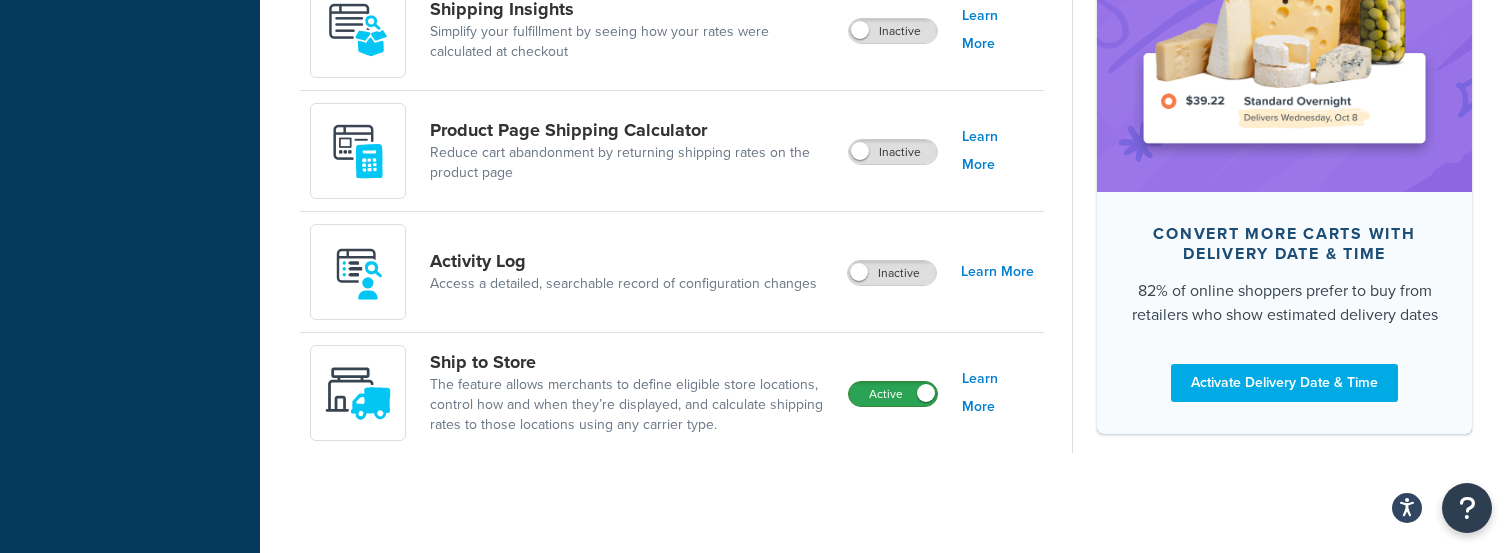 click on "Active" at bounding box center [893, 394] 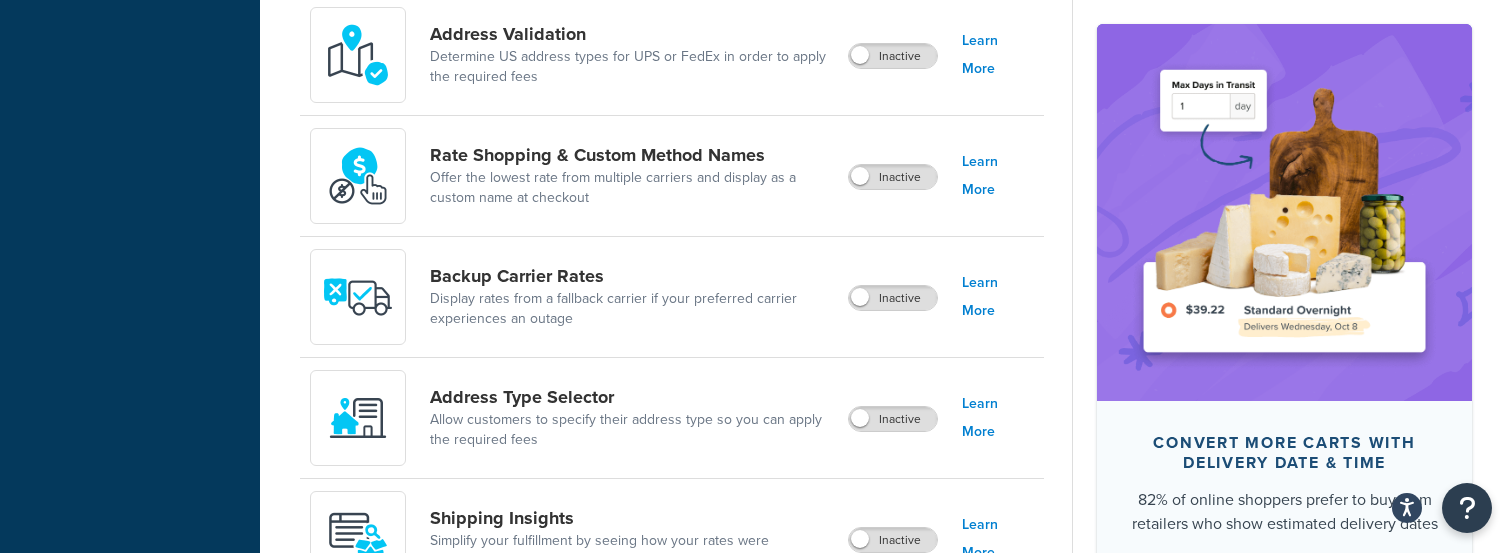 scroll, scrollTop: 993, scrollLeft: 0, axis: vertical 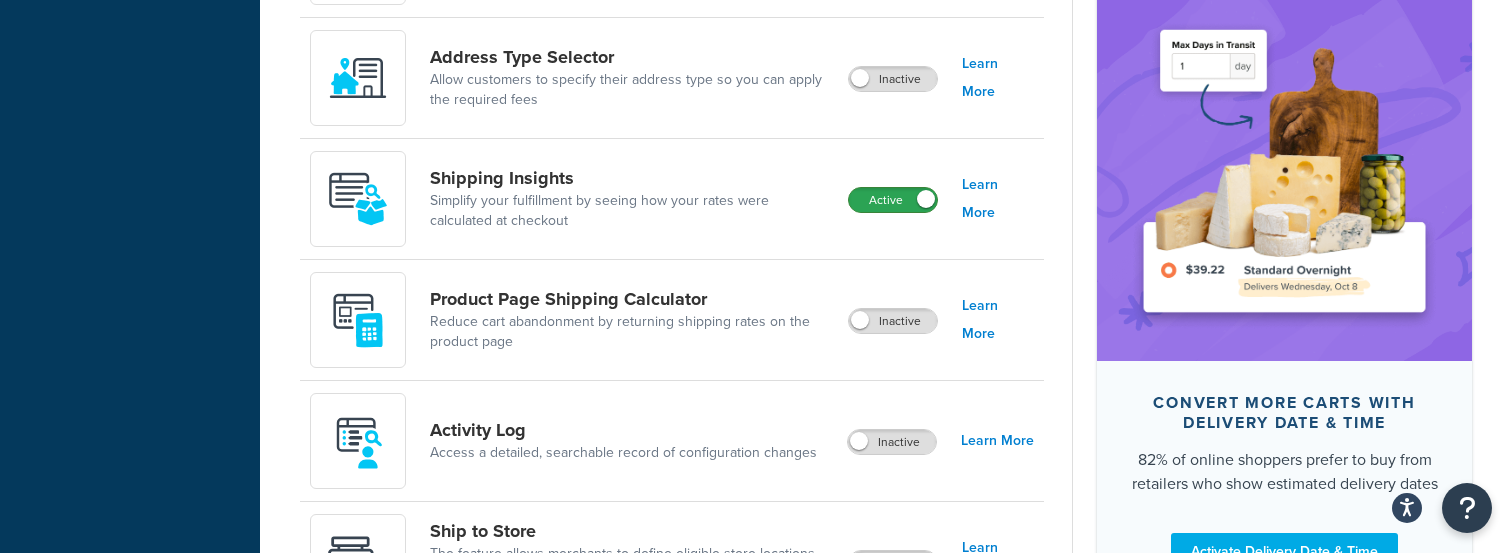 click on "Active" at bounding box center [893, 200] 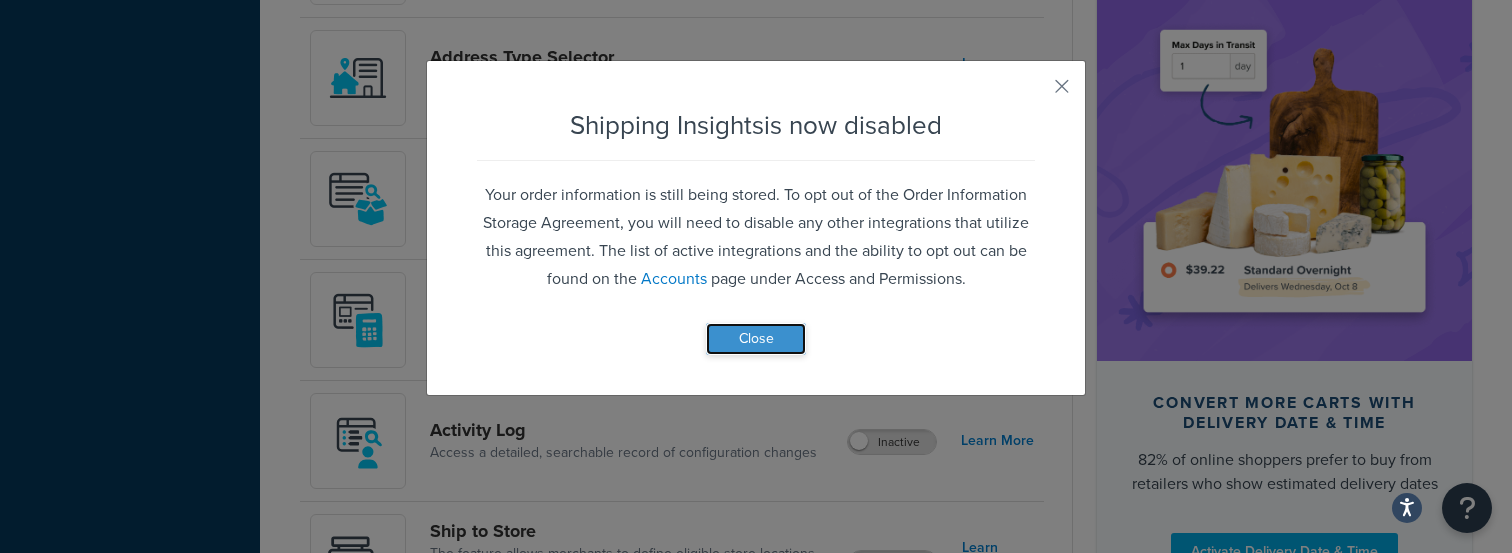 click on "Close" at bounding box center (756, 339) 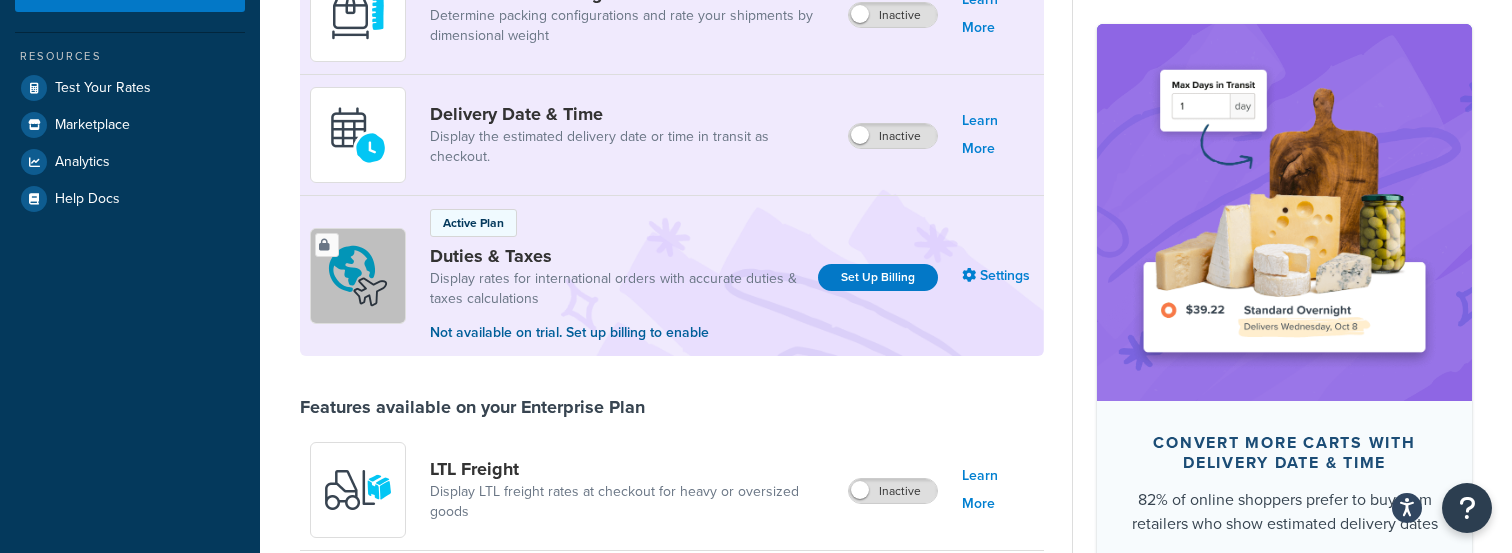 scroll, scrollTop: 0, scrollLeft: 0, axis: both 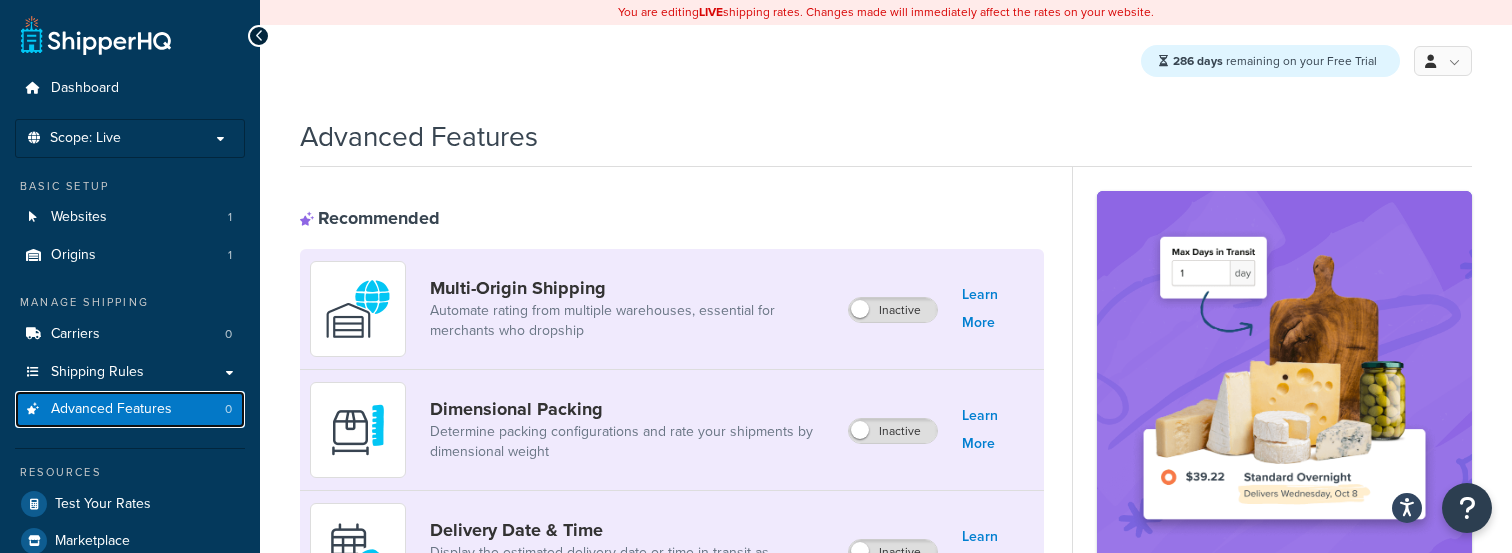 click on "Advanced Features 0" at bounding box center [130, 409] 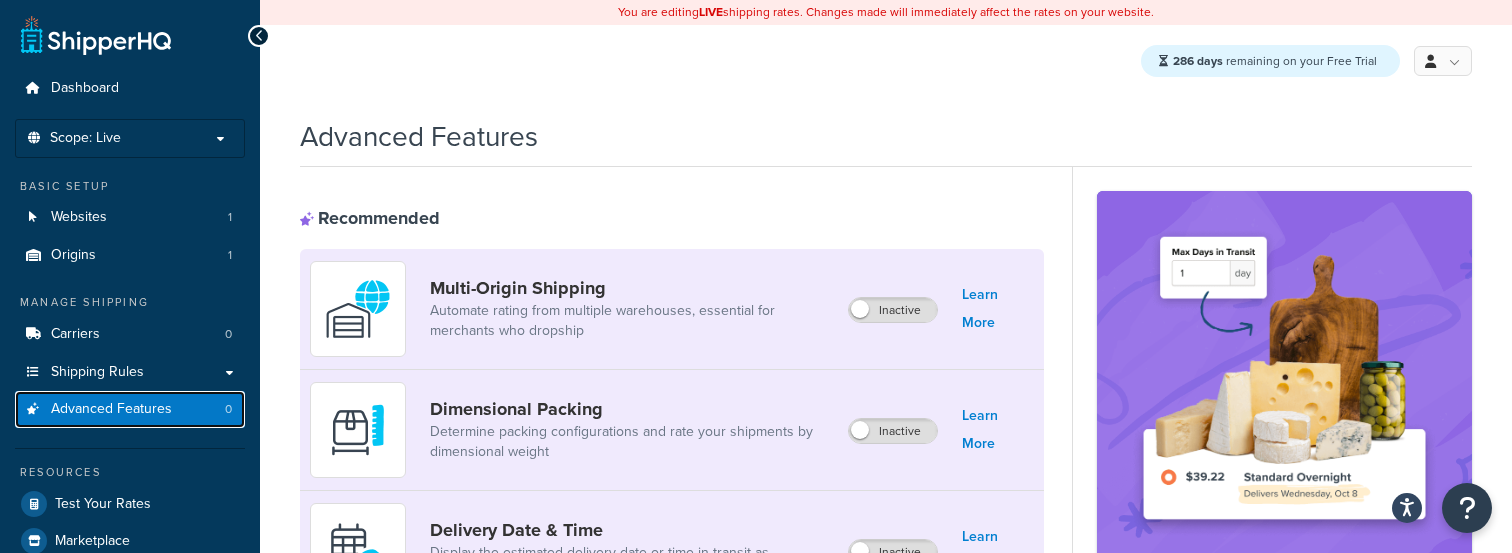 click on "Advanced Features" at bounding box center [111, 409] 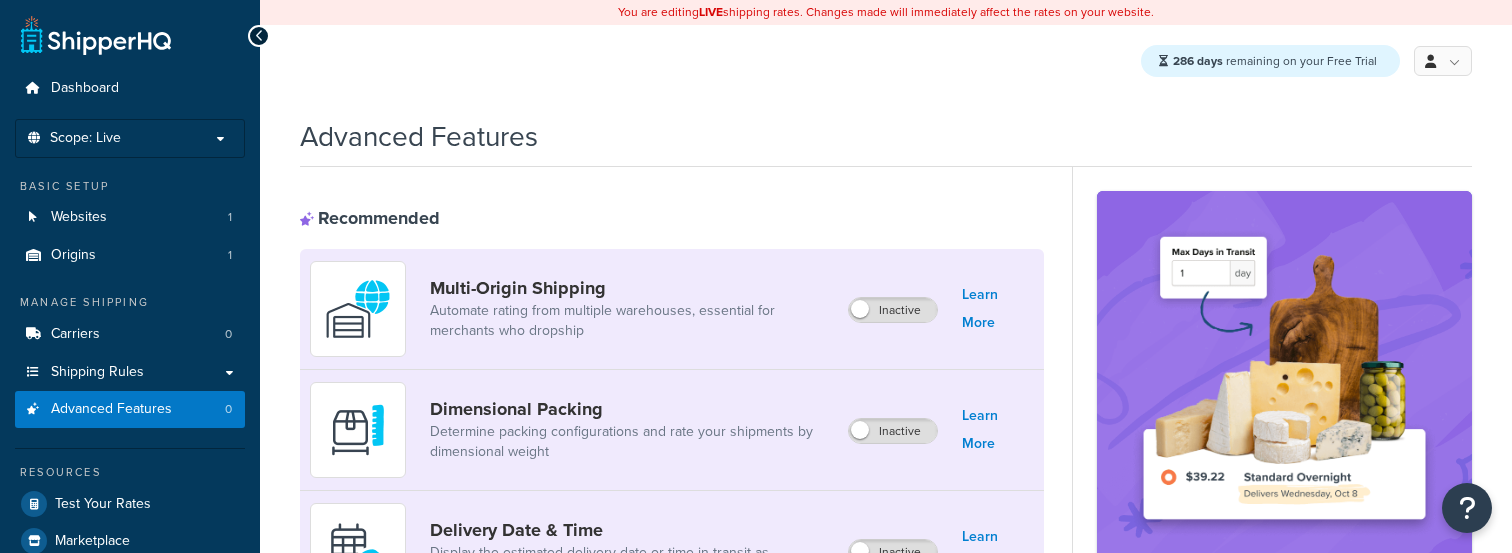 scroll, scrollTop: 0, scrollLeft: 0, axis: both 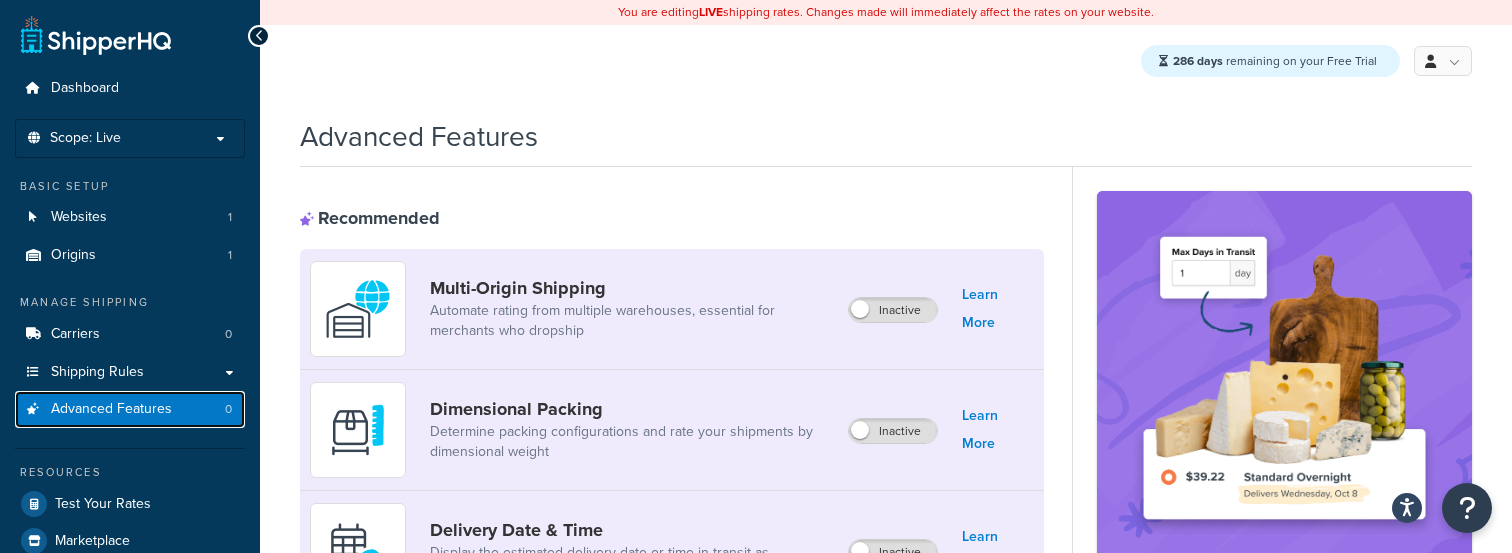 click on "Advanced Features" 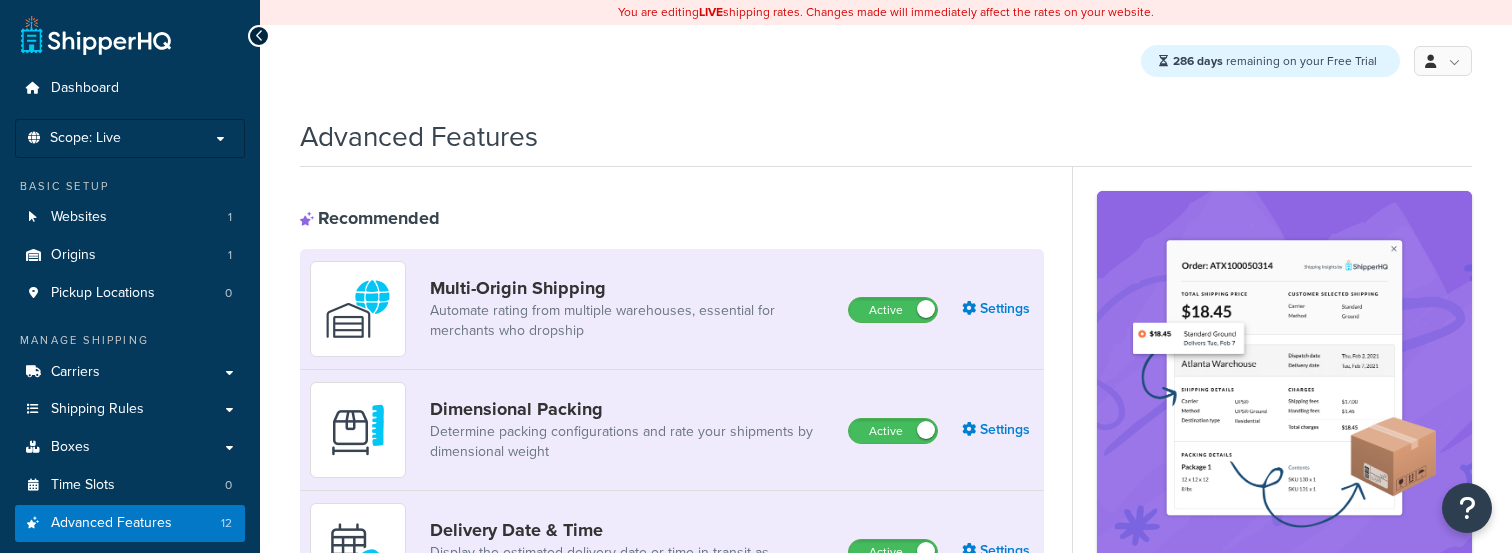 scroll, scrollTop: 0, scrollLeft: 0, axis: both 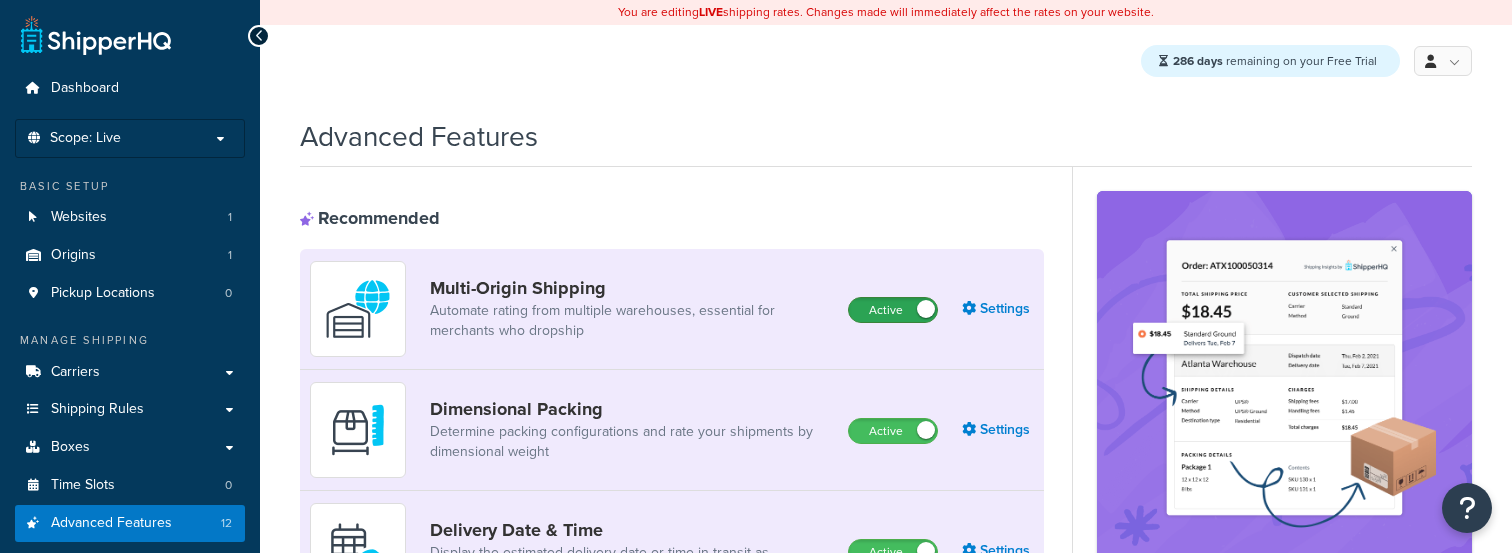 click on "Active" at bounding box center [893, 310] 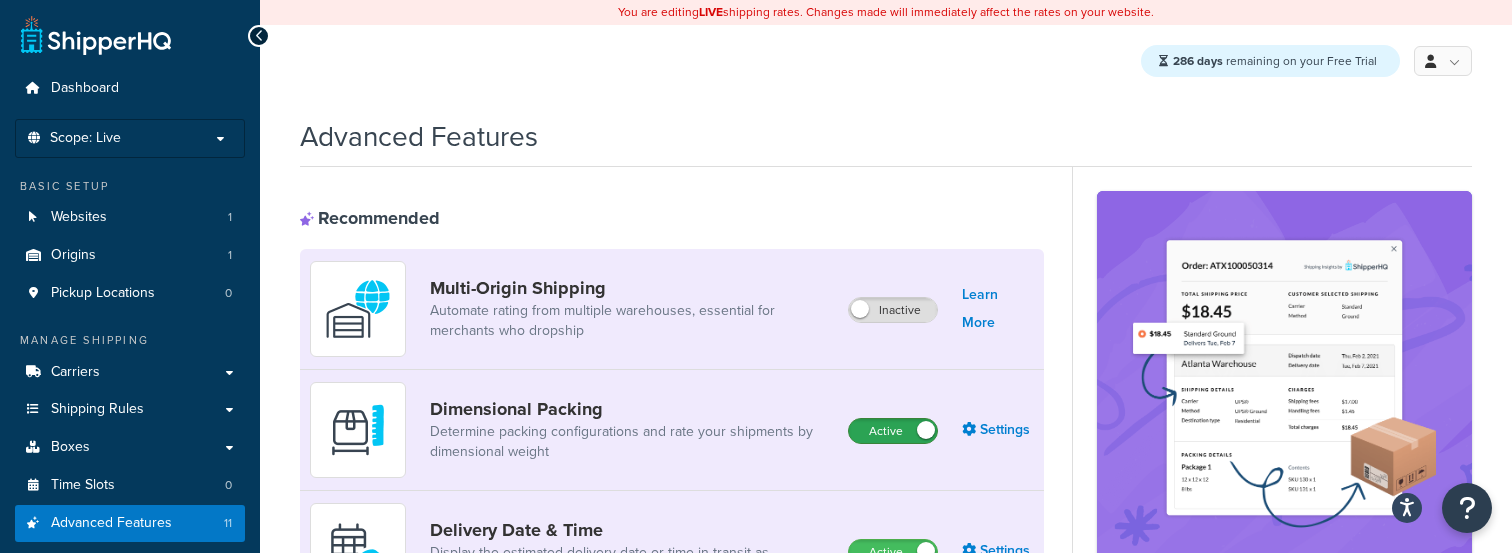 click on "Active" at bounding box center (893, 431) 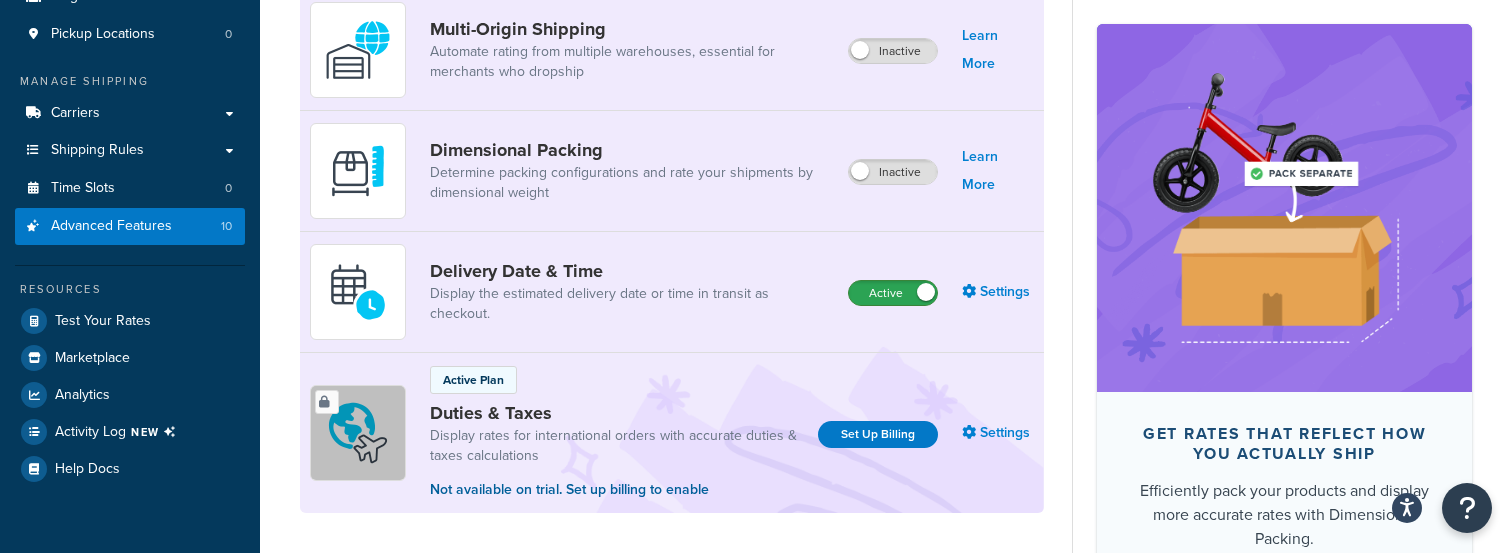 click on "Active" at bounding box center [893, 293] 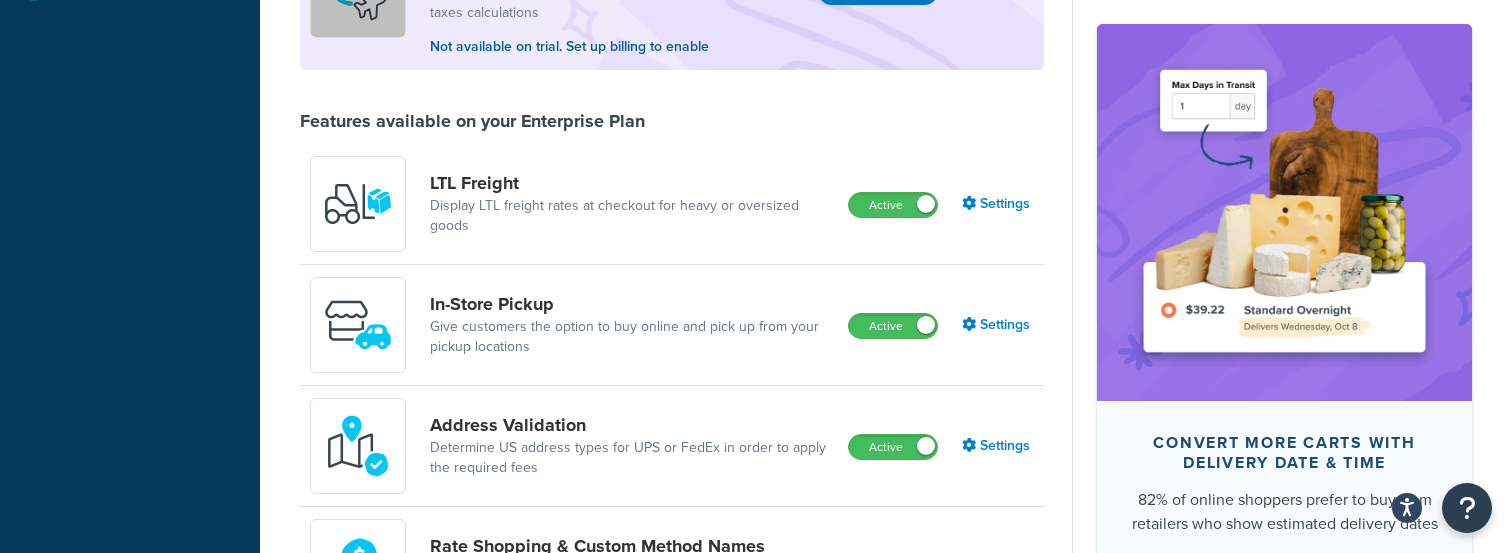 scroll, scrollTop: 707, scrollLeft: 0, axis: vertical 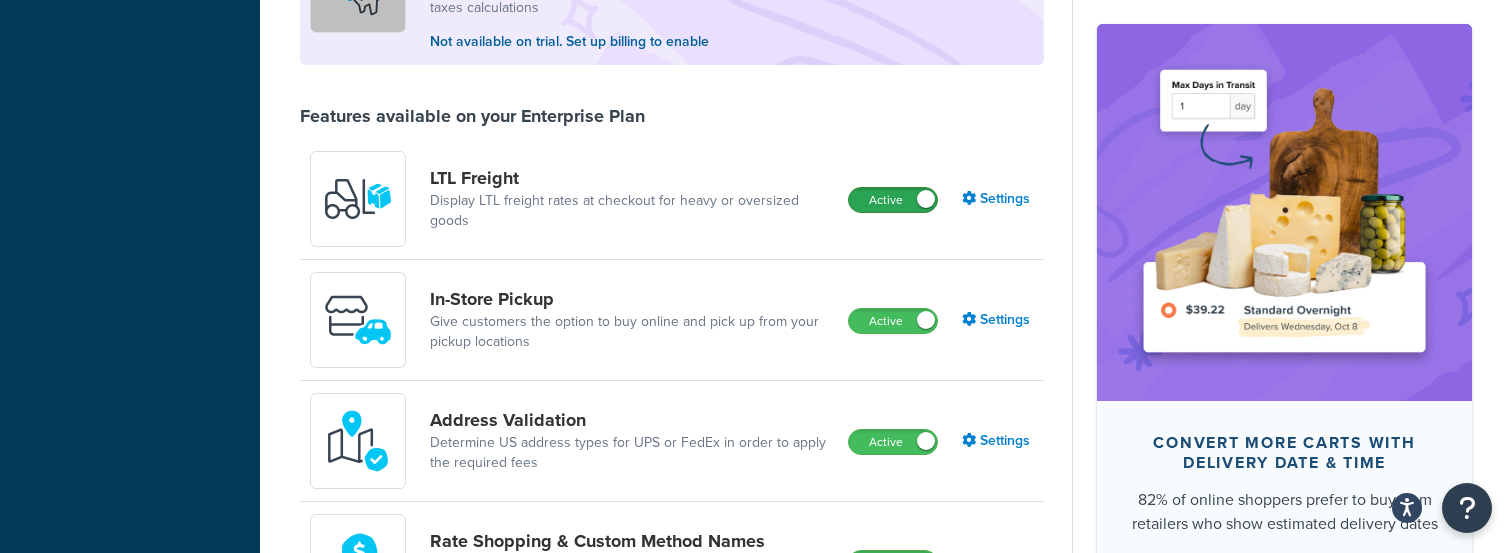 click on "Active" at bounding box center (893, 200) 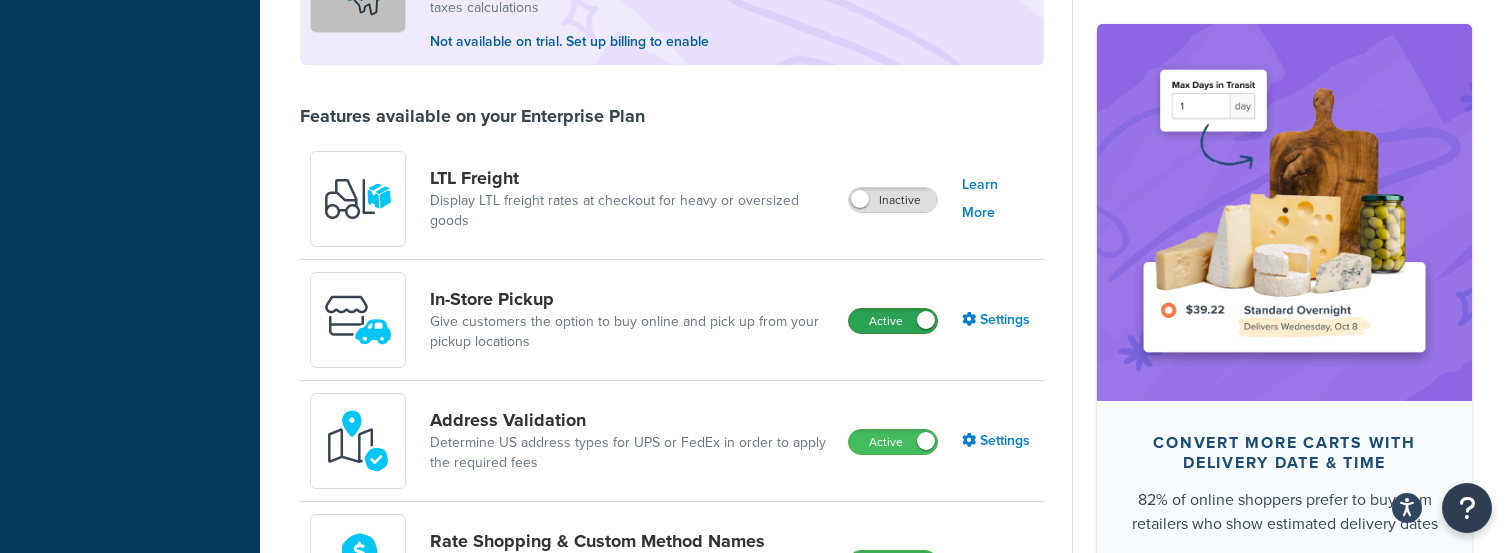 click on "Active" at bounding box center (893, 321) 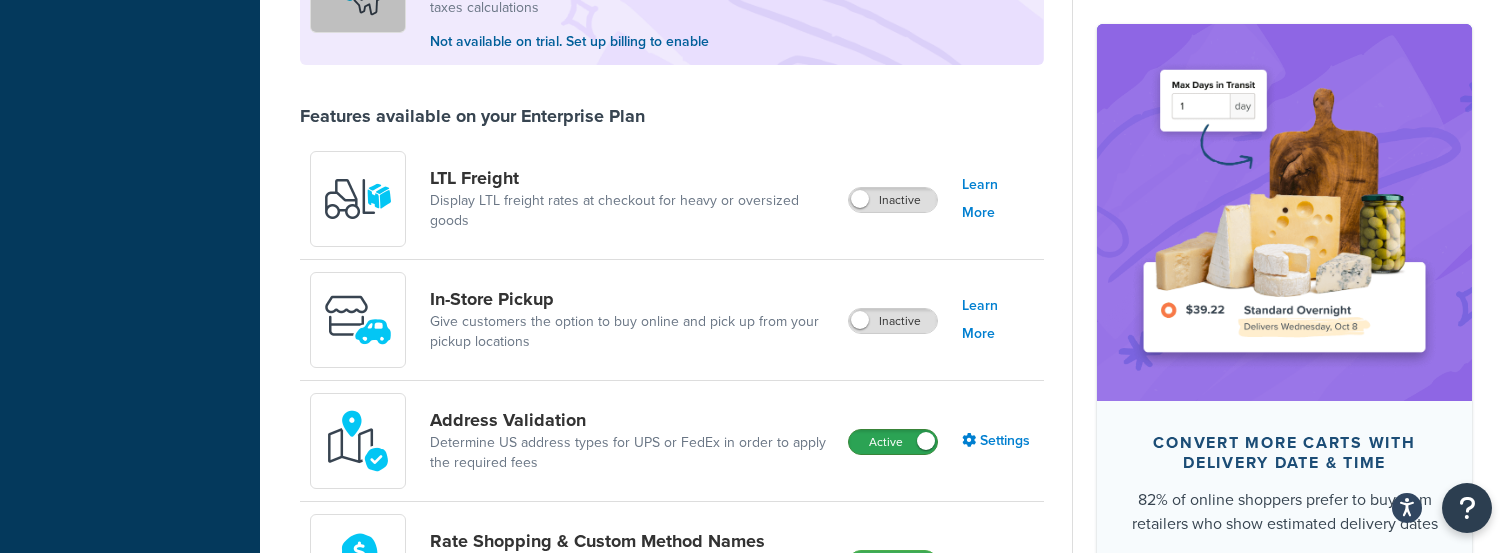 click on "Active" at bounding box center [893, 442] 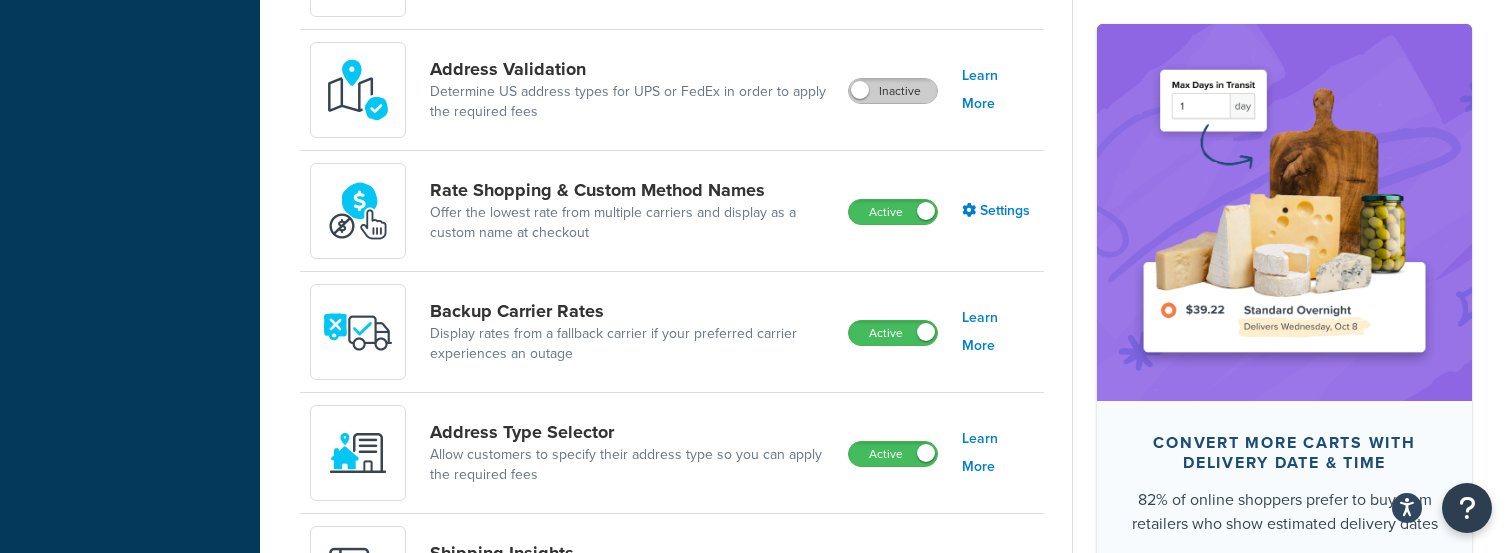 scroll, scrollTop: 1083, scrollLeft: 0, axis: vertical 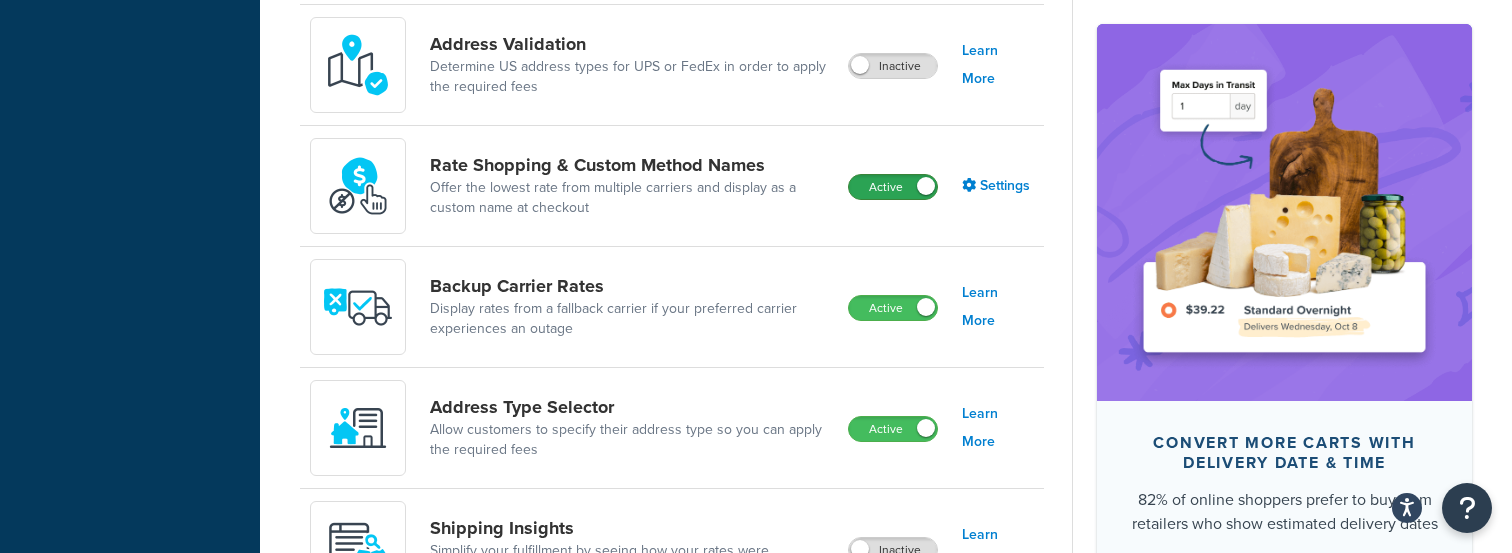 click on "Active" at bounding box center [893, 187] 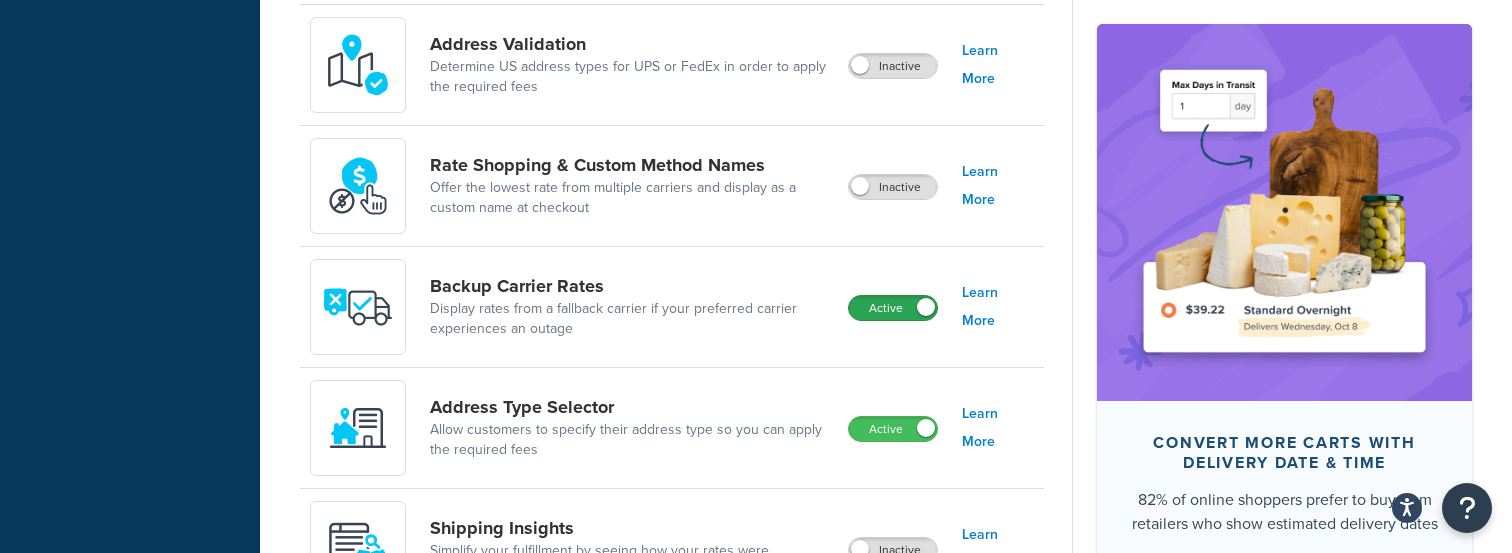 click on "Active" at bounding box center [893, 308] 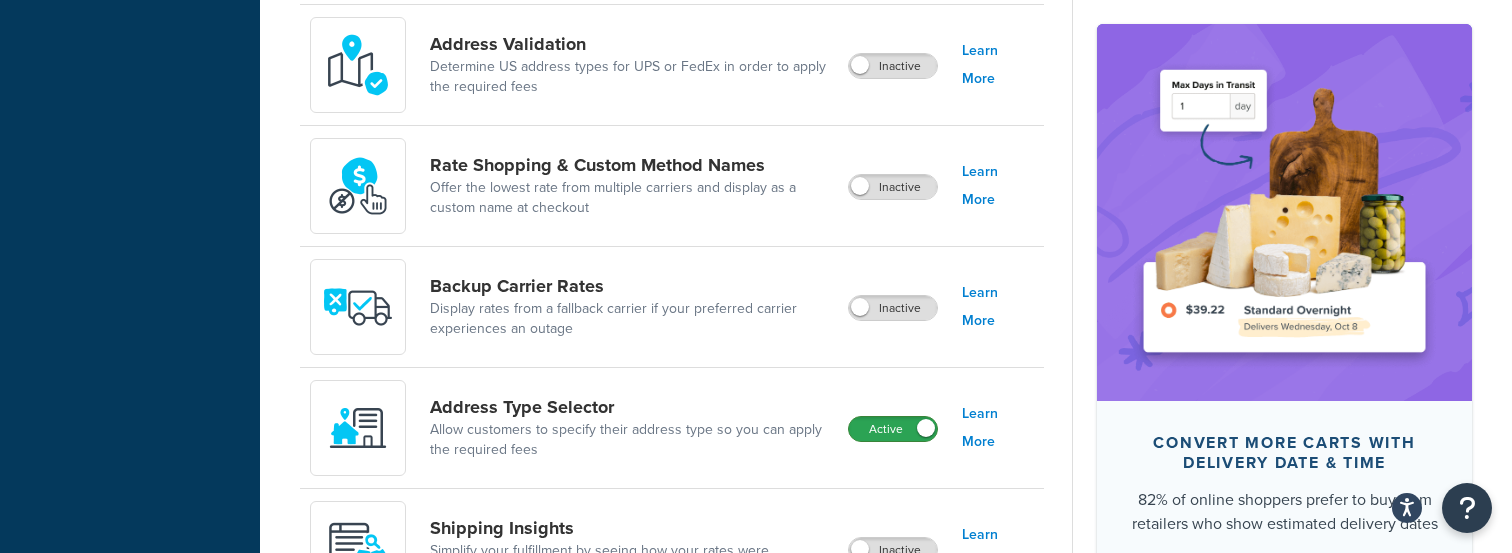 click on "Active" at bounding box center [893, 429] 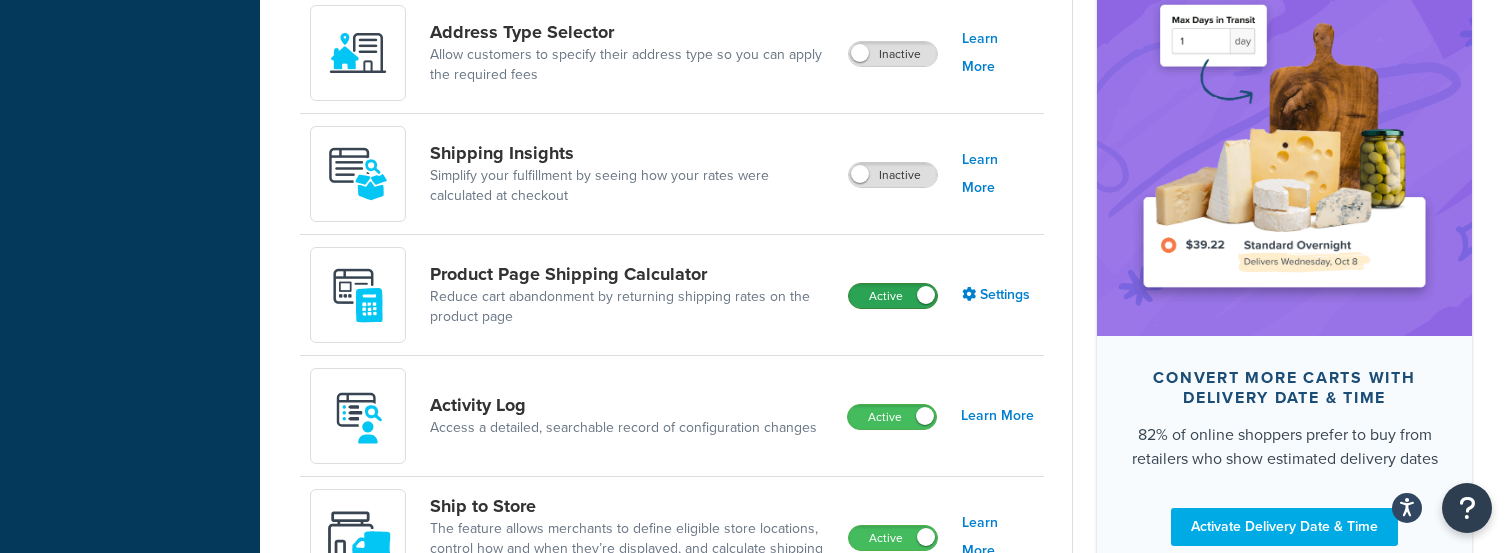 scroll, scrollTop: 1475, scrollLeft: 0, axis: vertical 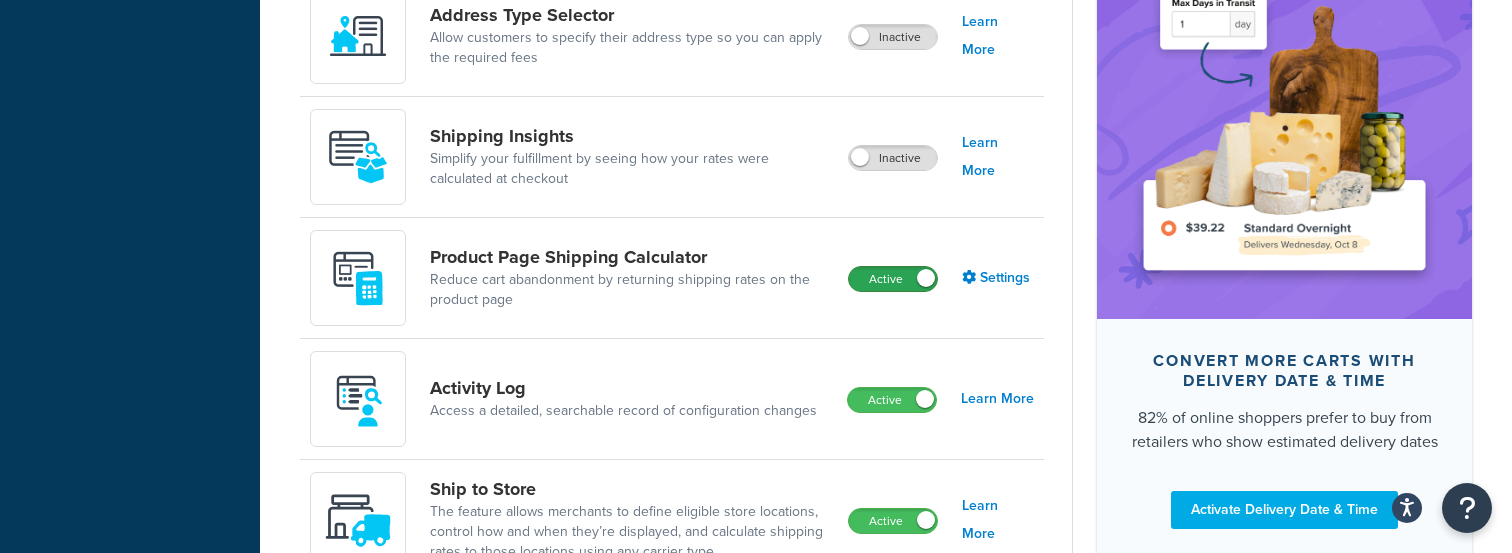 click on "Active" at bounding box center [893, 279] 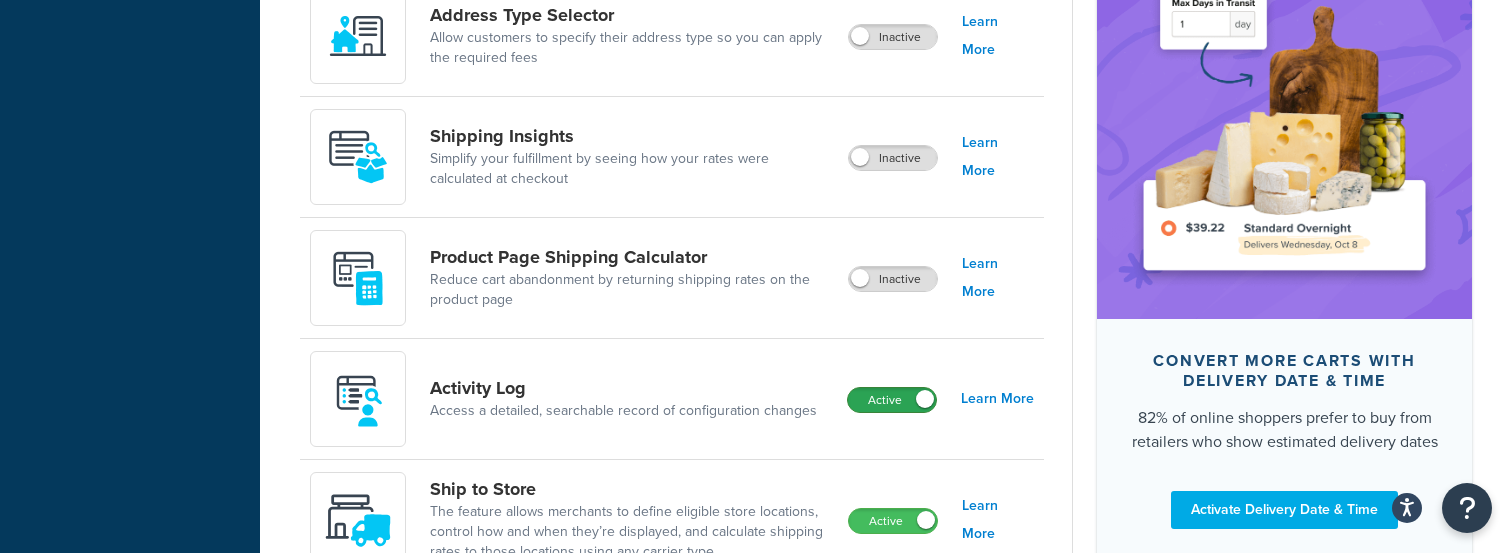 click on "Active" at bounding box center [892, 400] 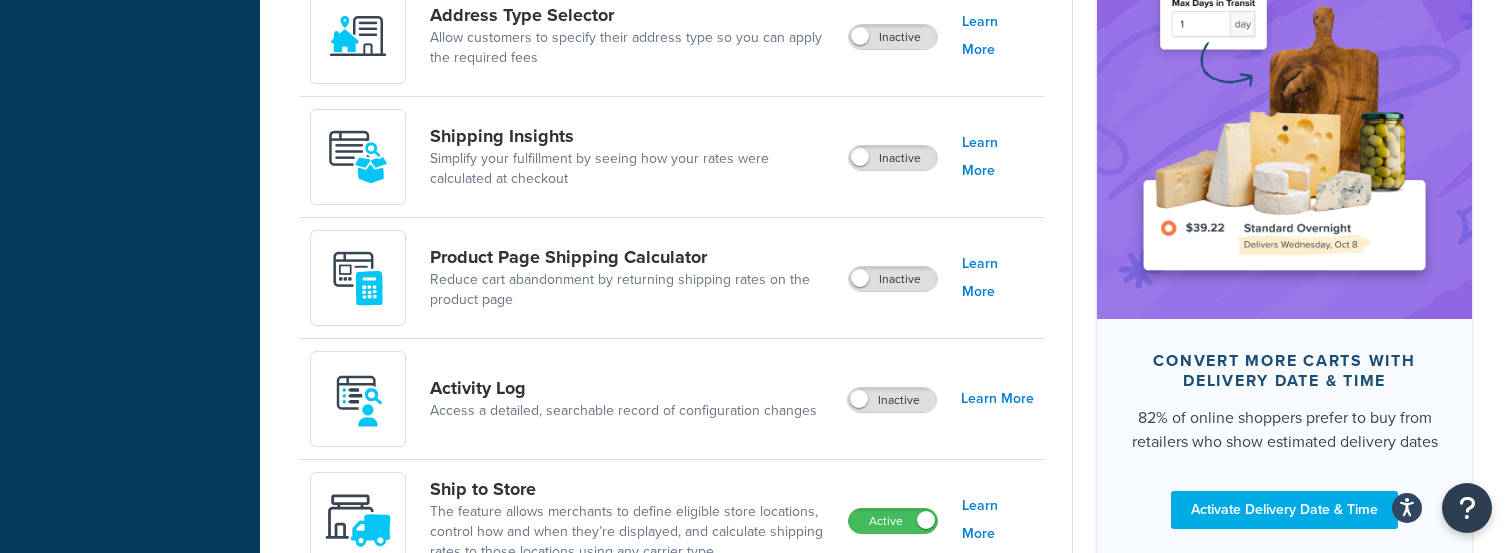 scroll, scrollTop: 1604, scrollLeft: 0, axis: vertical 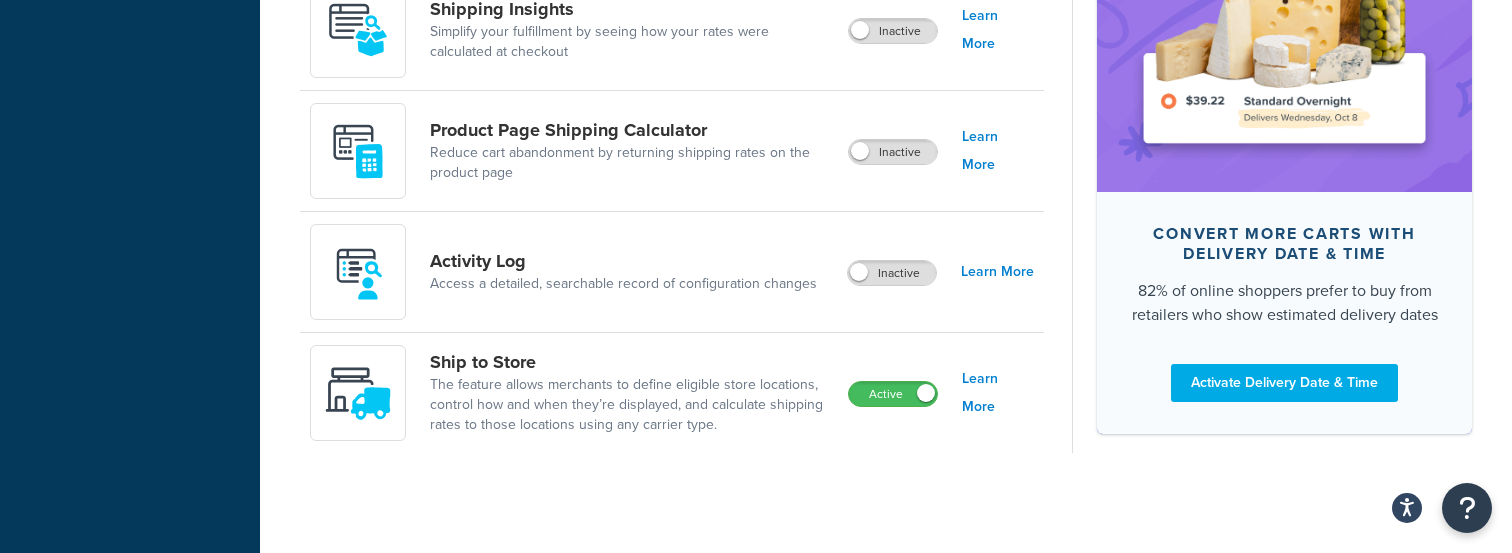click on "Active" at bounding box center [893, 393] 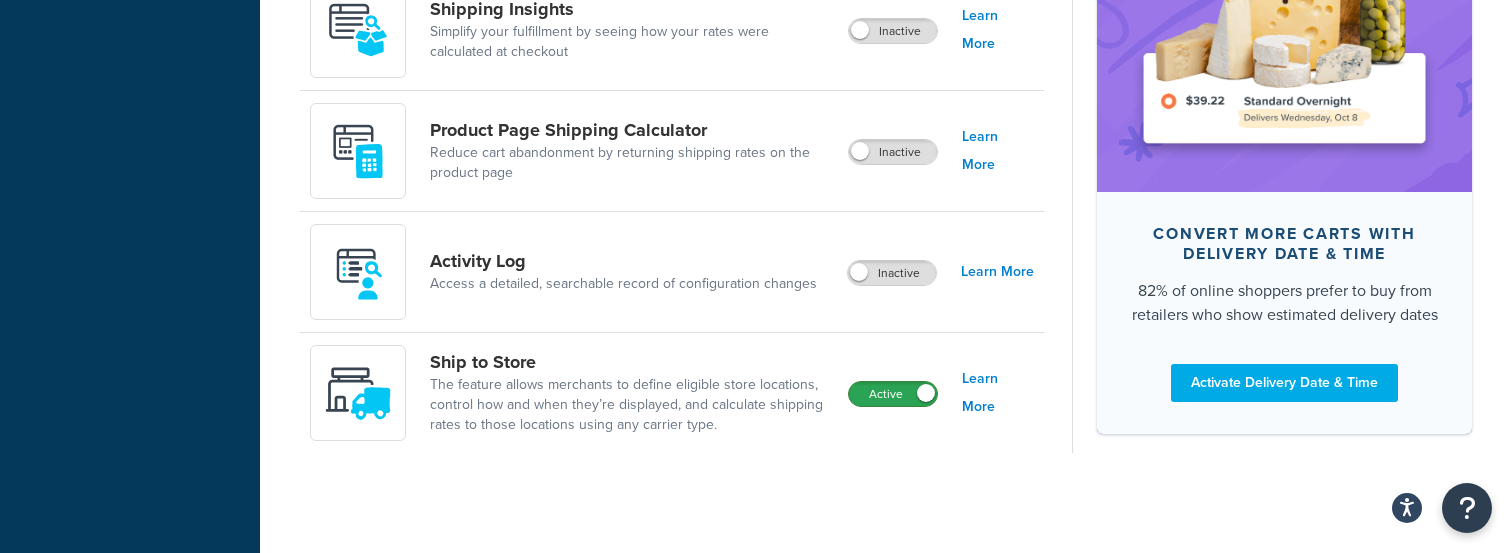click on "Active" at bounding box center (893, 394) 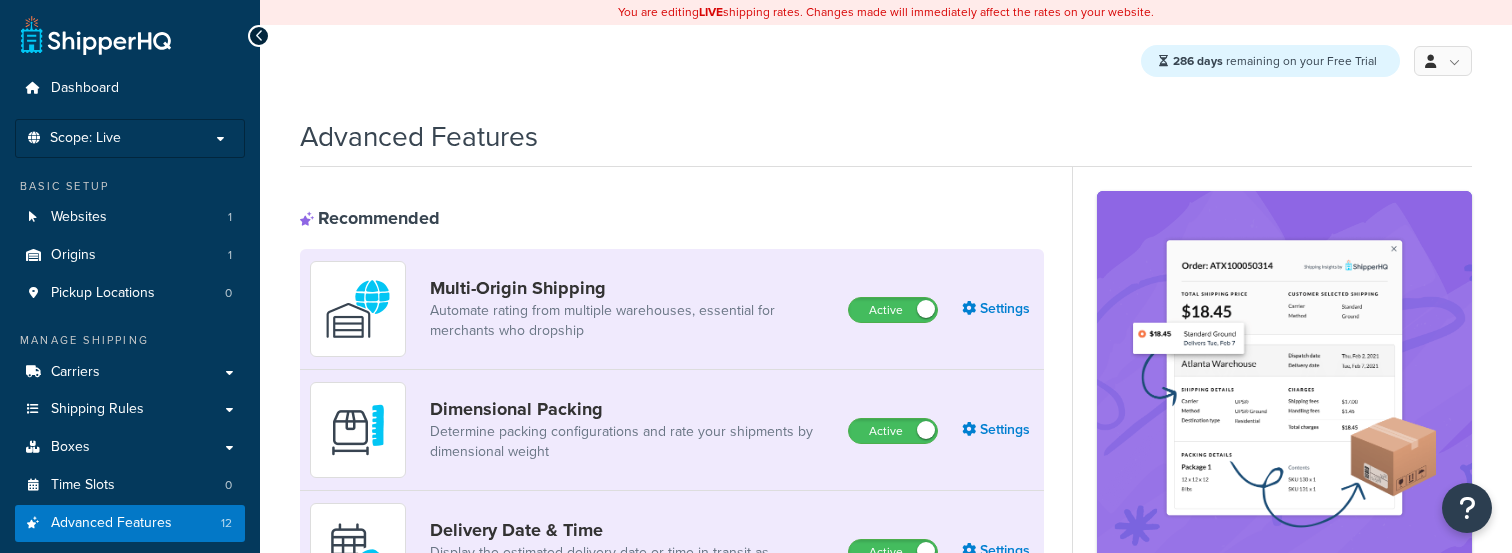 scroll, scrollTop: 1604, scrollLeft: 0, axis: vertical 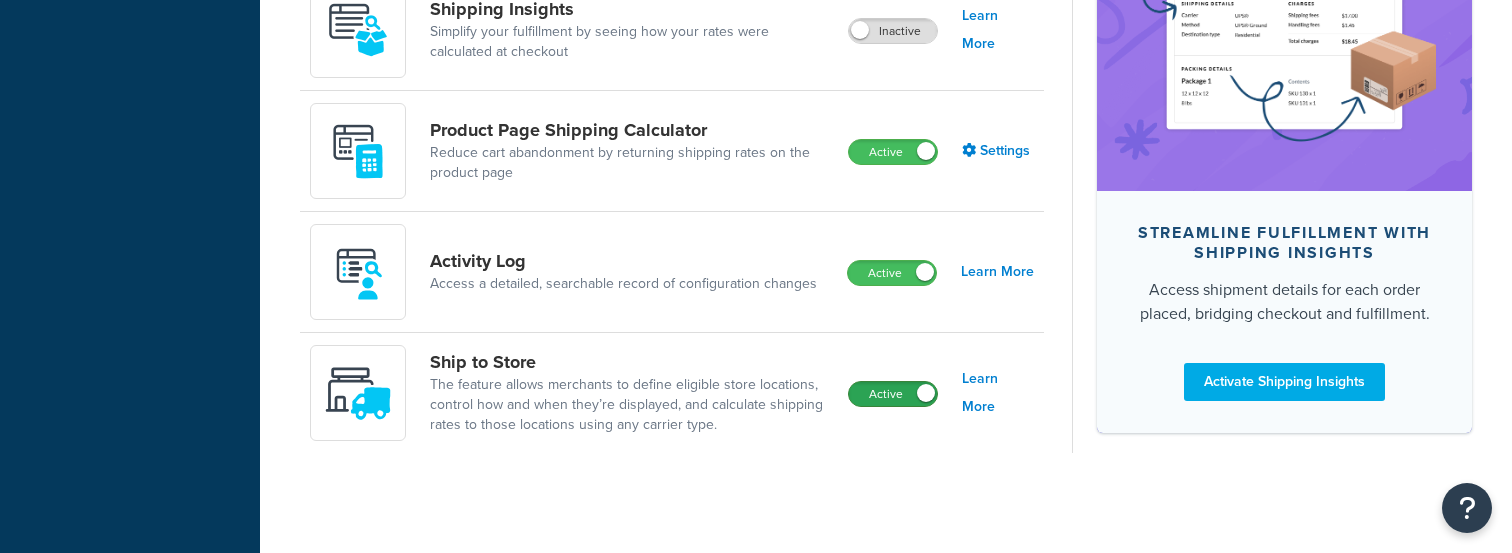 click on "Active" at bounding box center (893, 394) 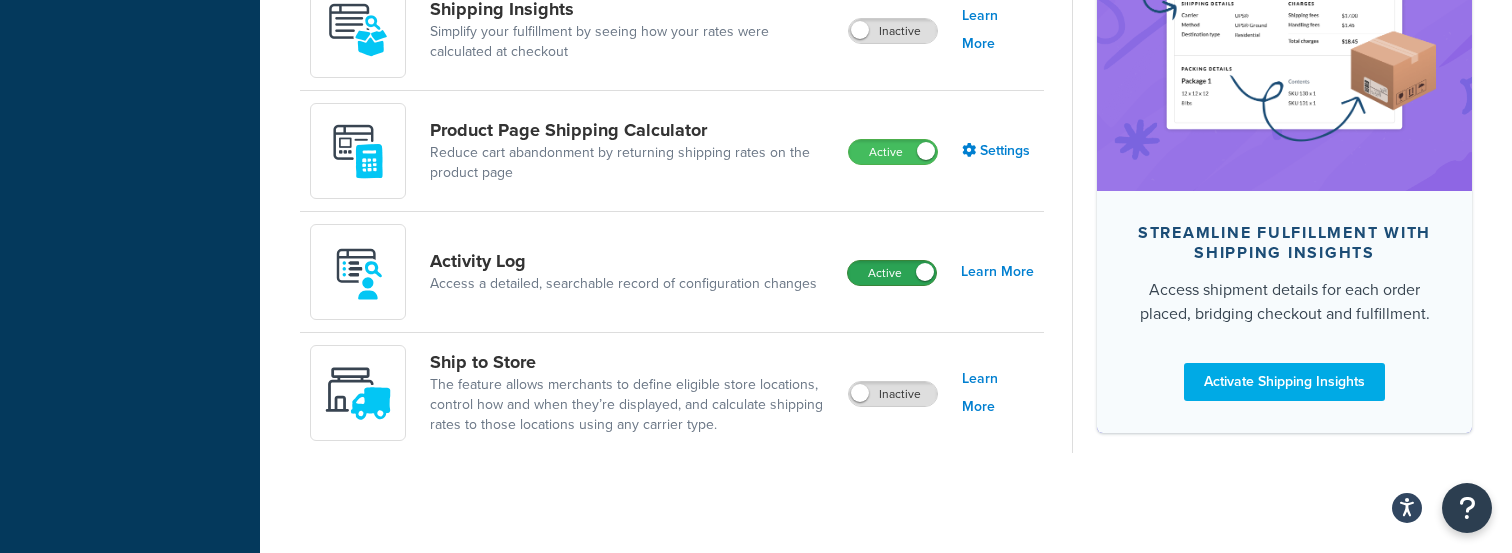 click on "Active" at bounding box center [892, 273] 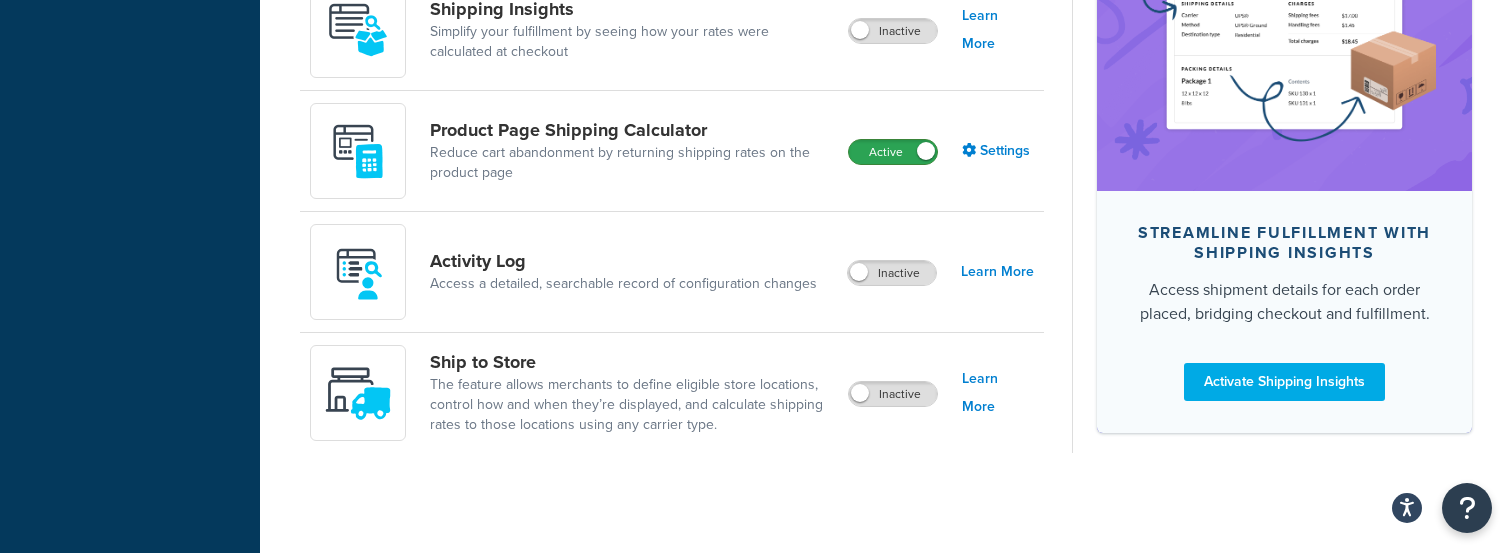 click on "Active" at bounding box center (893, 152) 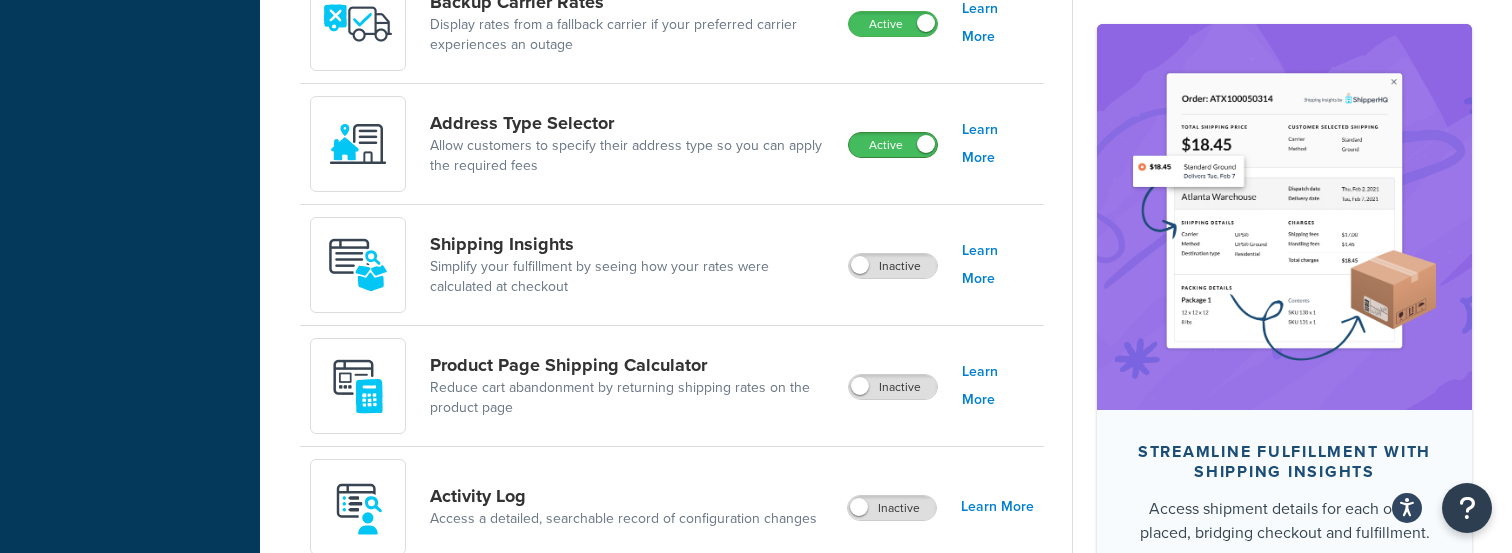 click at bounding box center [926, 144] 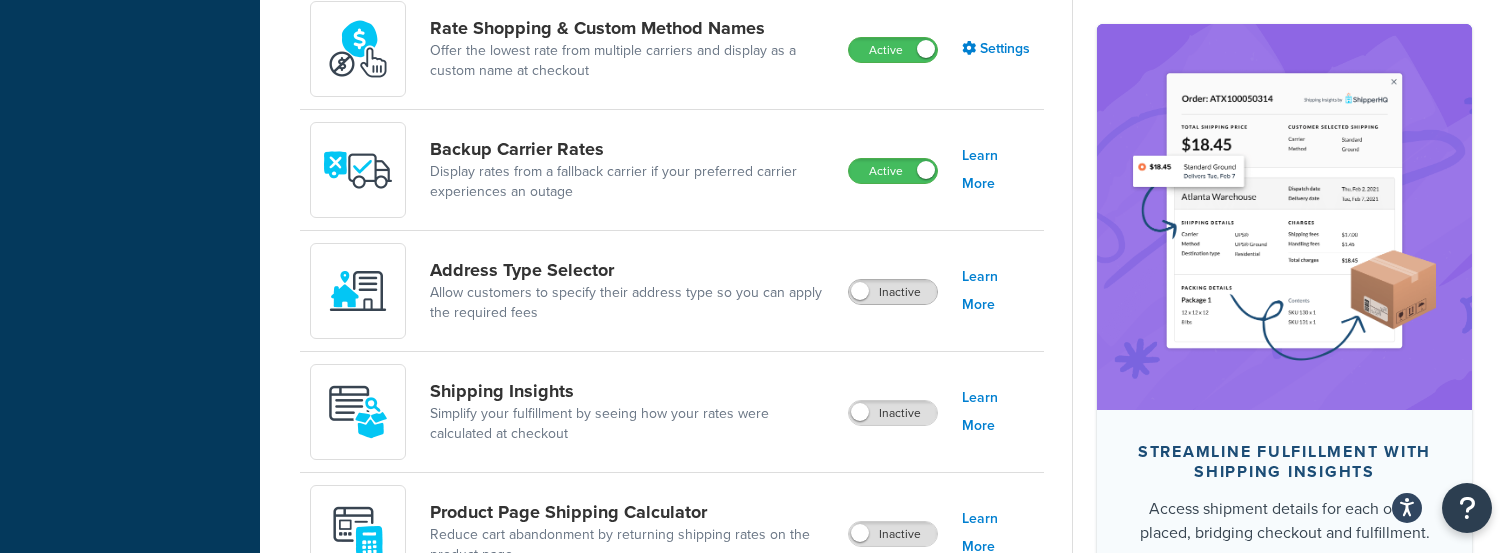 scroll, scrollTop: 1201, scrollLeft: 0, axis: vertical 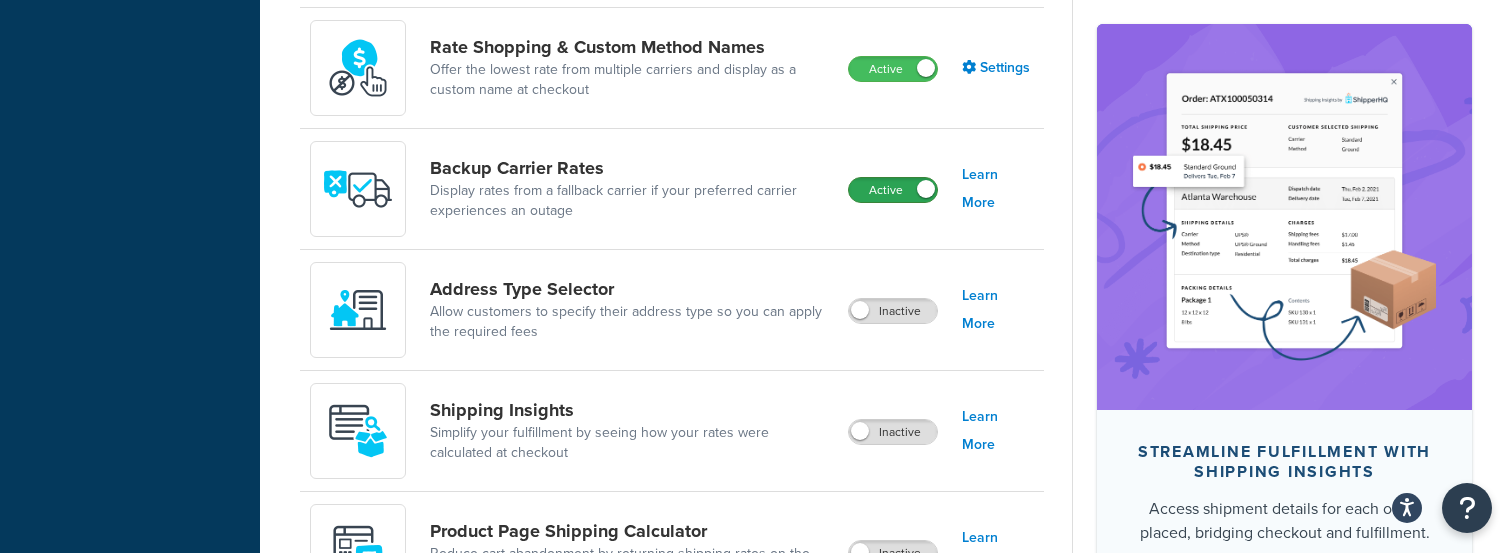 click on "Active" at bounding box center (893, 190) 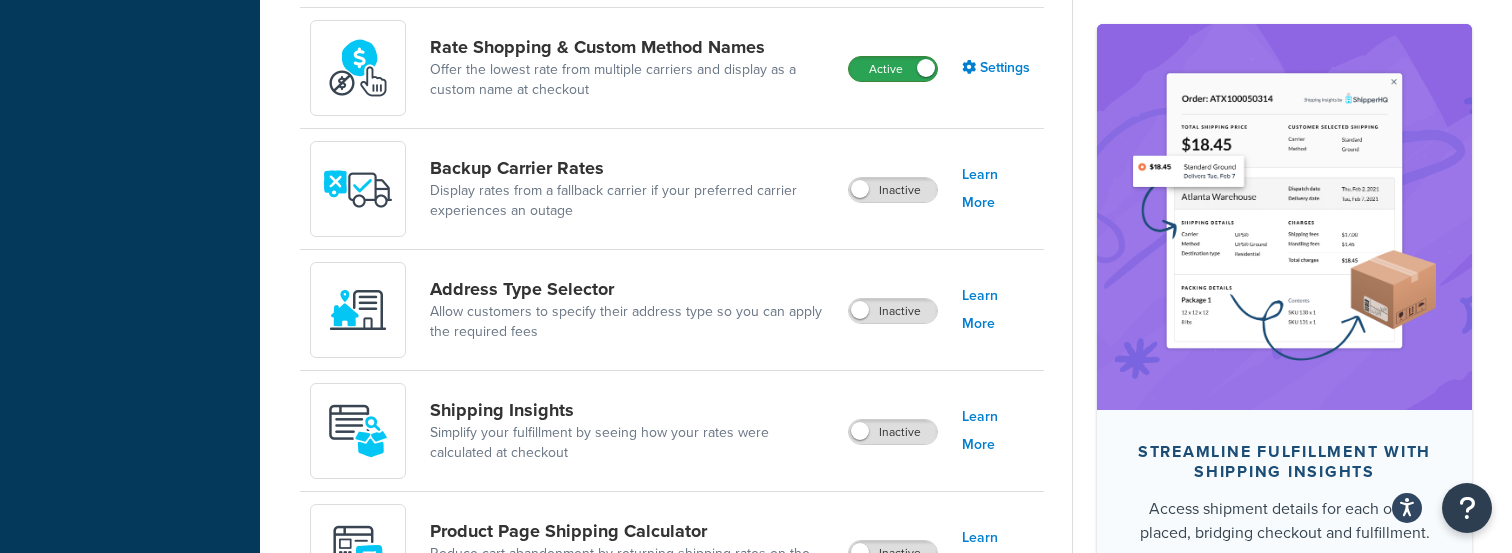 click on "Active" at bounding box center (893, 69) 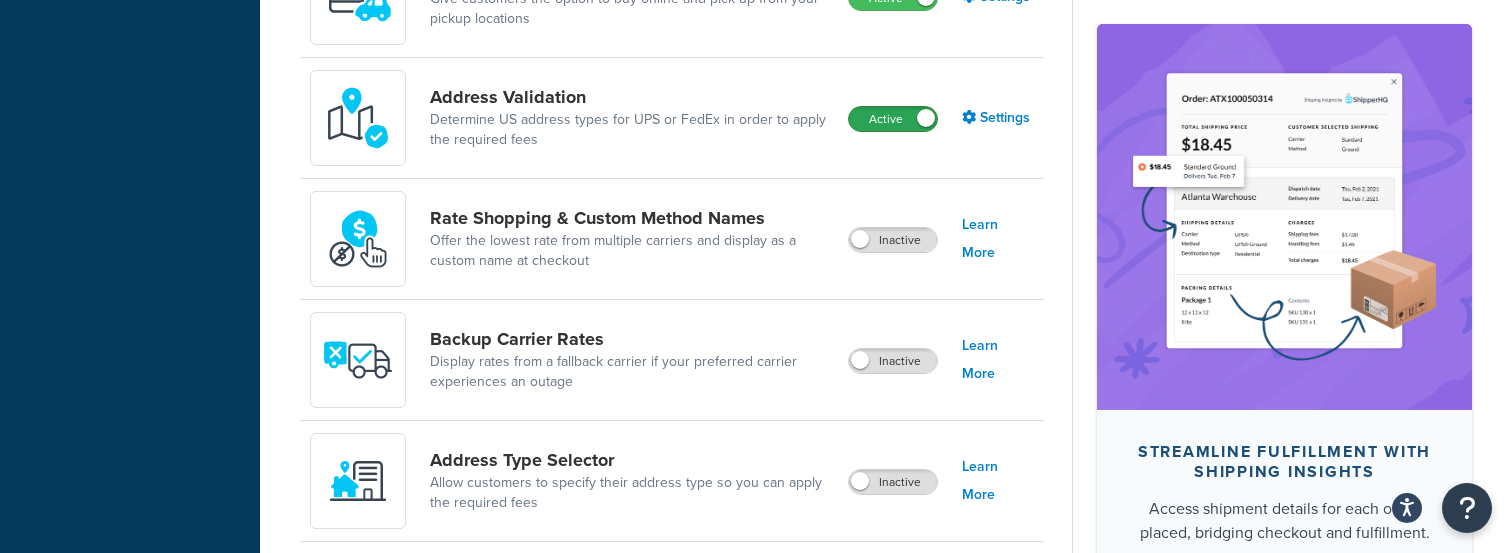 click on "Active" at bounding box center [893, 119] 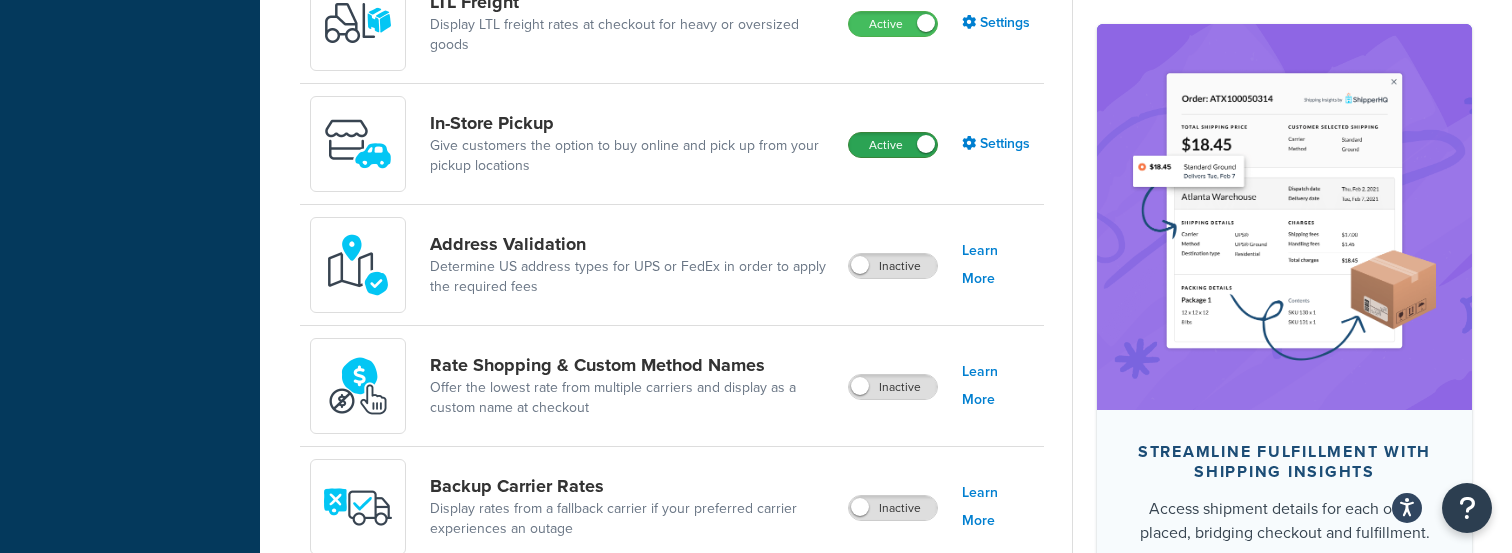 click on "Active" at bounding box center (893, 145) 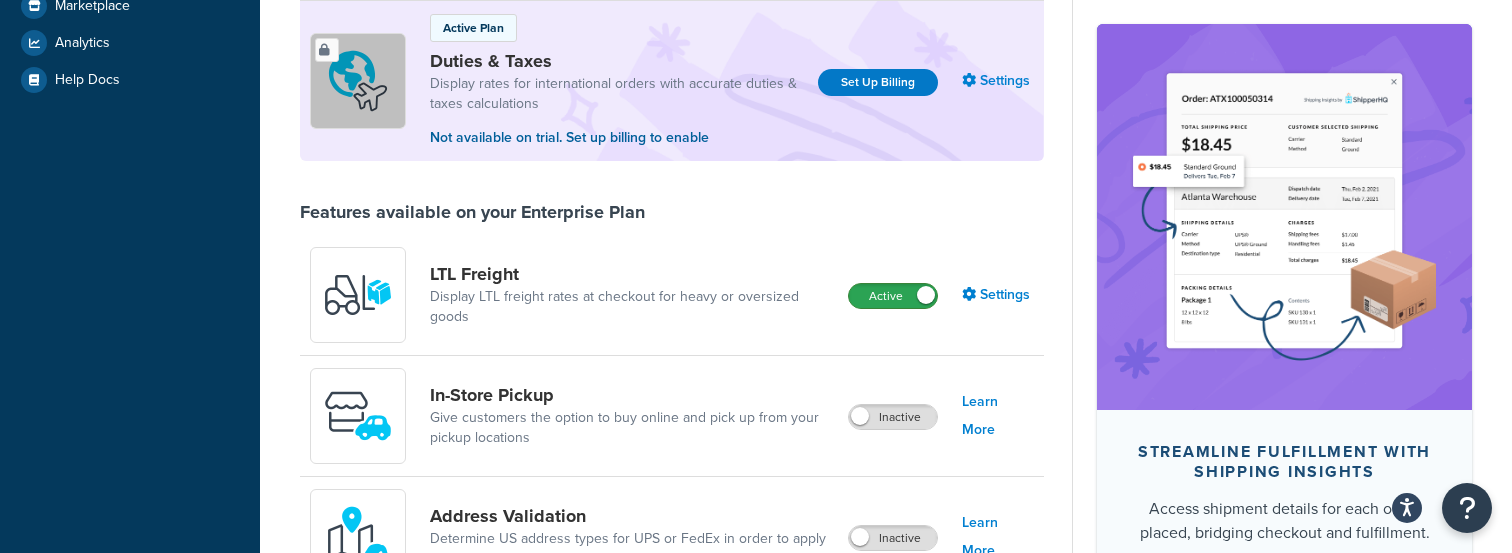 click on "Active" at bounding box center [893, 296] 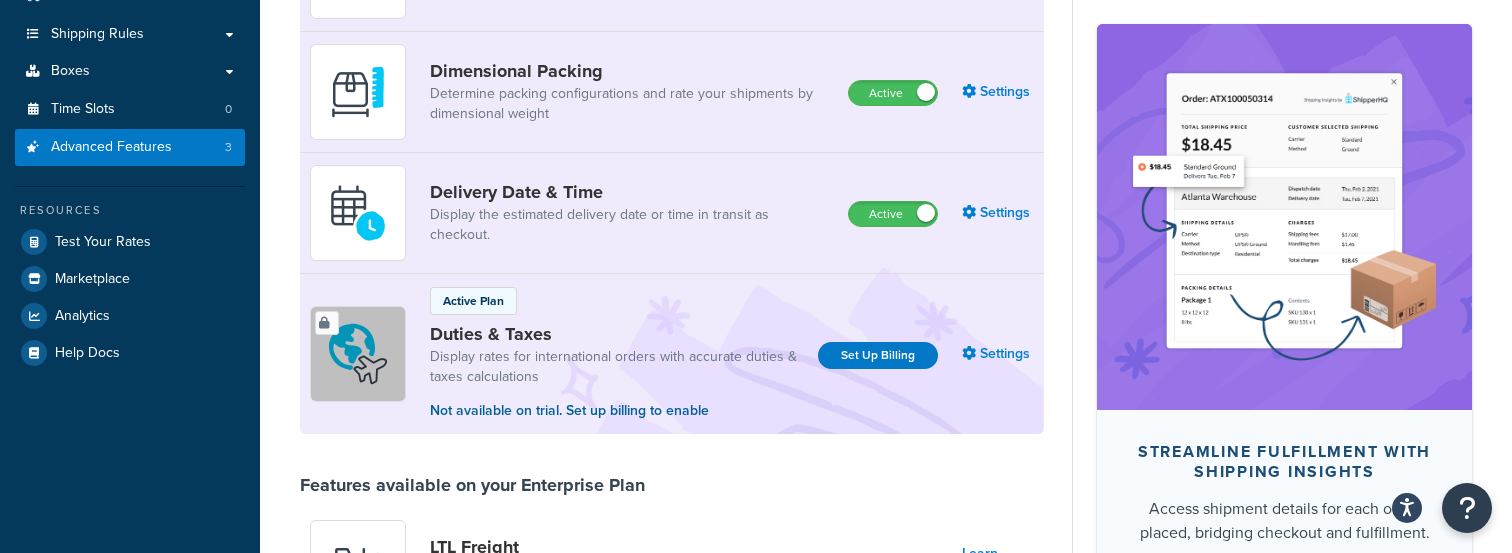 scroll, scrollTop: 296, scrollLeft: 0, axis: vertical 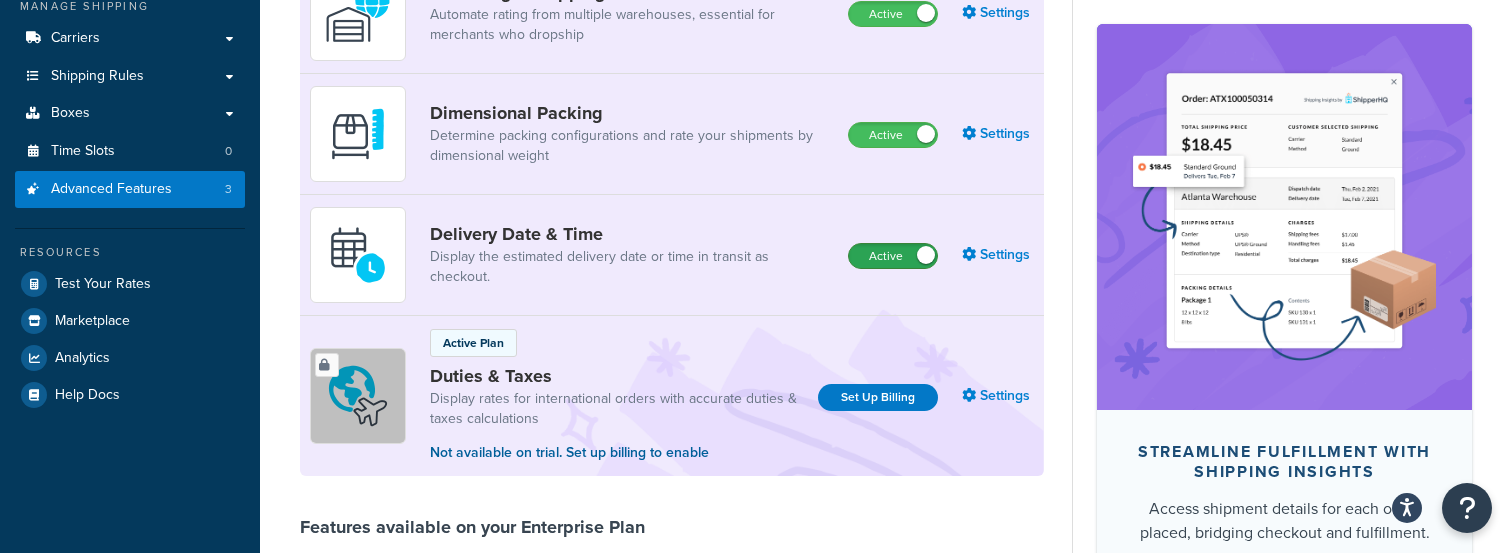 click on "Active" at bounding box center [893, 256] 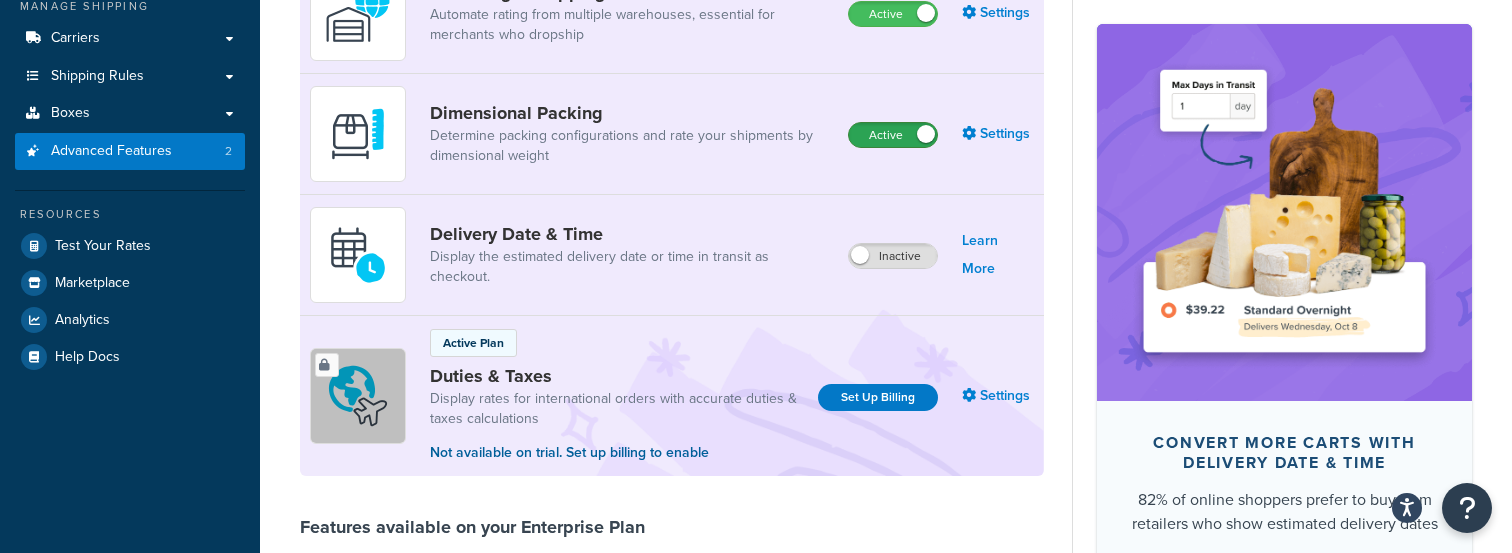 click on "Active" at bounding box center (893, 135) 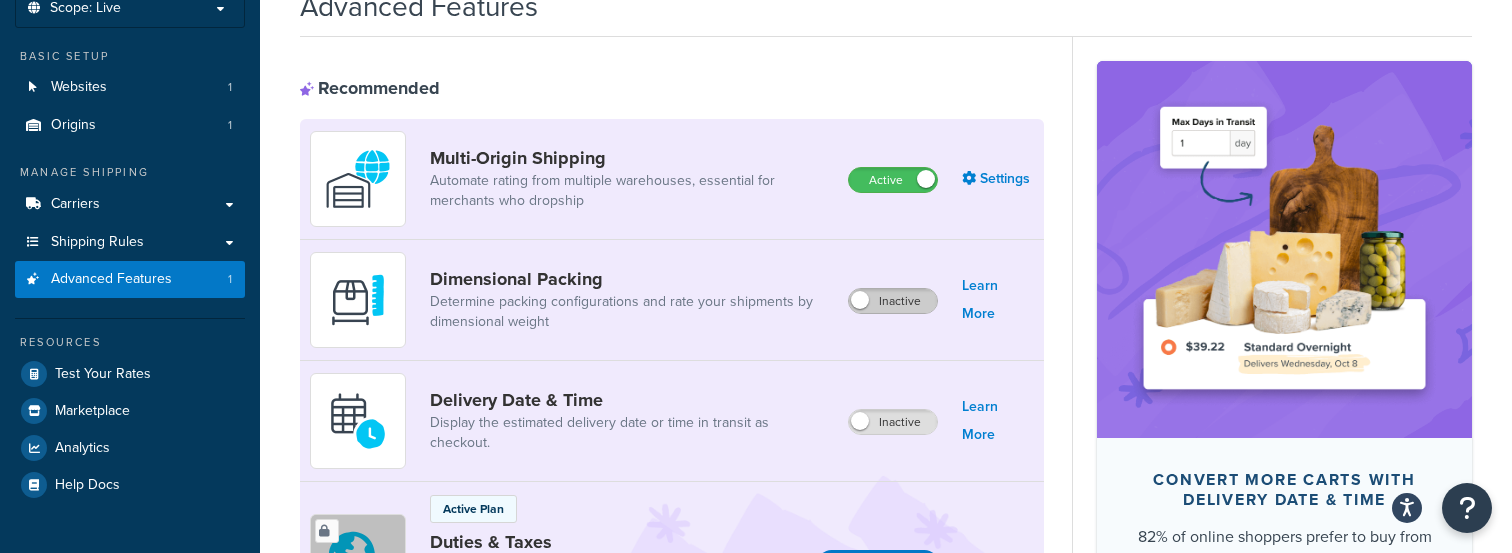 scroll, scrollTop: 26, scrollLeft: 0, axis: vertical 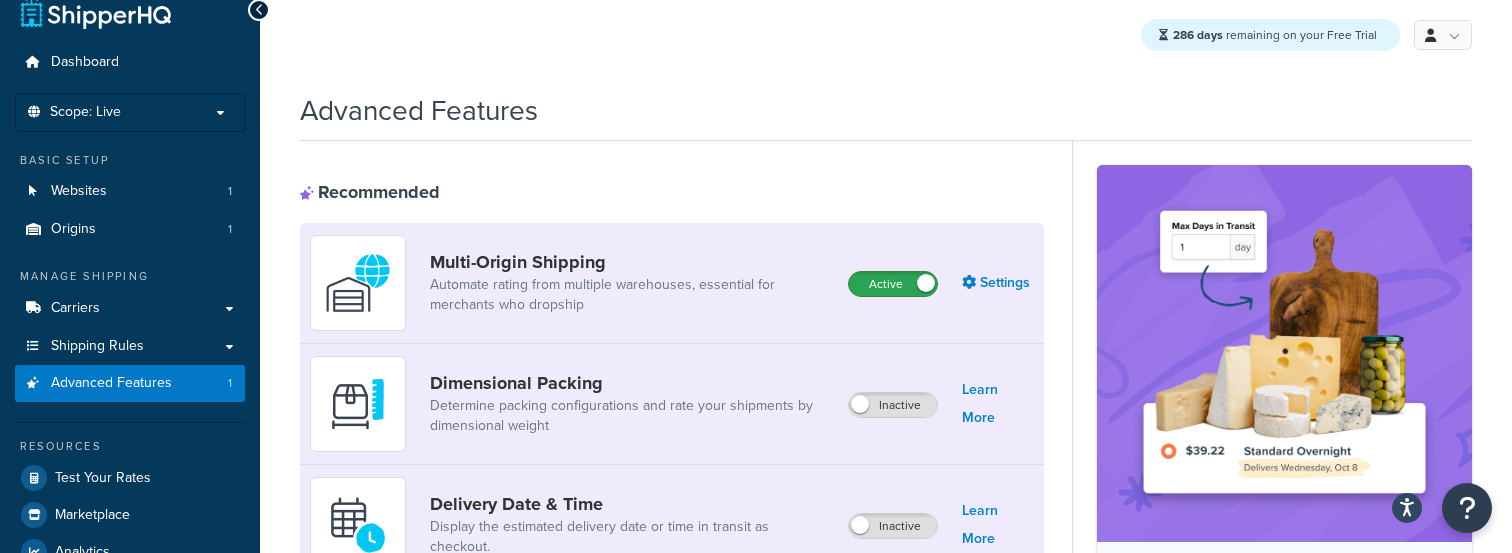 click on "Active" at bounding box center [893, 284] 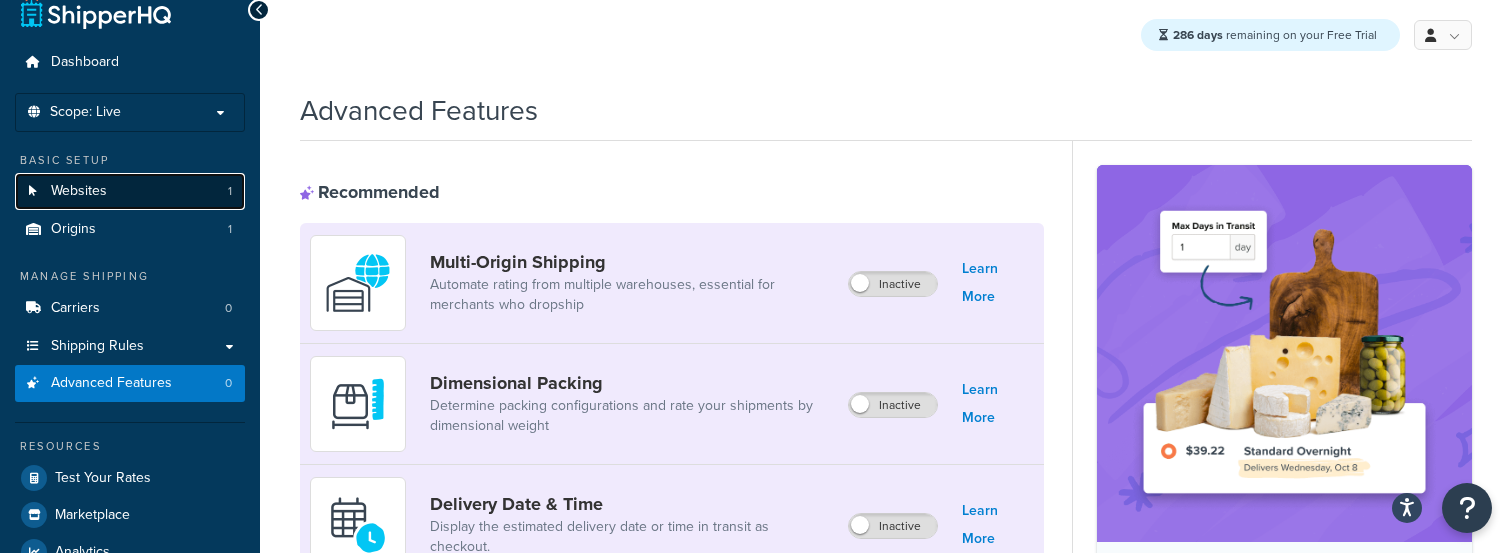 click on "Websites 1" at bounding box center (130, 191) 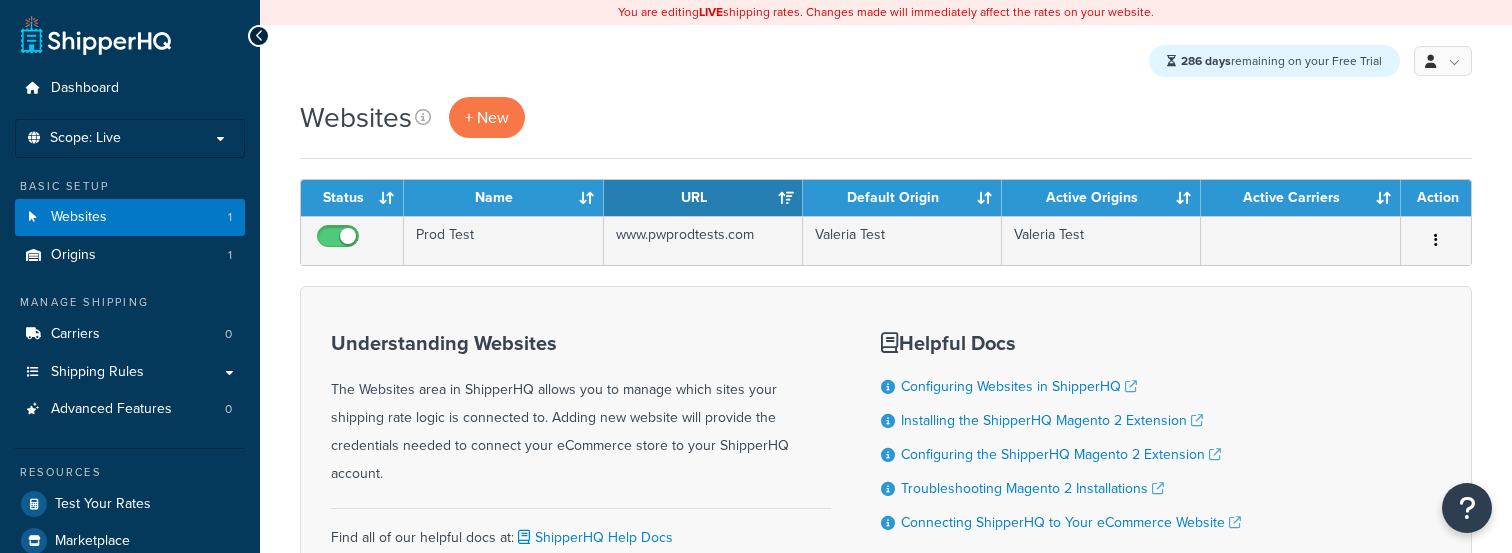 scroll, scrollTop: 0, scrollLeft: 0, axis: both 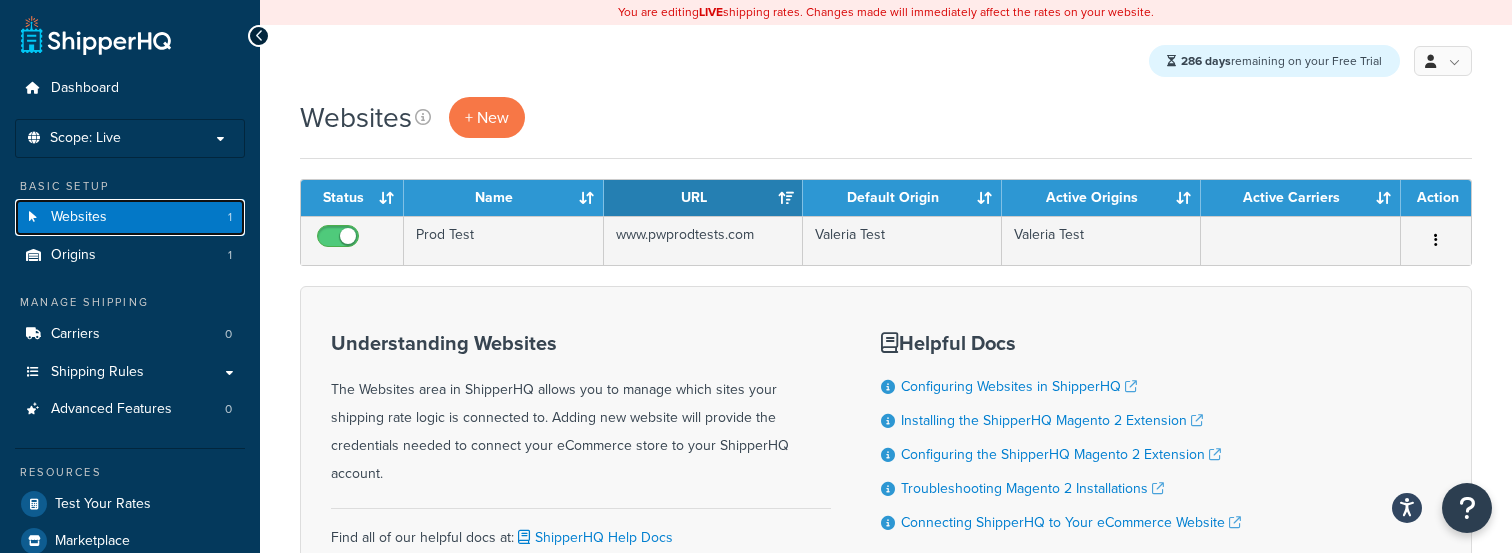click on "Websites
1" 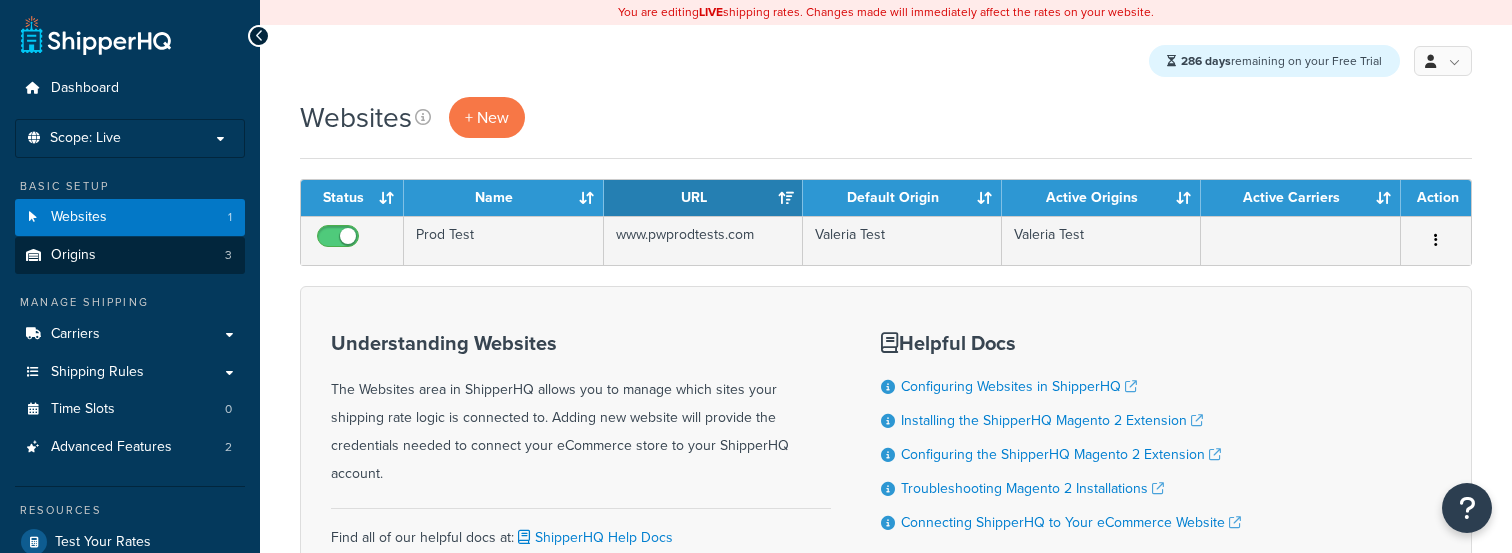 scroll, scrollTop: 0, scrollLeft: 0, axis: both 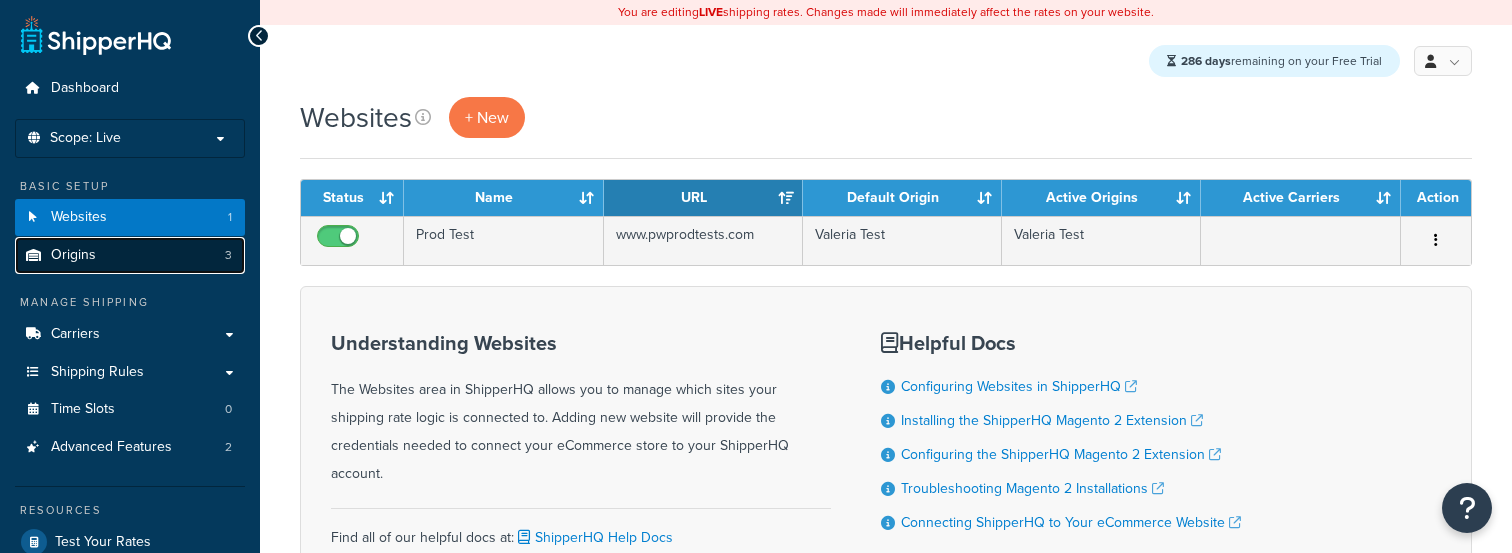 click on "Origins
3" at bounding box center [130, 255] 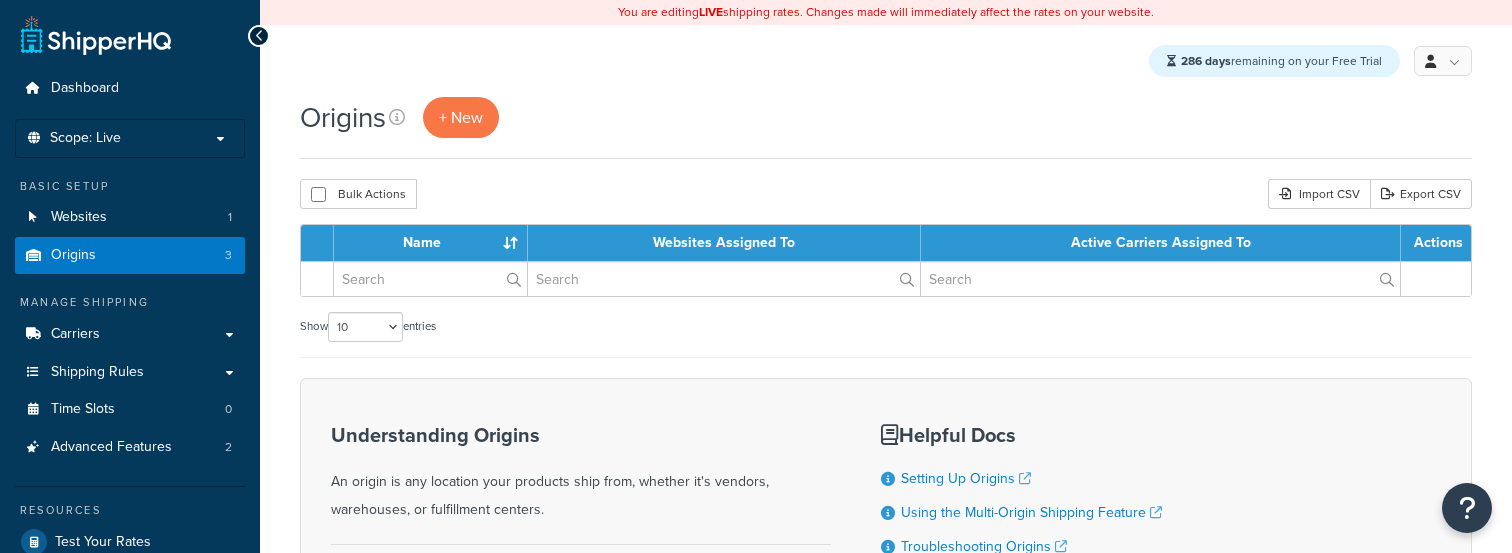 scroll, scrollTop: 0, scrollLeft: 0, axis: both 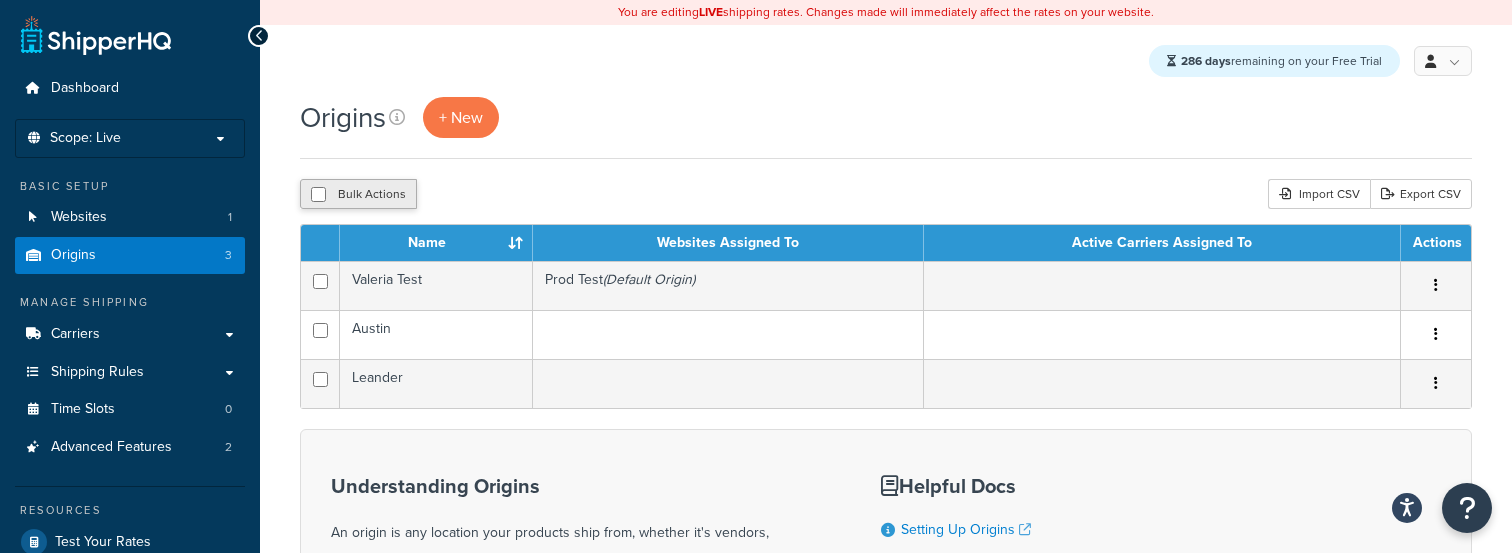click on "Bulk Actions" at bounding box center (358, 194) 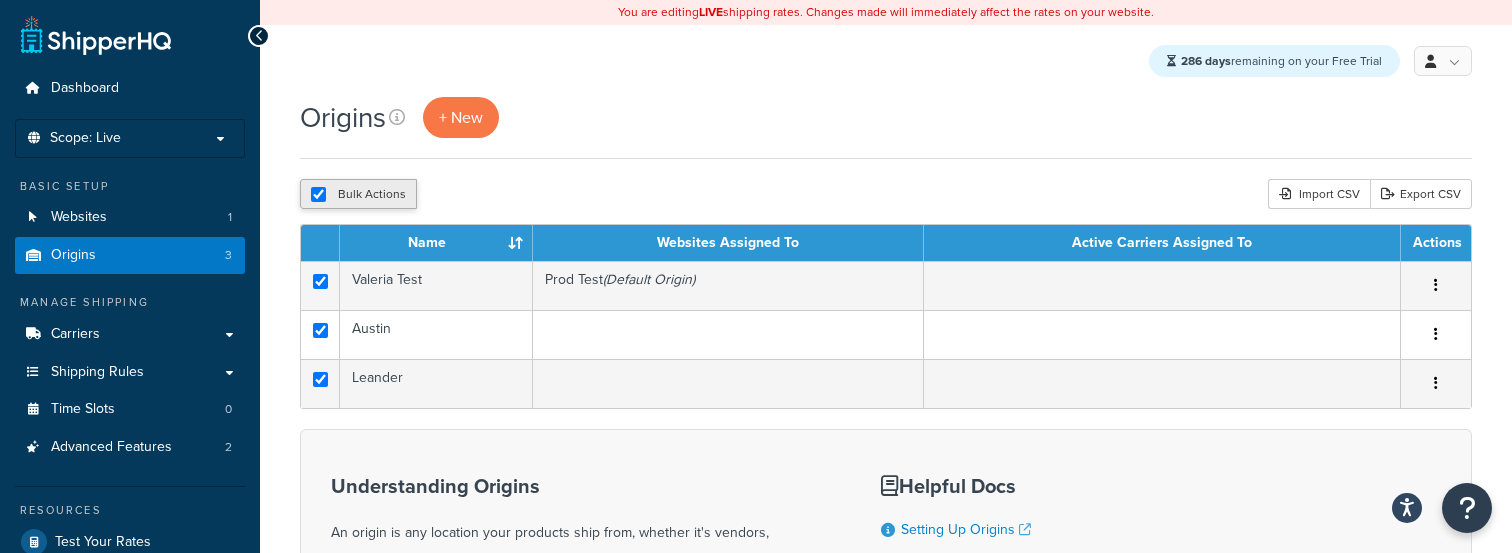 checkbox on "true" 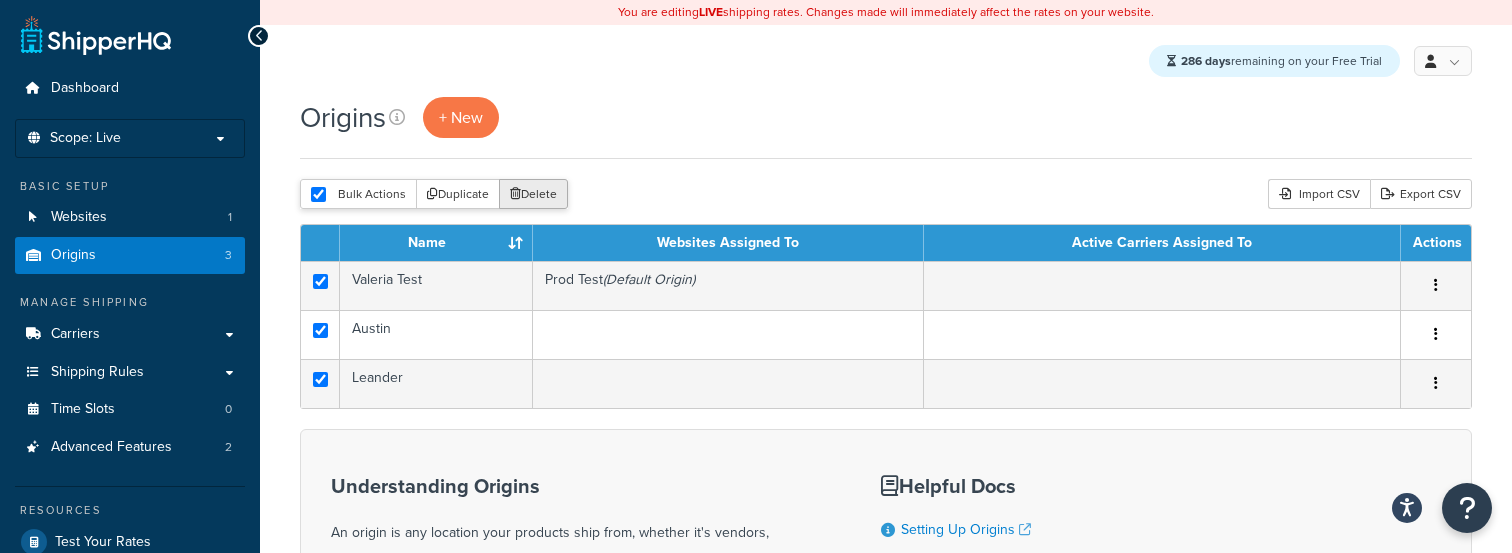 click on "Delete" at bounding box center (533, 194) 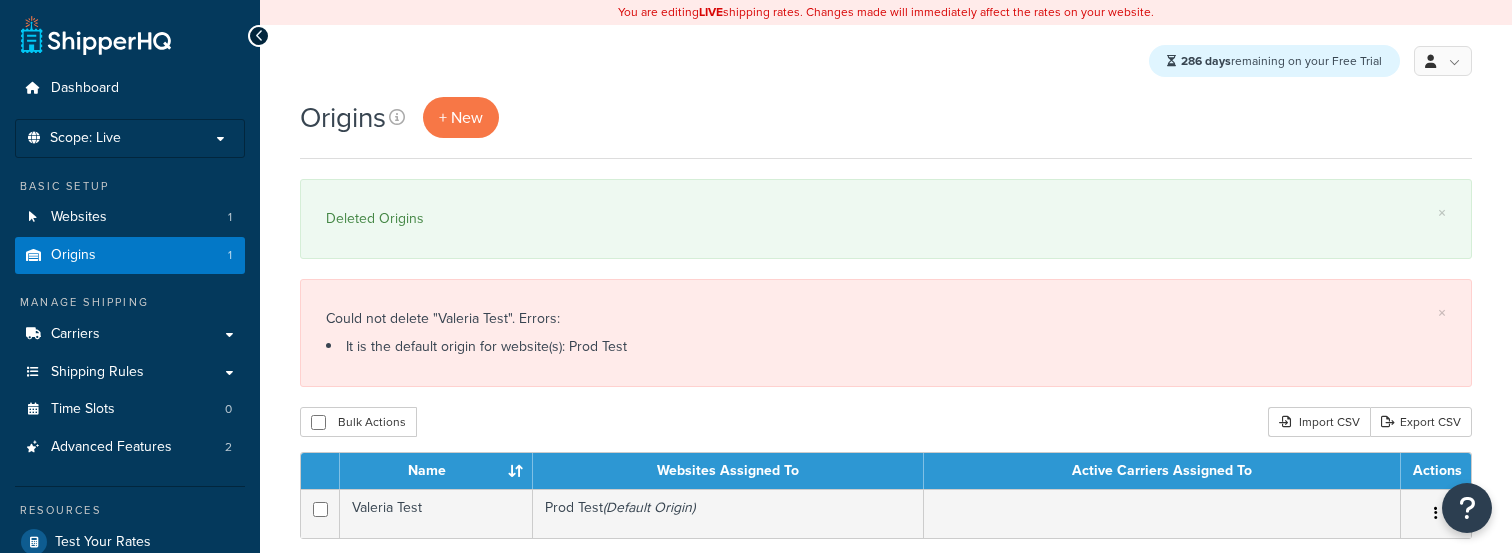 scroll, scrollTop: 0, scrollLeft: 0, axis: both 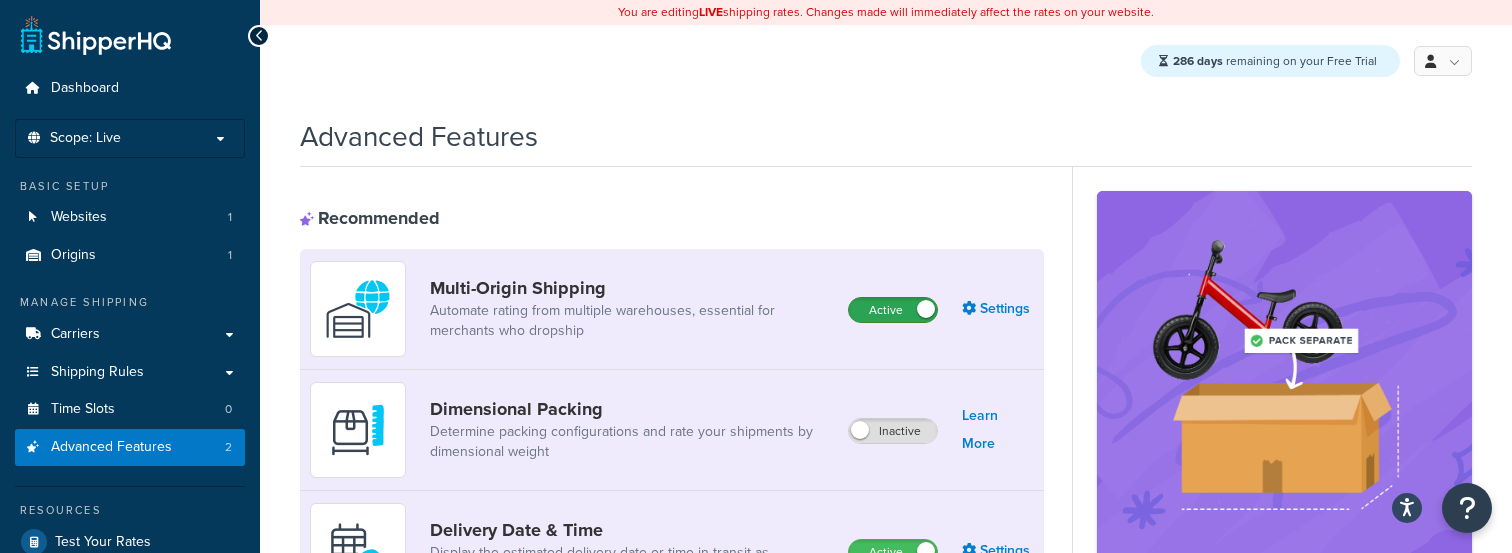 click on "Active" at bounding box center [893, 310] 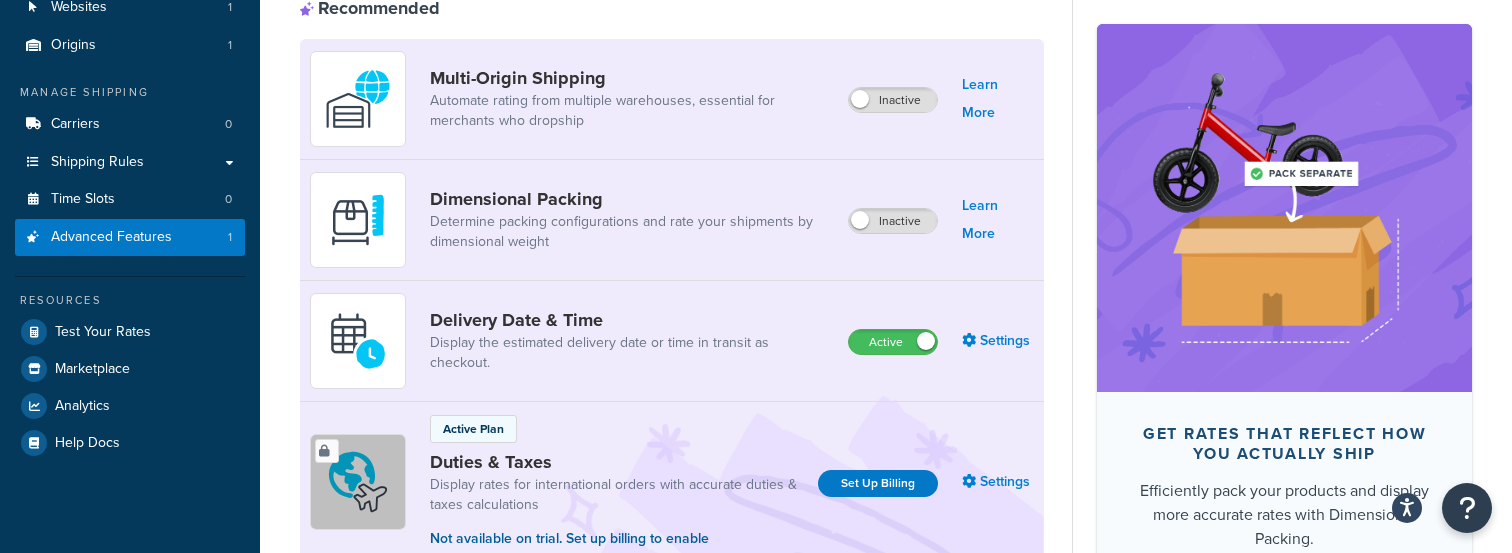 scroll, scrollTop: 217, scrollLeft: 0, axis: vertical 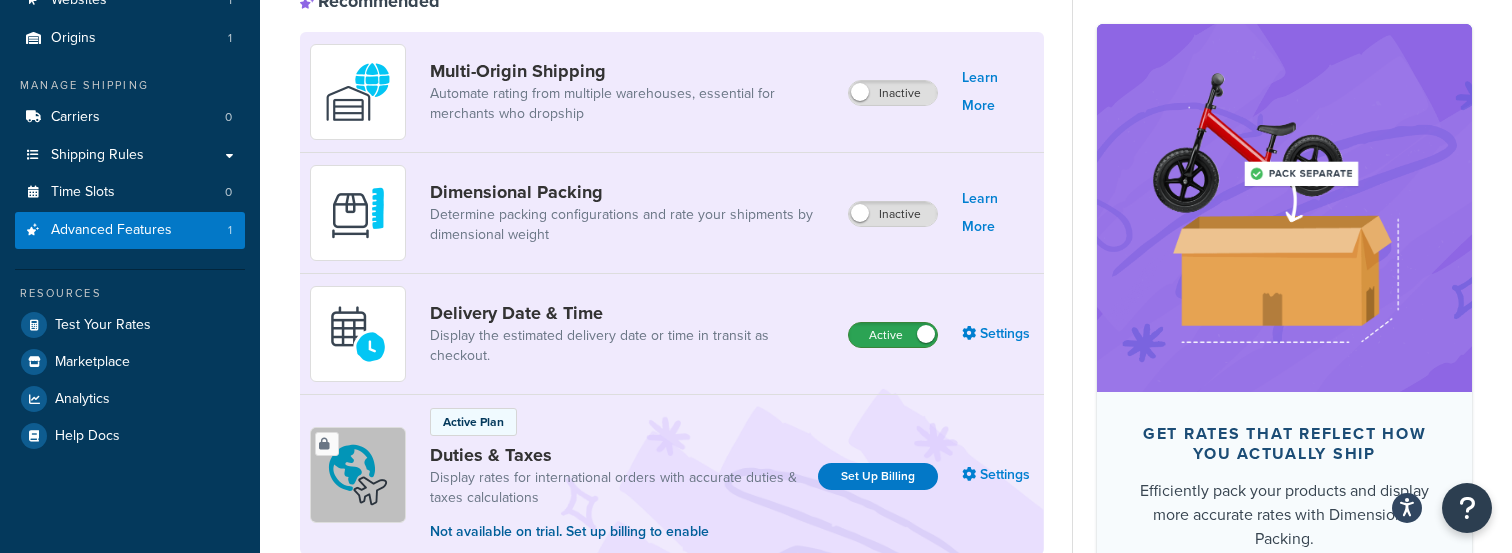 click on "Active" at bounding box center (893, 335) 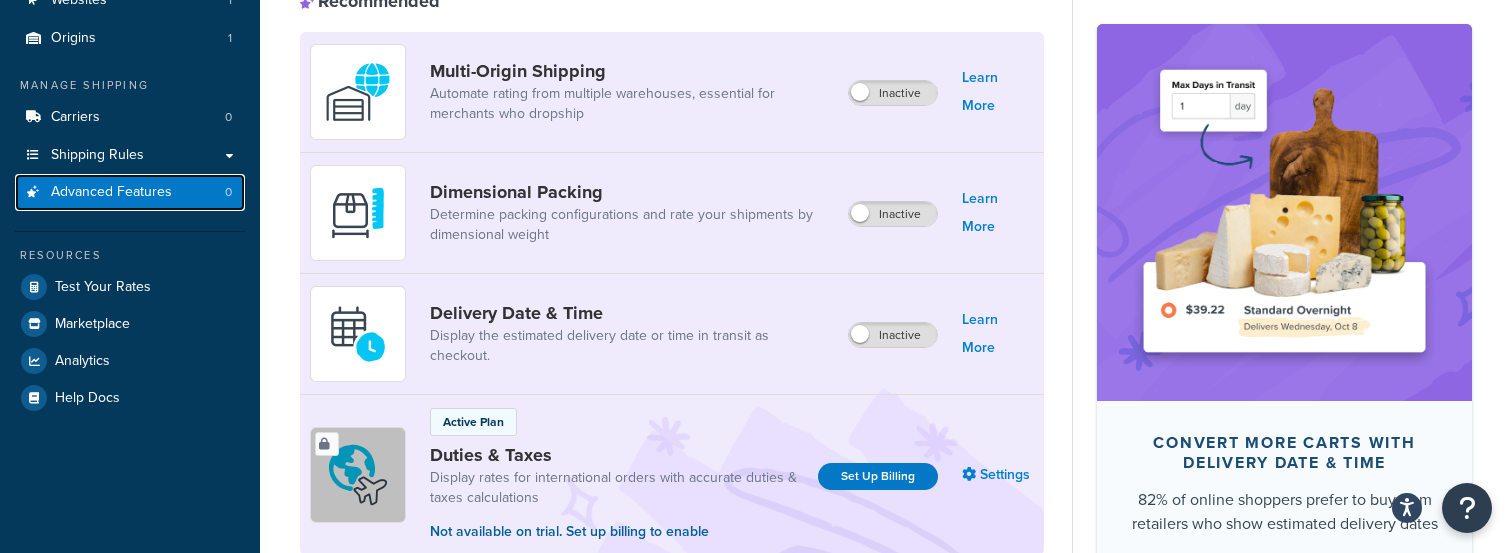 click on "Advanced Features 0" at bounding box center (130, 192) 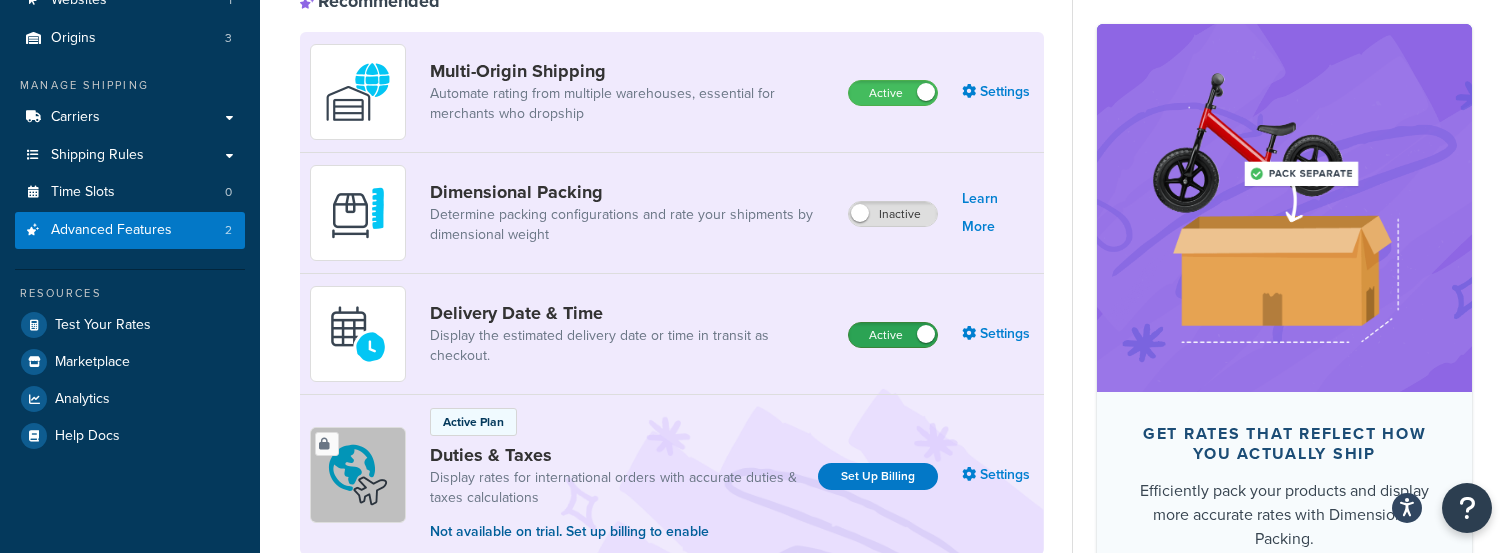 click on "Active" at bounding box center [893, 335] 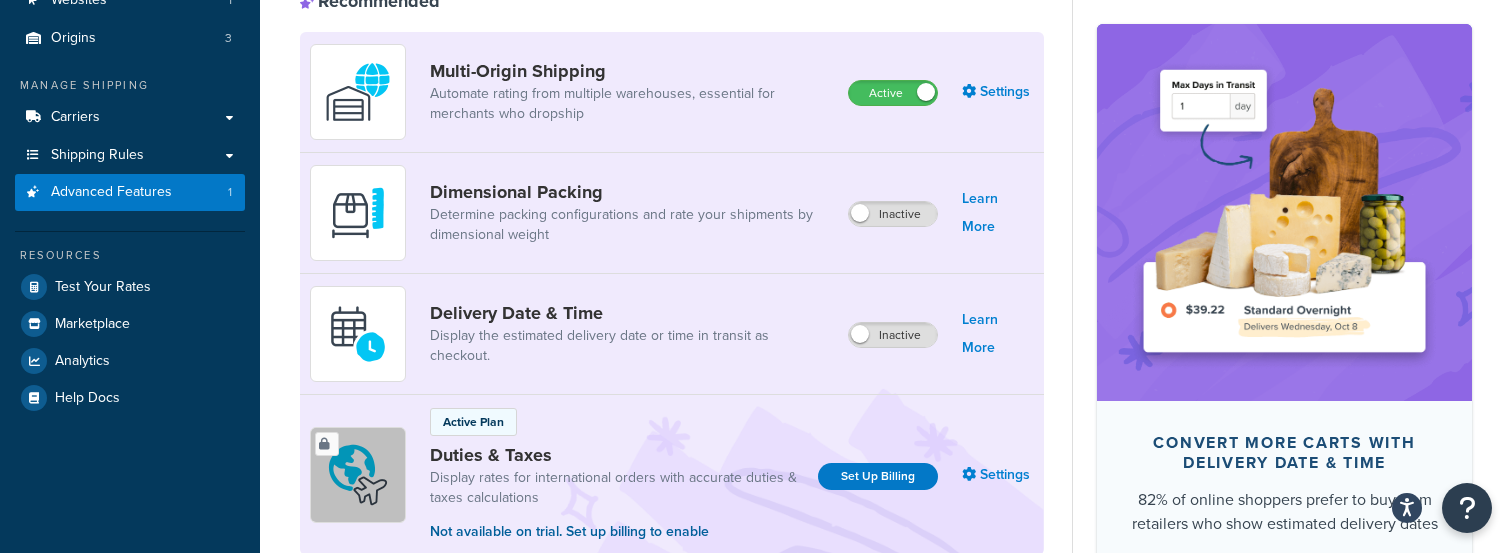 click on "Multi-Origin Shipping Automate rating from multiple warehouses, essential for merchants who dropship Active Settings" at bounding box center (672, 92) 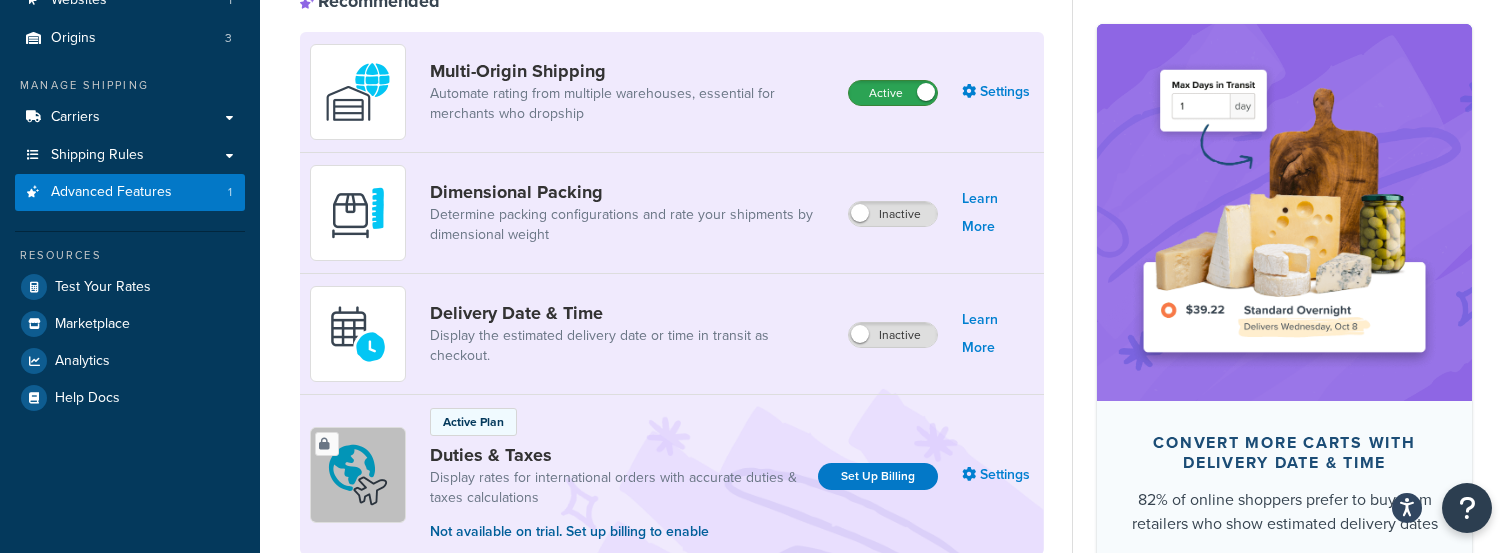 click on "Active" at bounding box center (893, 93) 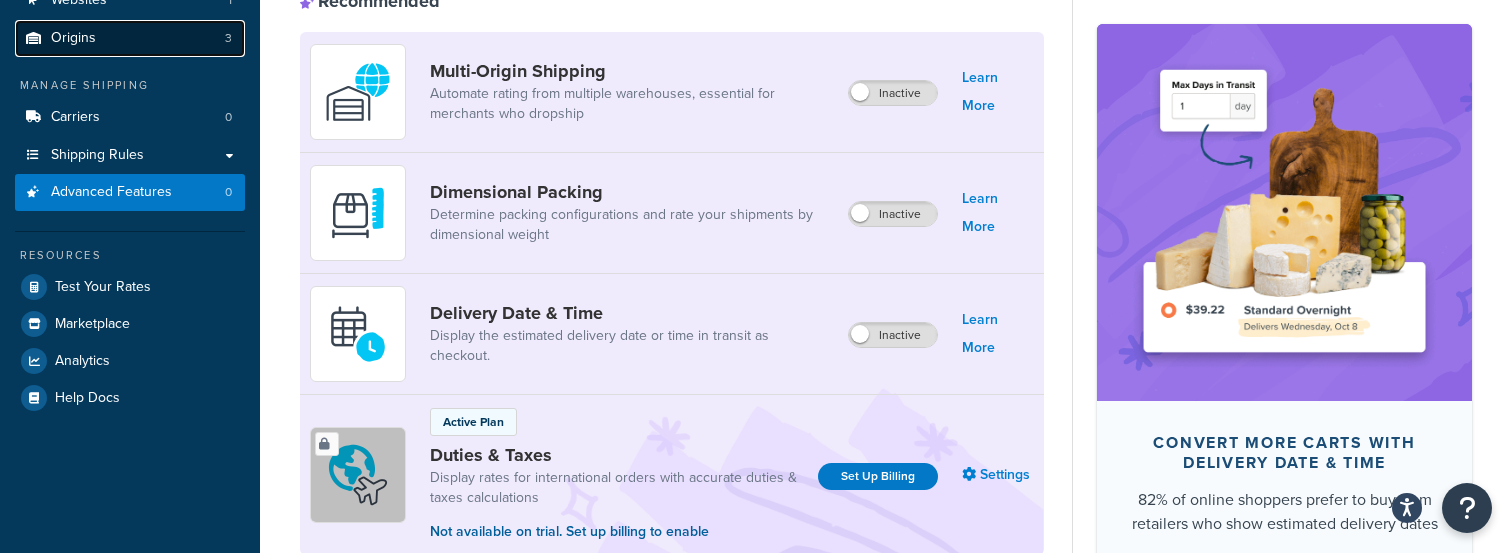 click on "Origins 3" at bounding box center [130, 38] 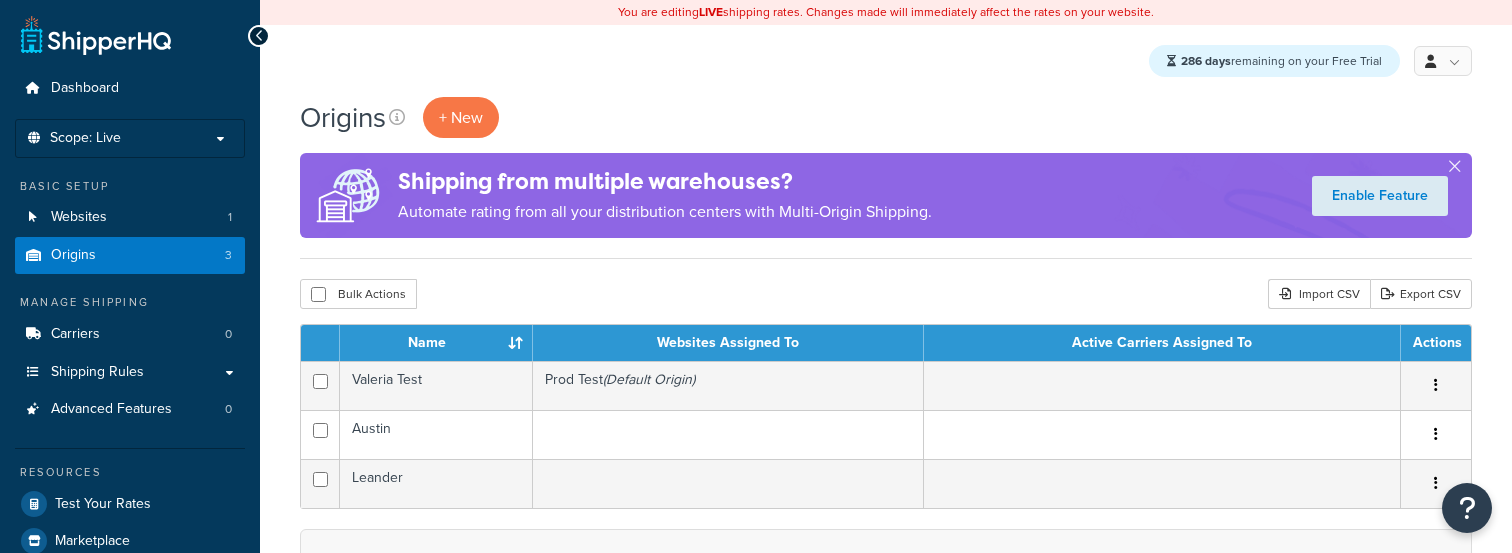 scroll, scrollTop: 0, scrollLeft: 0, axis: both 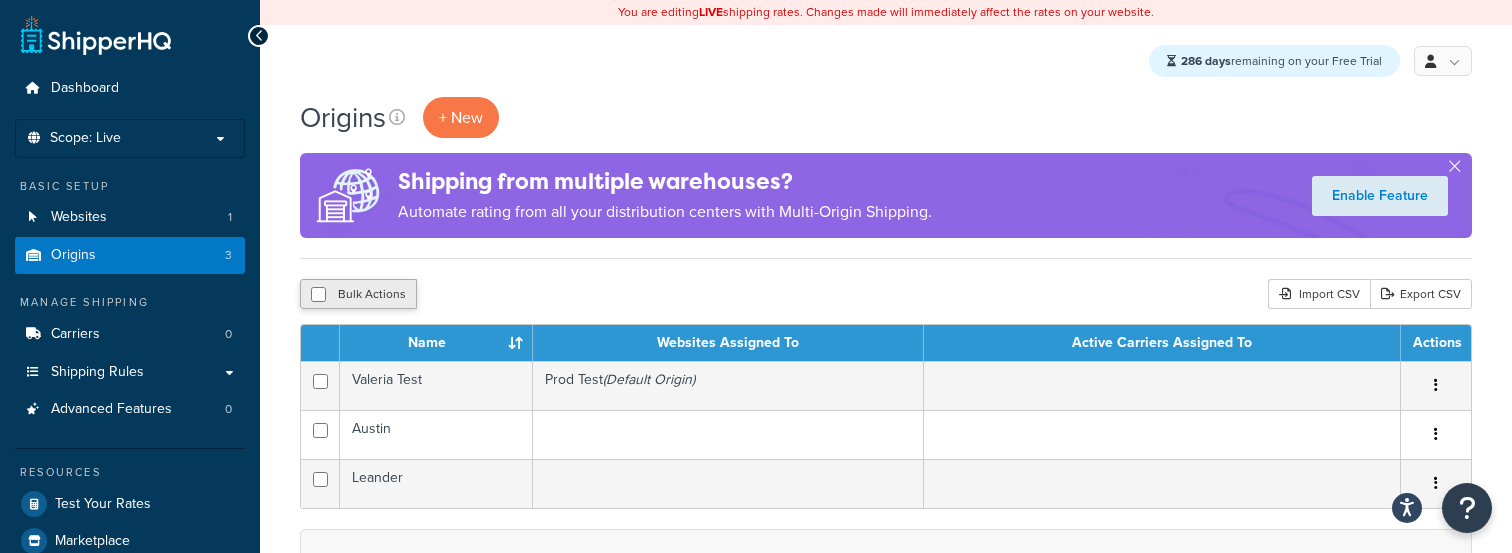 click on "Bulk Actions" at bounding box center (358, 294) 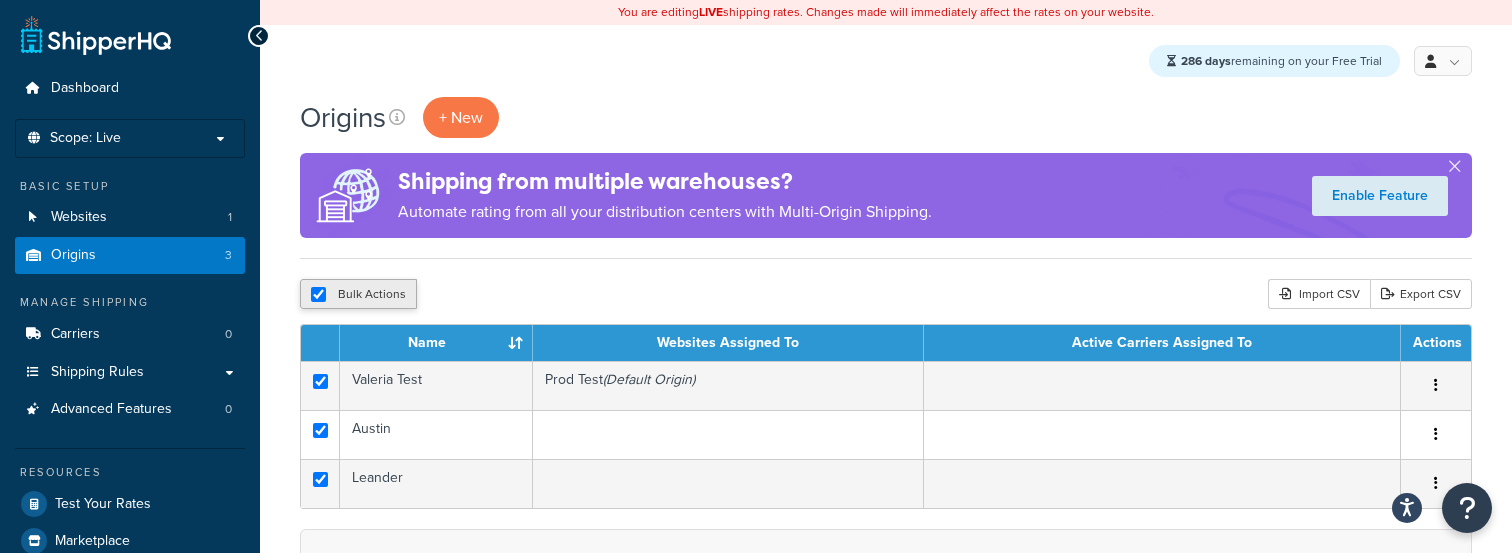 checkbox on "true" 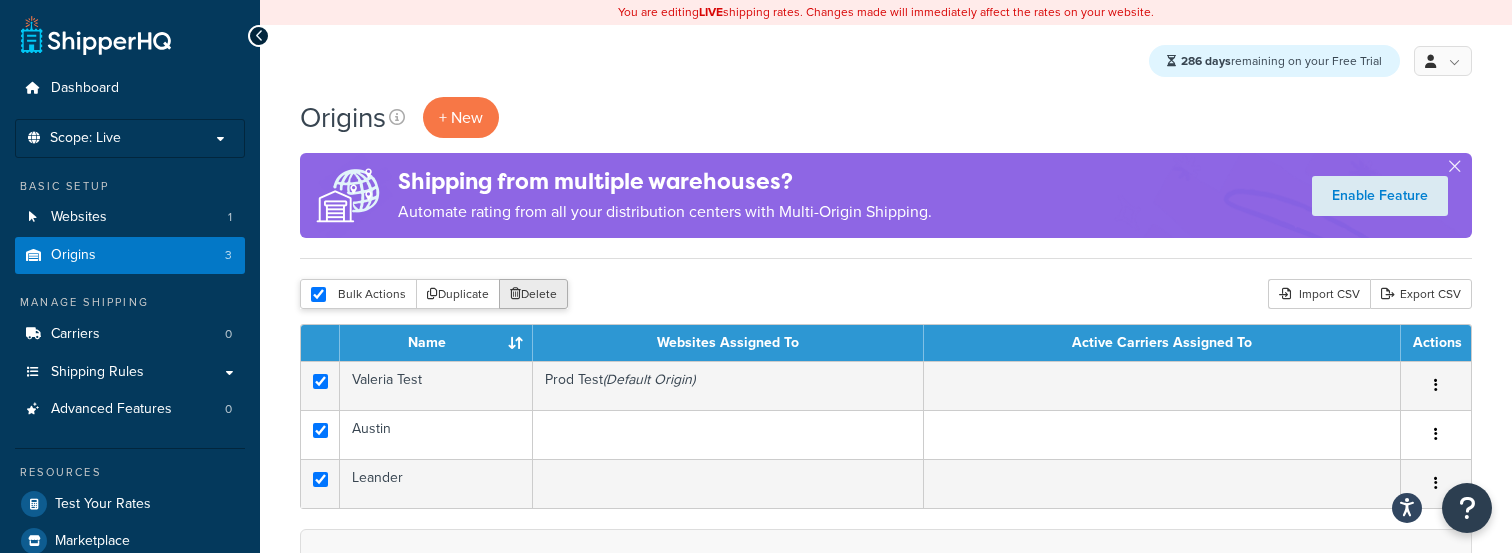 click on "Delete" at bounding box center [533, 294] 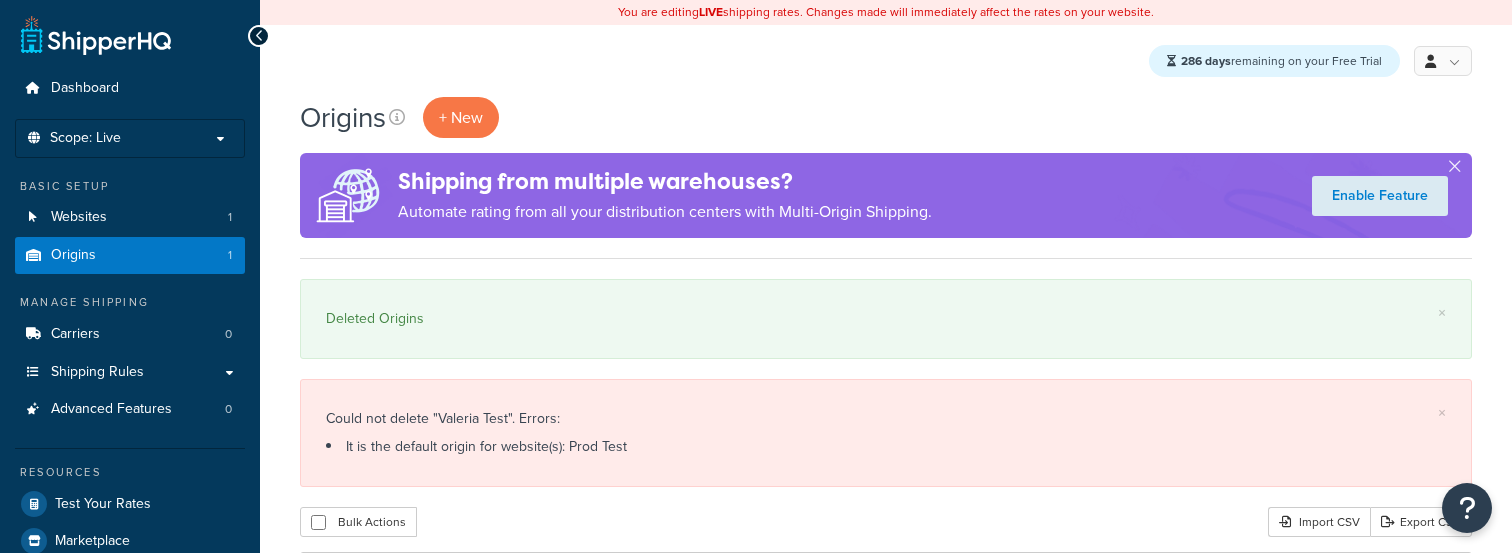 scroll, scrollTop: 0, scrollLeft: 0, axis: both 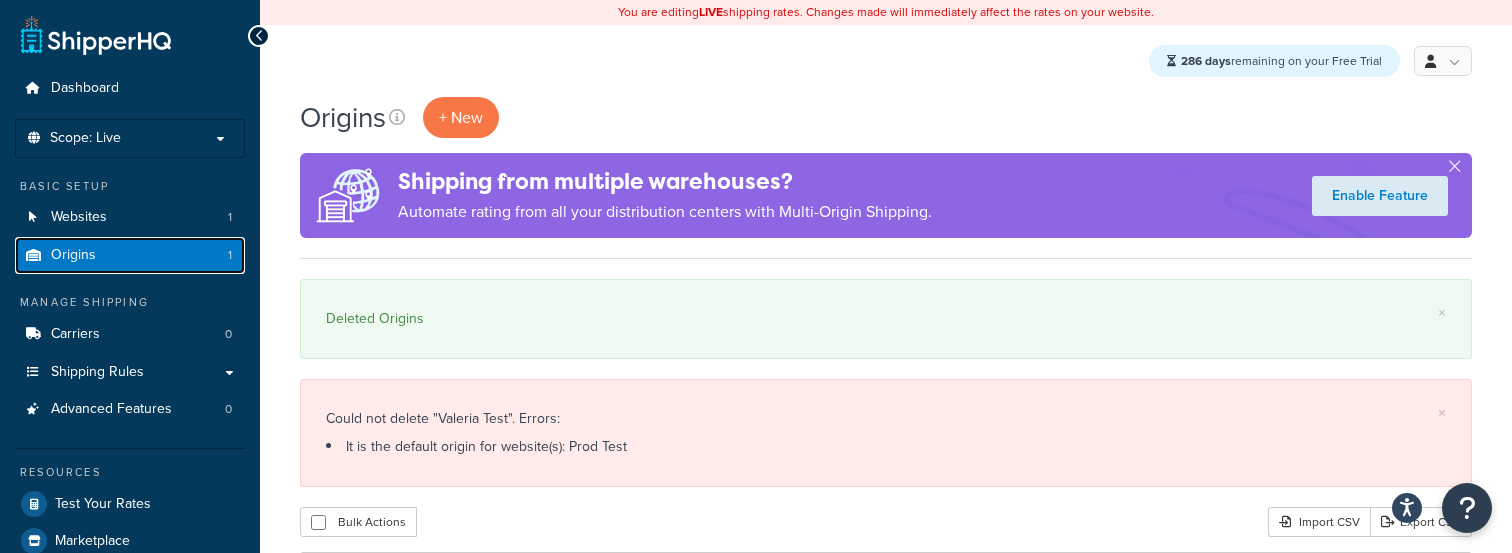 click on "Origins
1" at bounding box center (130, 255) 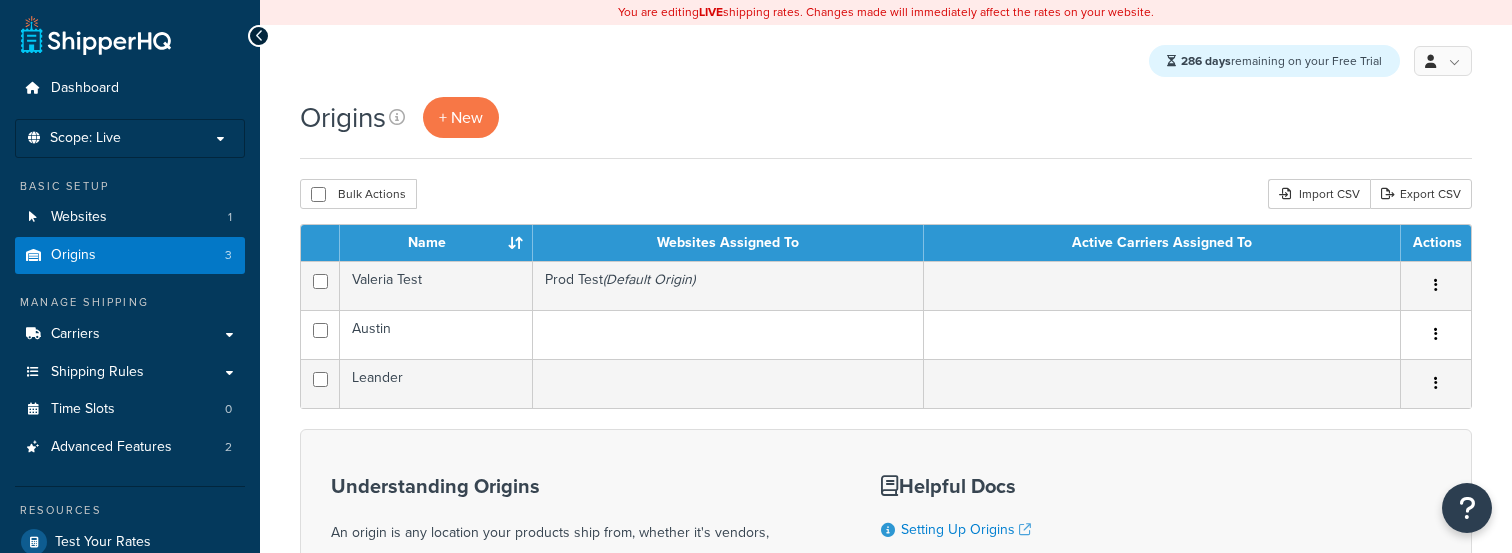 scroll, scrollTop: 0, scrollLeft: 0, axis: both 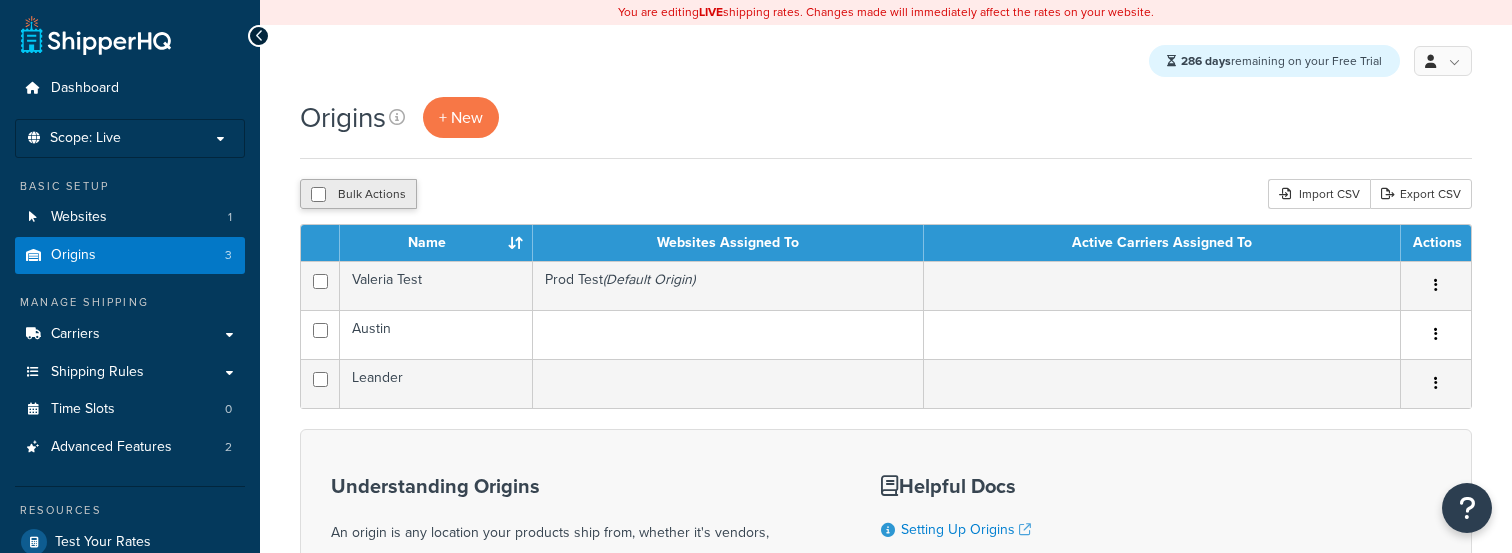click on "Bulk Actions" at bounding box center [358, 194] 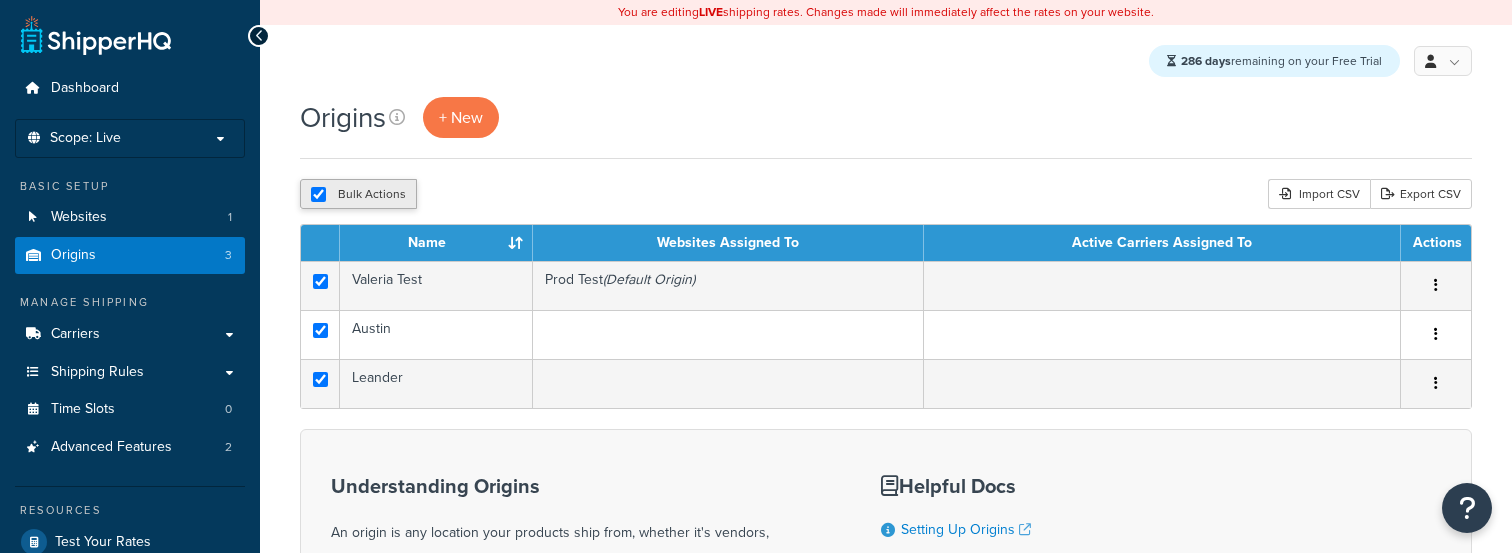 checkbox on "true" 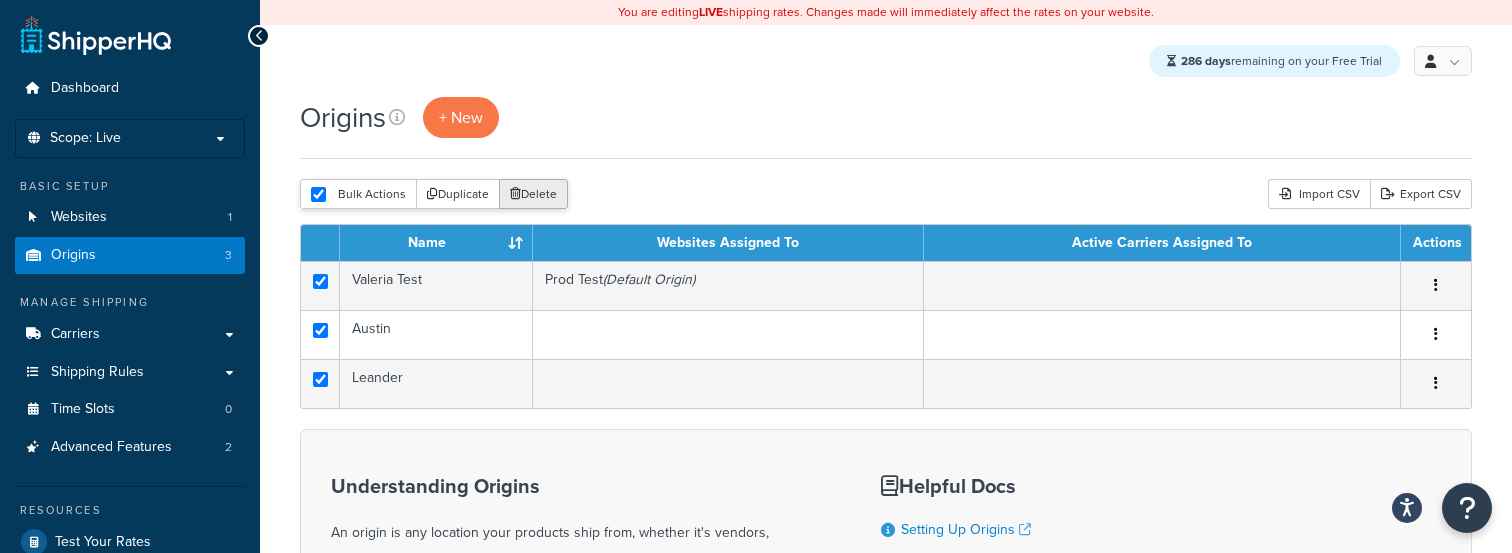 click on "Delete" at bounding box center [533, 194] 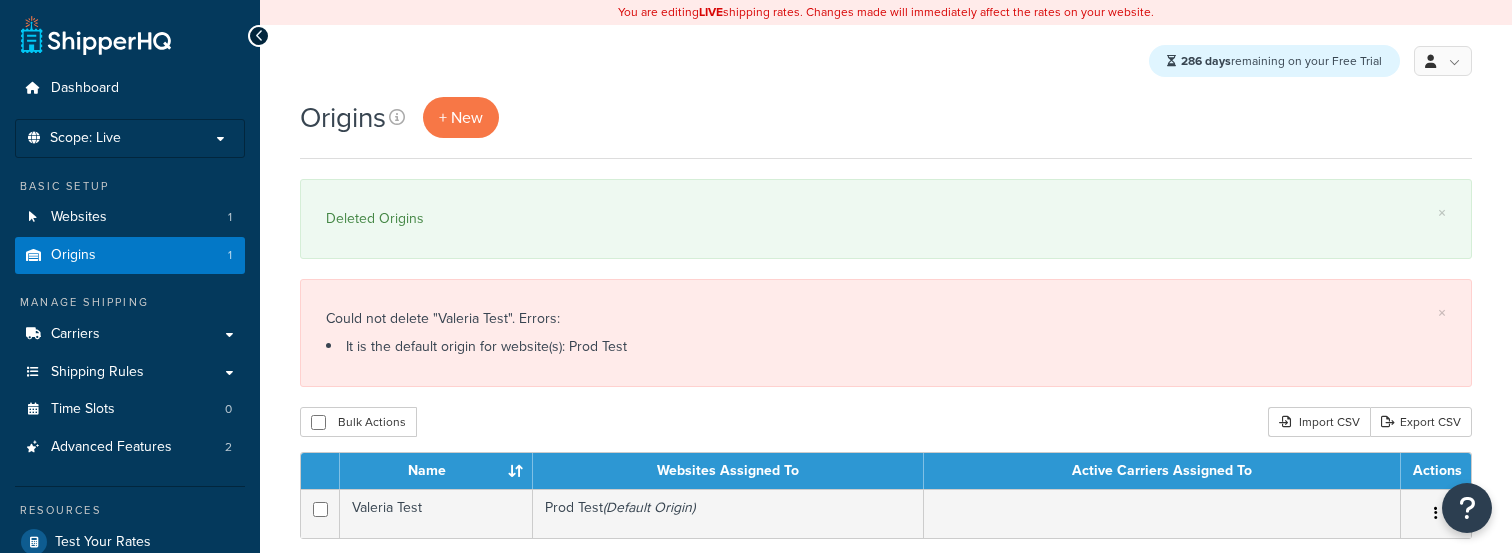 scroll, scrollTop: 0, scrollLeft: 0, axis: both 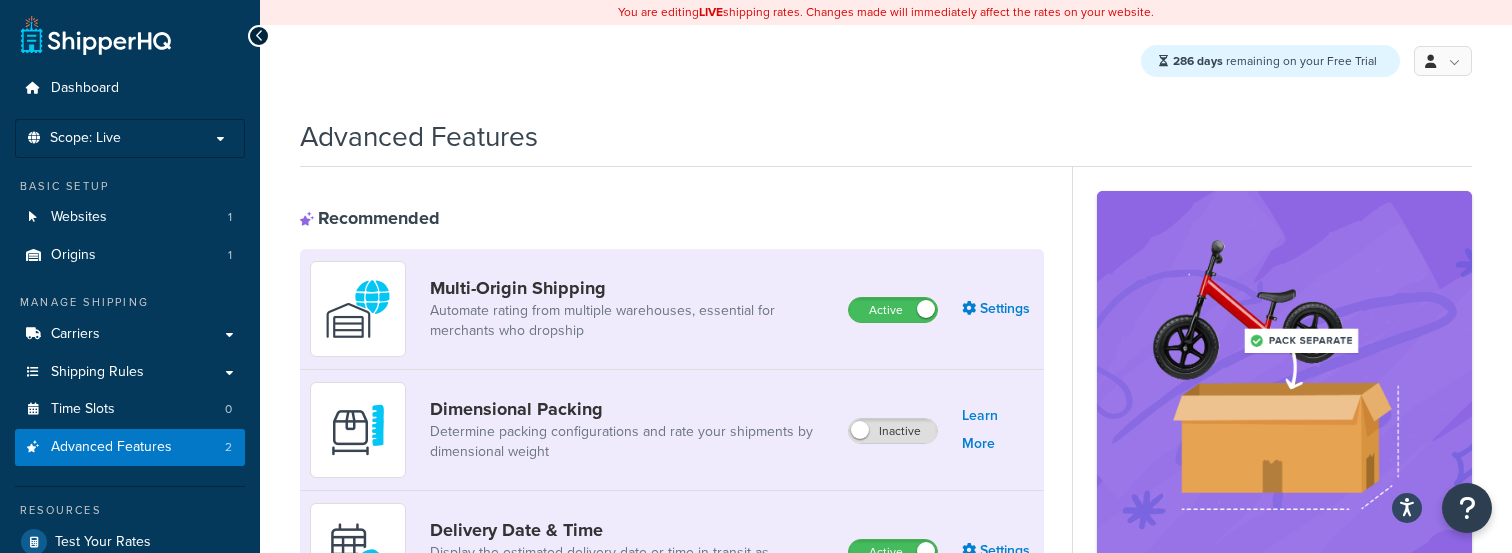 click on "Active" at bounding box center [893, 310] 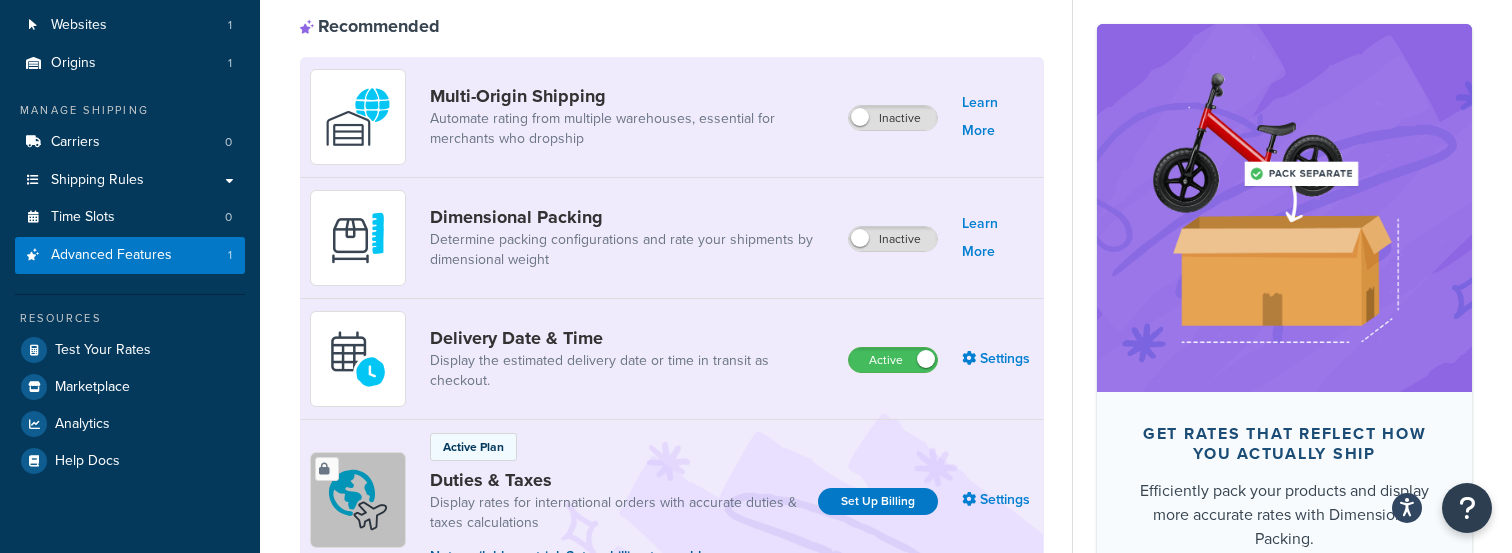 scroll, scrollTop: 187, scrollLeft: 0, axis: vertical 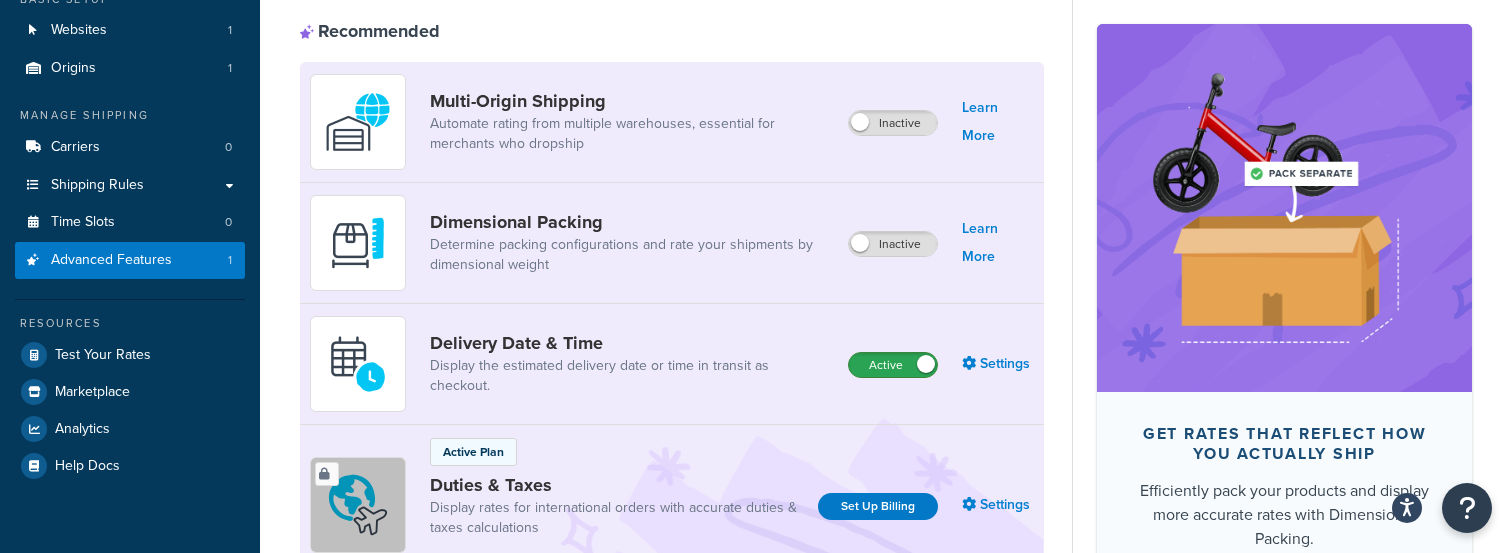 click on "Active" at bounding box center [893, 365] 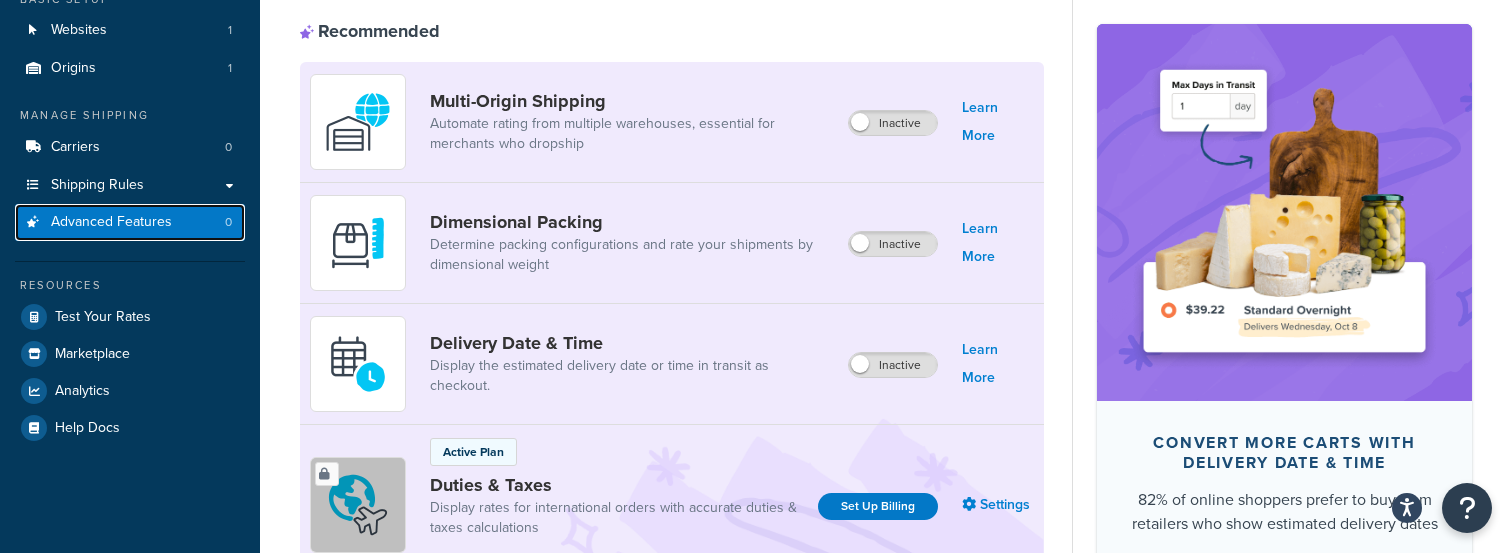 click on "Advanced Features" at bounding box center [111, 222] 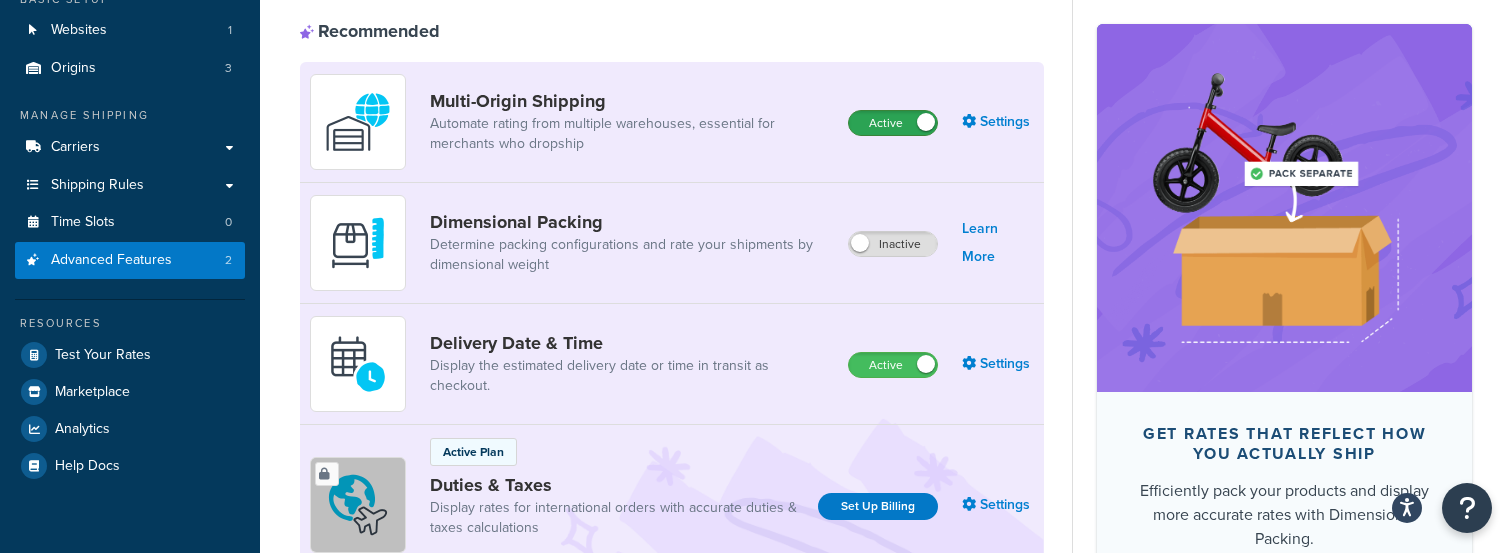 click on "Active" at bounding box center (893, 123) 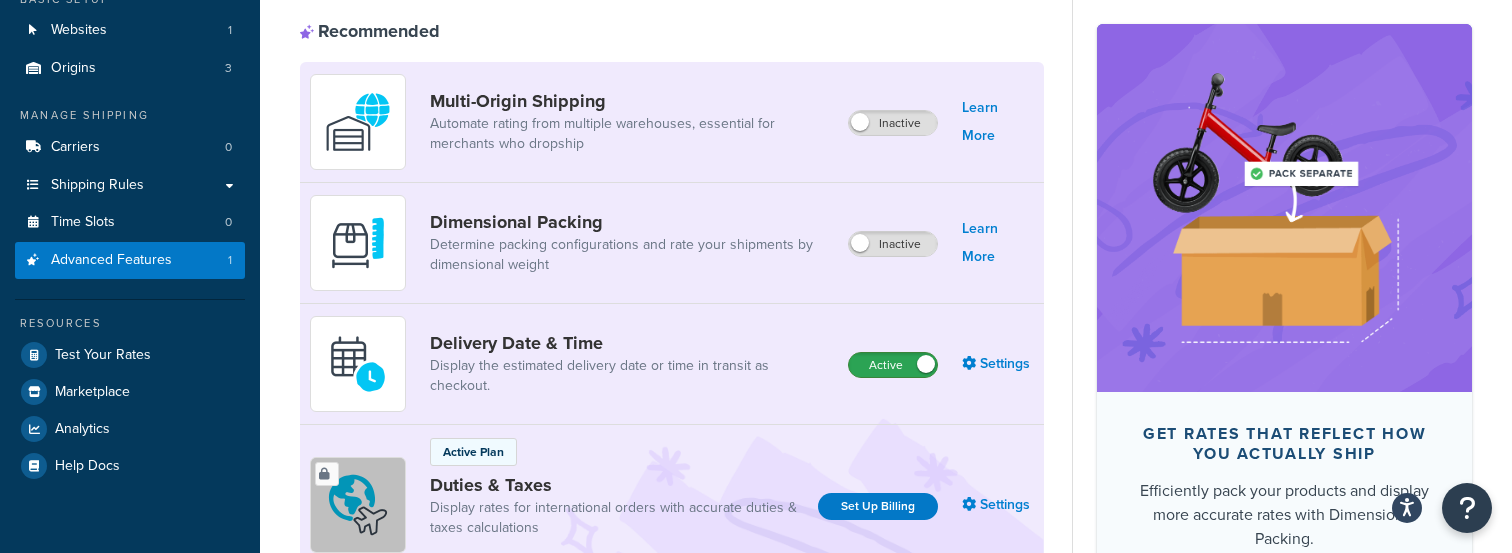 click on "Active" at bounding box center [893, 365] 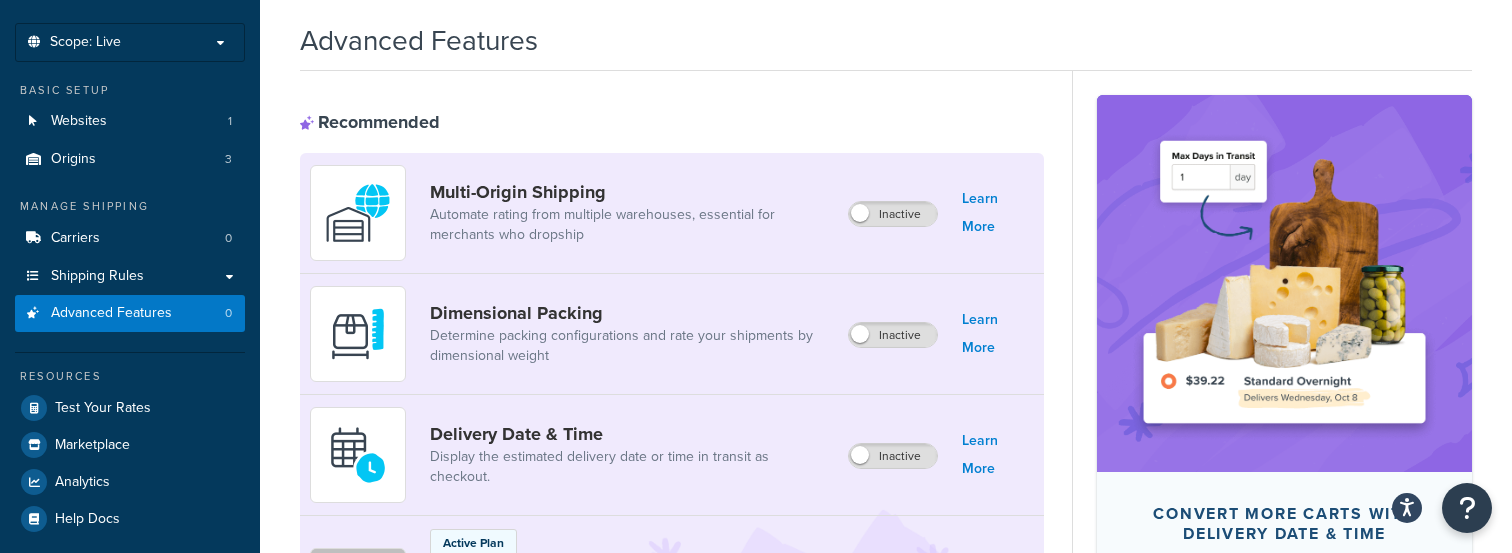 scroll, scrollTop: 45, scrollLeft: 0, axis: vertical 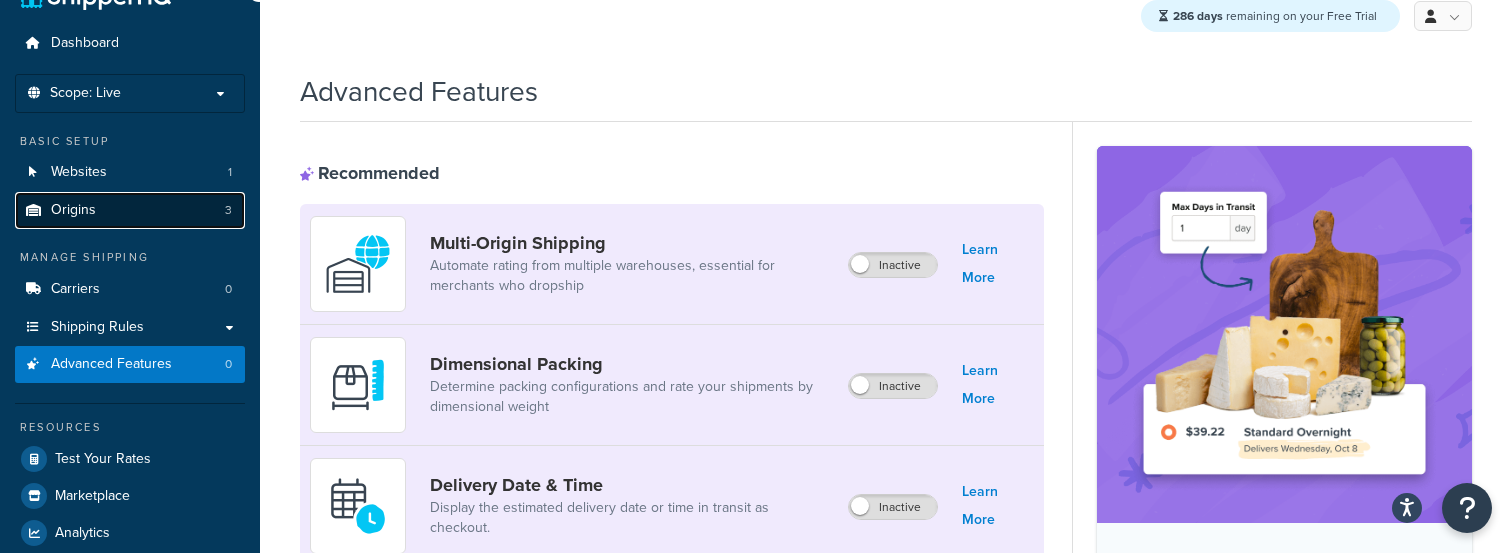 click on "Origins 3" at bounding box center (130, 210) 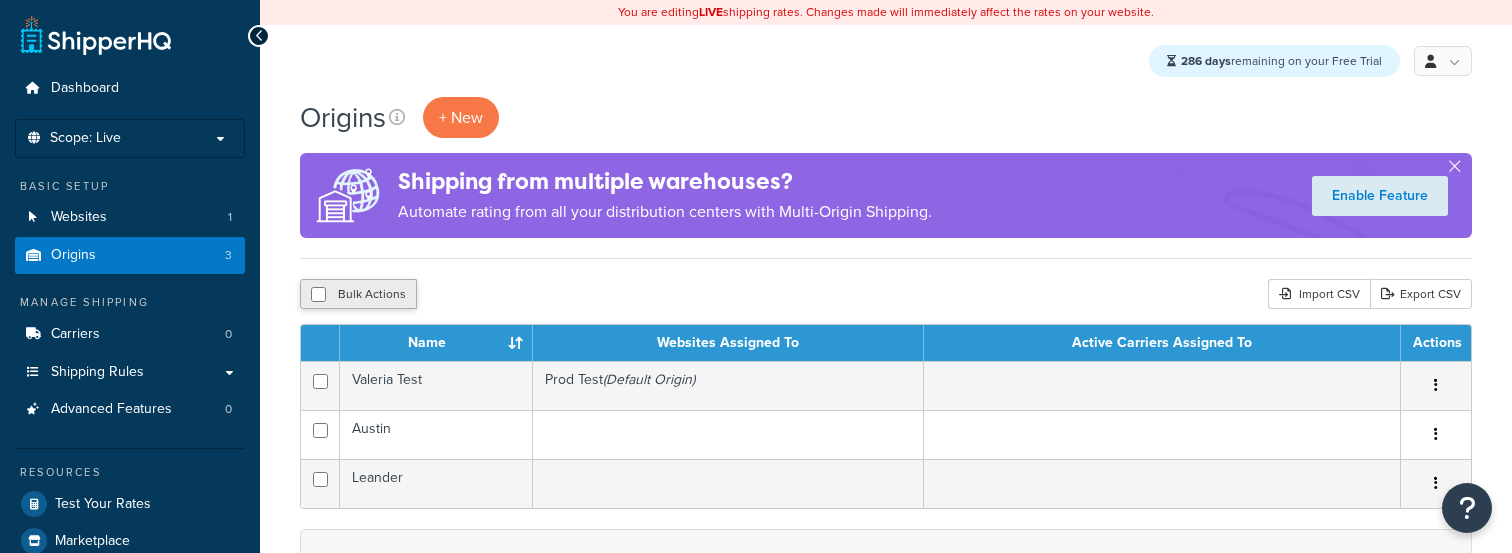 scroll, scrollTop: 0, scrollLeft: 0, axis: both 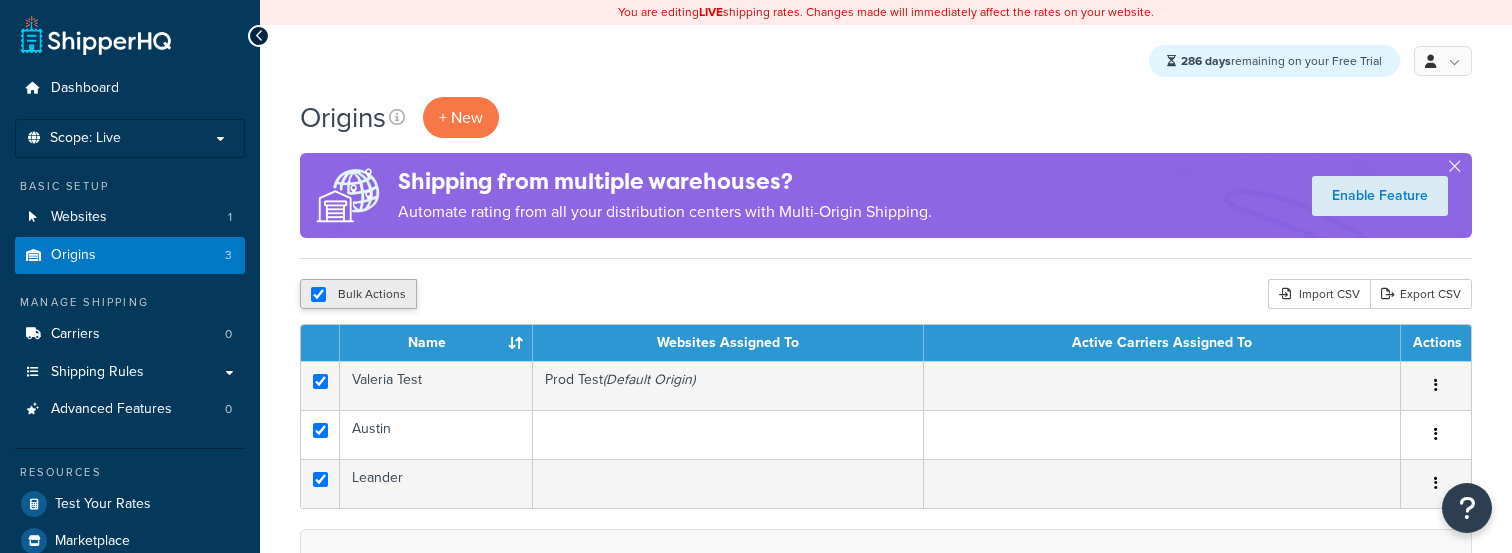 checkbox on "true" 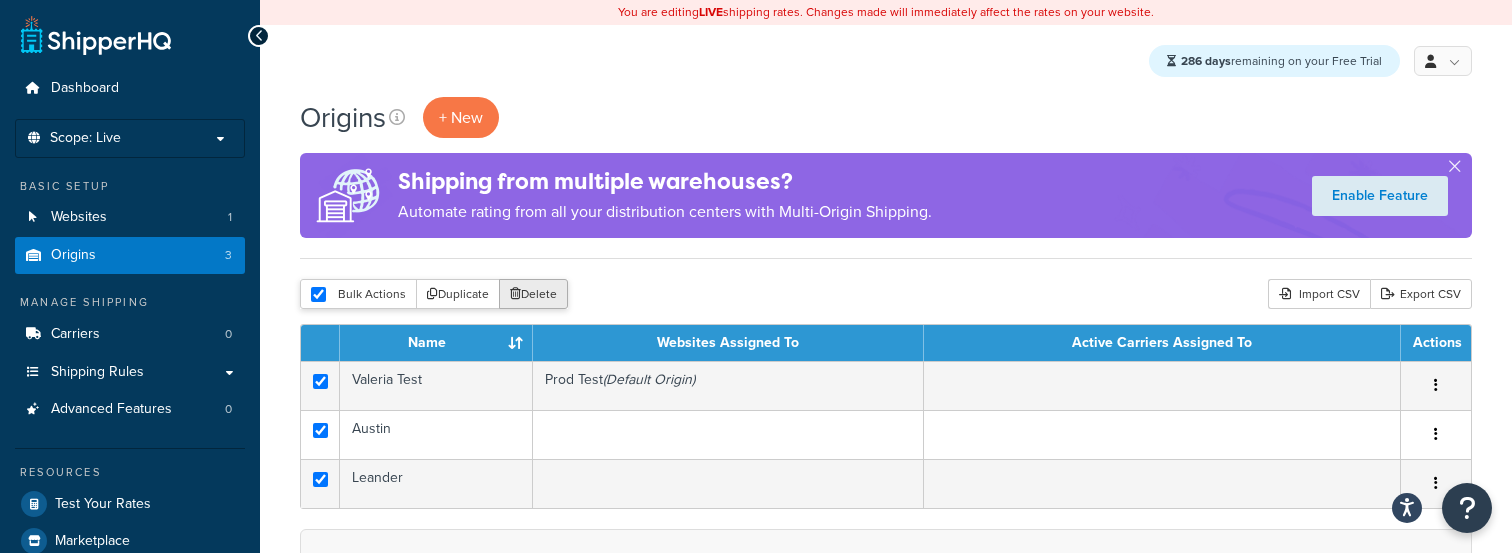 click on "Delete" at bounding box center [533, 294] 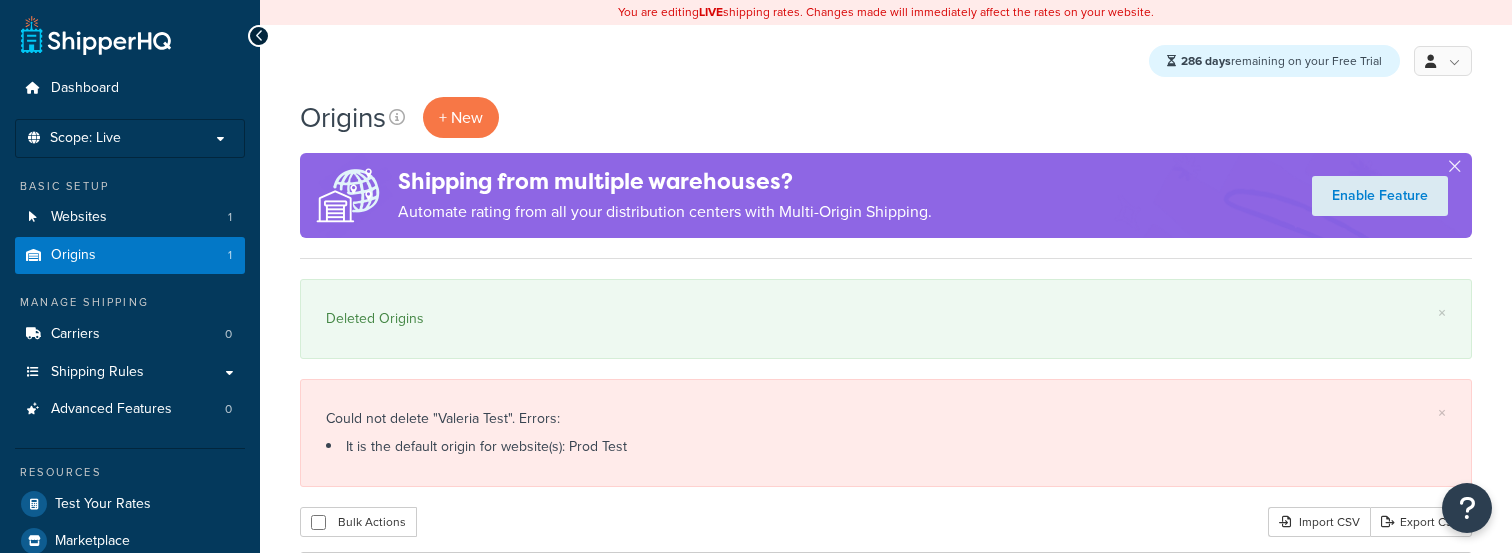 scroll, scrollTop: 0, scrollLeft: 0, axis: both 